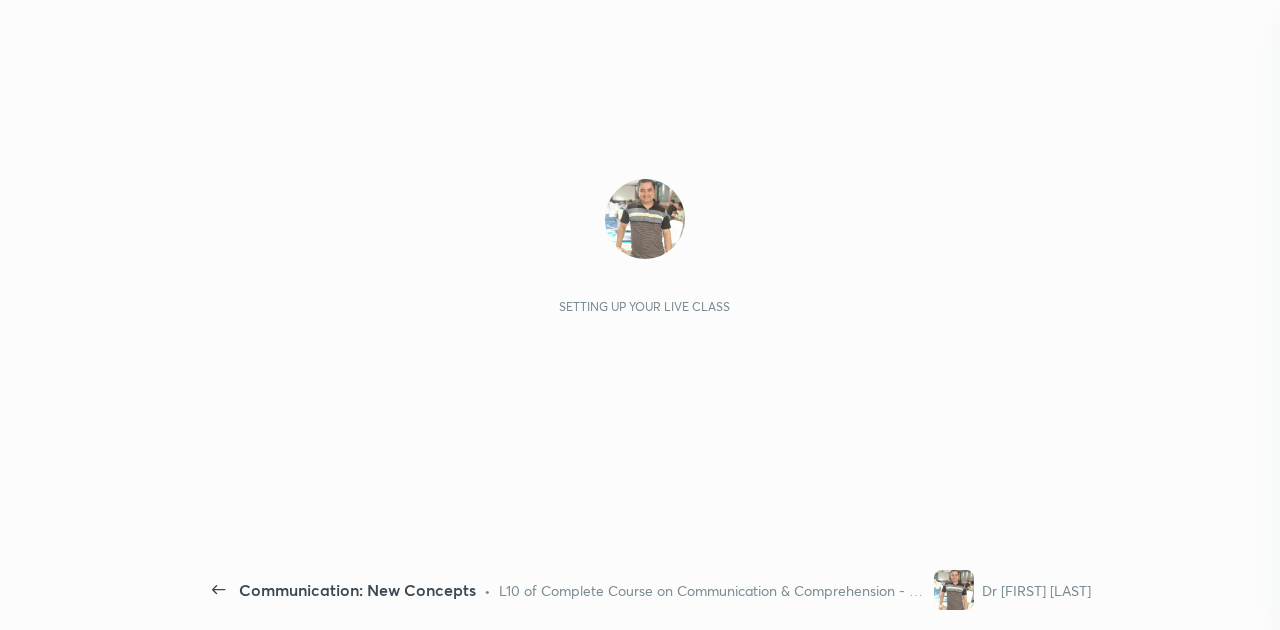 scroll, scrollTop: 0, scrollLeft: 0, axis: both 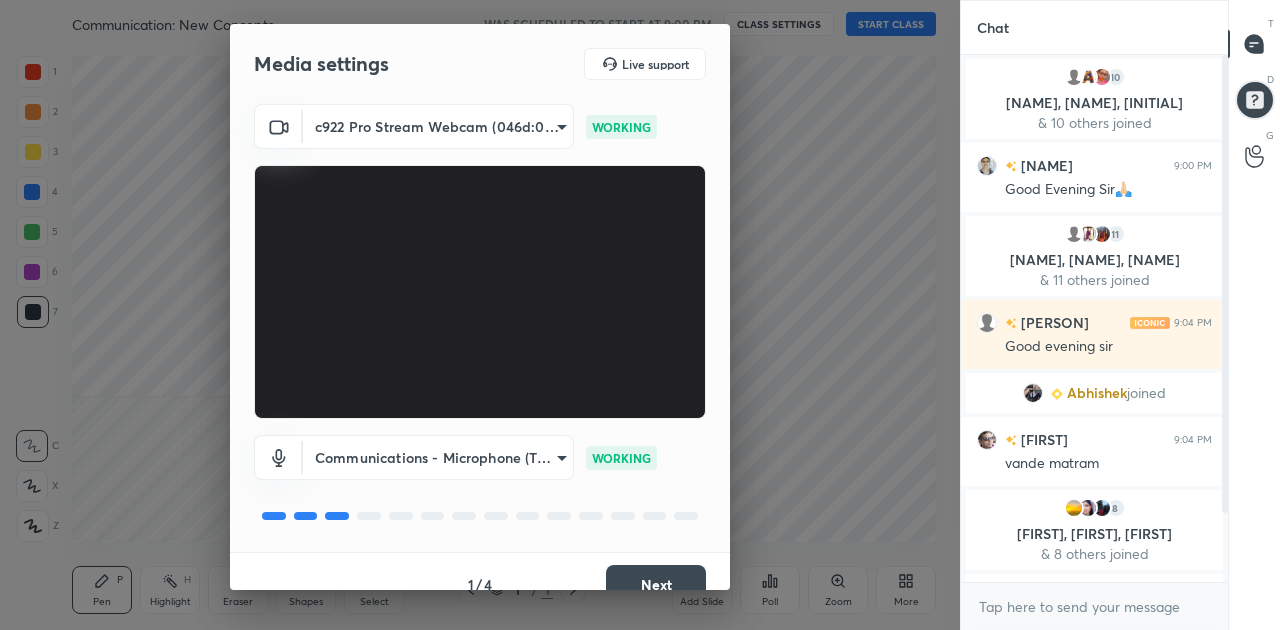 click on "Next" at bounding box center [656, 585] 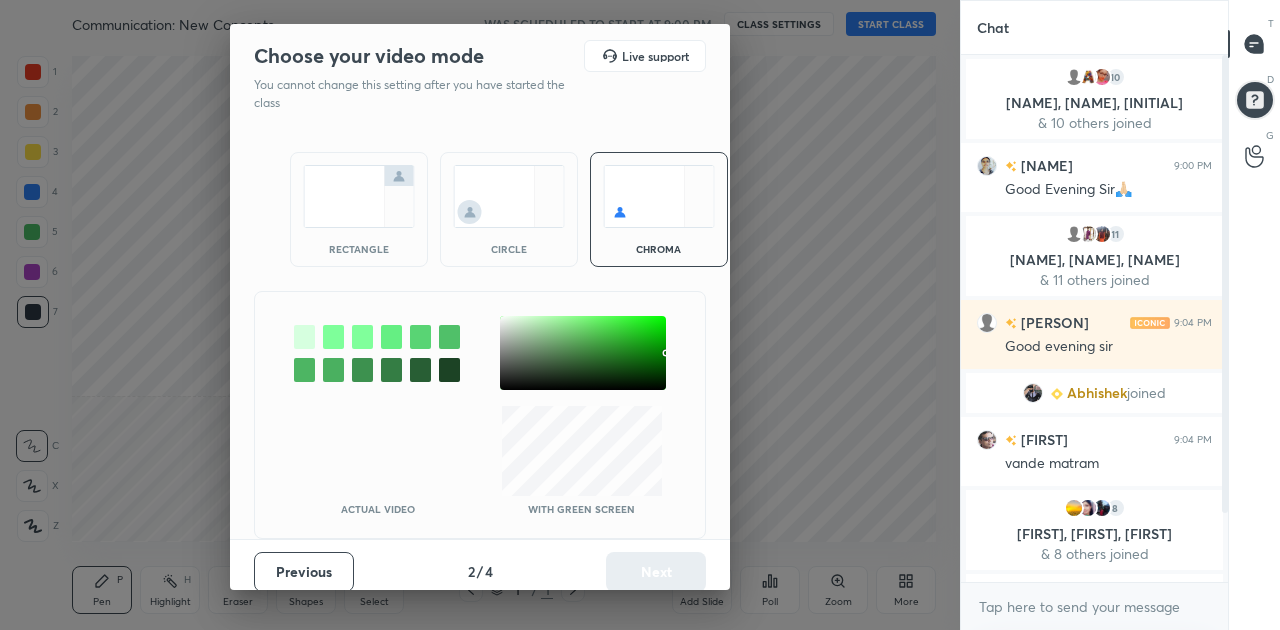 click at bounding box center (359, 196) 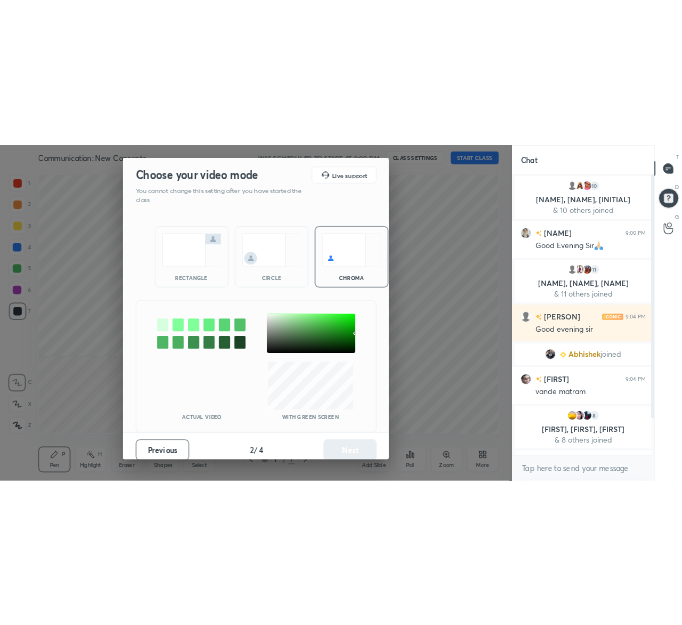 scroll, scrollTop: 389, scrollLeft: 261, axis: both 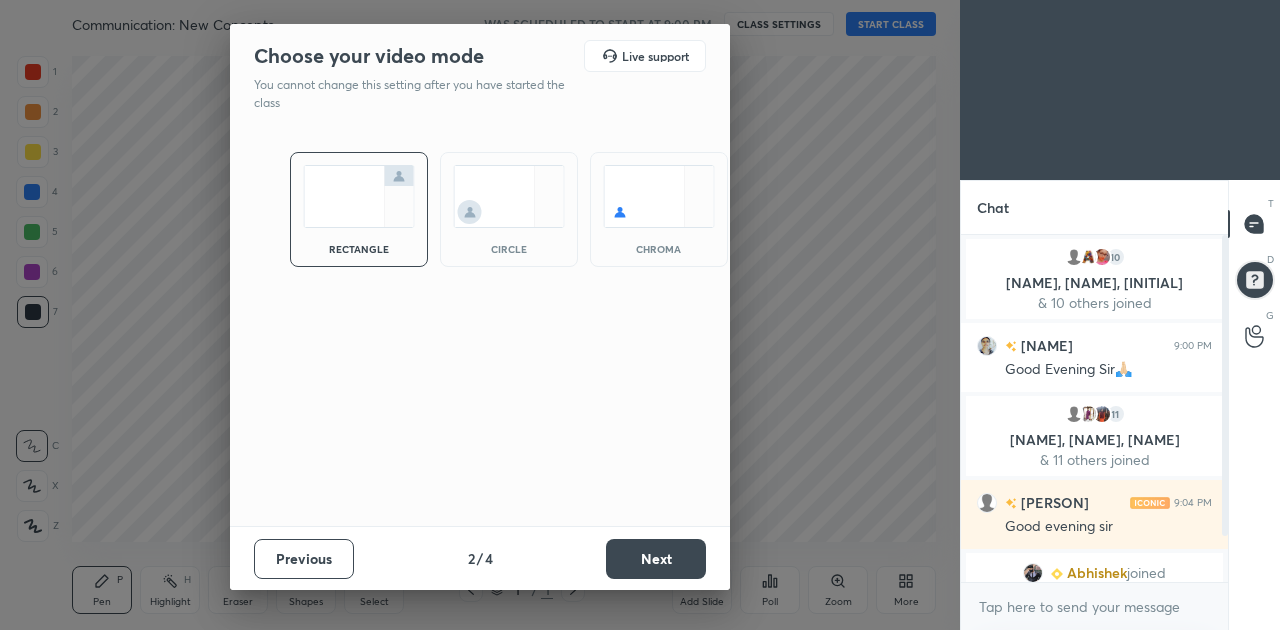 click on "Next" at bounding box center [656, 559] 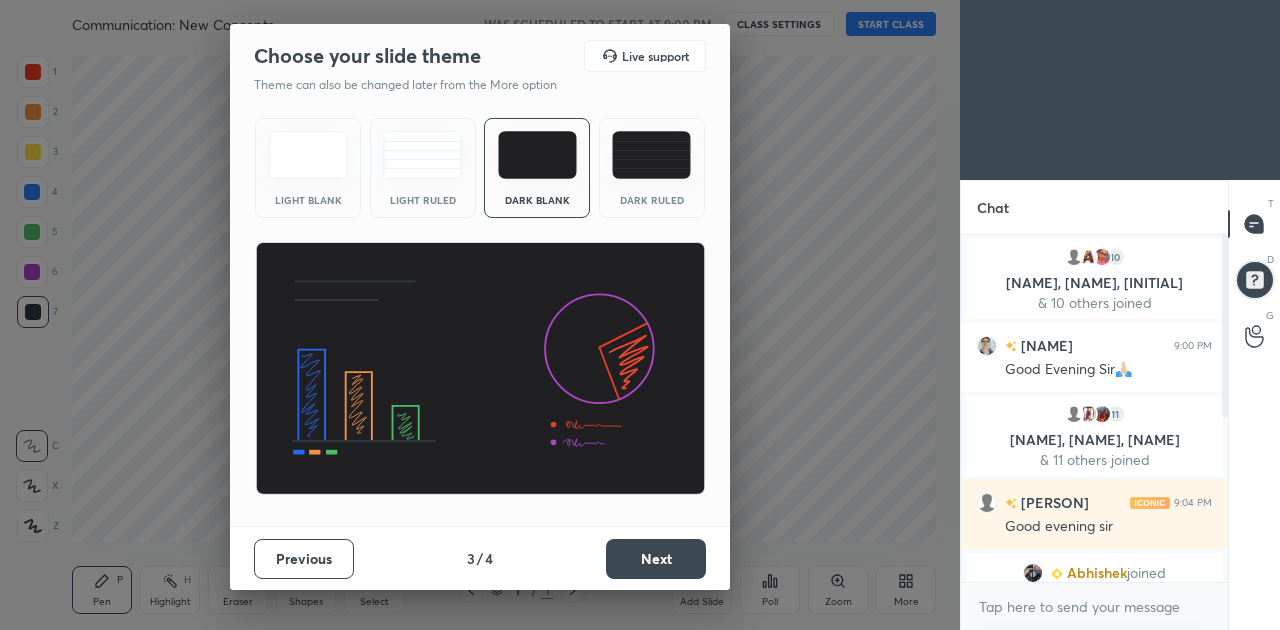 click on "Next" at bounding box center (656, 559) 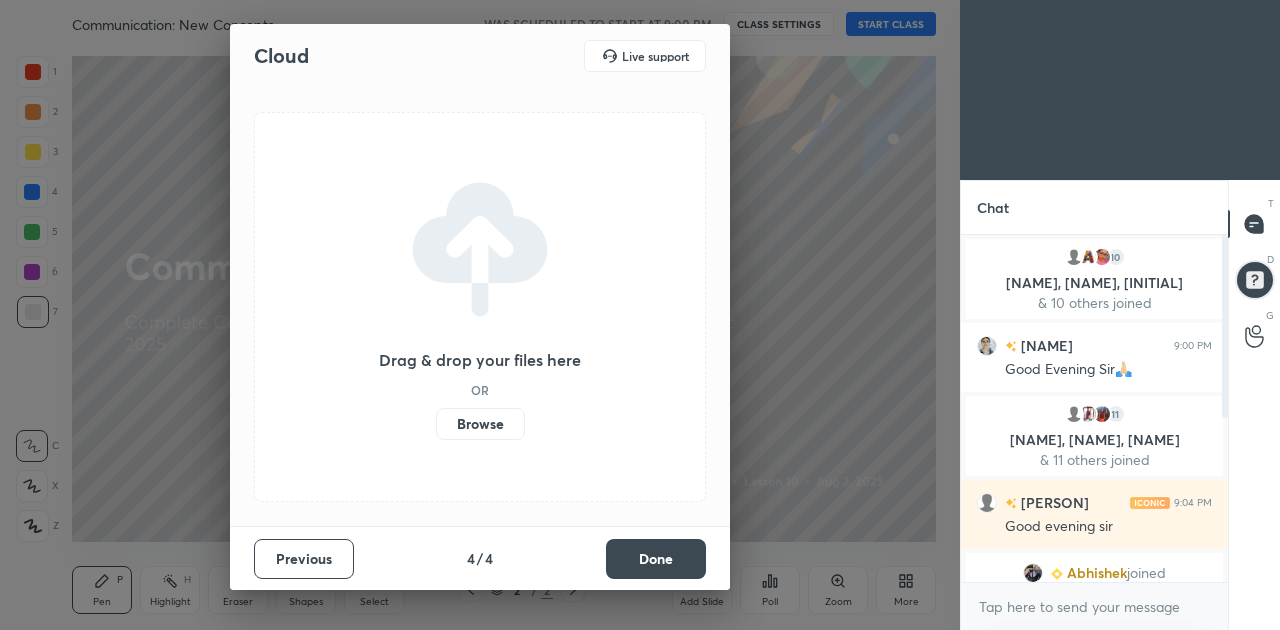 click on "Done" at bounding box center (656, 559) 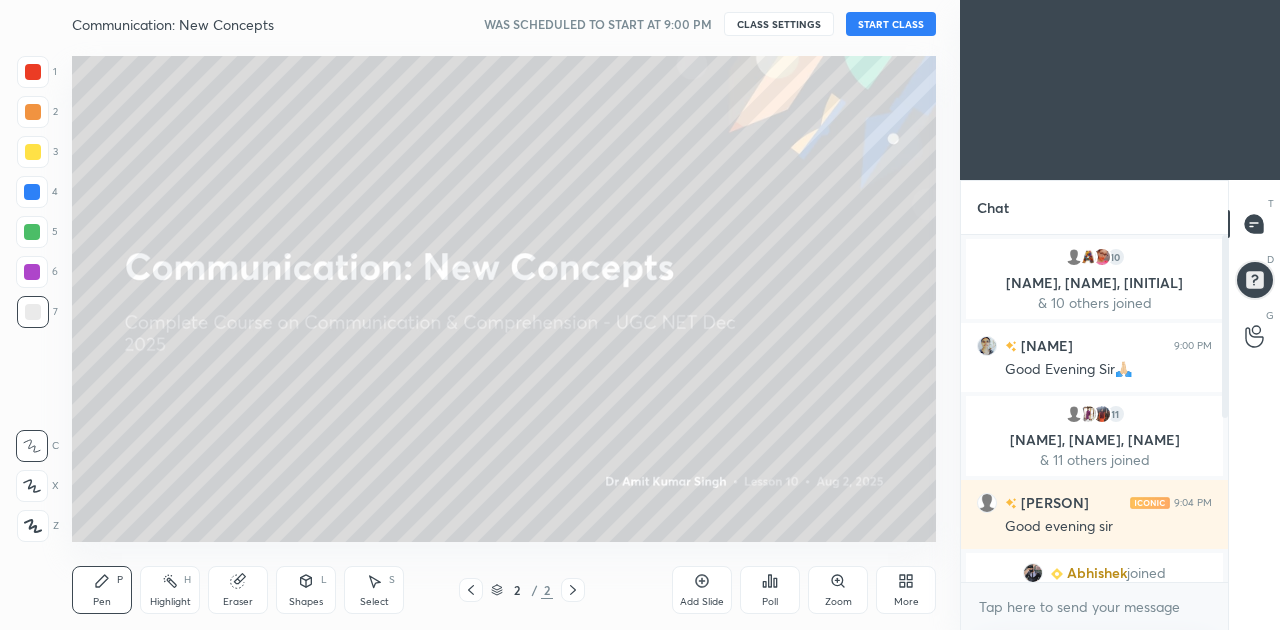 click on "START CLASS" at bounding box center (891, 24) 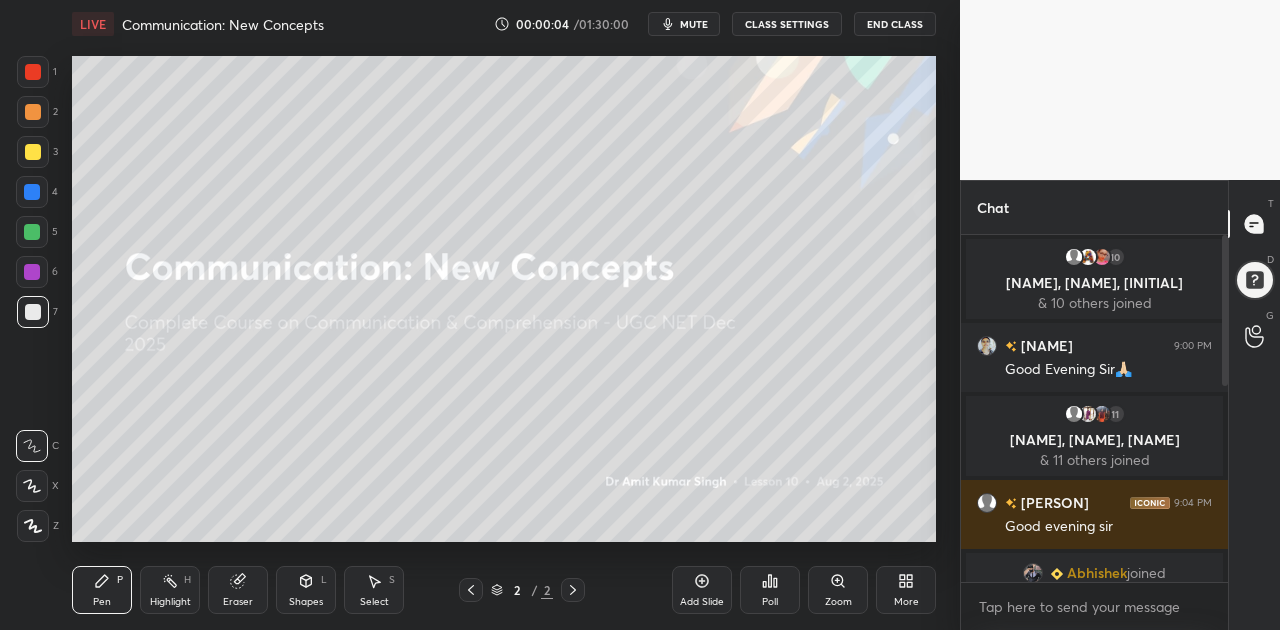 click on "mute" at bounding box center [694, 24] 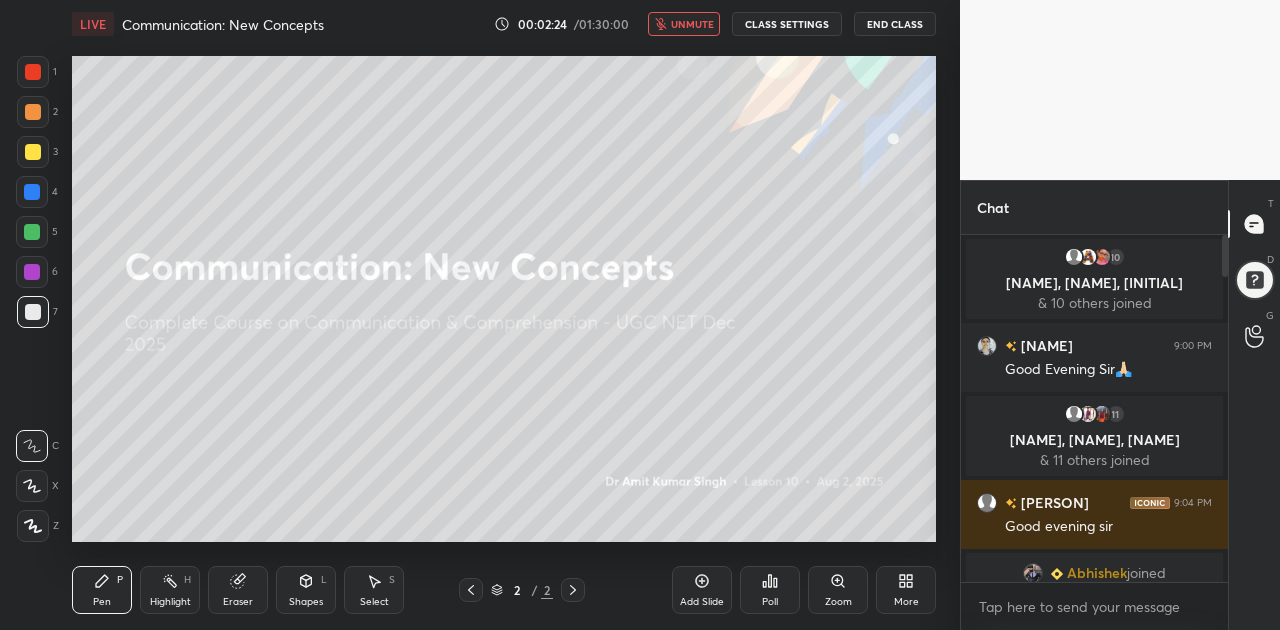 click on "More" at bounding box center (906, 590) 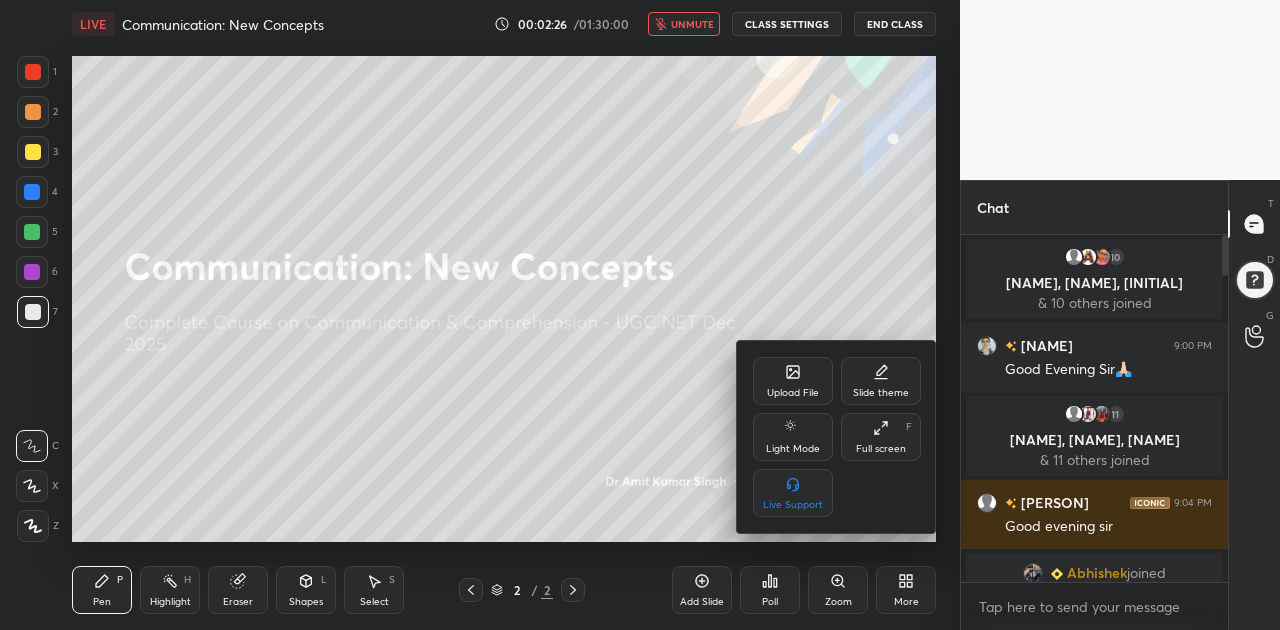 click 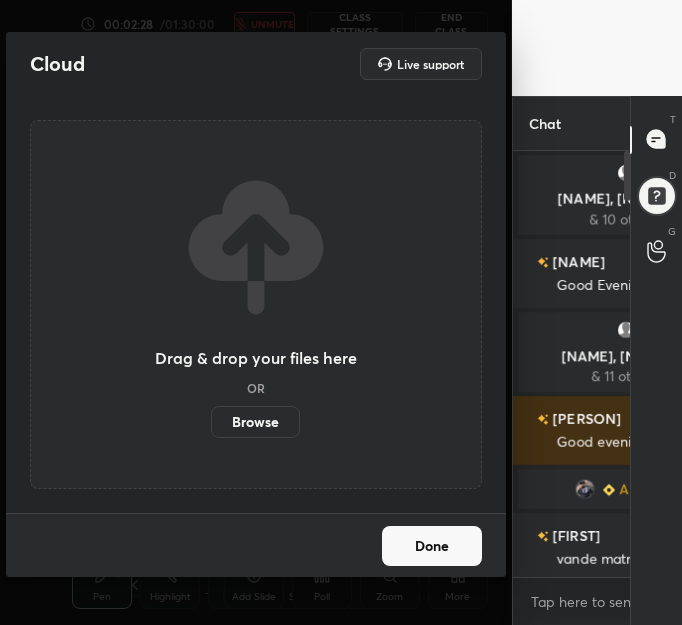 scroll, scrollTop: 496, scrollLeft: 432, axis: both 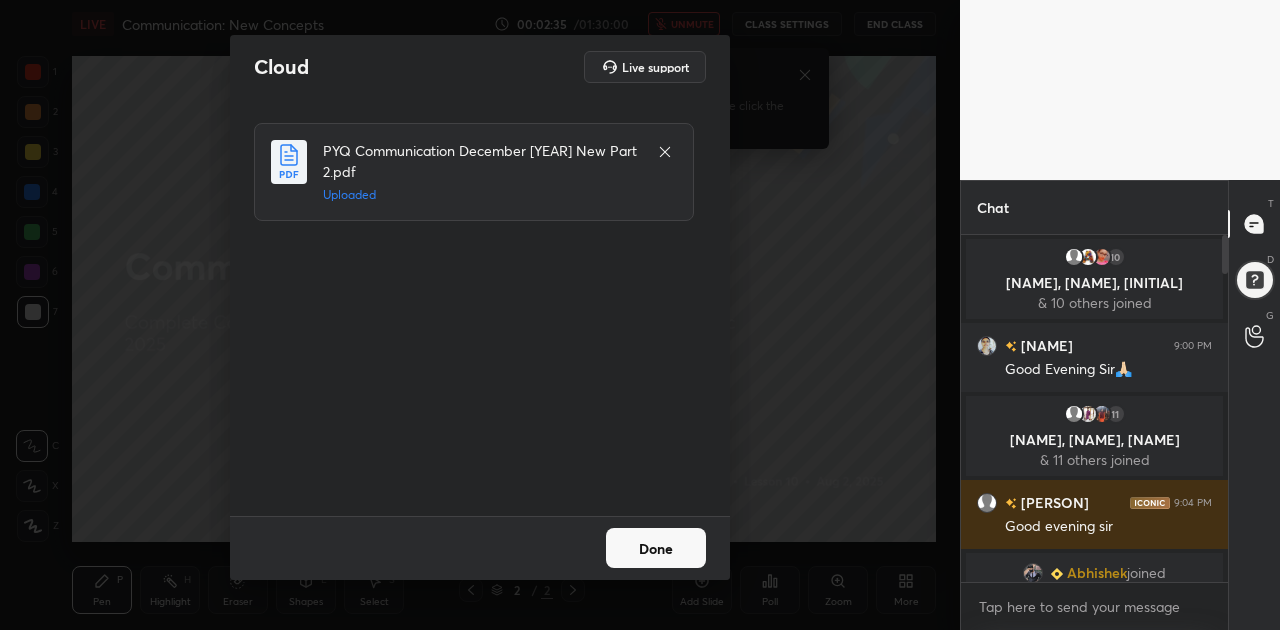 click on "Done" at bounding box center [656, 548] 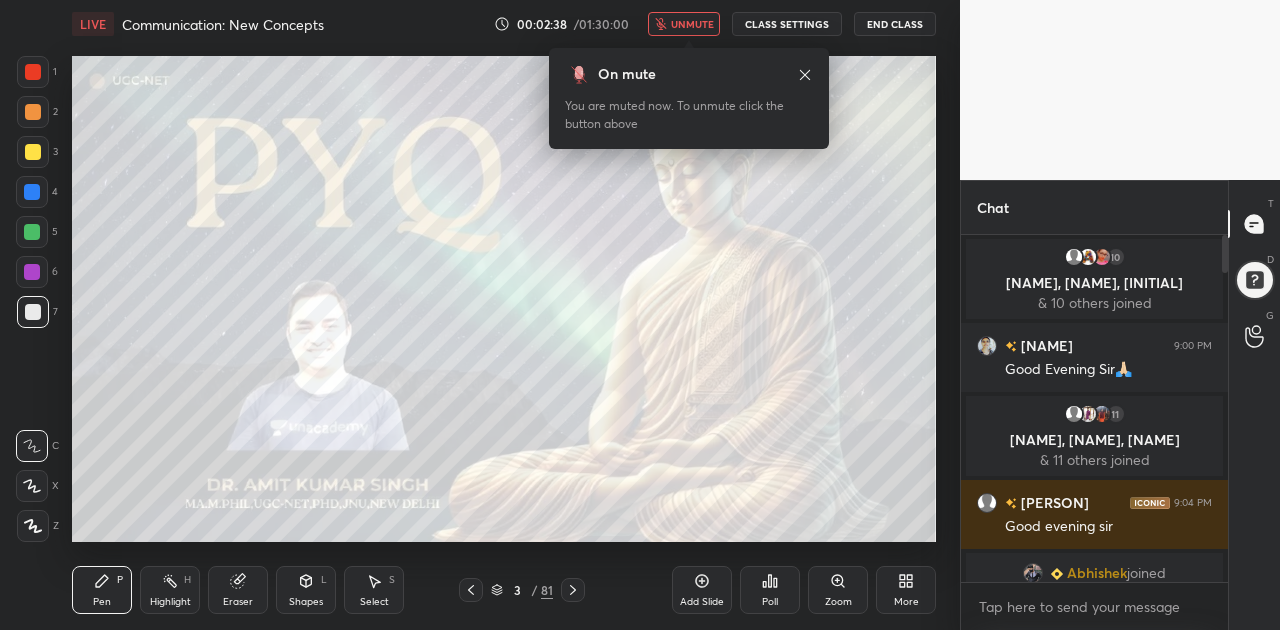 click on "unmute" at bounding box center [692, 24] 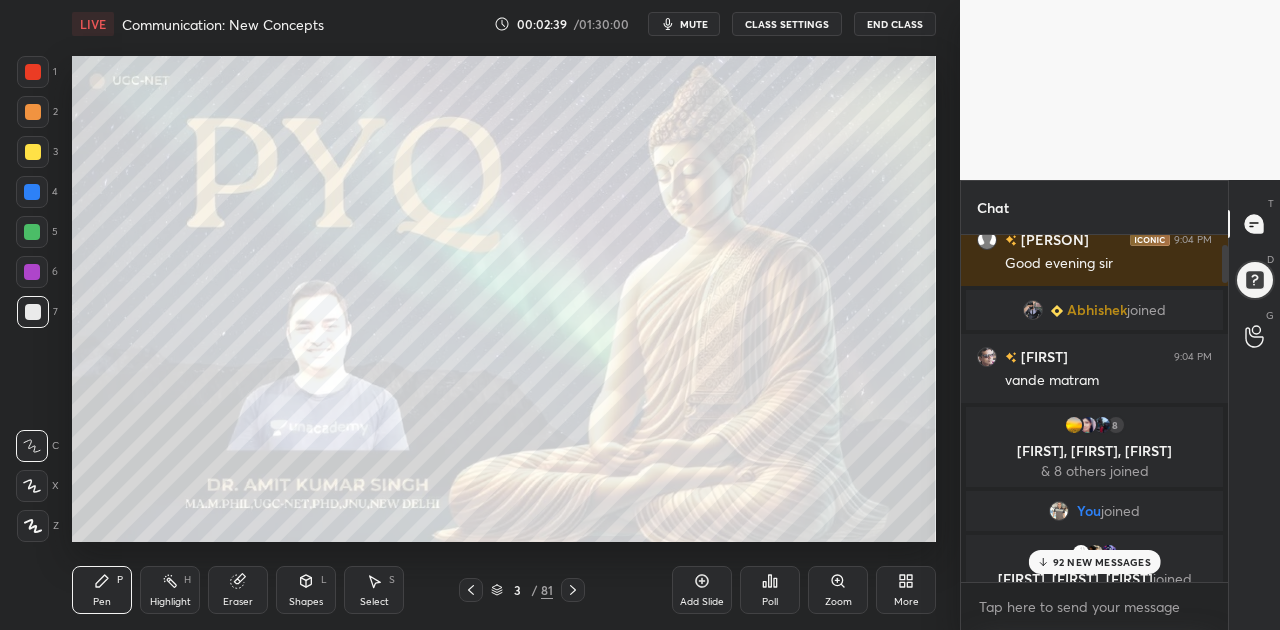 scroll, scrollTop: 466, scrollLeft: 0, axis: vertical 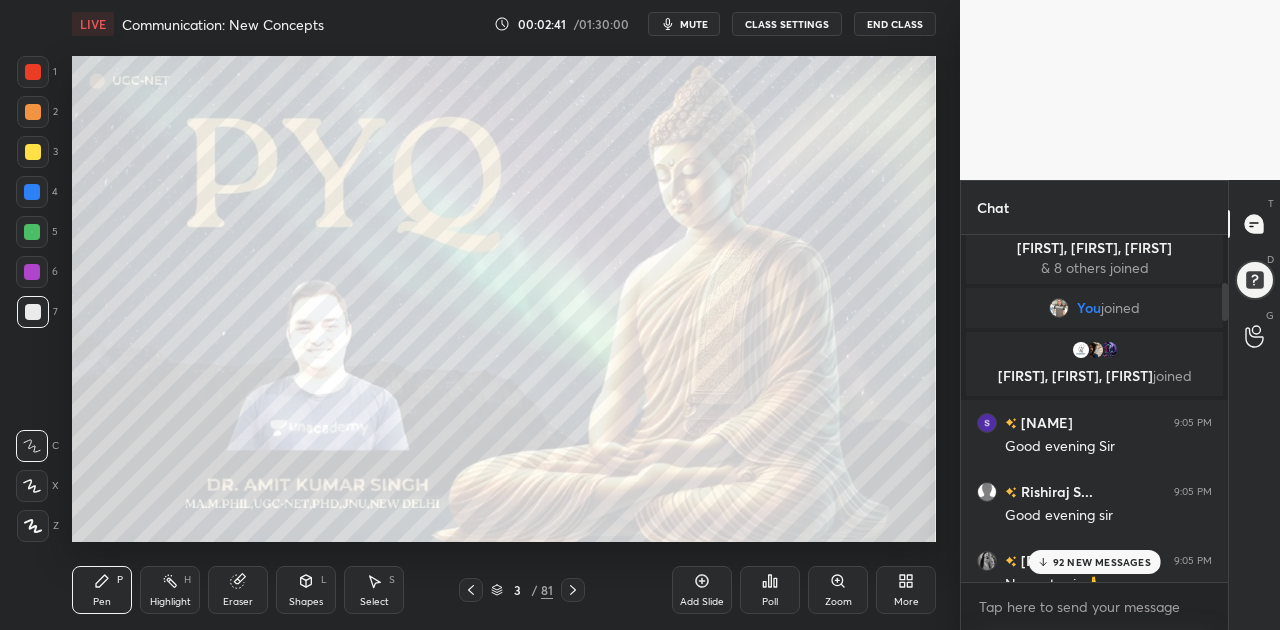 click on "92 NEW MESSAGES" at bounding box center [1102, 562] 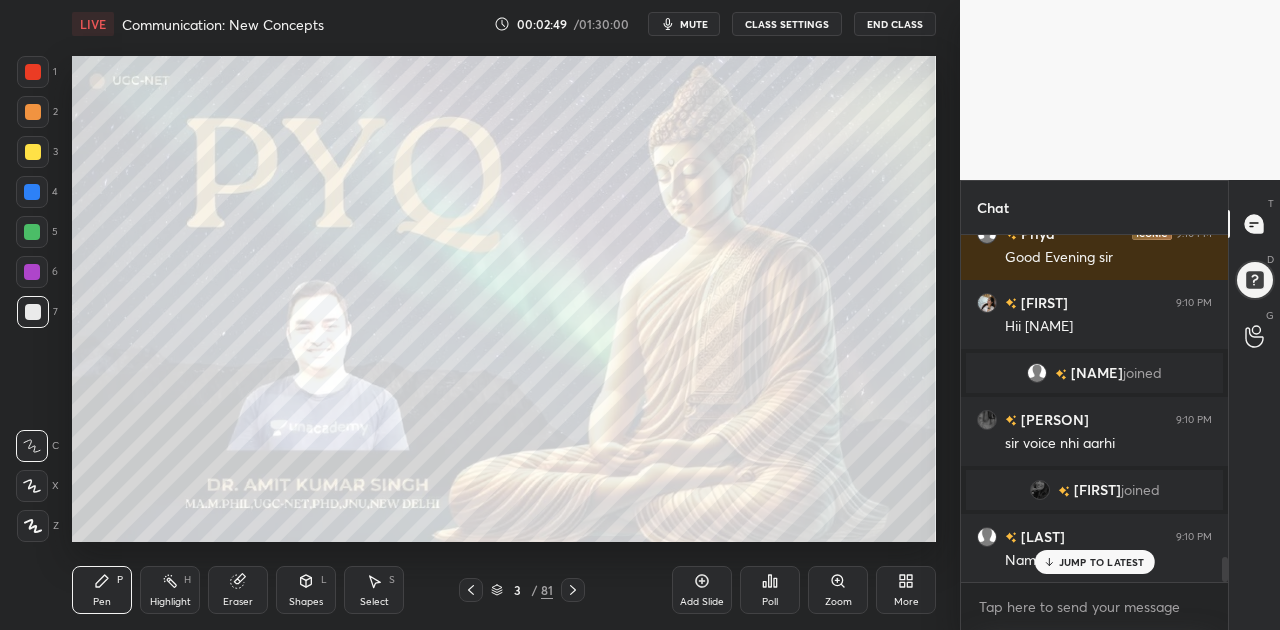 scroll, scrollTop: 4488, scrollLeft: 0, axis: vertical 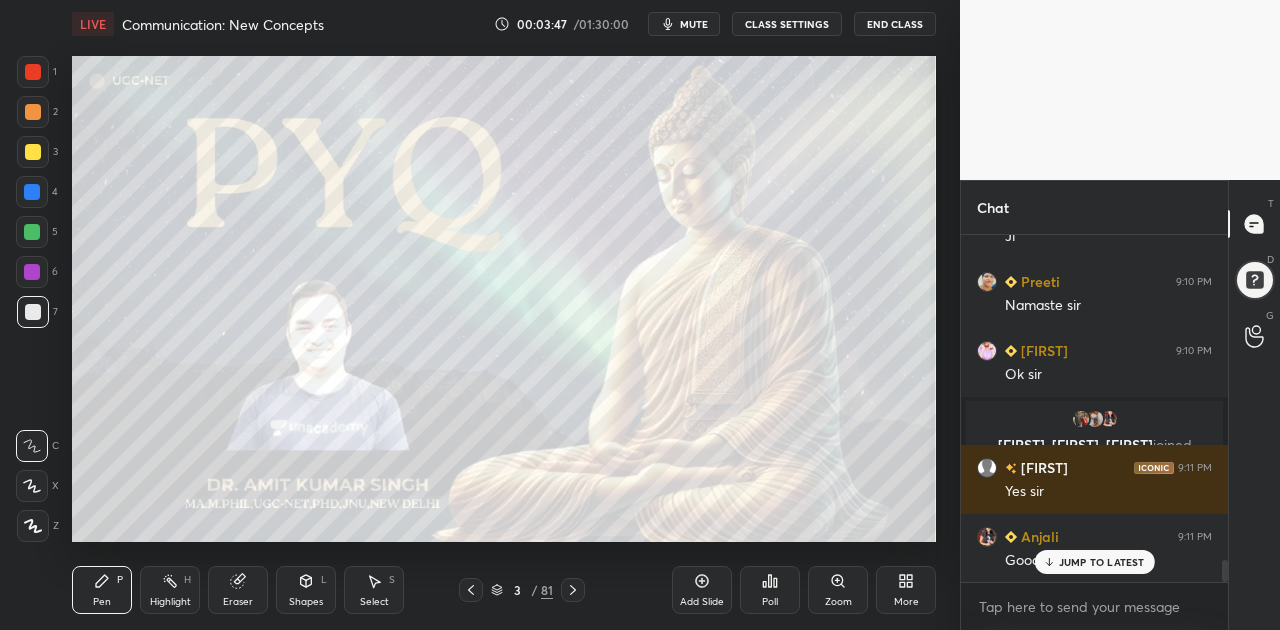 click on "JUMP TO LATEST" at bounding box center [1102, 562] 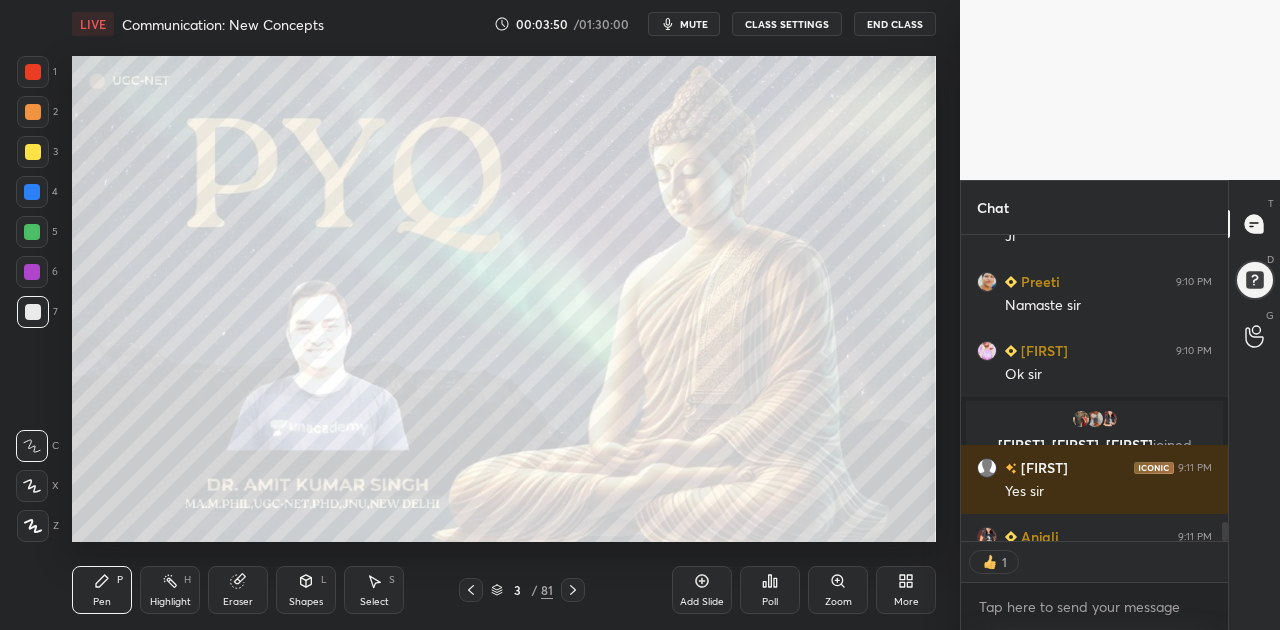 scroll, scrollTop: 300, scrollLeft: 261, axis: both 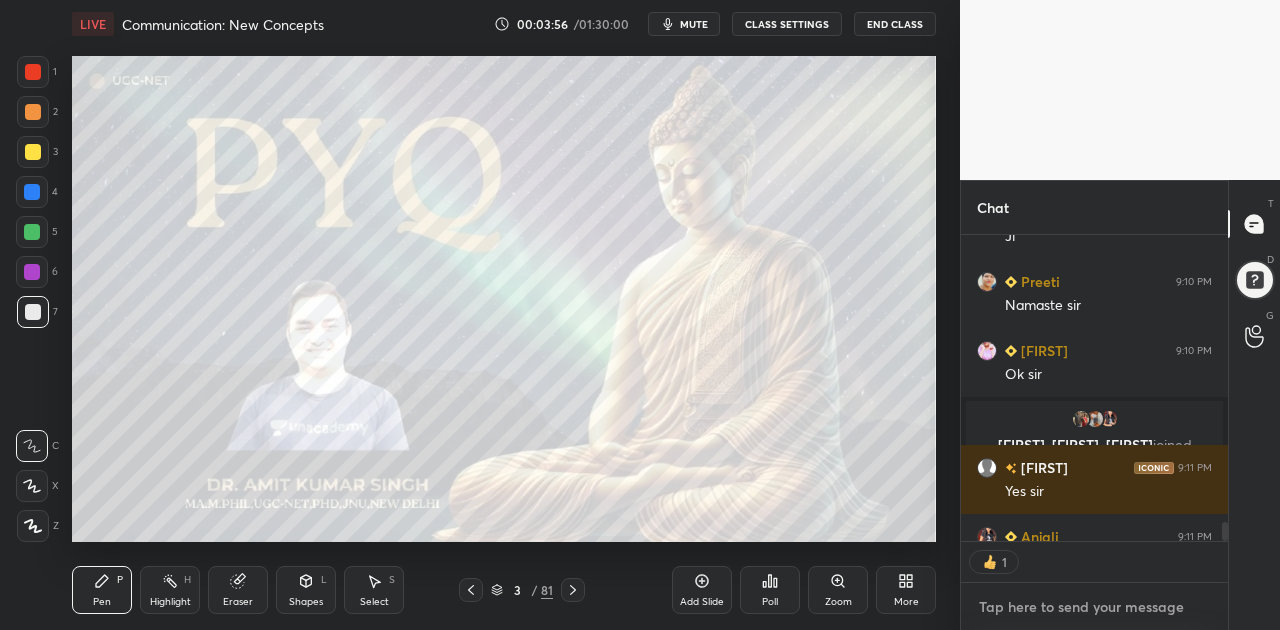 click at bounding box center (1094, 607) 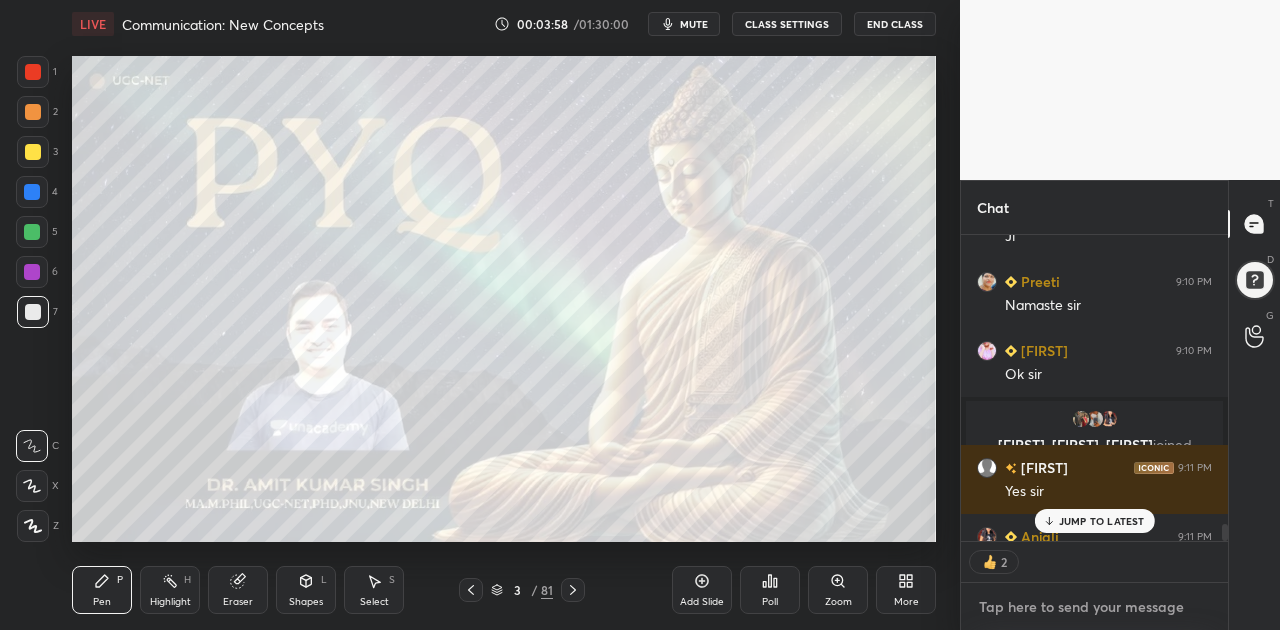 scroll, scrollTop: 5366, scrollLeft: 0, axis: vertical 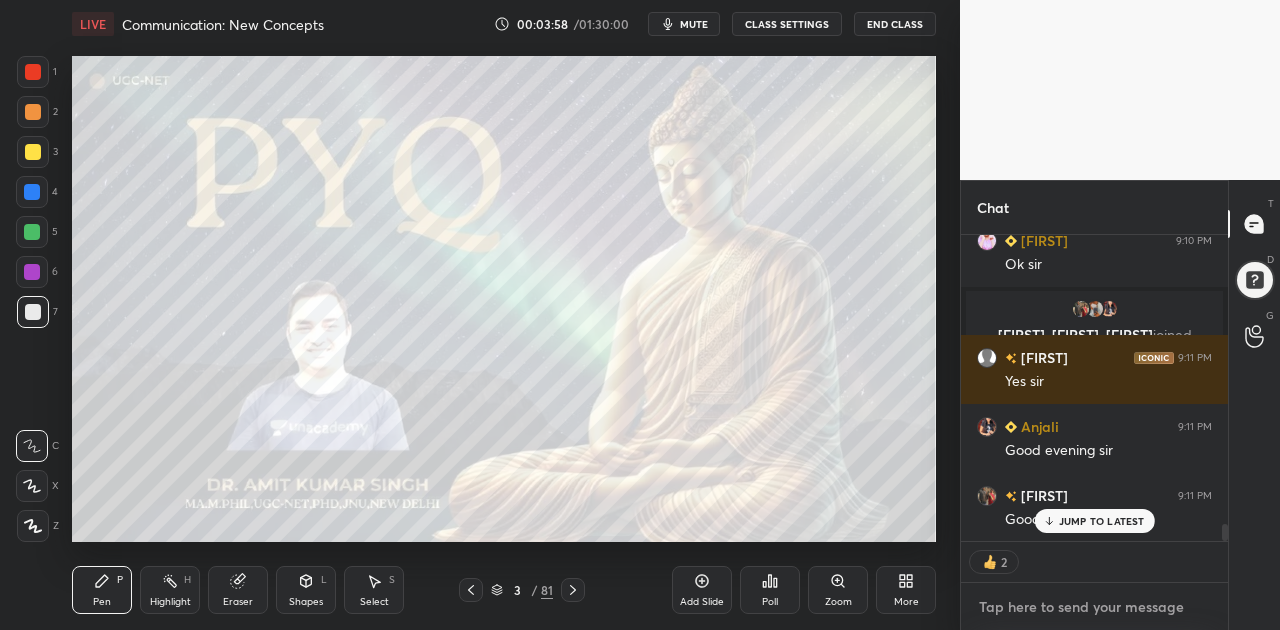 type on "x" 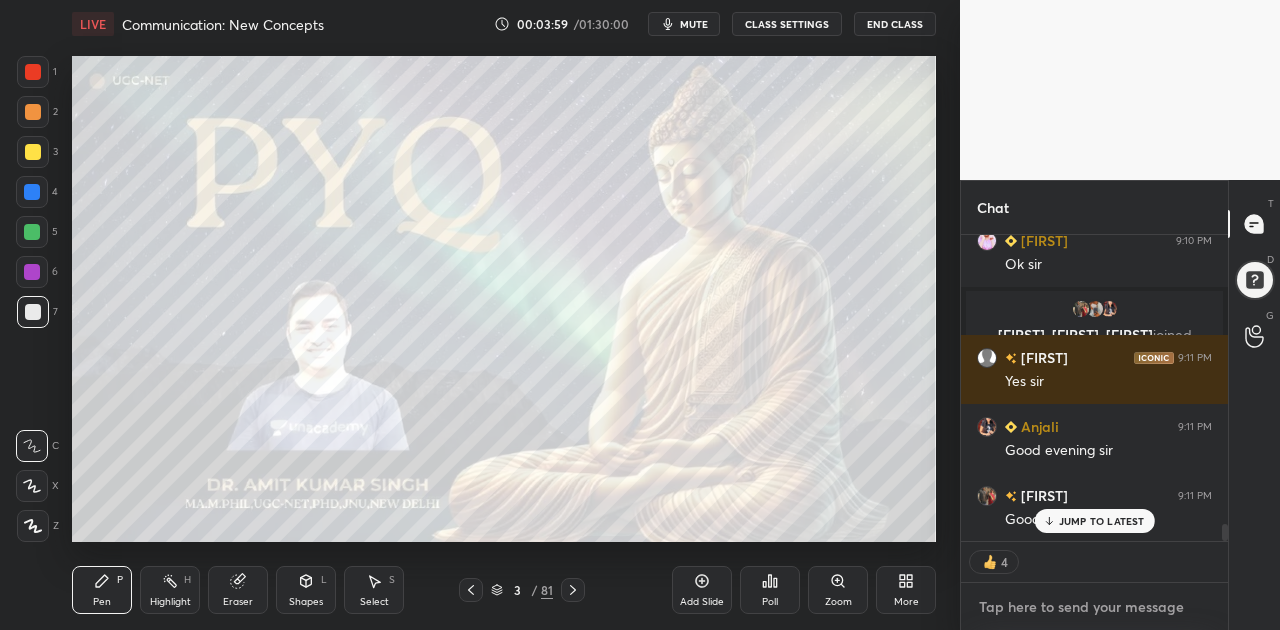 paste on "https://docs.google.com/document/d/1ljkwZCYL8gHVM185zIigWbLxMRBAkGmzNBXwV5rNO94/edit?tab=t.0" 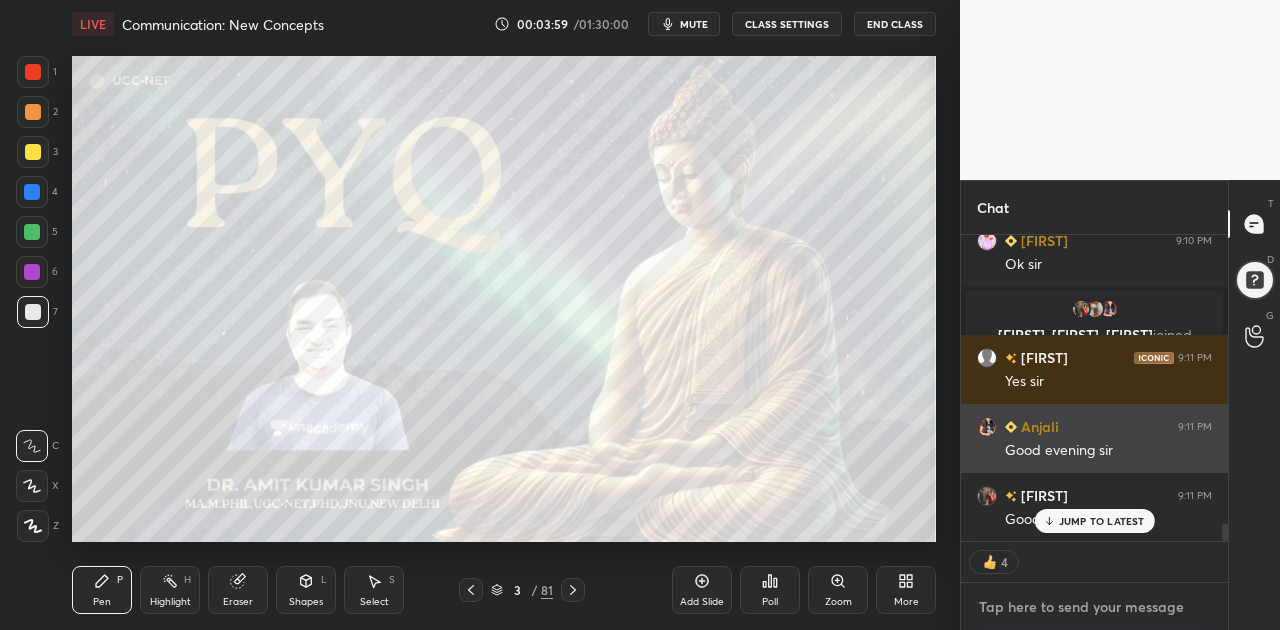 type on "https://docs.google.com/document/d/1ljkwZCYL8gHVM185zIigWbLxMRBAkGmzNBXwV5rNO94/edit?tab=t.0" 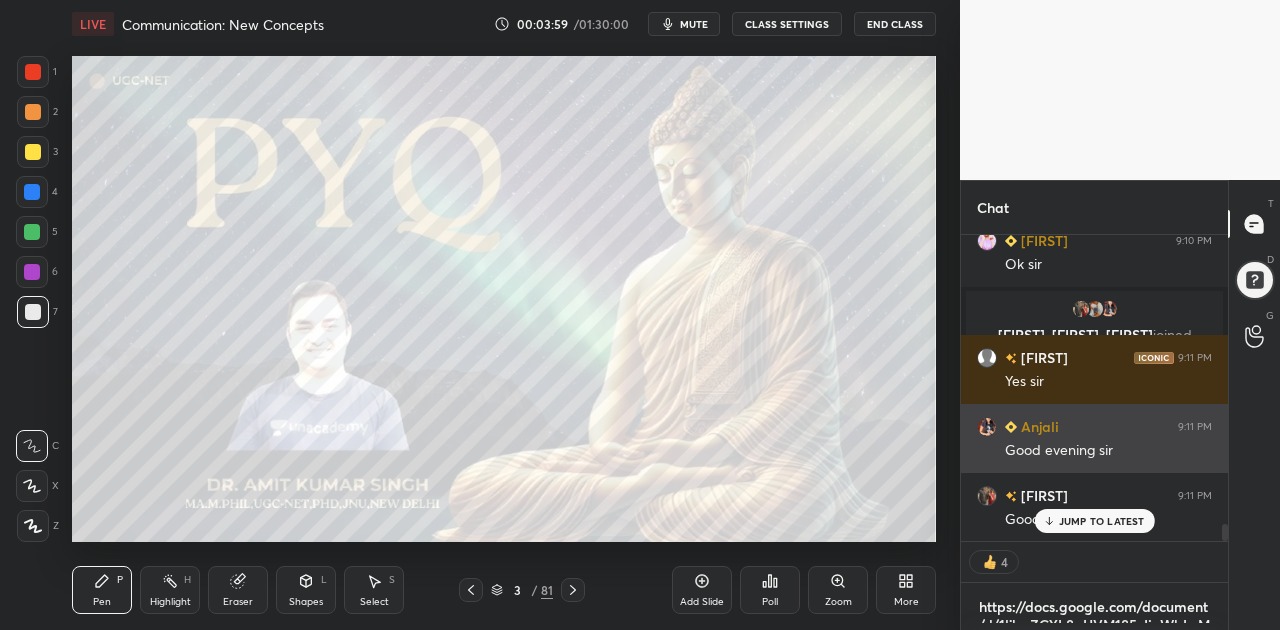 scroll, scrollTop: 0, scrollLeft: 0, axis: both 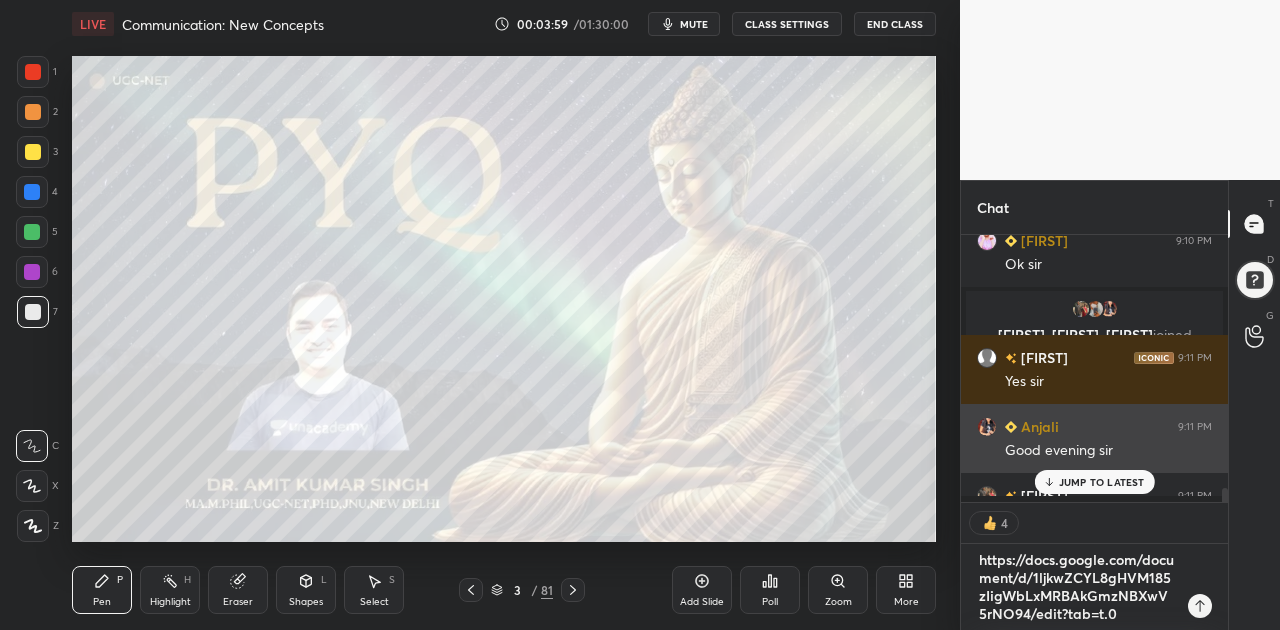 type on "x" 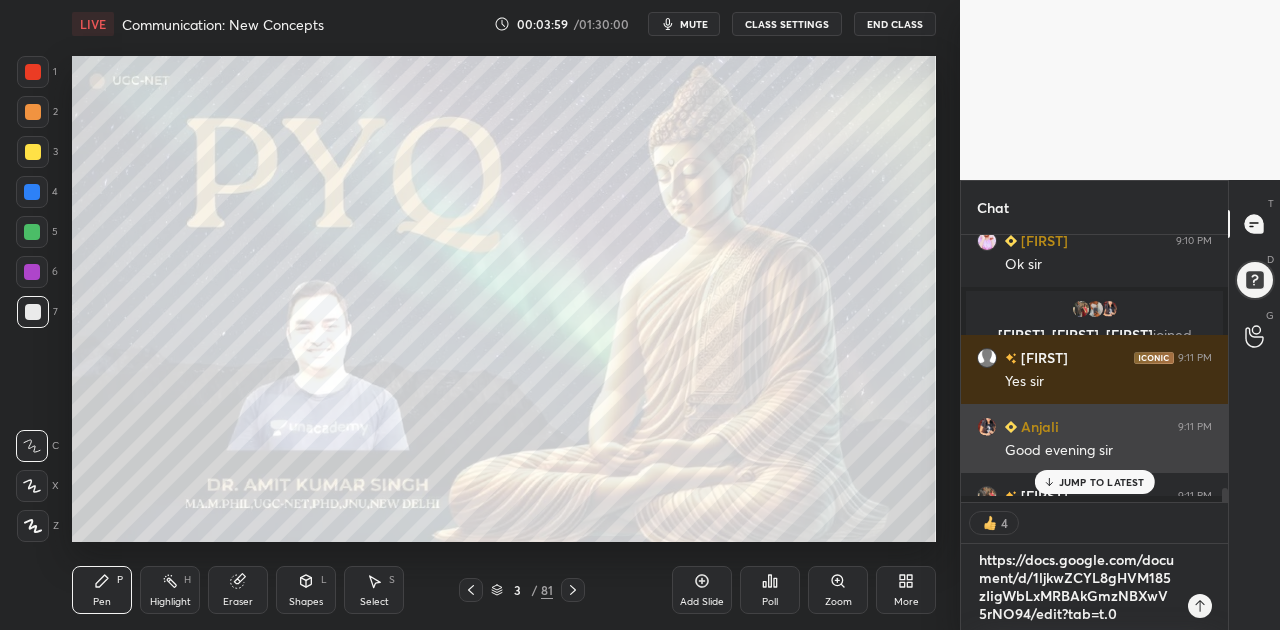 scroll, scrollTop: 0, scrollLeft: 0, axis: both 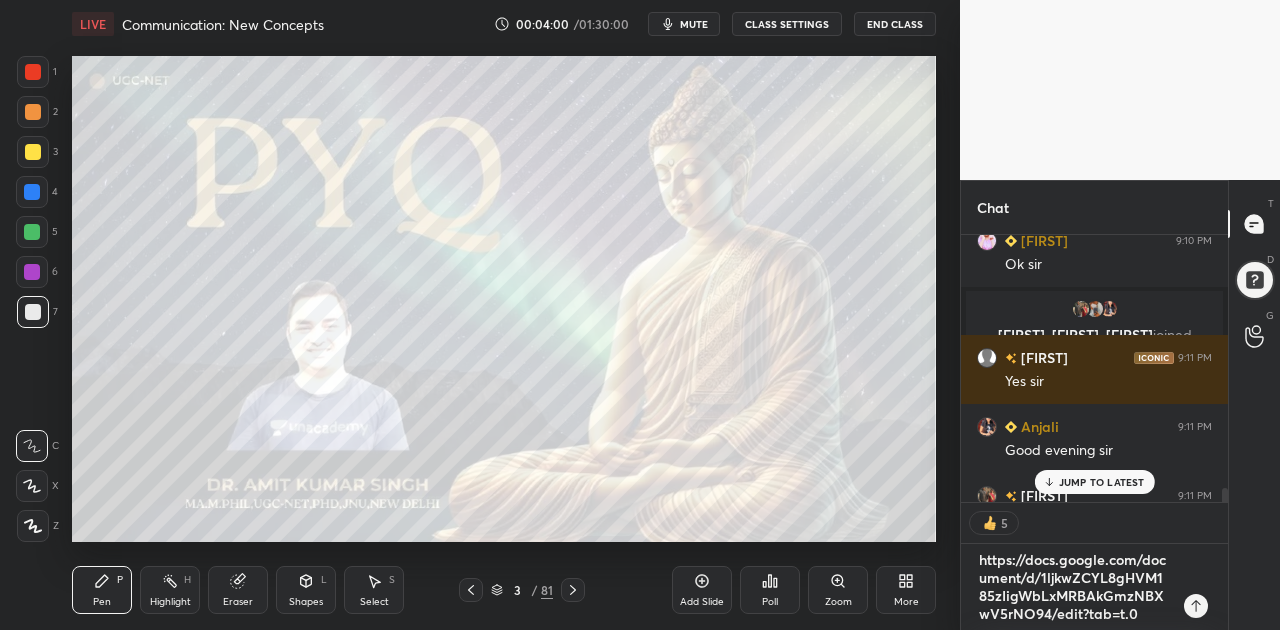 type on "https://docs.google.com/document/d/1ljkwZCYL8gHVM185zIigWbLxMRBAkGmzNBXwV5rNO94/edit?tab=t.0" 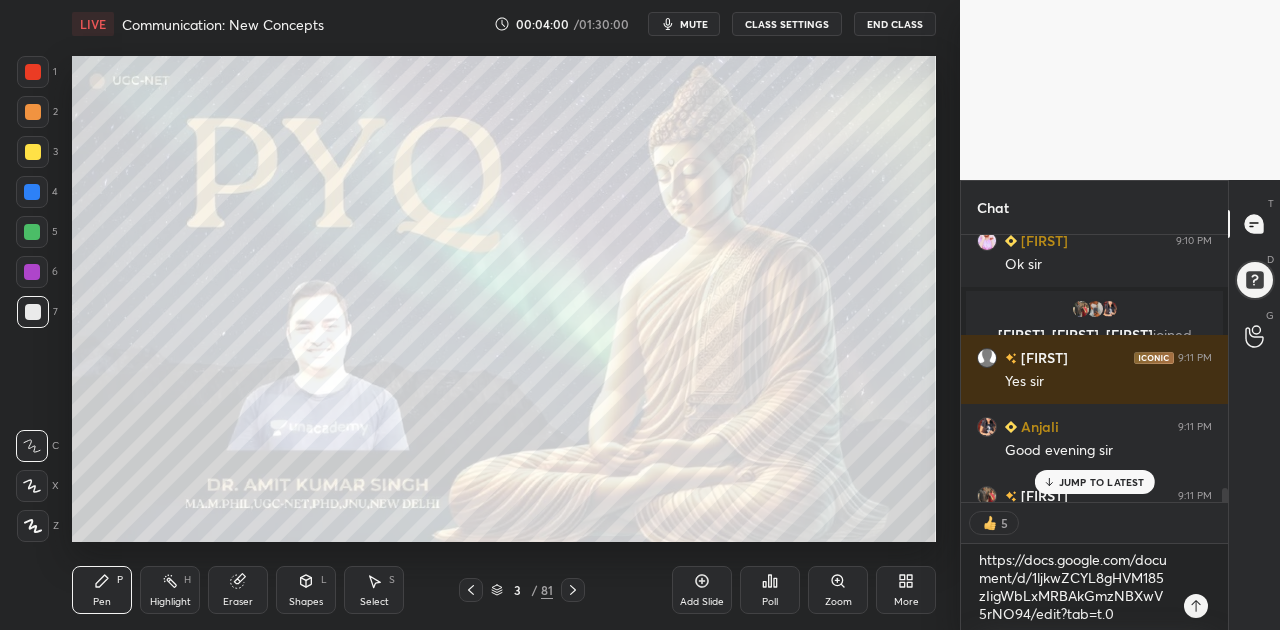 type on "x" 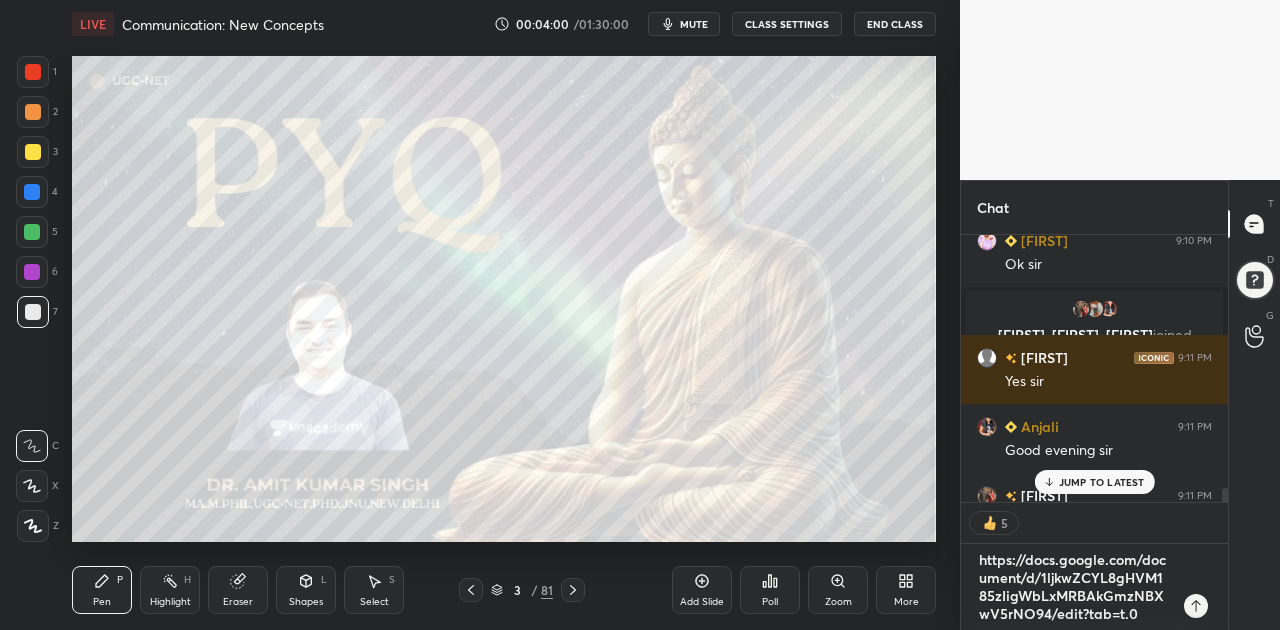 type 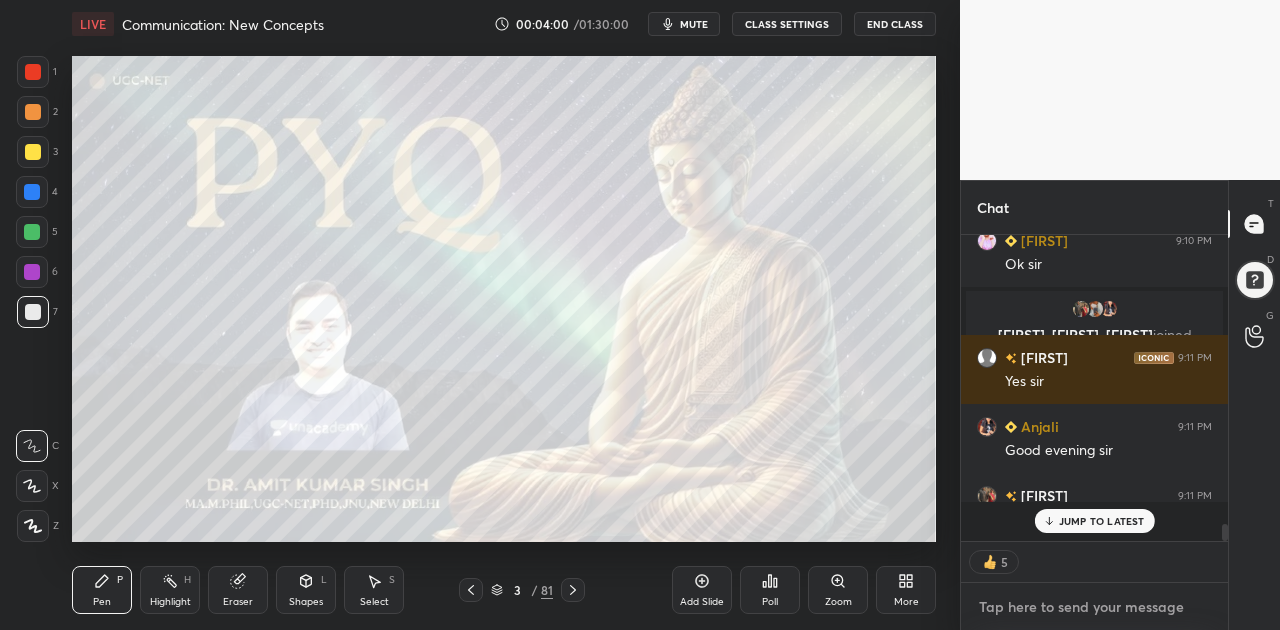 scroll, scrollTop: 6, scrollLeft: 6, axis: both 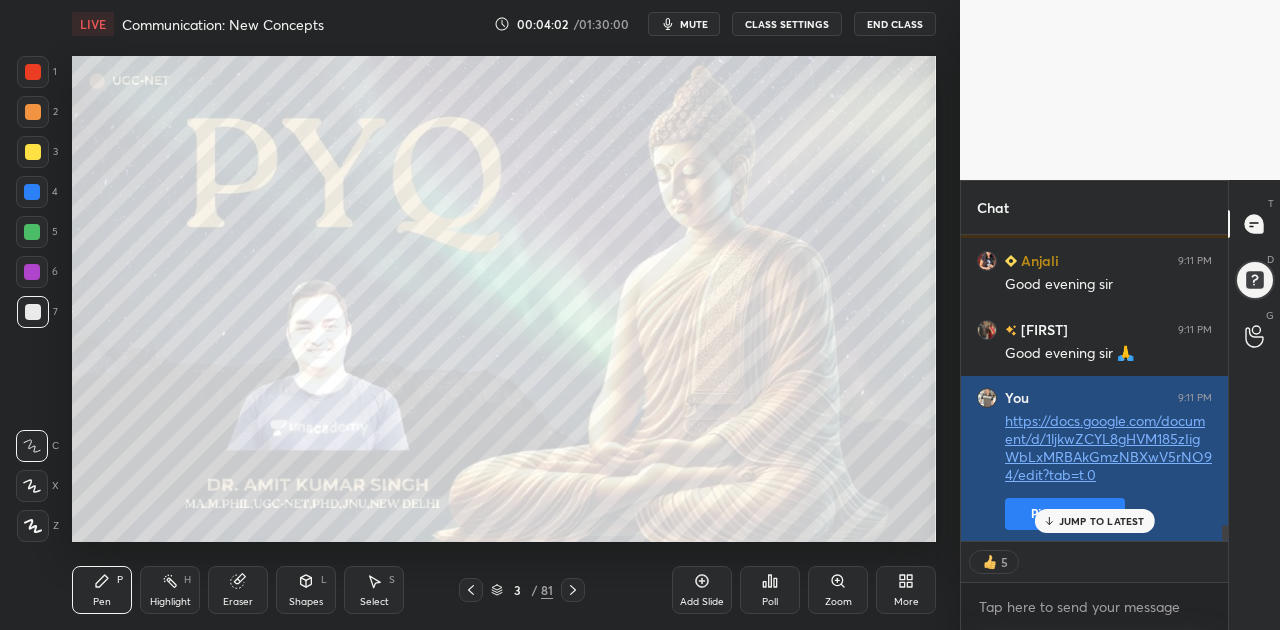 click on "Pin message" at bounding box center (1065, 514) 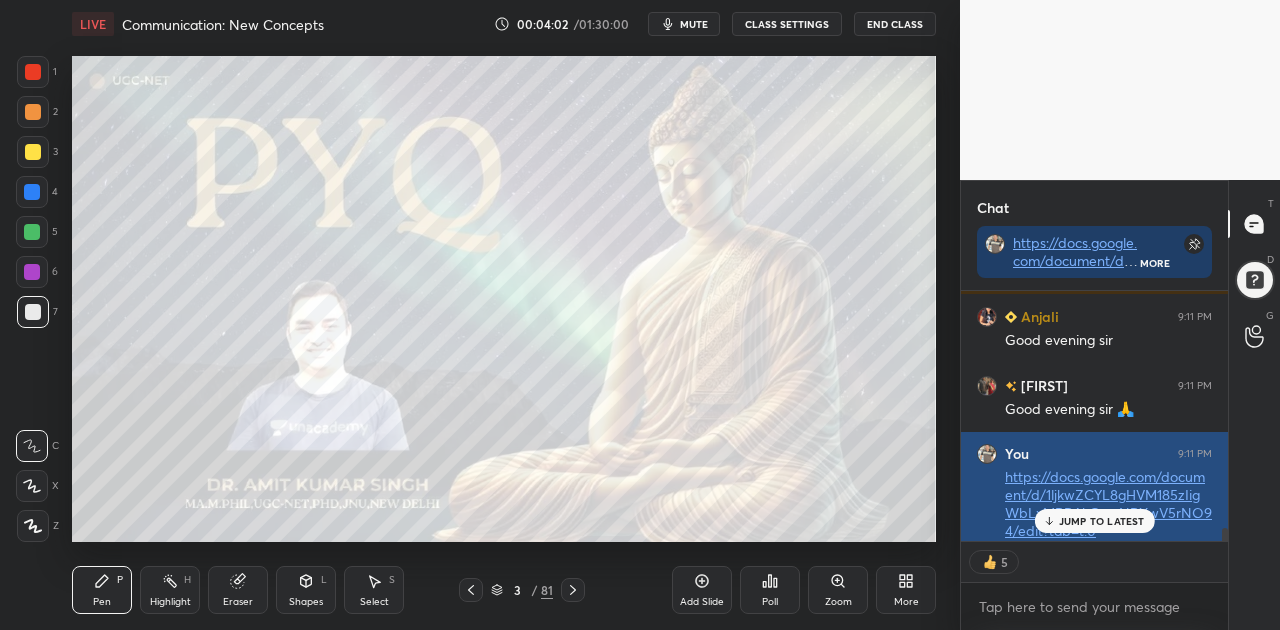 scroll, scrollTop: 244, scrollLeft: 261, axis: both 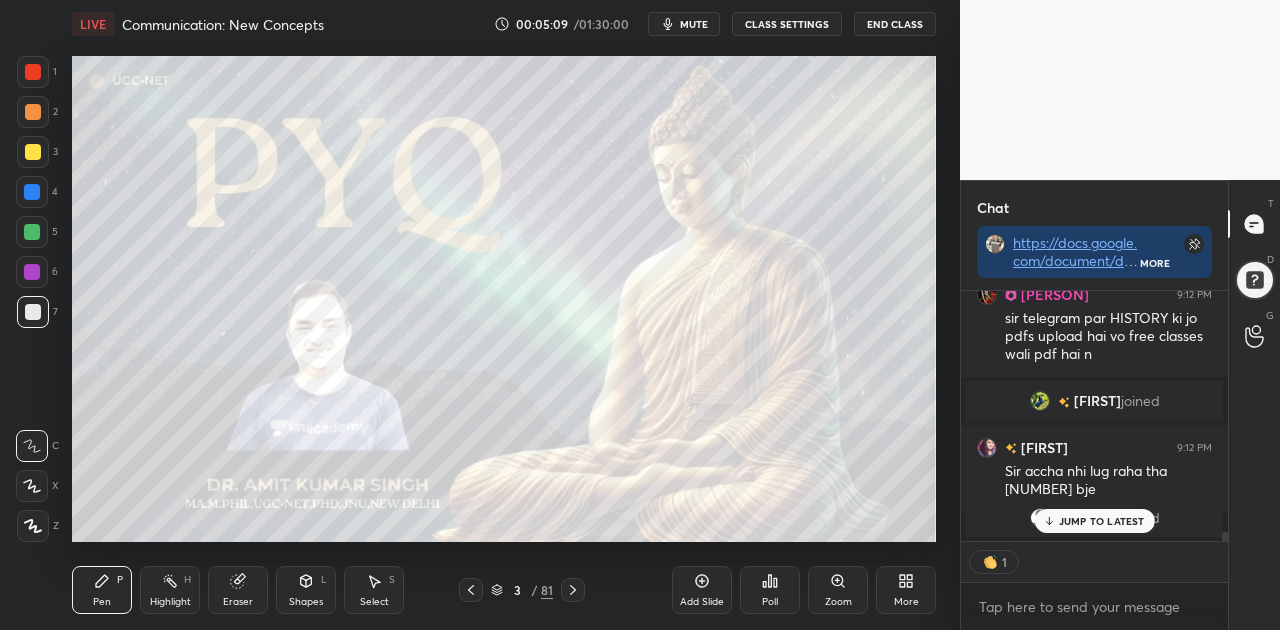 click on "JUMP TO LATEST" at bounding box center (1102, 521) 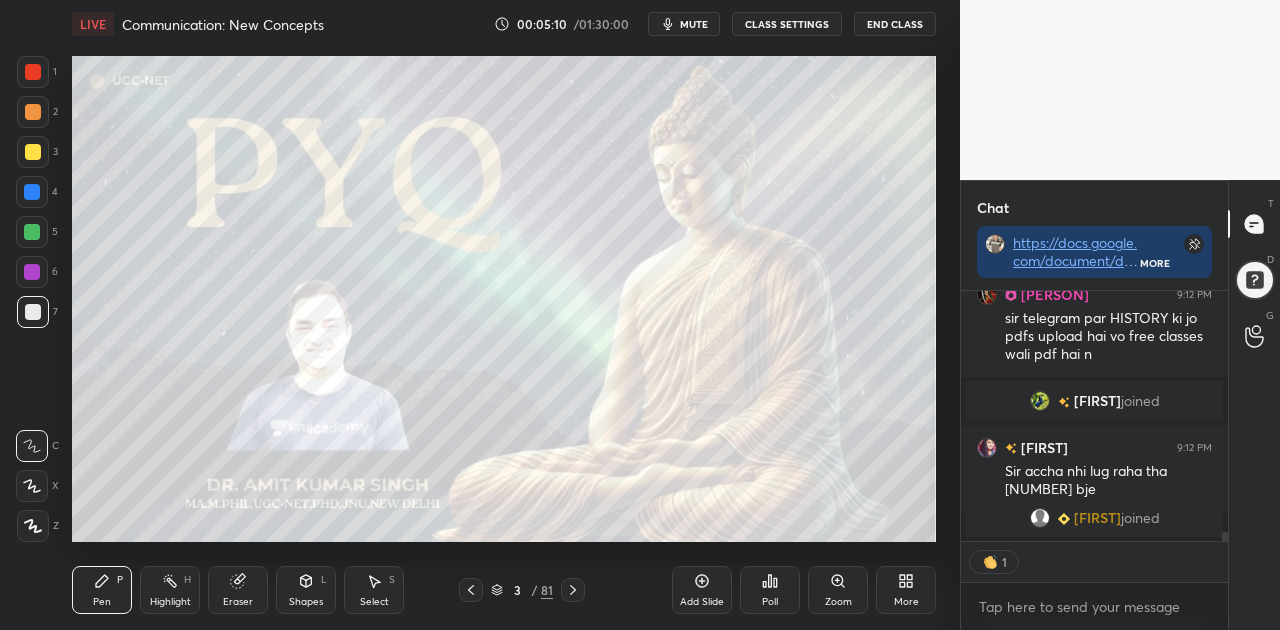 scroll, scrollTop: 6, scrollLeft: 6, axis: both 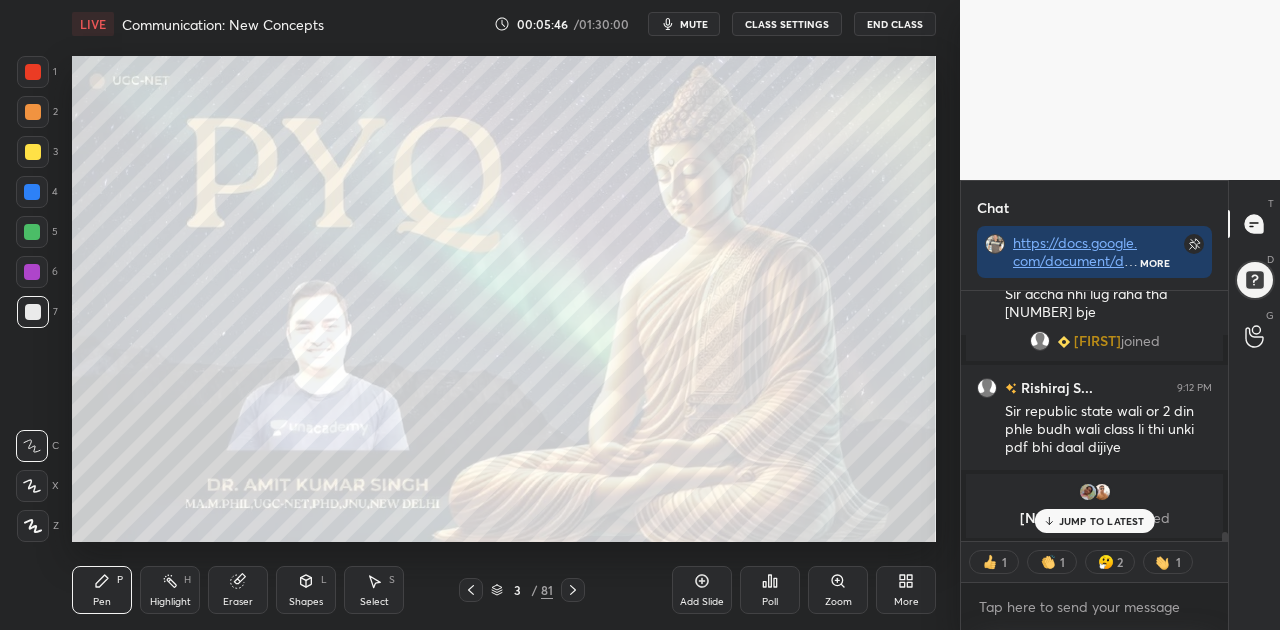 click on "JUMP TO LATEST" at bounding box center [1102, 521] 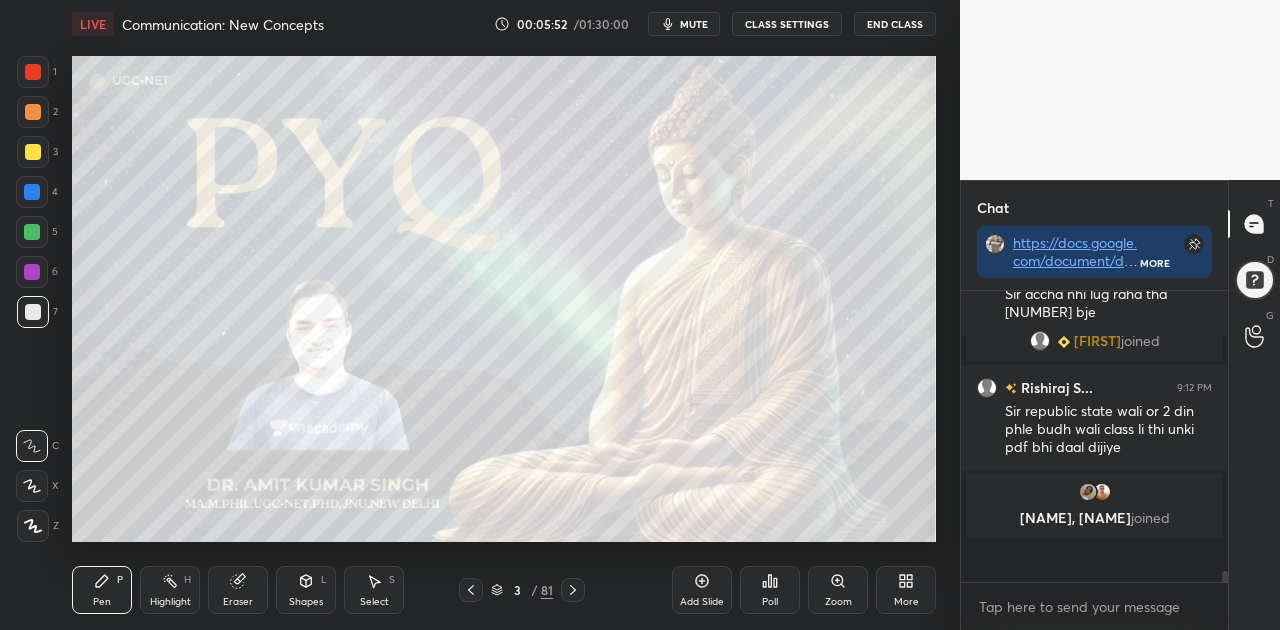 scroll, scrollTop: 6, scrollLeft: 6, axis: both 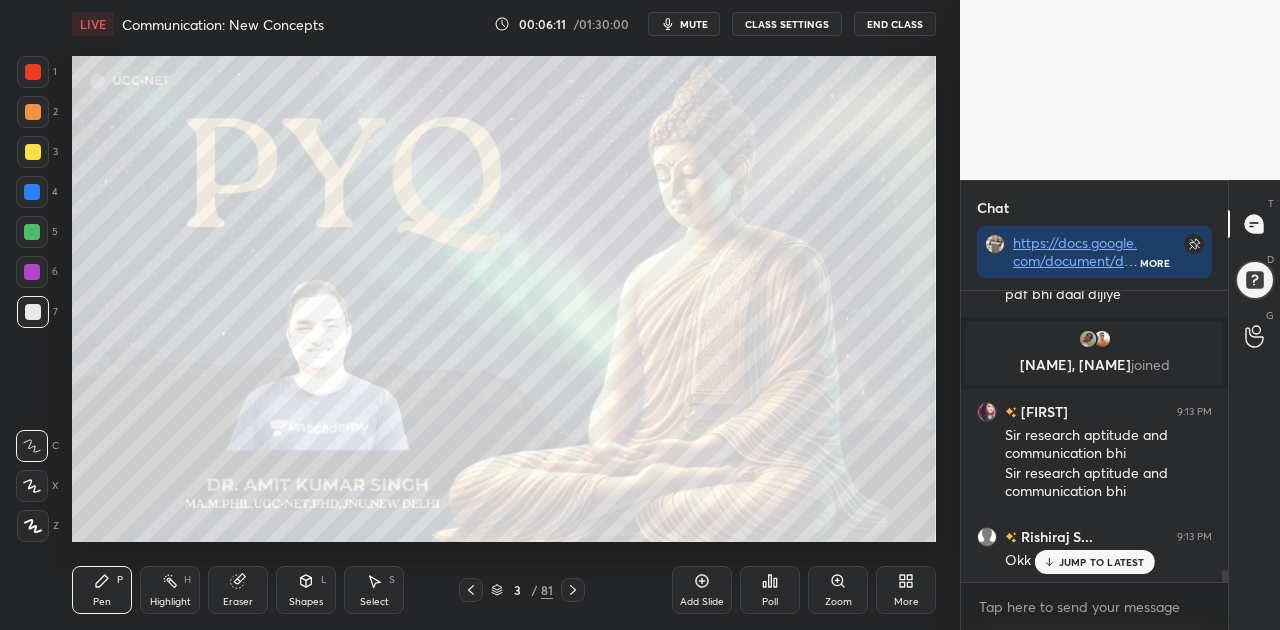 click on "JUMP TO LATEST" at bounding box center (1102, 562) 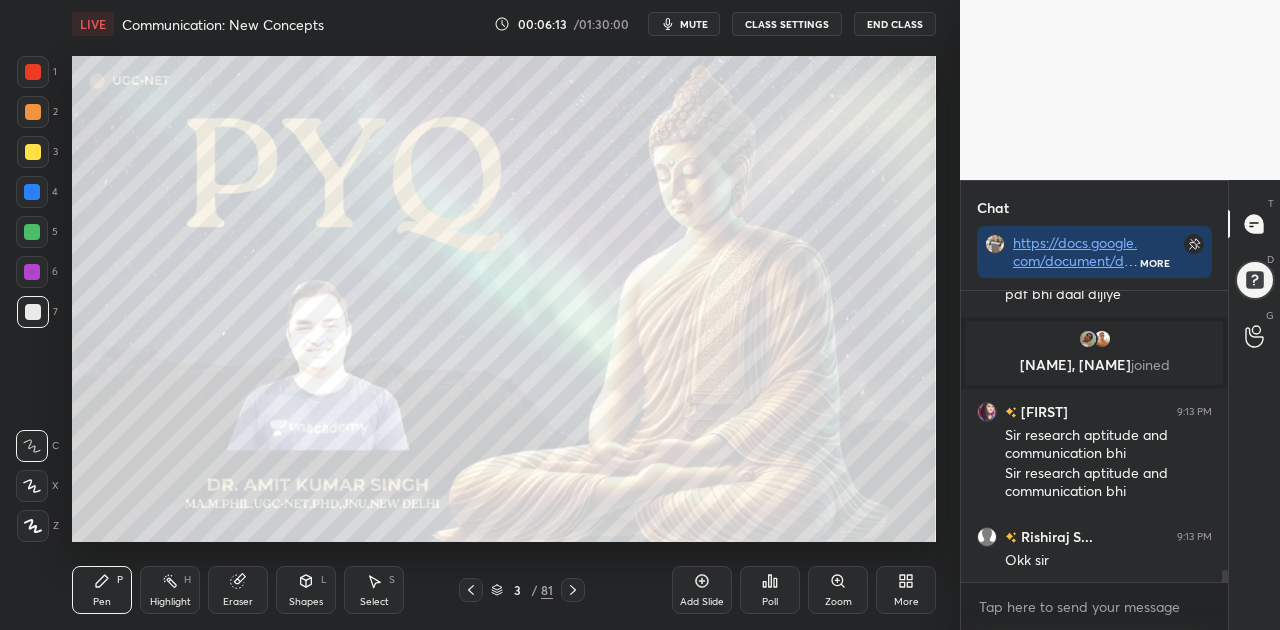 scroll, scrollTop: 6686, scrollLeft: 0, axis: vertical 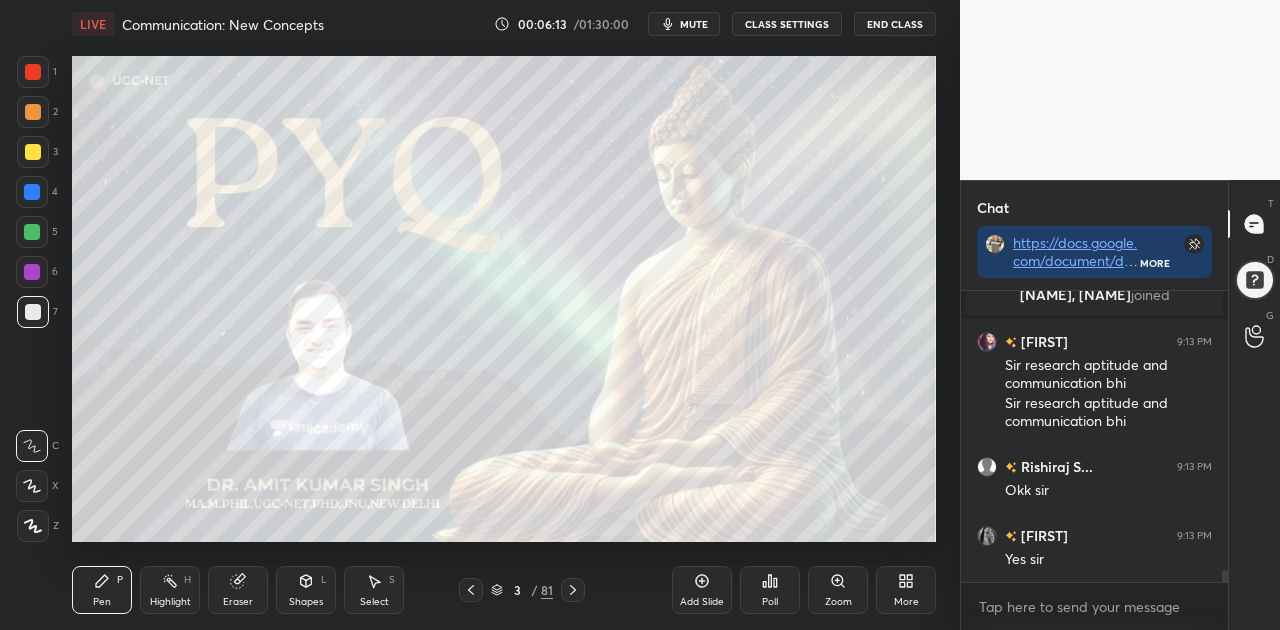 click 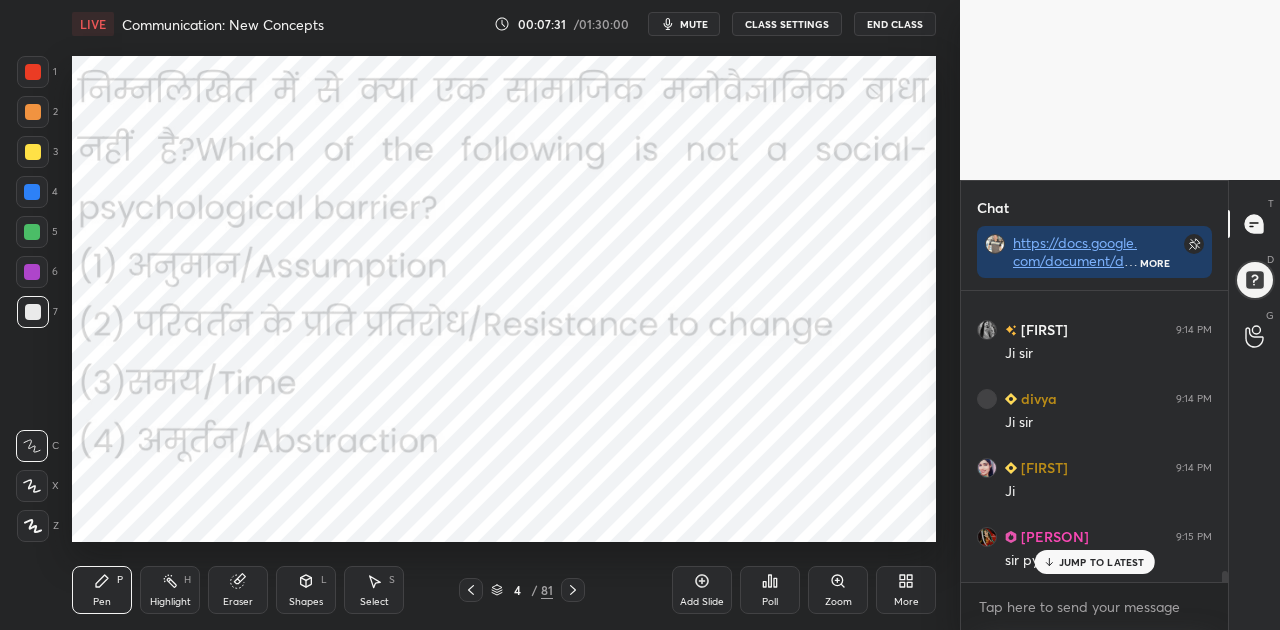 scroll, scrollTop: 7446, scrollLeft: 0, axis: vertical 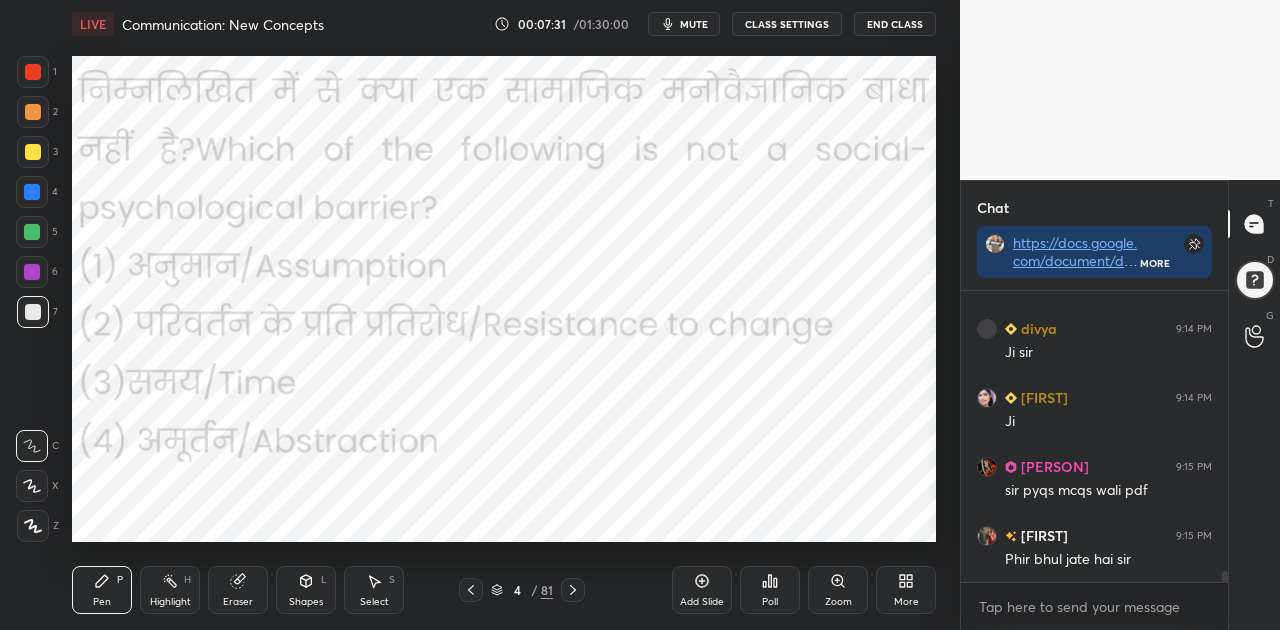 click on "Phir bhul jate hai sir" at bounding box center [1108, 560] 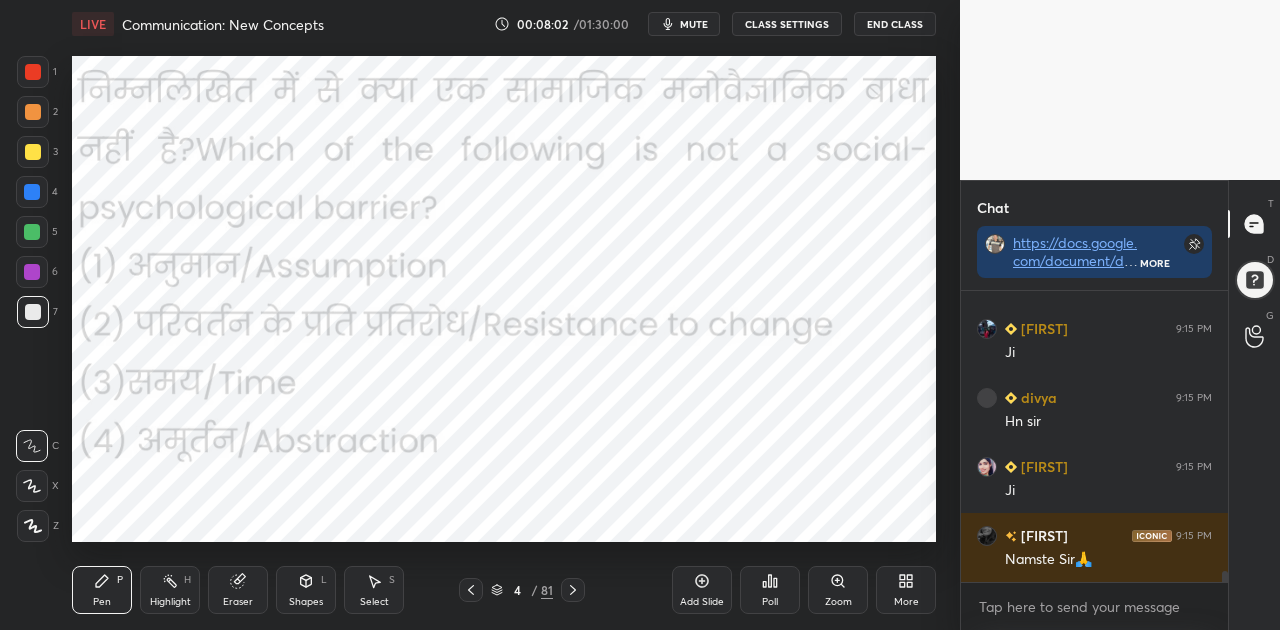 scroll, scrollTop: 7808, scrollLeft: 0, axis: vertical 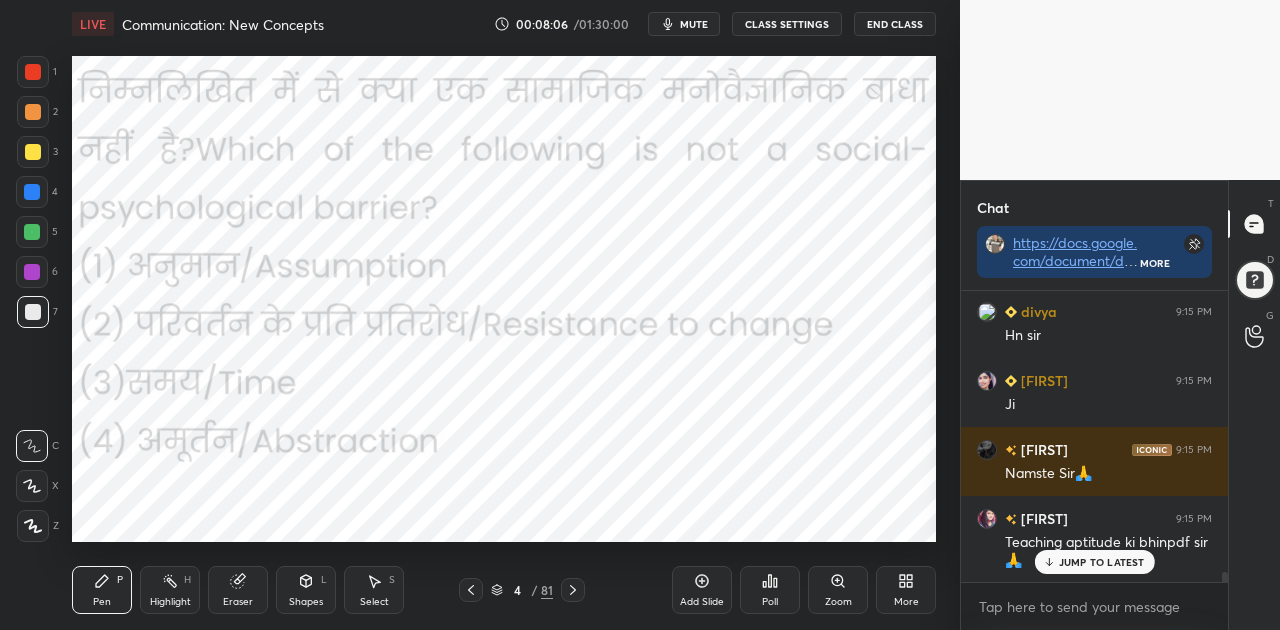 click on "JUMP TO LATEST" at bounding box center [1102, 562] 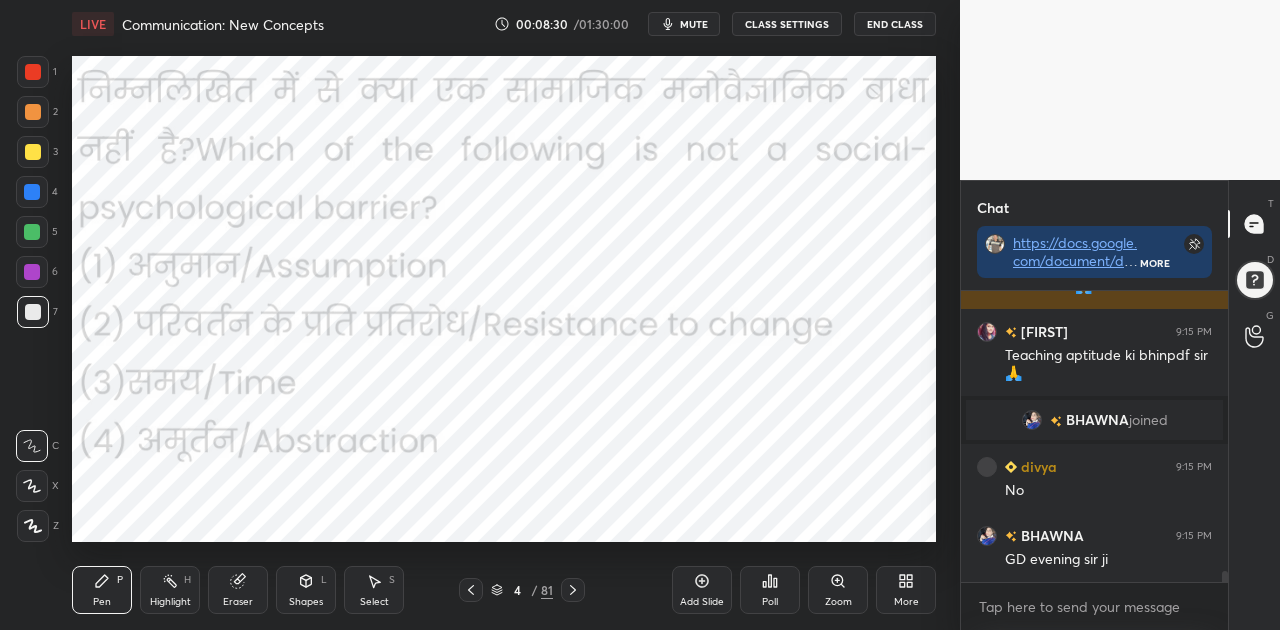 scroll, scrollTop: 7620, scrollLeft: 0, axis: vertical 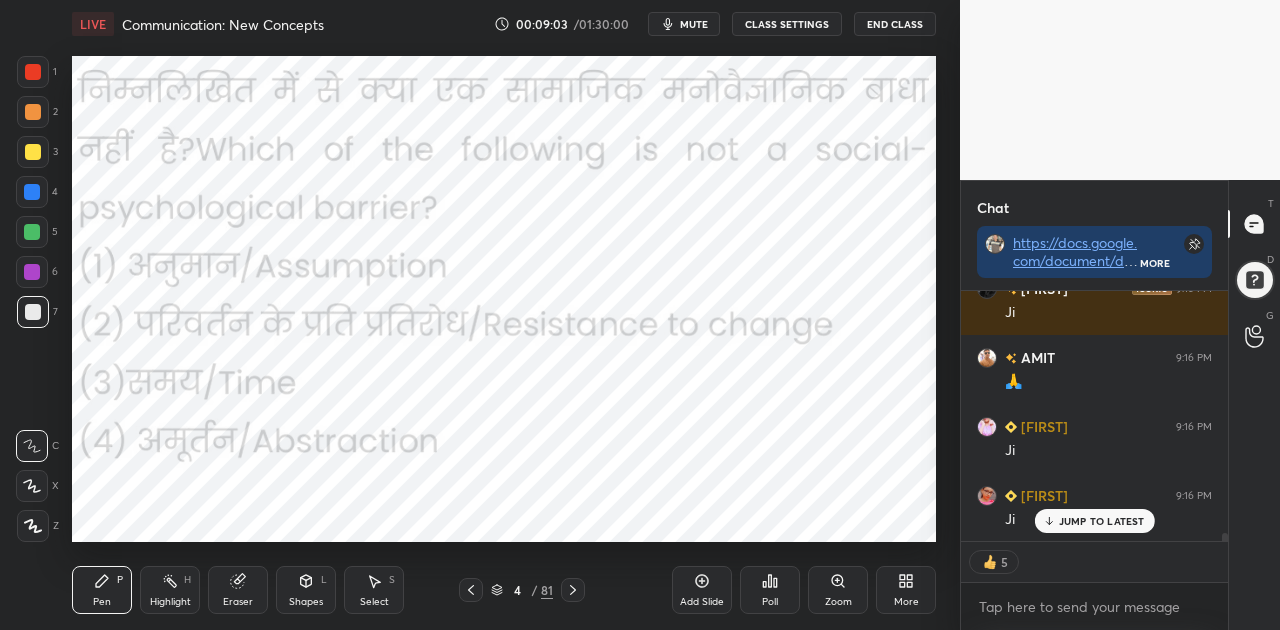 click on "JUMP TO LATEST" at bounding box center (1102, 521) 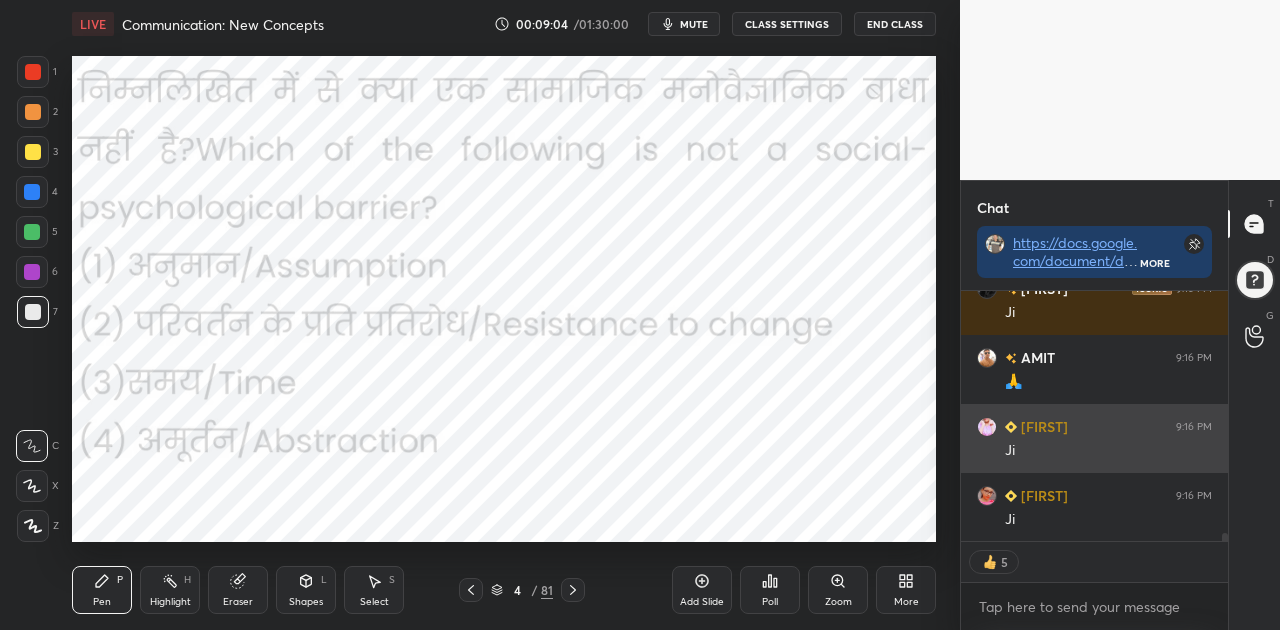 scroll, scrollTop: 6, scrollLeft: 6, axis: both 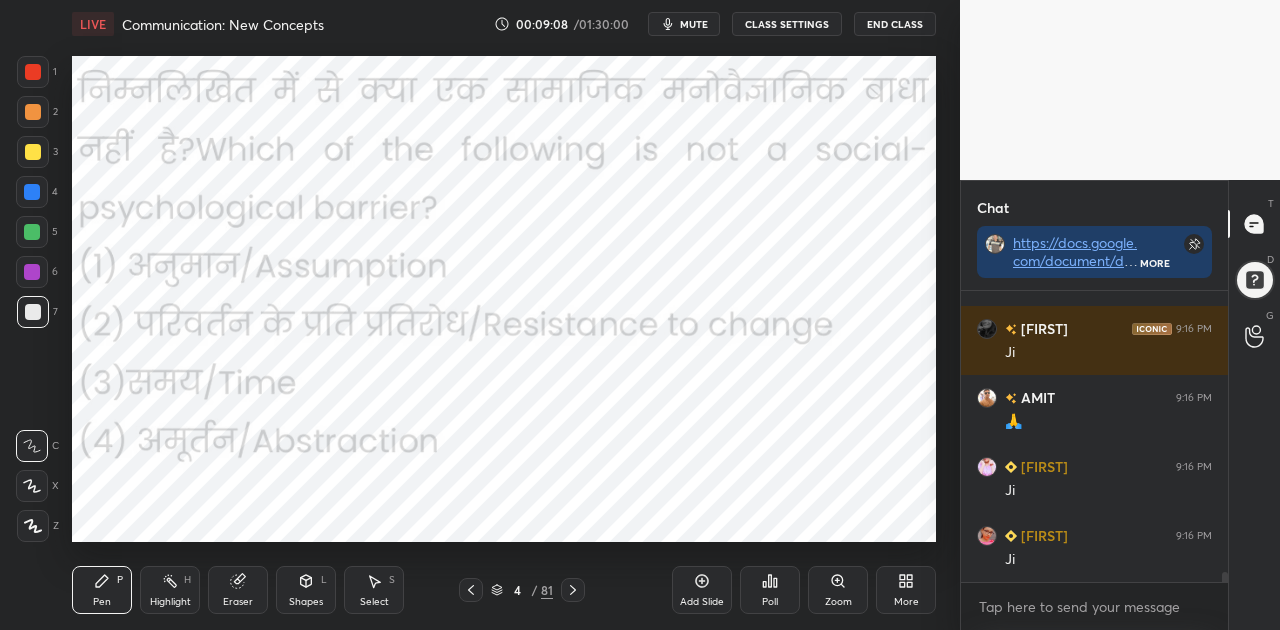 click on "Poll" at bounding box center [770, 590] 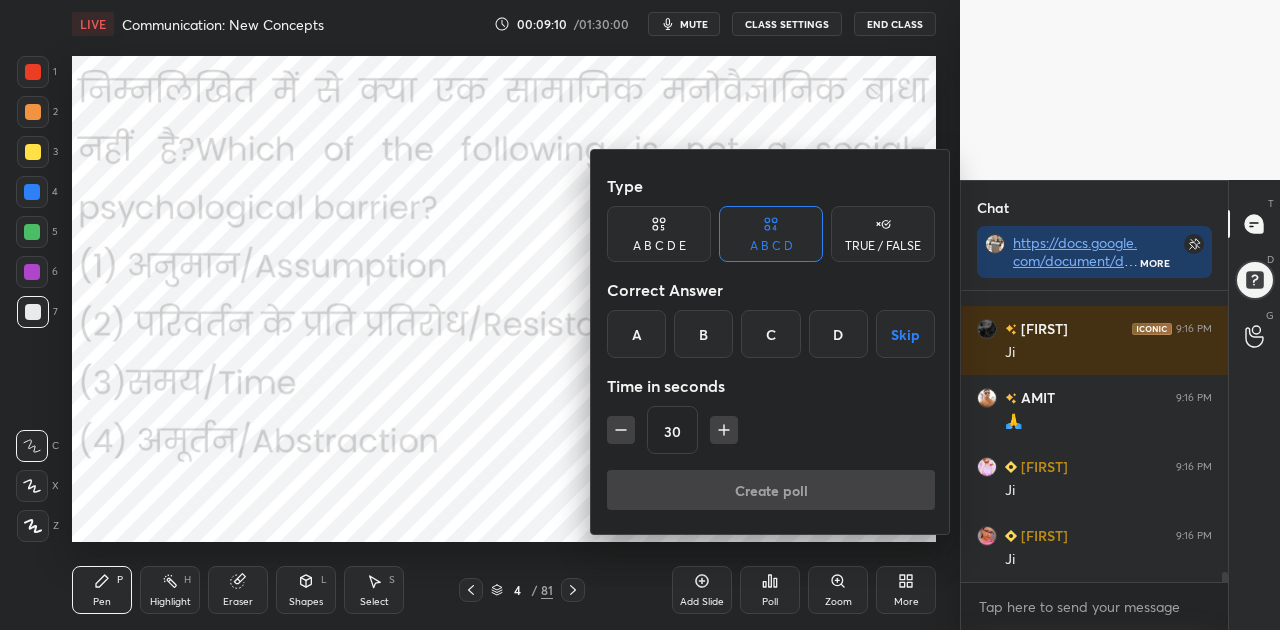 click on "C" at bounding box center [770, 334] 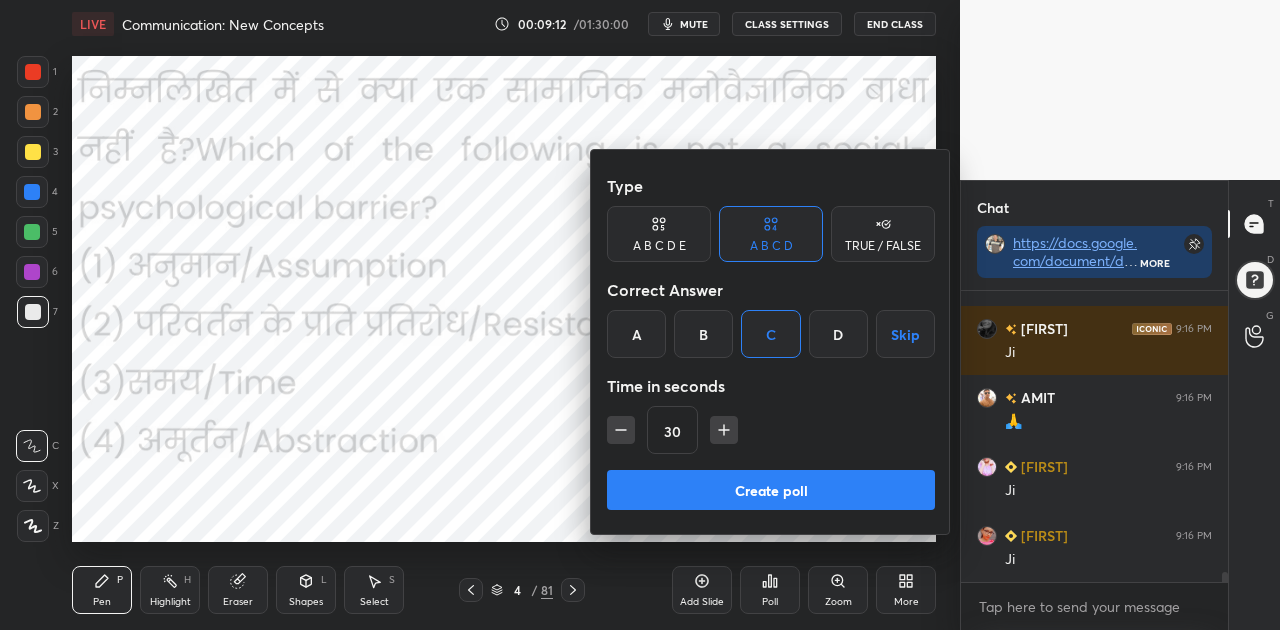 scroll, scrollTop: 7896, scrollLeft: 0, axis: vertical 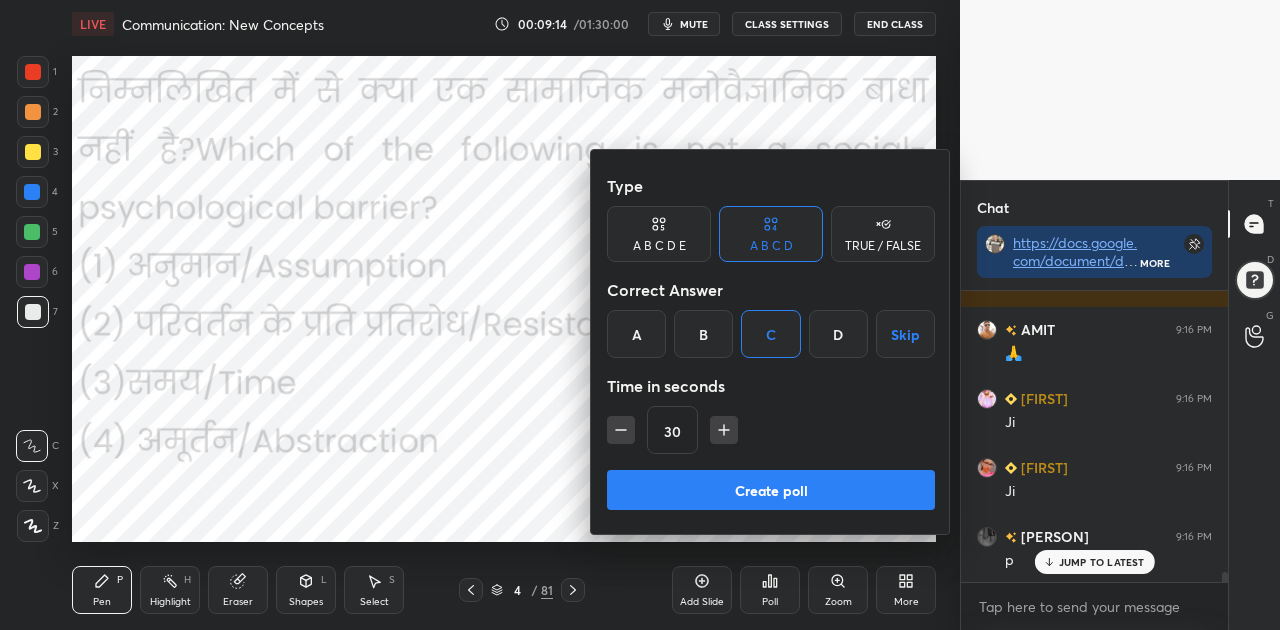 click on "Create poll" at bounding box center [771, 490] 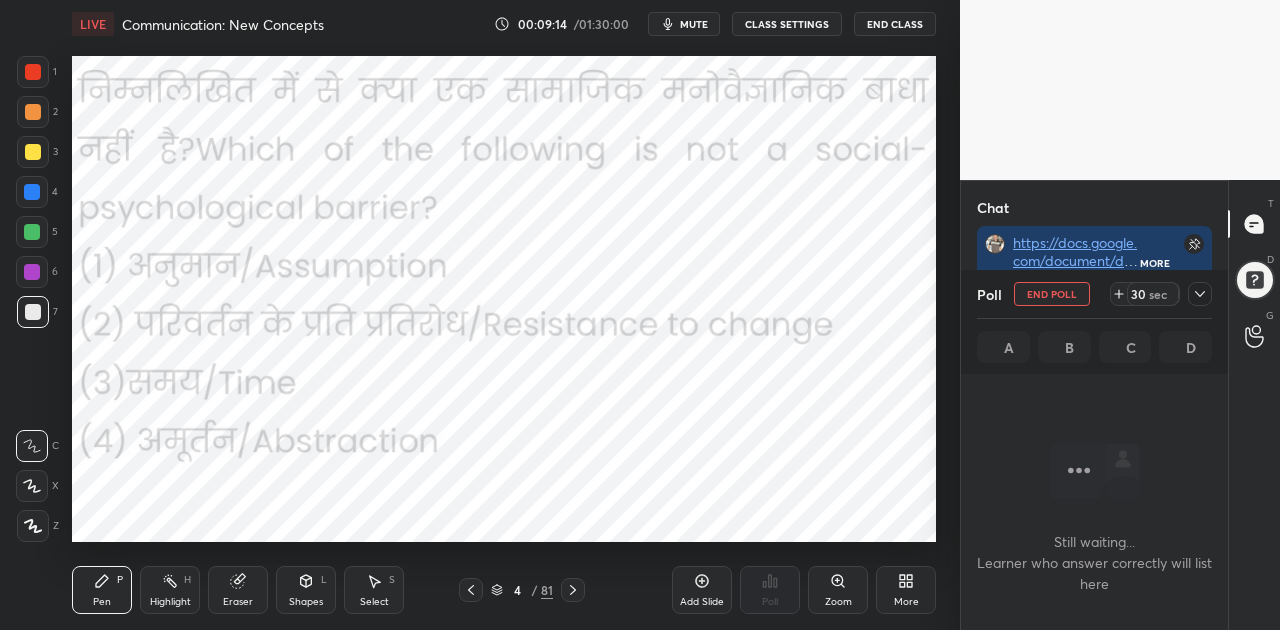 scroll, scrollTop: 192, scrollLeft: 261, axis: both 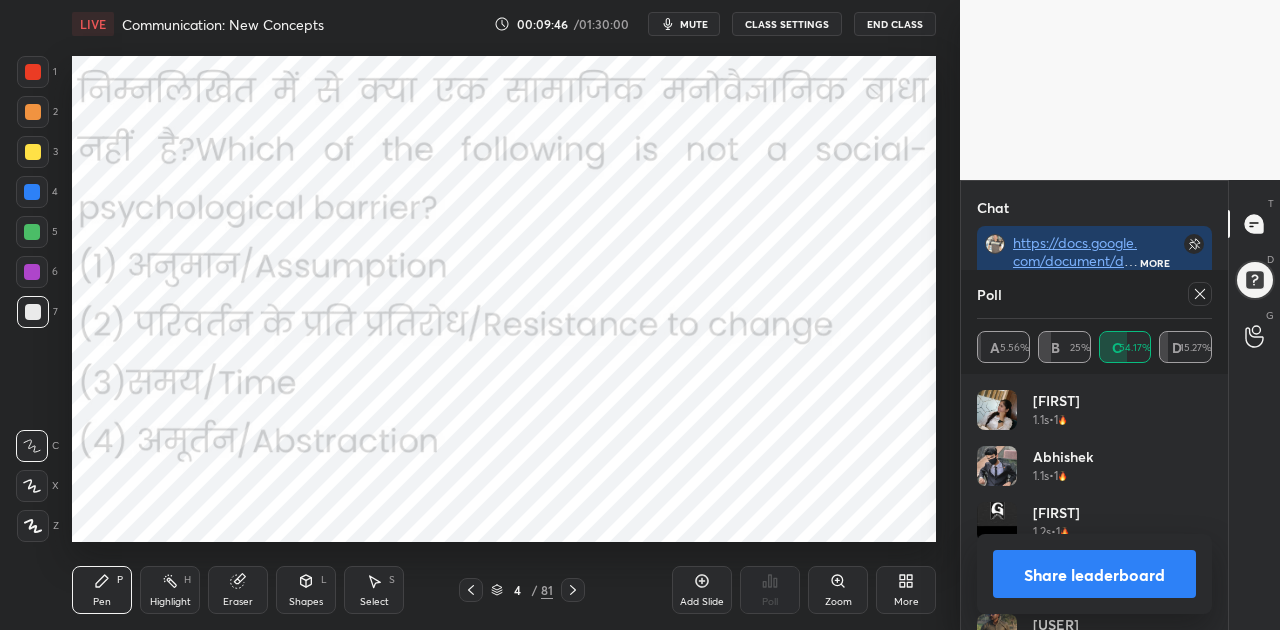 click on "Share leaderboard" at bounding box center [1094, 574] 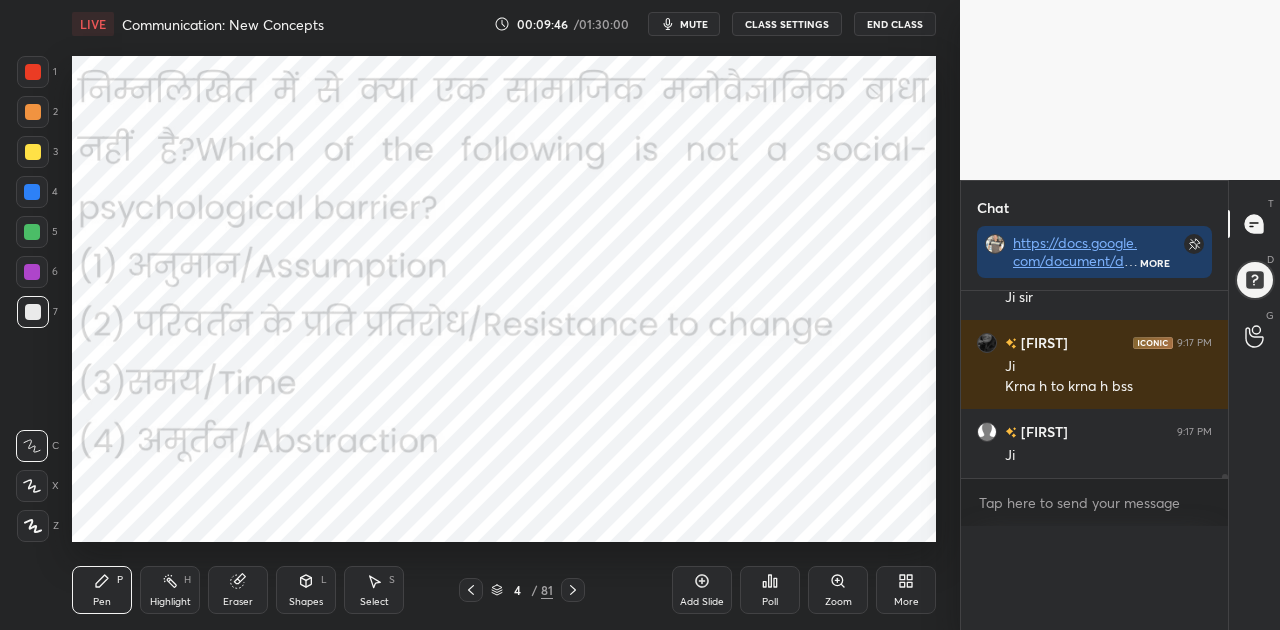 scroll, scrollTop: 150, scrollLeft: 229, axis: both 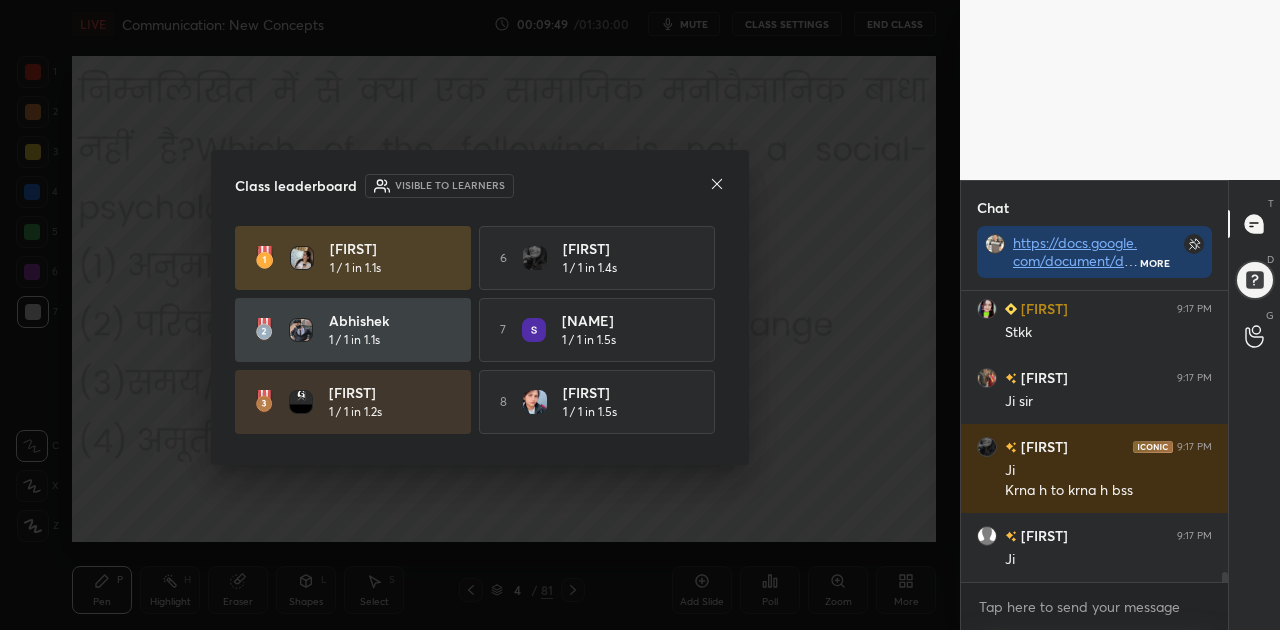 click 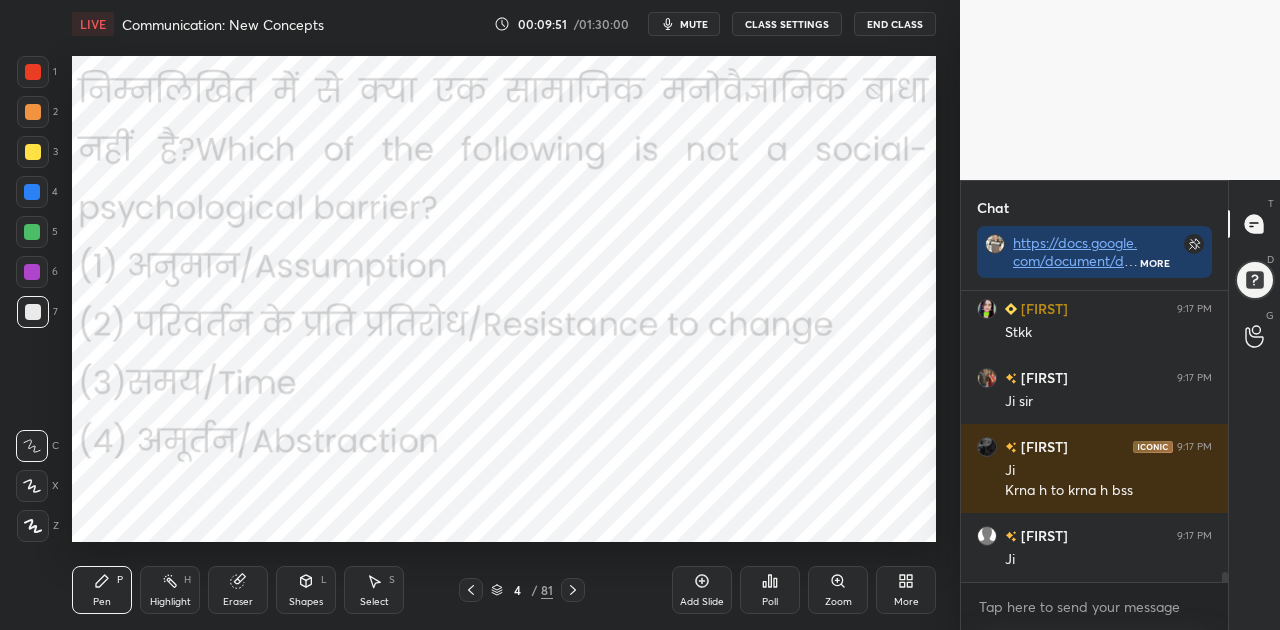 click 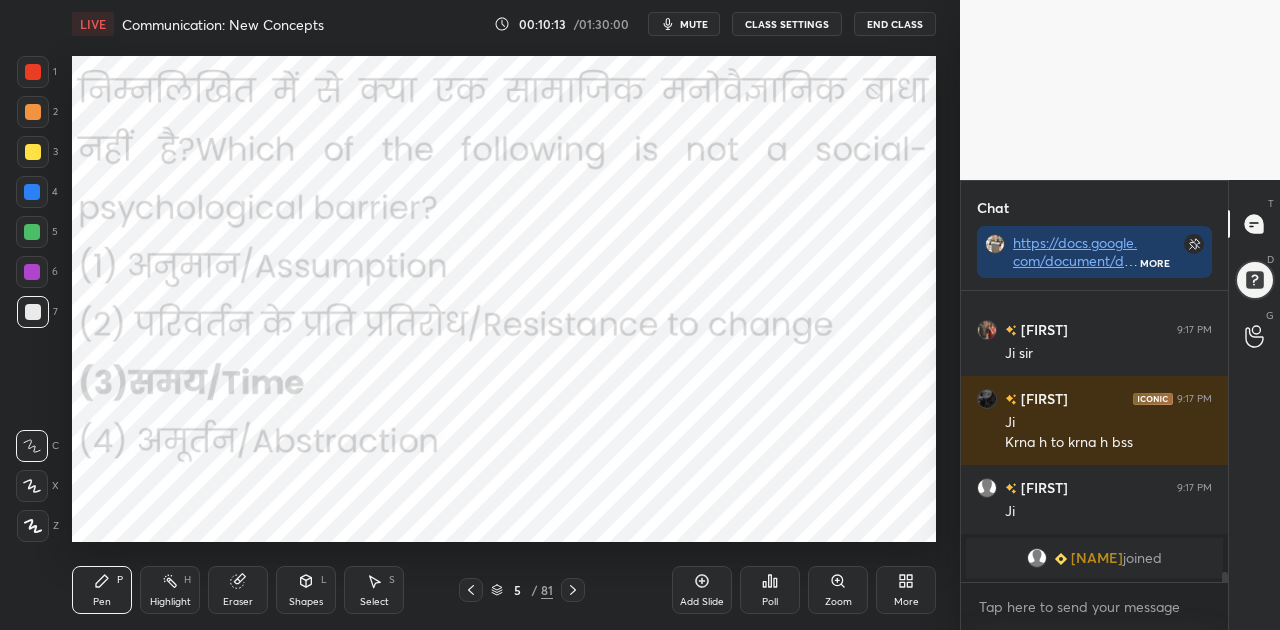click at bounding box center (32, 192) 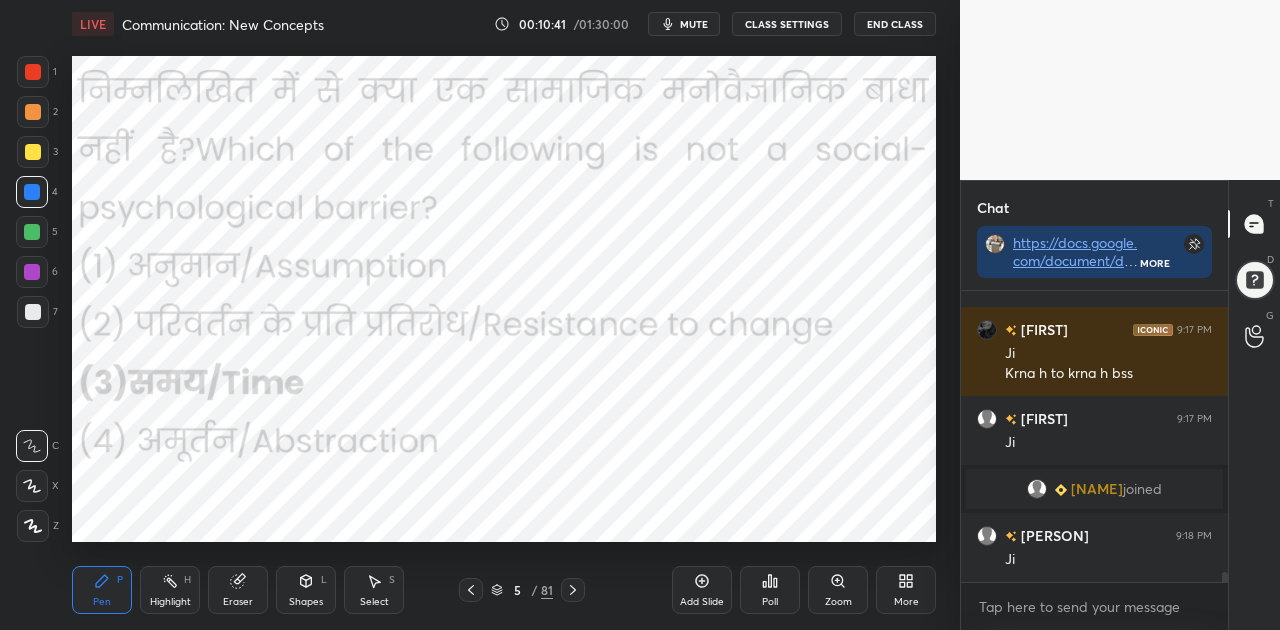 scroll, scrollTop: 8242, scrollLeft: 0, axis: vertical 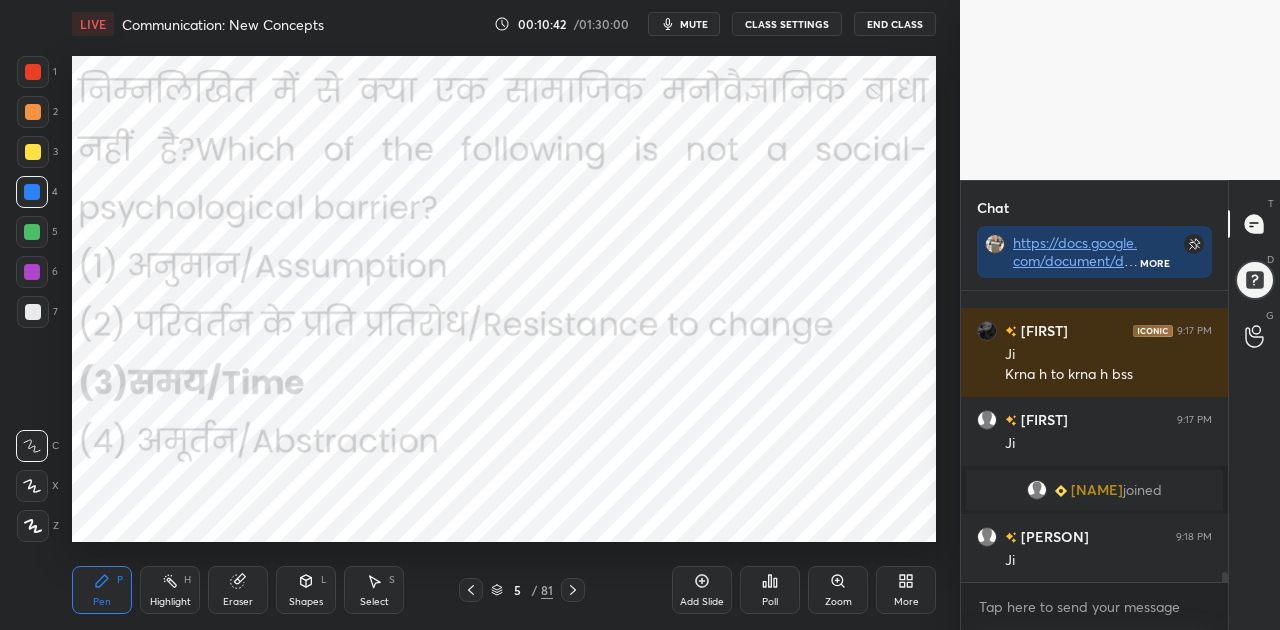 click on "mute" at bounding box center [694, 24] 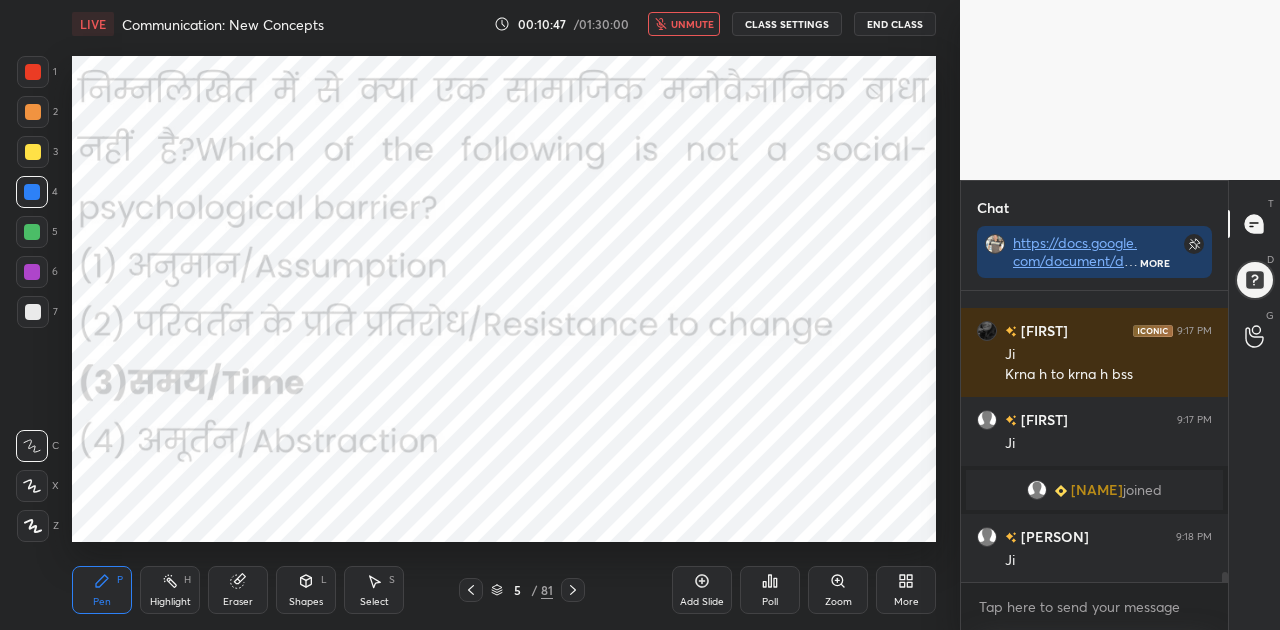 scroll, scrollTop: 8312, scrollLeft: 0, axis: vertical 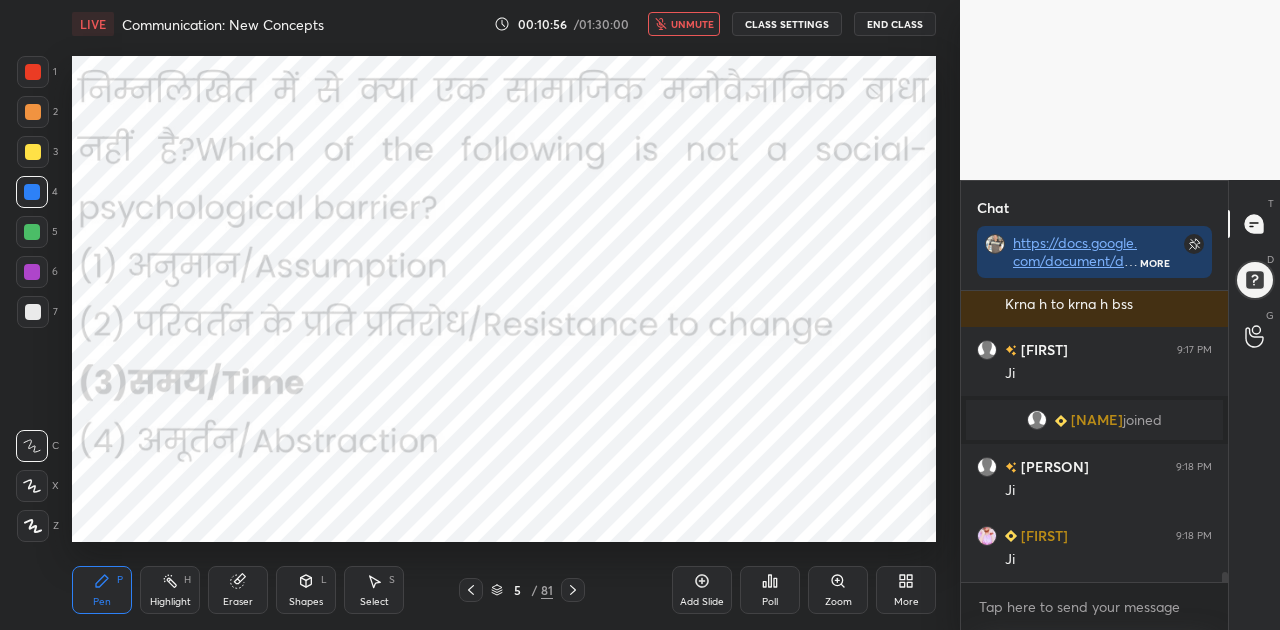 click on "unmute" at bounding box center [692, 24] 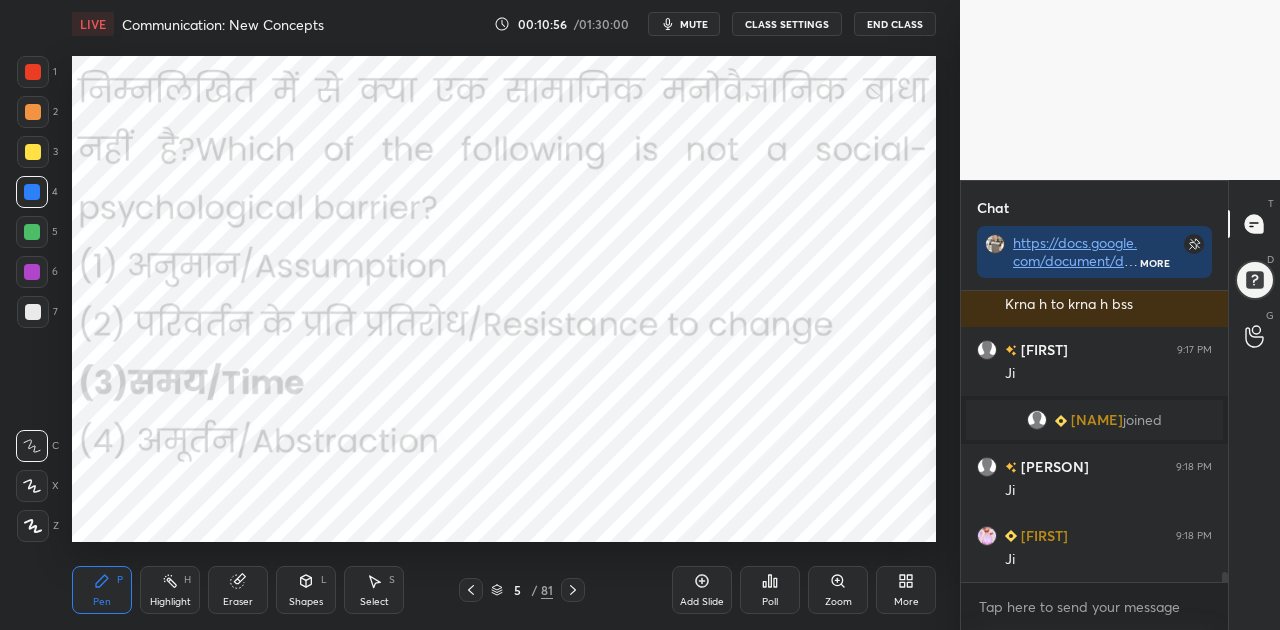 click on "mute" at bounding box center [694, 24] 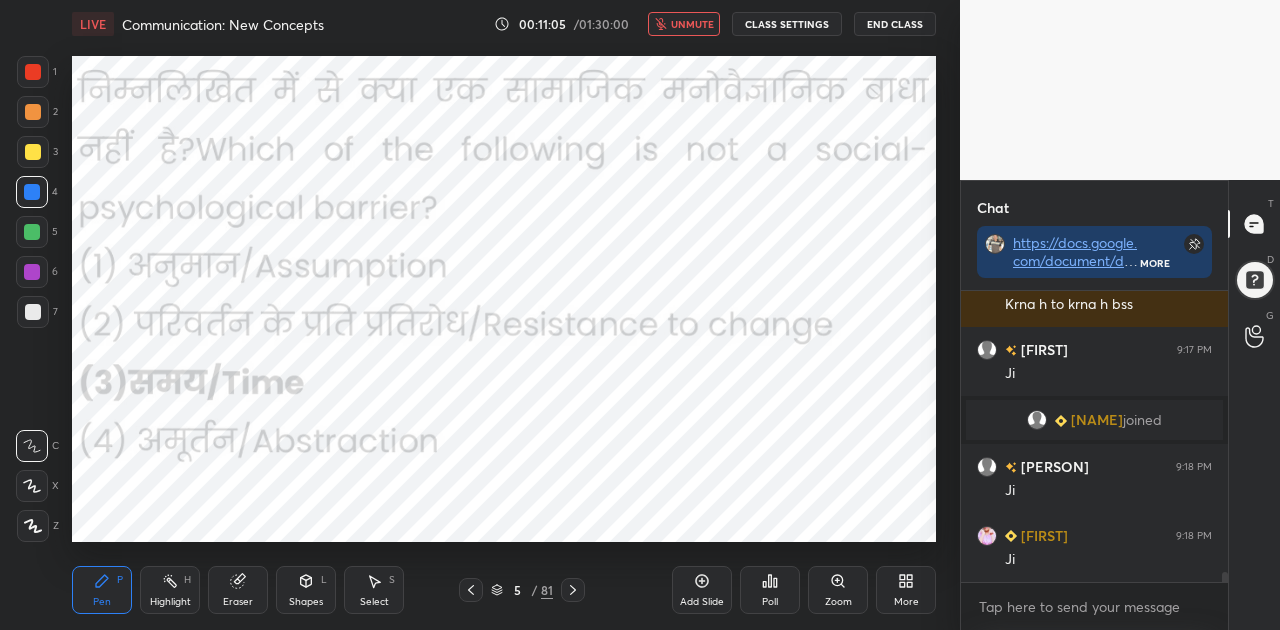click on "unmute" at bounding box center (692, 24) 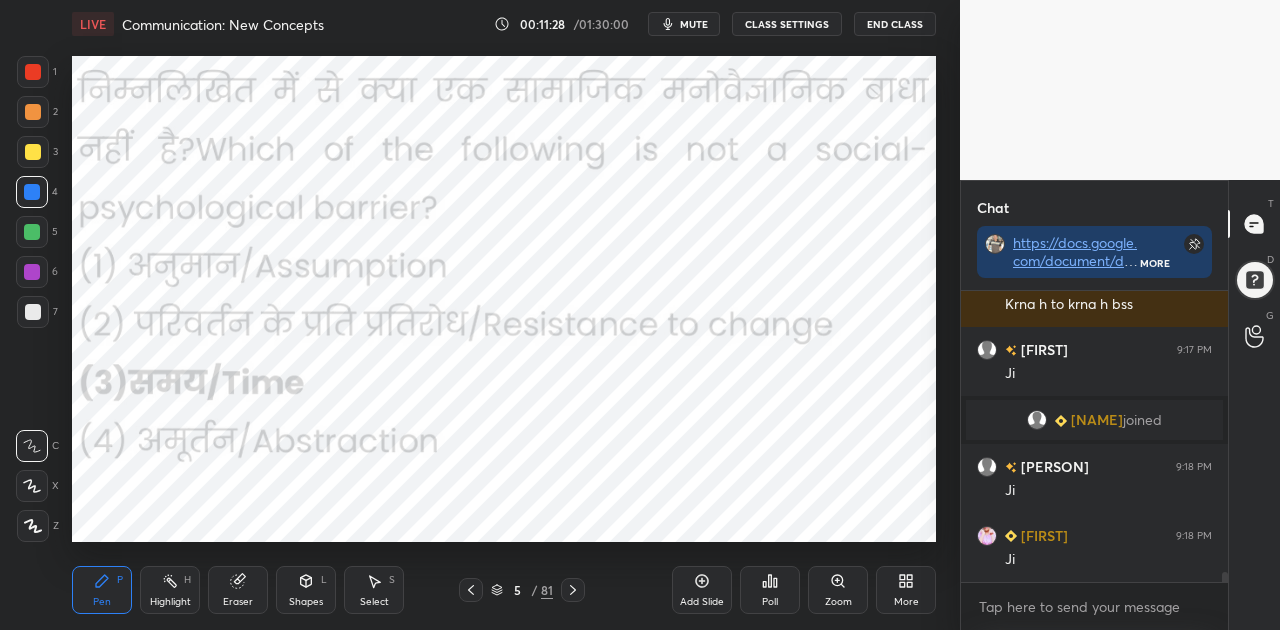 click at bounding box center (573, 590) 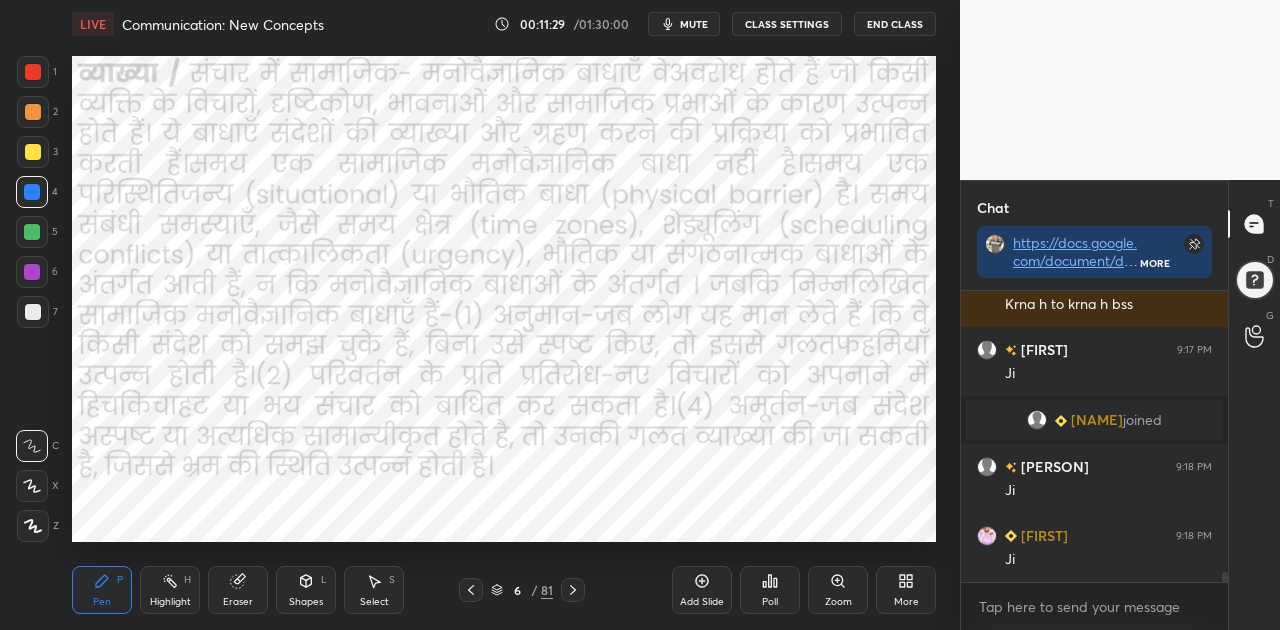 click at bounding box center [573, 590] 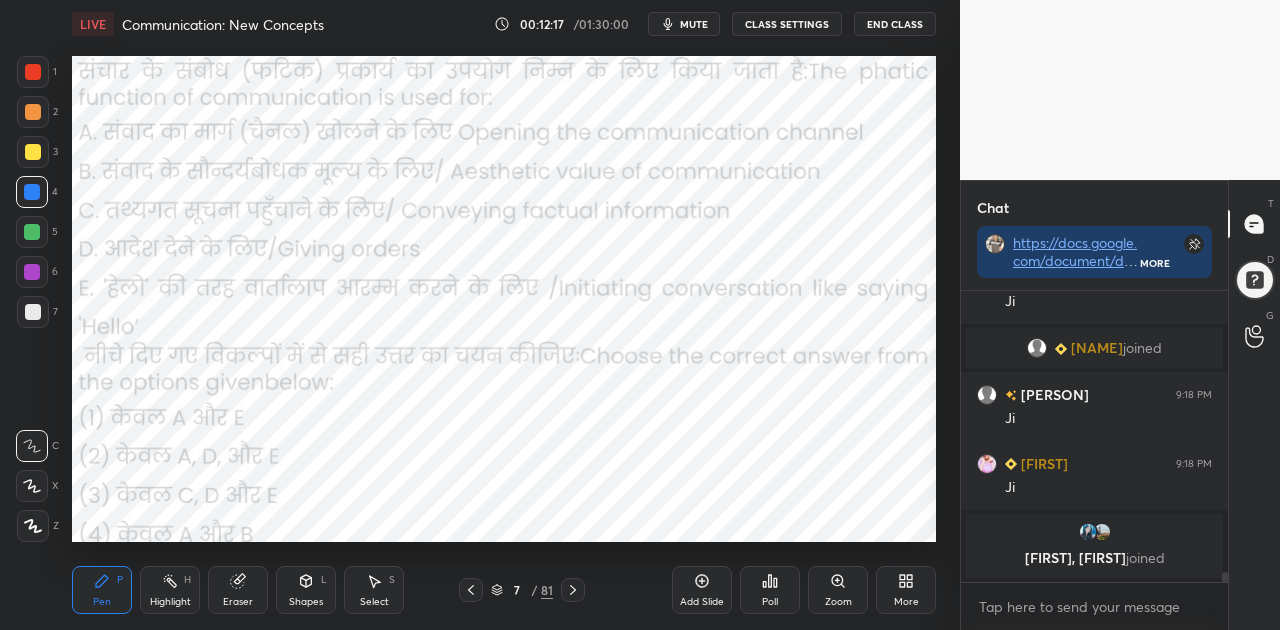 scroll, scrollTop: 8380, scrollLeft: 0, axis: vertical 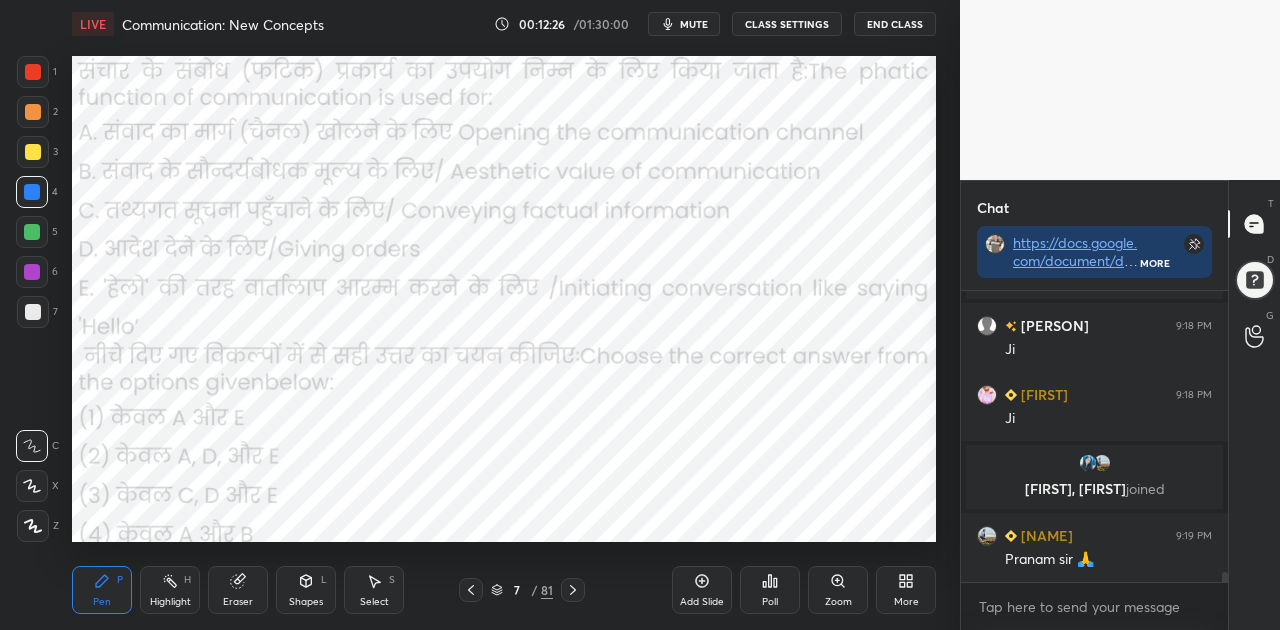 click on "mute" at bounding box center (684, 24) 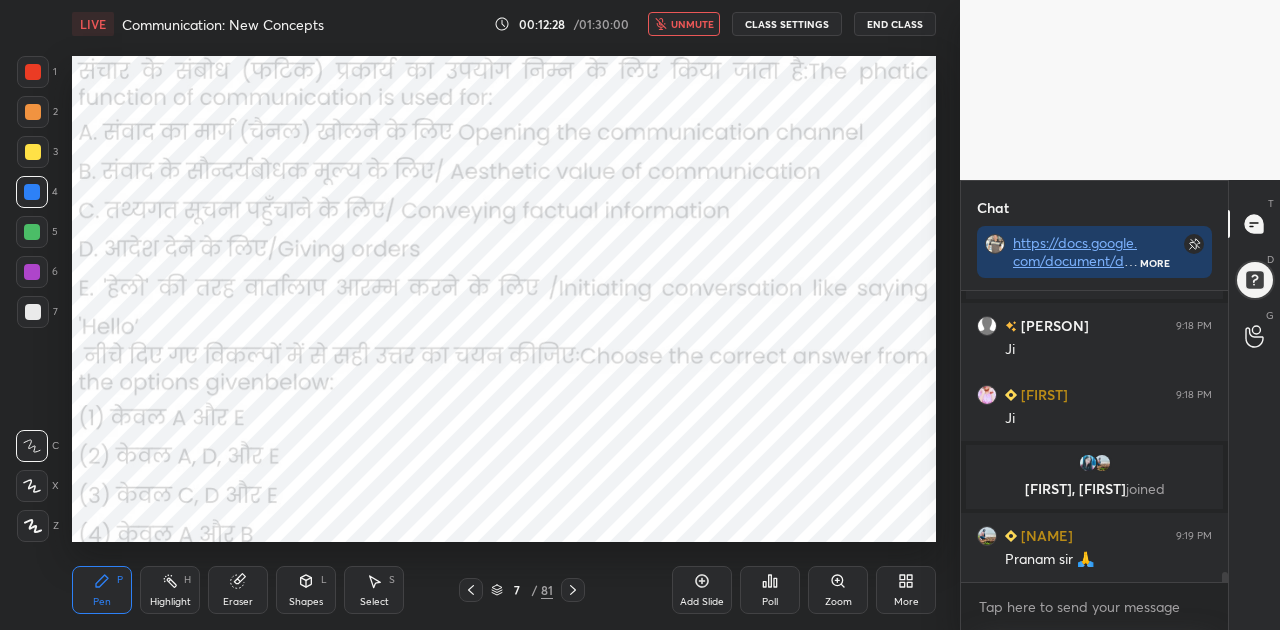 click 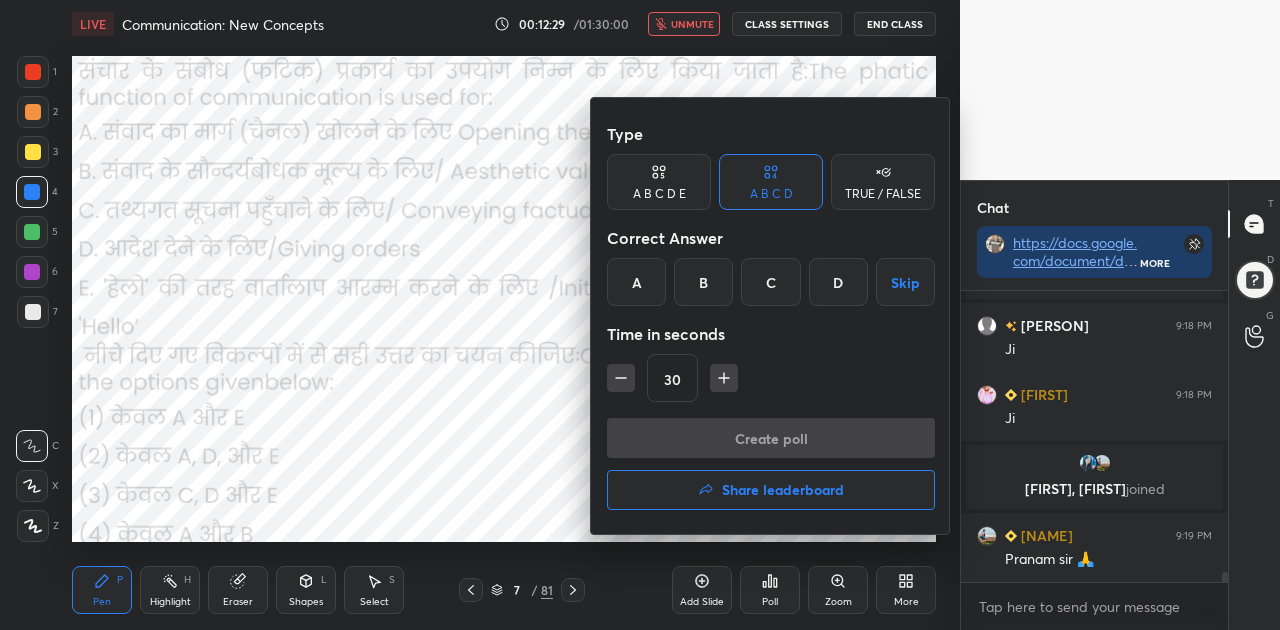 click on "A" at bounding box center [636, 282] 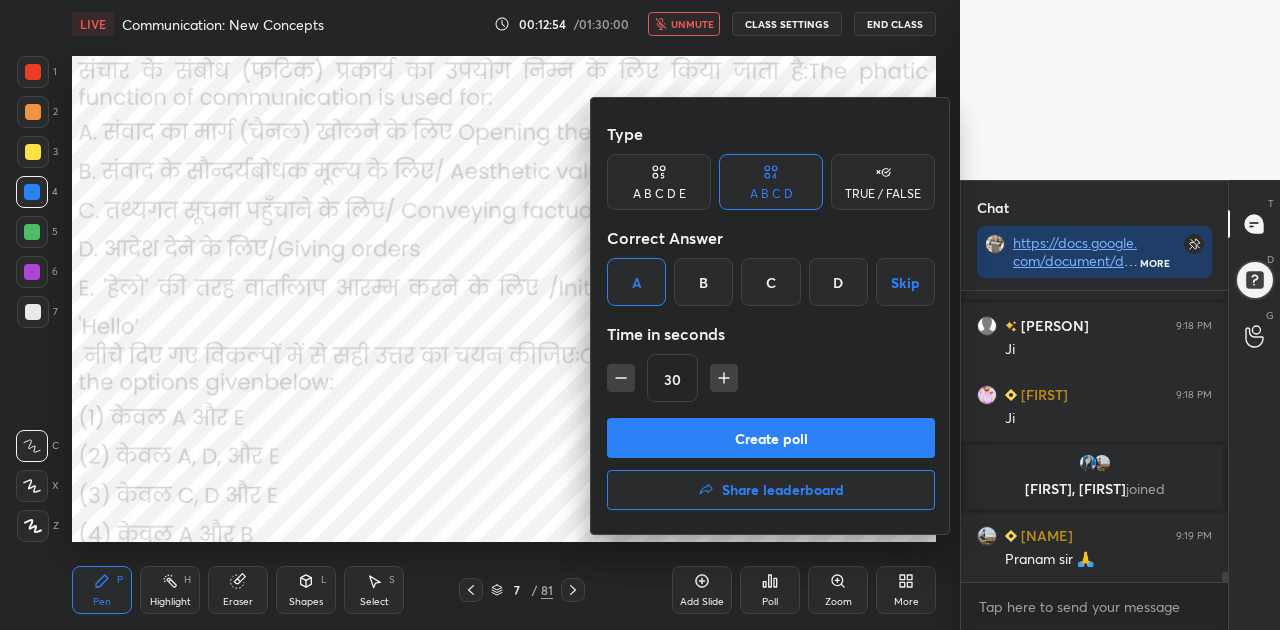 scroll, scrollTop: 8448, scrollLeft: 0, axis: vertical 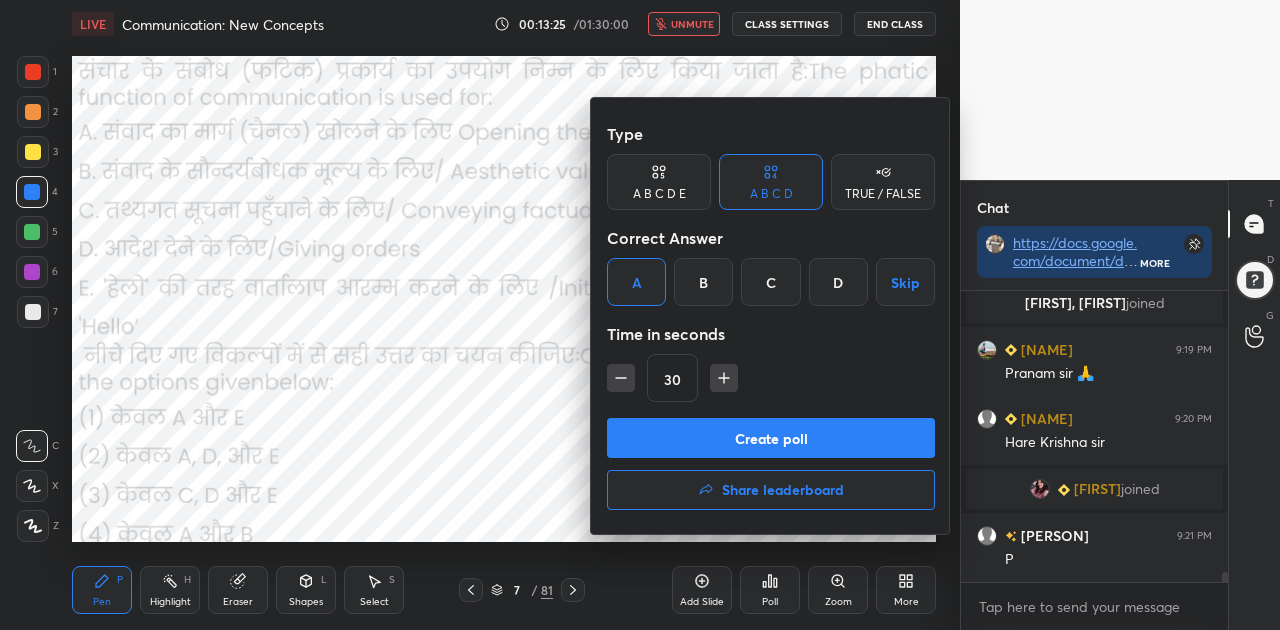 click on "Create poll" at bounding box center [771, 438] 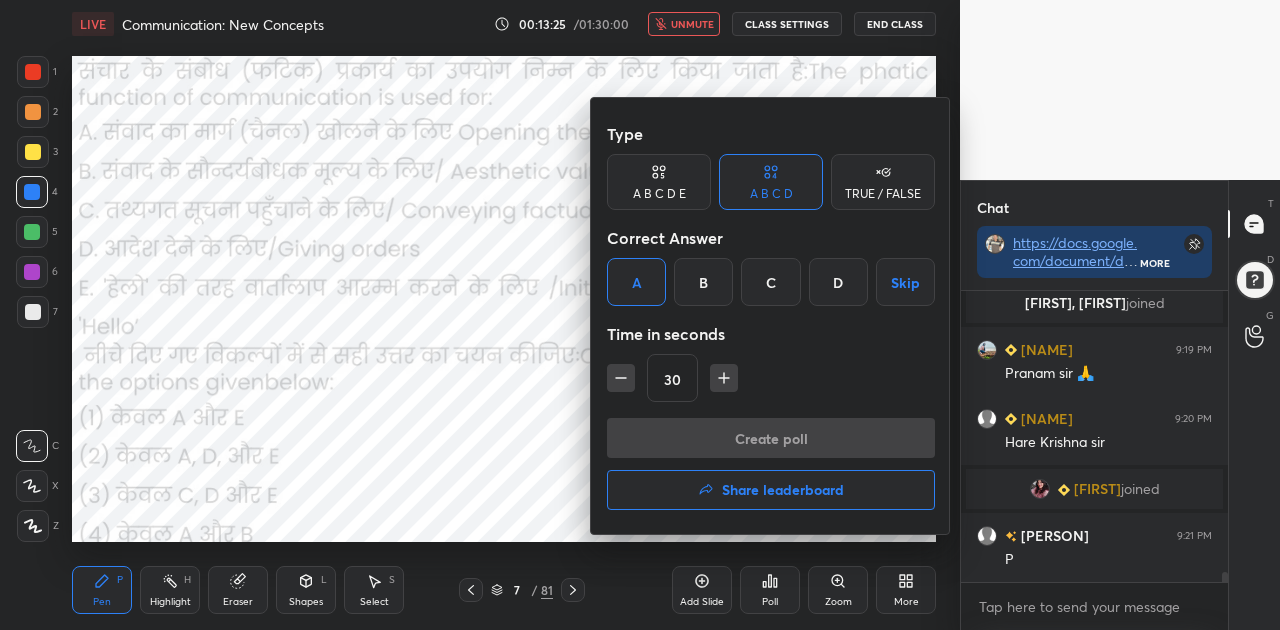 scroll, scrollTop: 252, scrollLeft: 261, axis: both 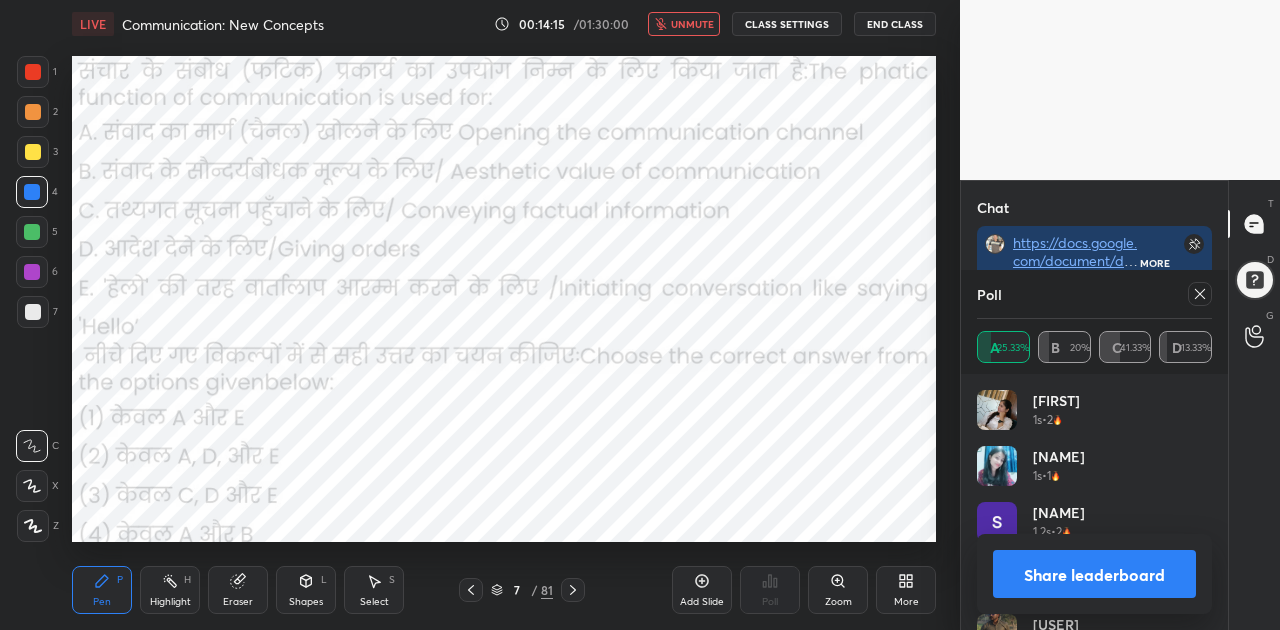click on "Share leaderboard" at bounding box center (1094, 574) 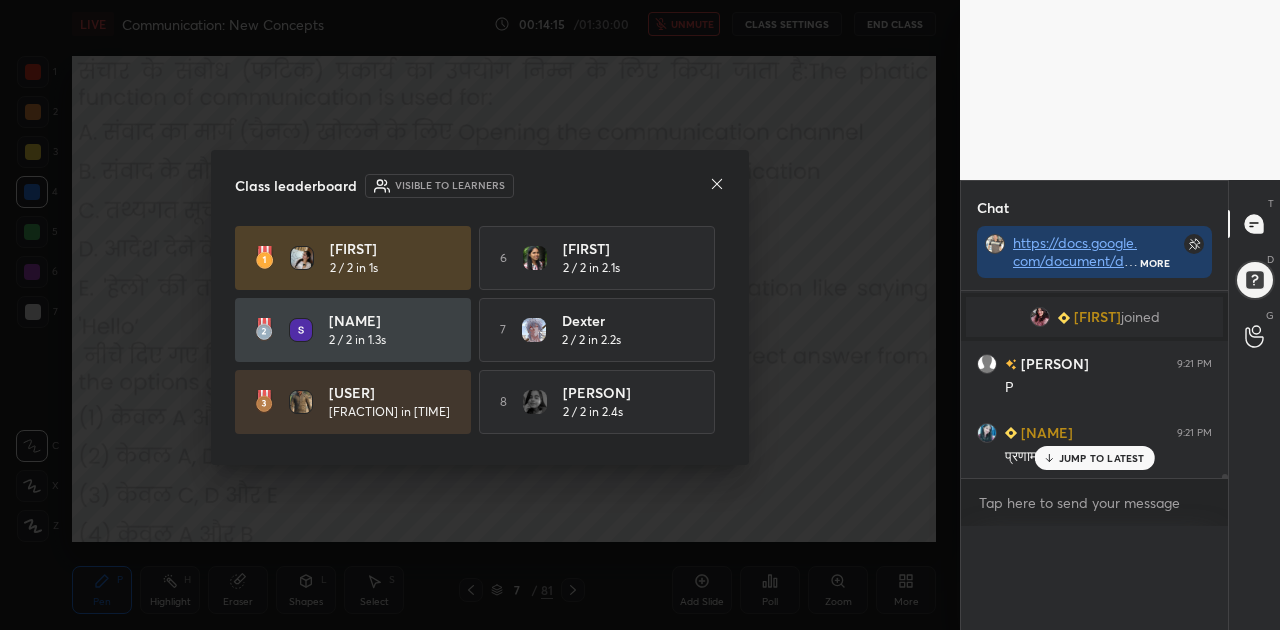 scroll, scrollTop: 0, scrollLeft: 0, axis: both 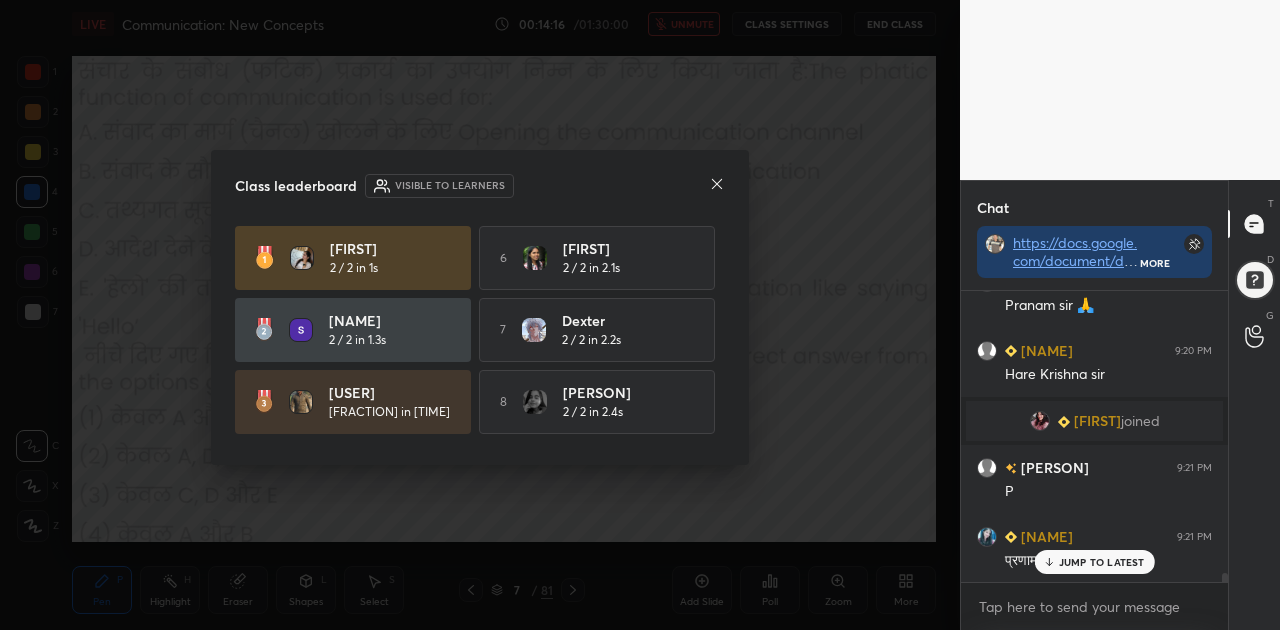 click on "JUMP TO LATEST" at bounding box center (1102, 562) 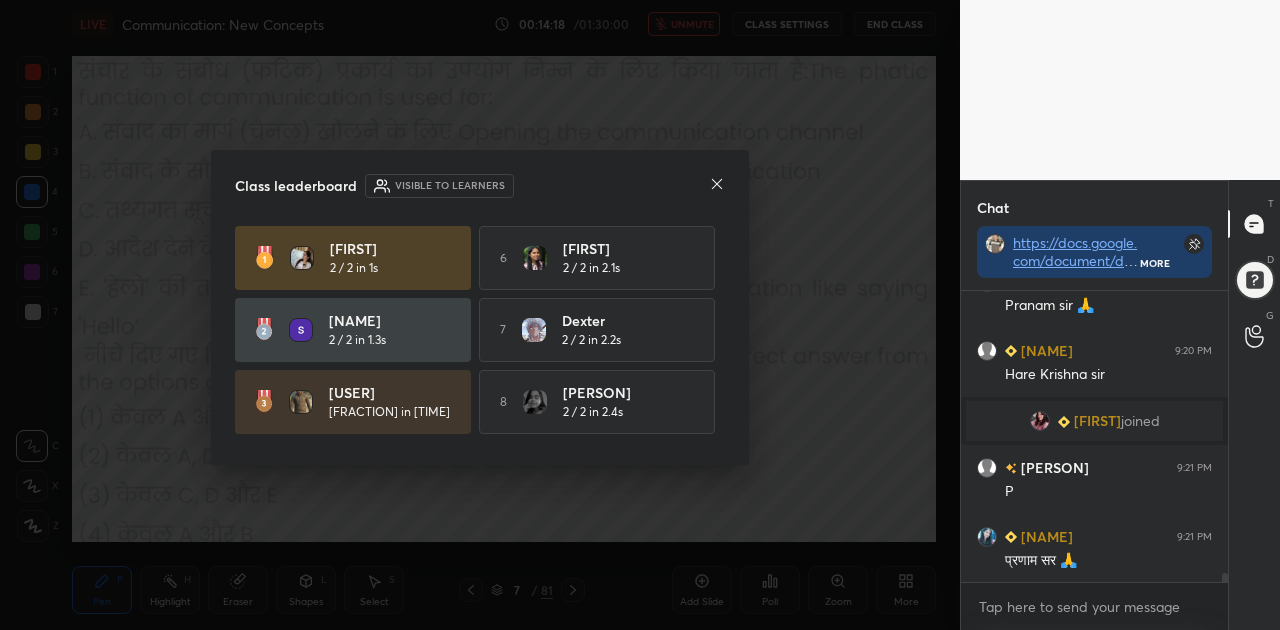 click 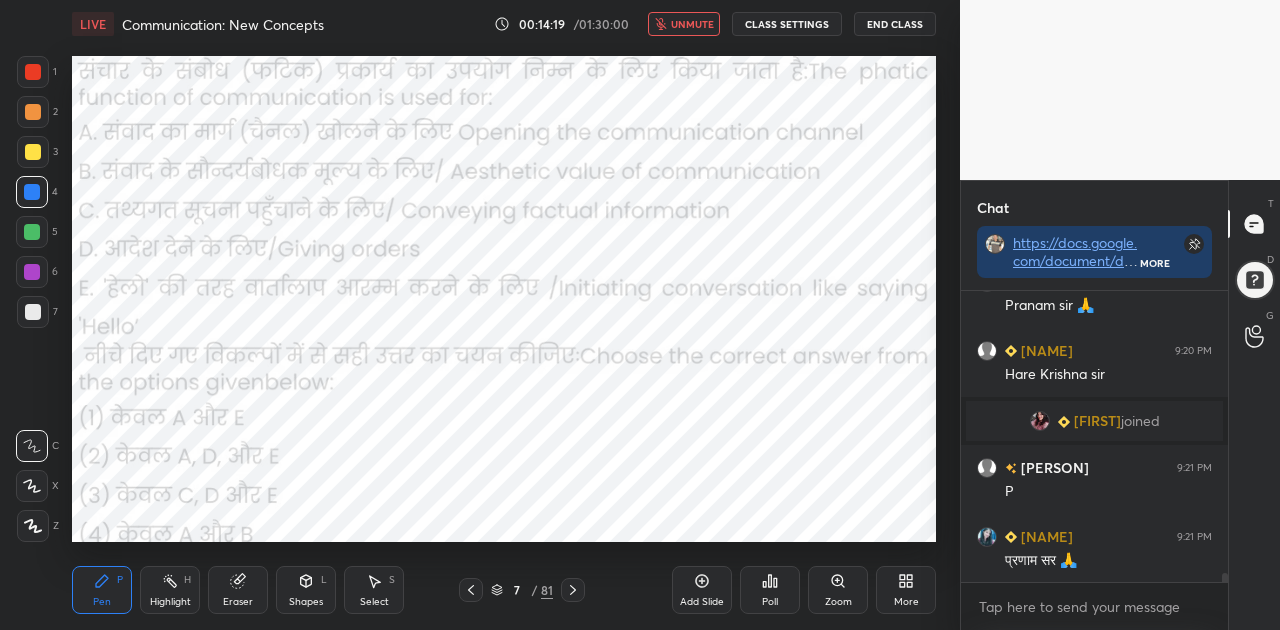 click on "unmute" at bounding box center (692, 24) 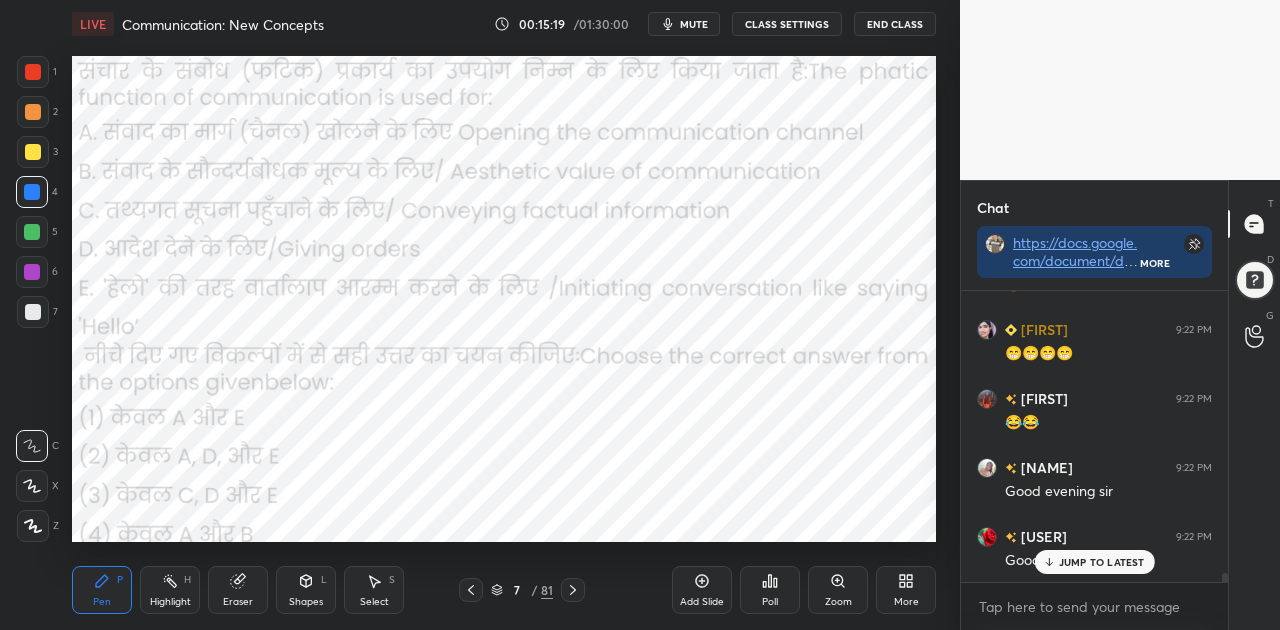 scroll, scrollTop: 8968, scrollLeft: 0, axis: vertical 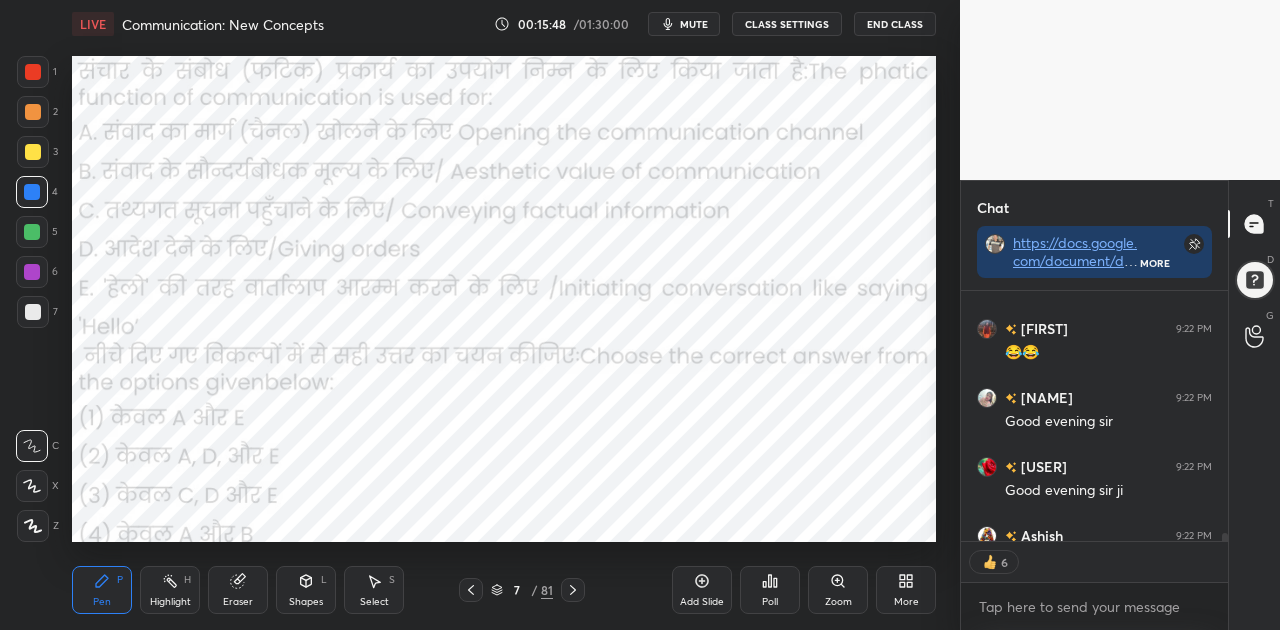 click 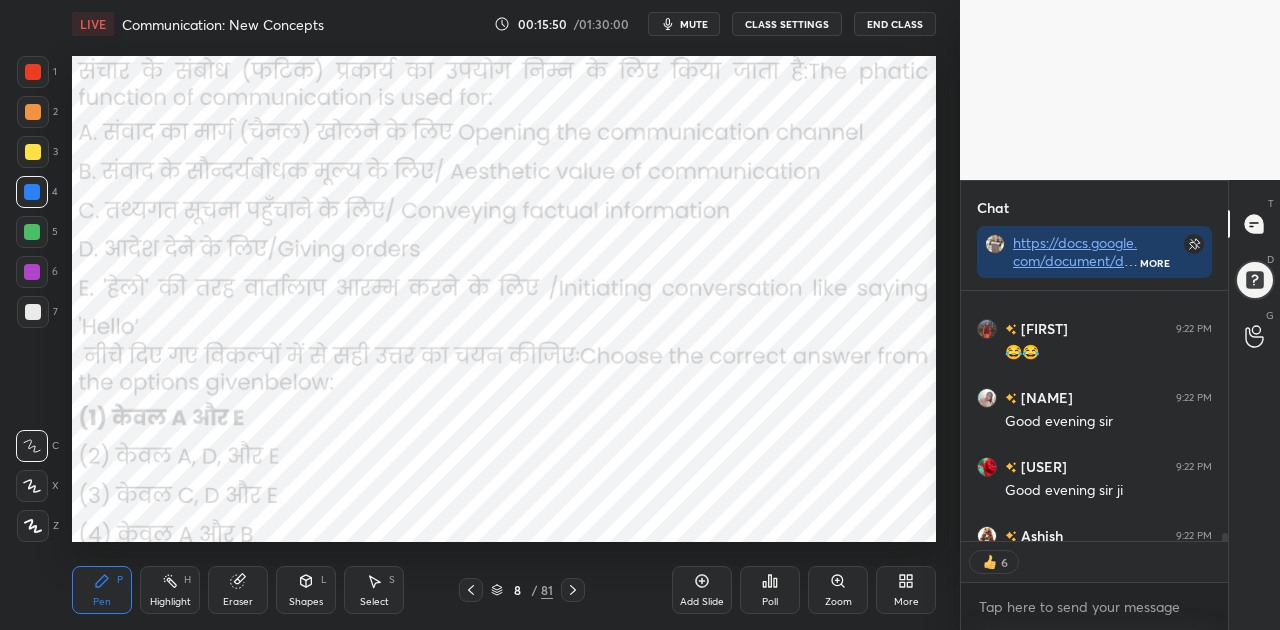 click 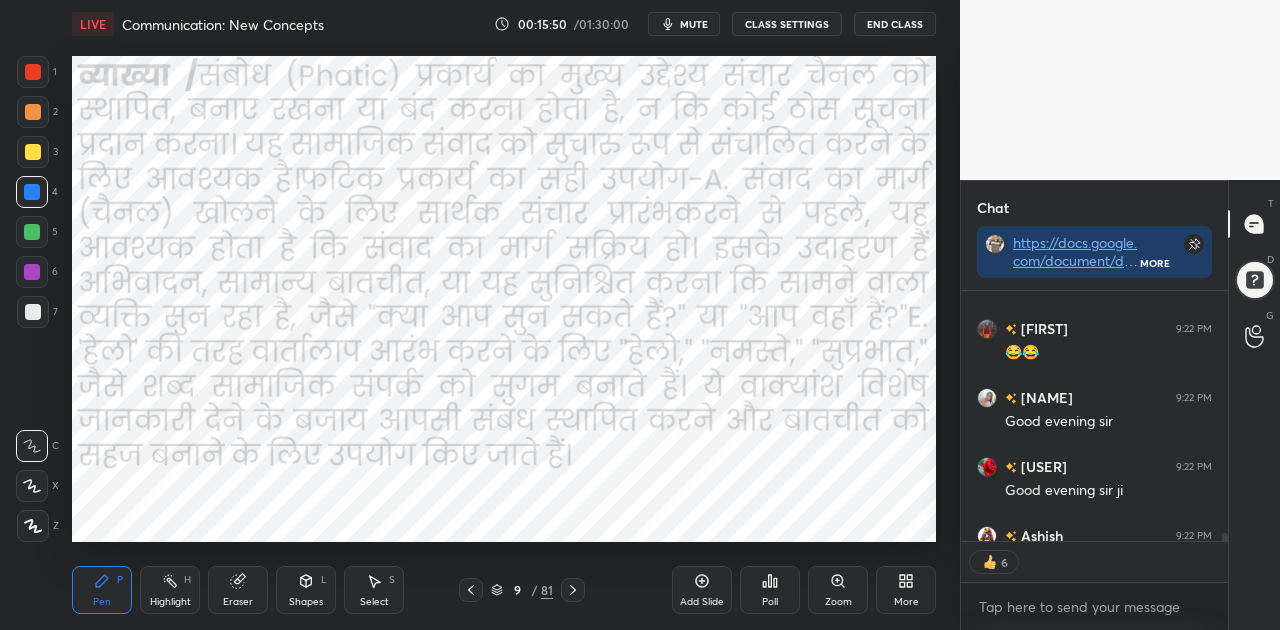 click 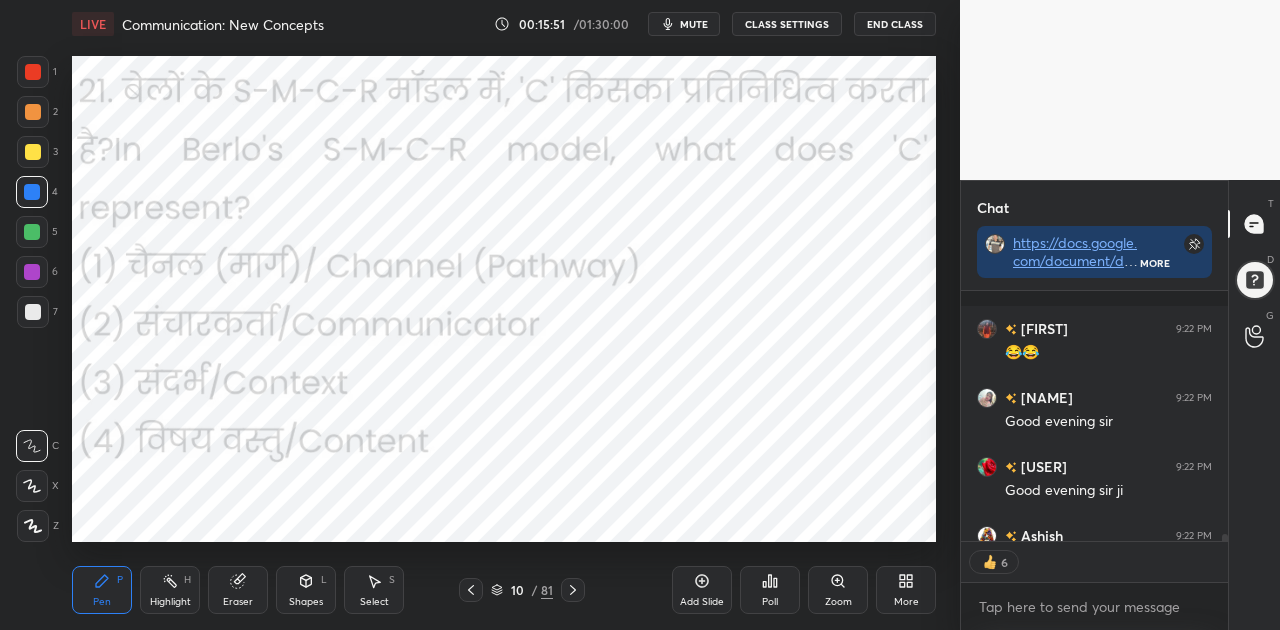 scroll, scrollTop: 9078, scrollLeft: 0, axis: vertical 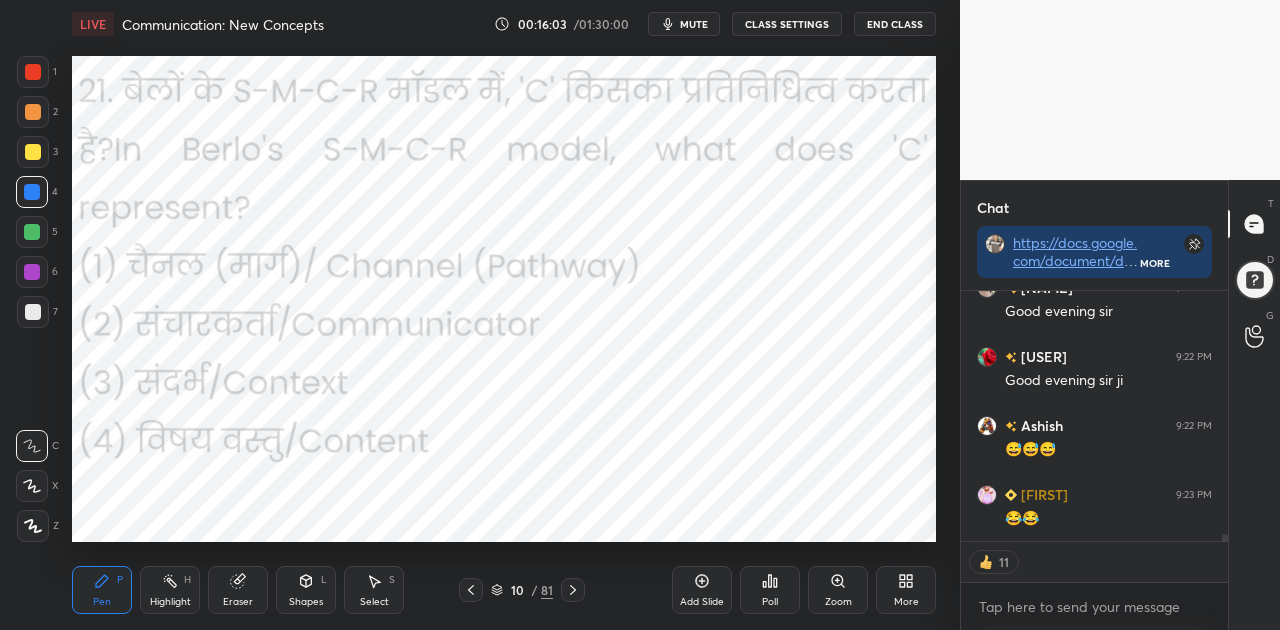click on "mute" at bounding box center (694, 24) 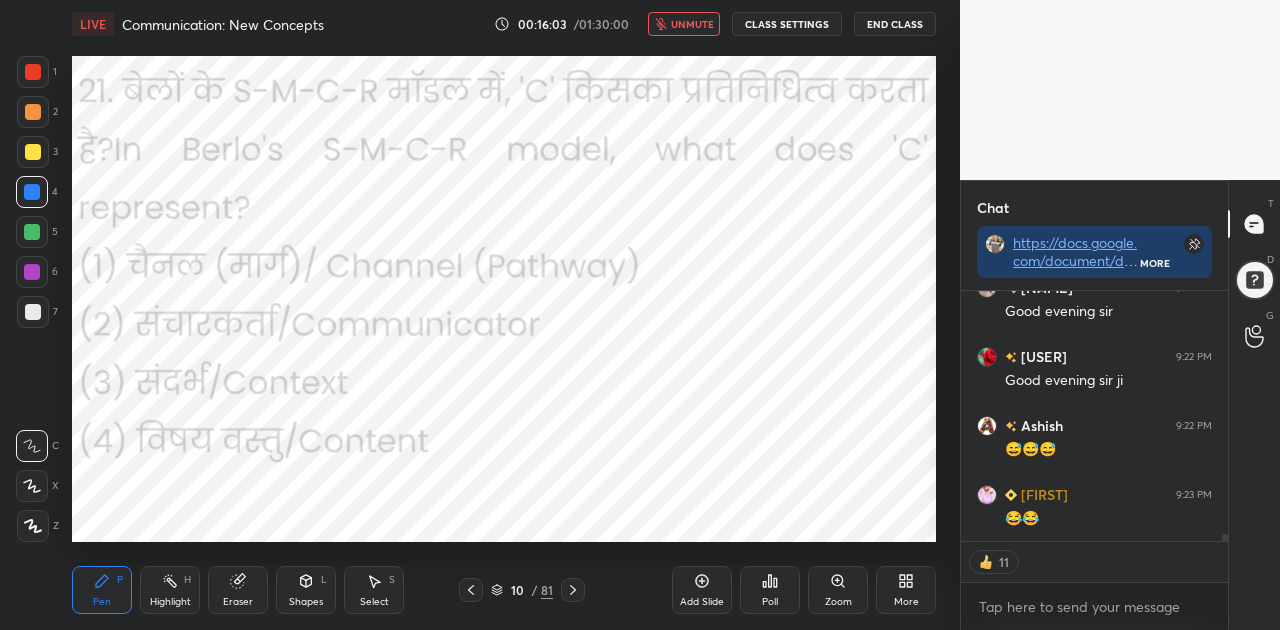 scroll, scrollTop: 9126, scrollLeft: 0, axis: vertical 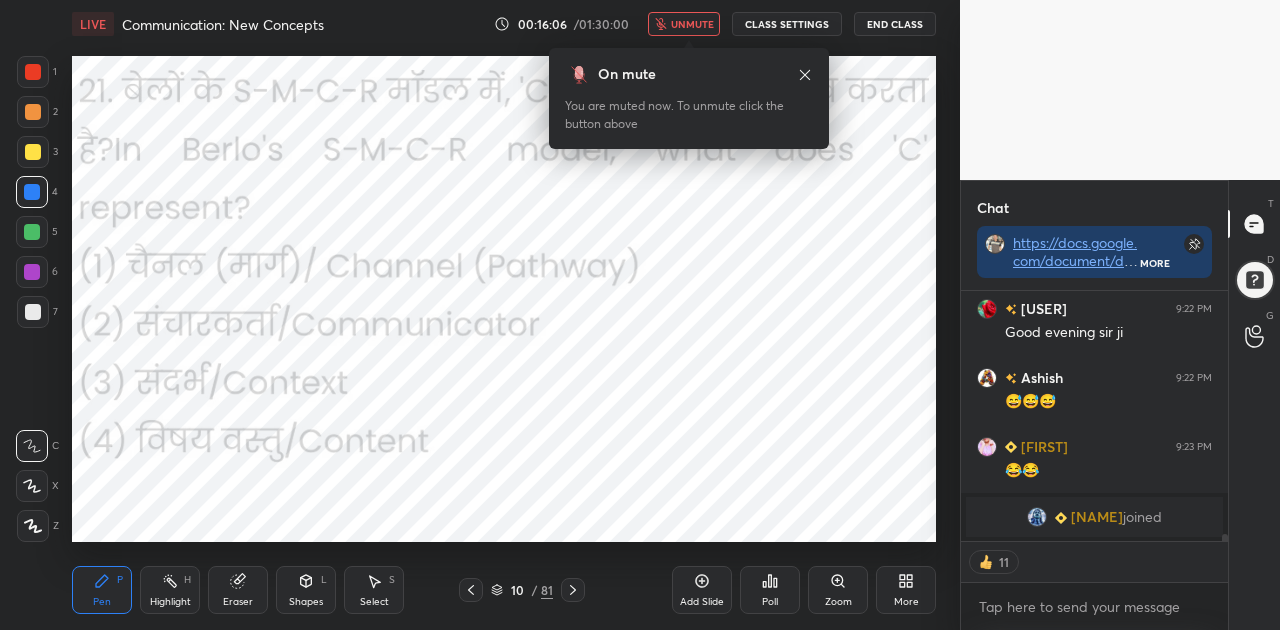 click 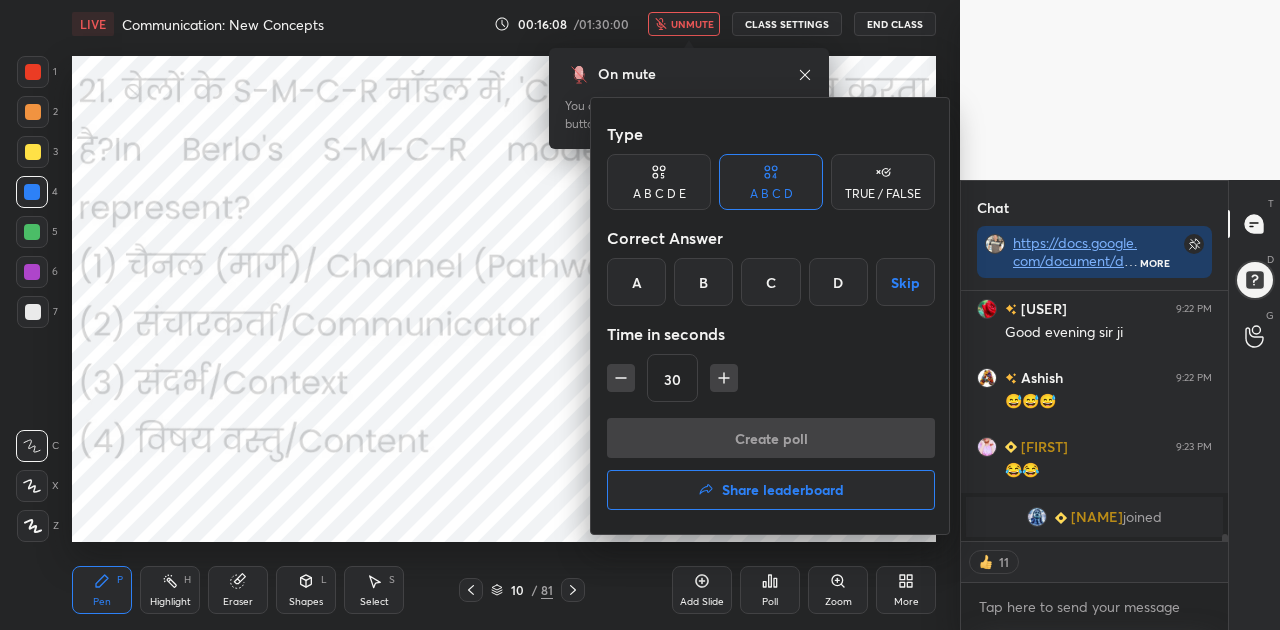 scroll, scrollTop: 6, scrollLeft: 6, axis: both 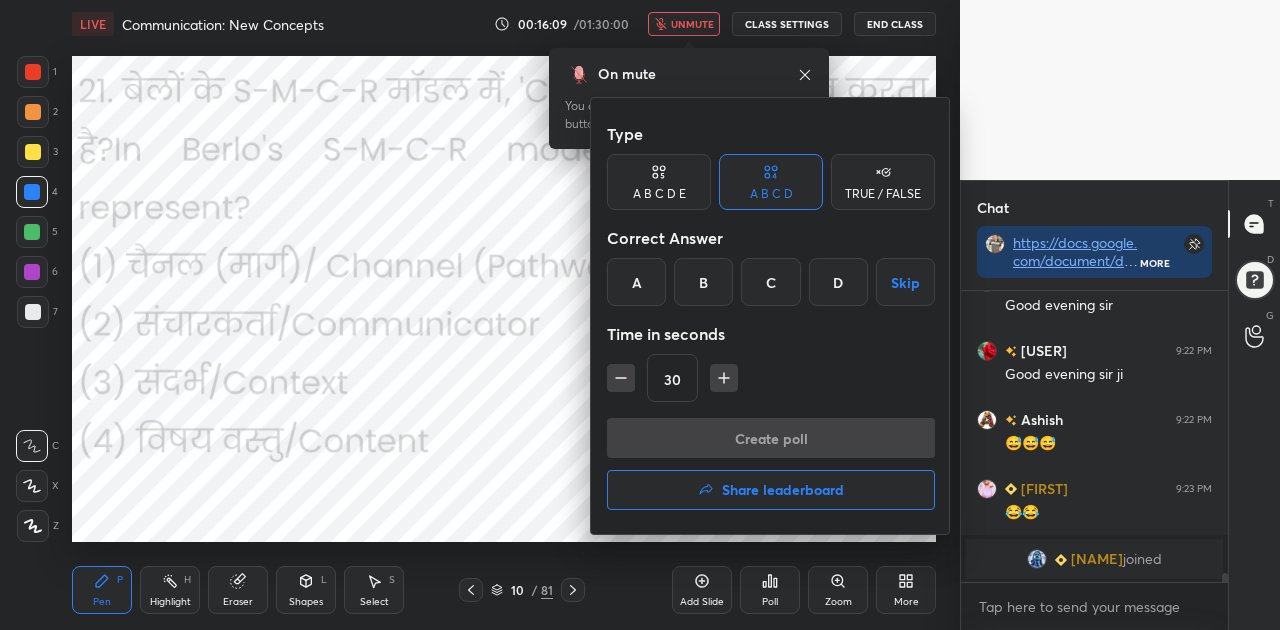click on "A" at bounding box center [636, 282] 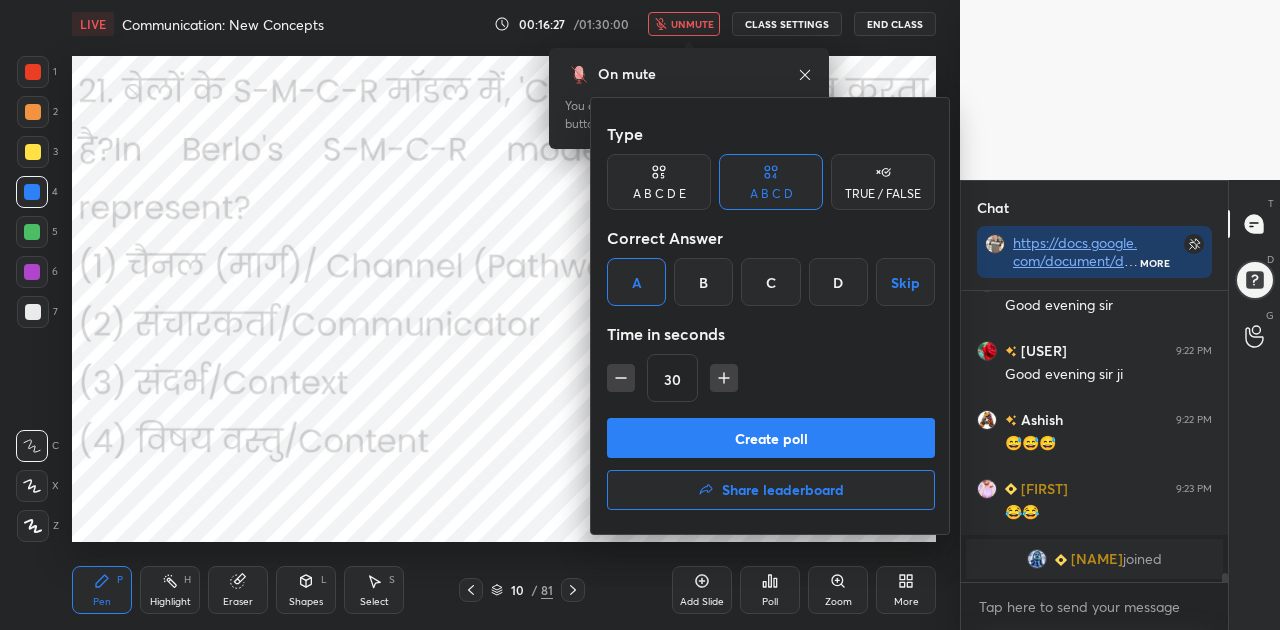 scroll, scrollTop: 9026, scrollLeft: 0, axis: vertical 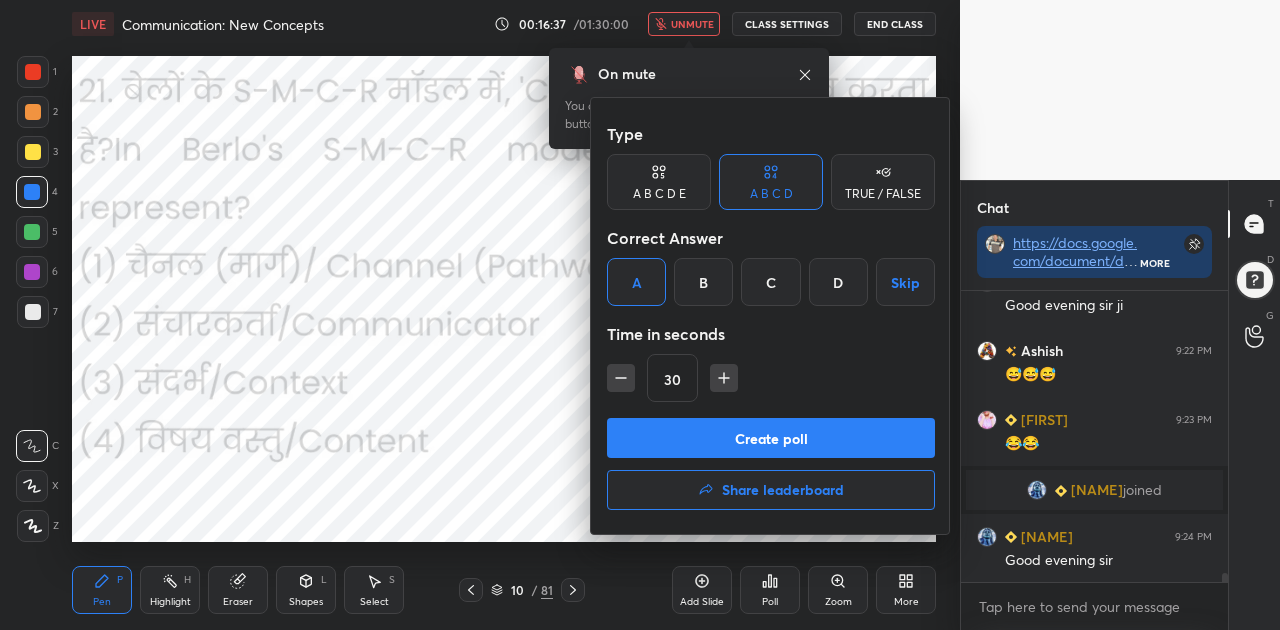 click on "Create poll" at bounding box center (771, 438) 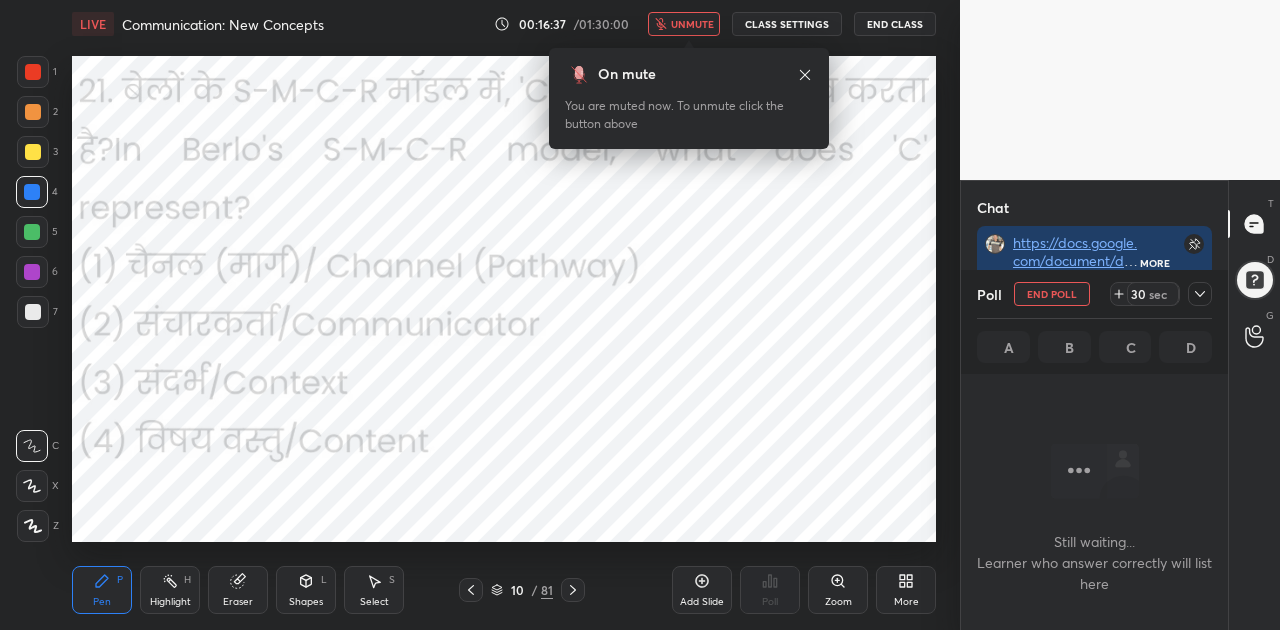 scroll, scrollTop: 198, scrollLeft: 261, axis: both 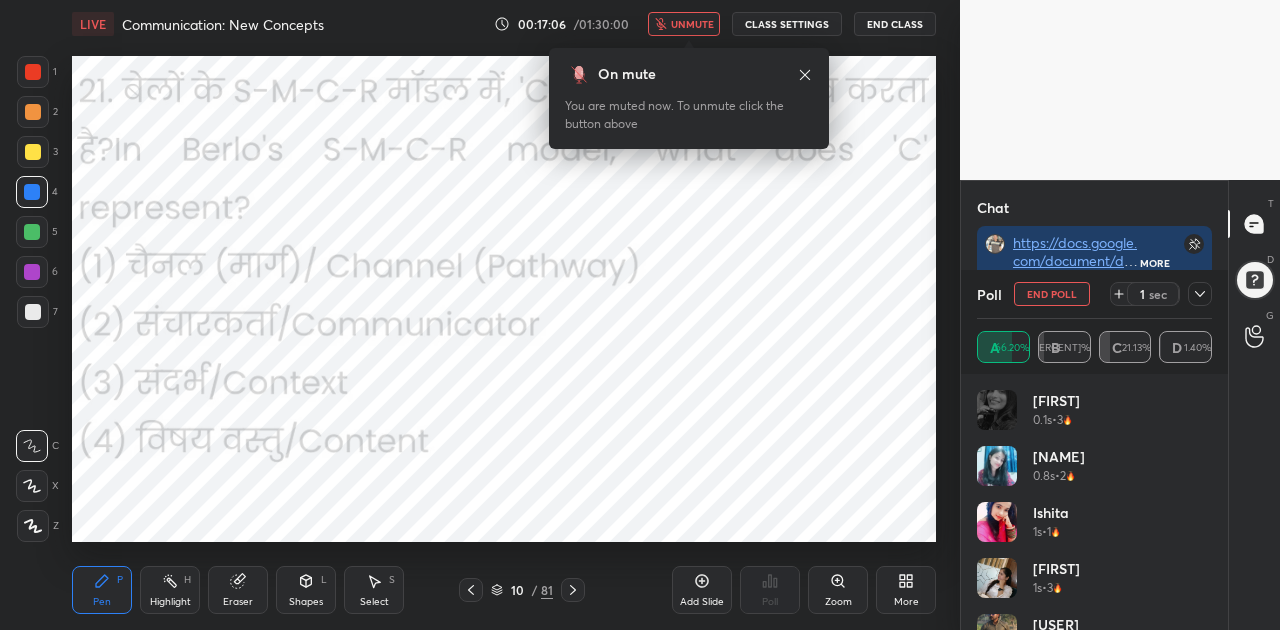 click on "unmute" at bounding box center [692, 24] 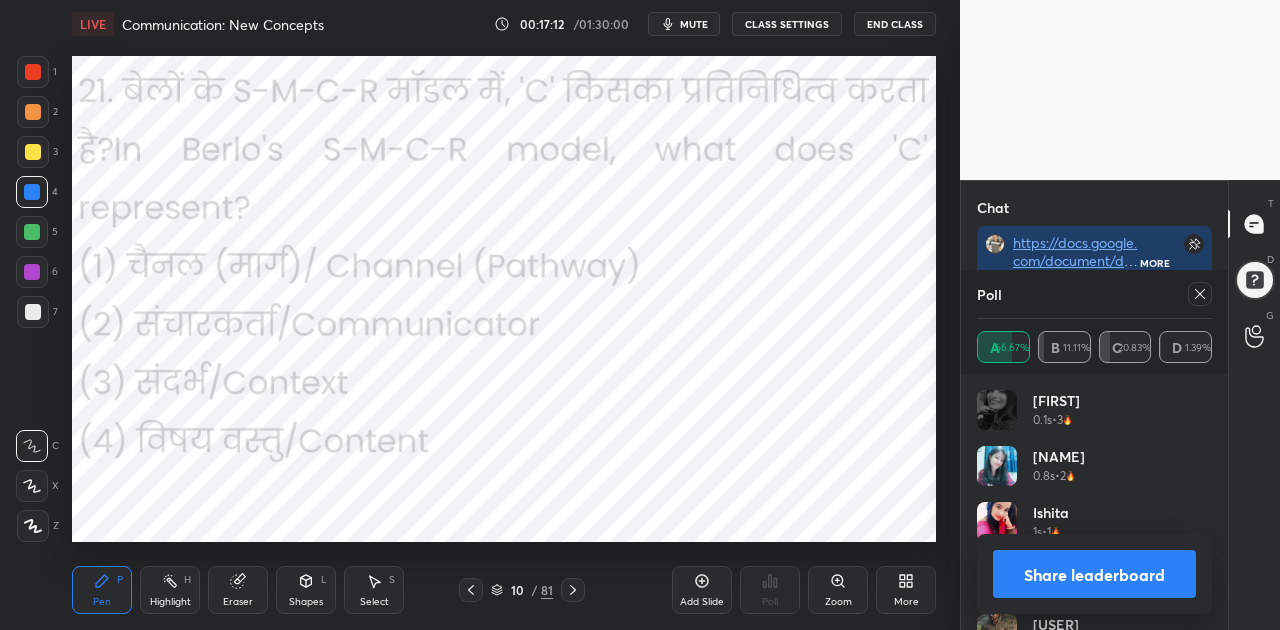 click on "Share leaderboard" at bounding box center (1094, 574) 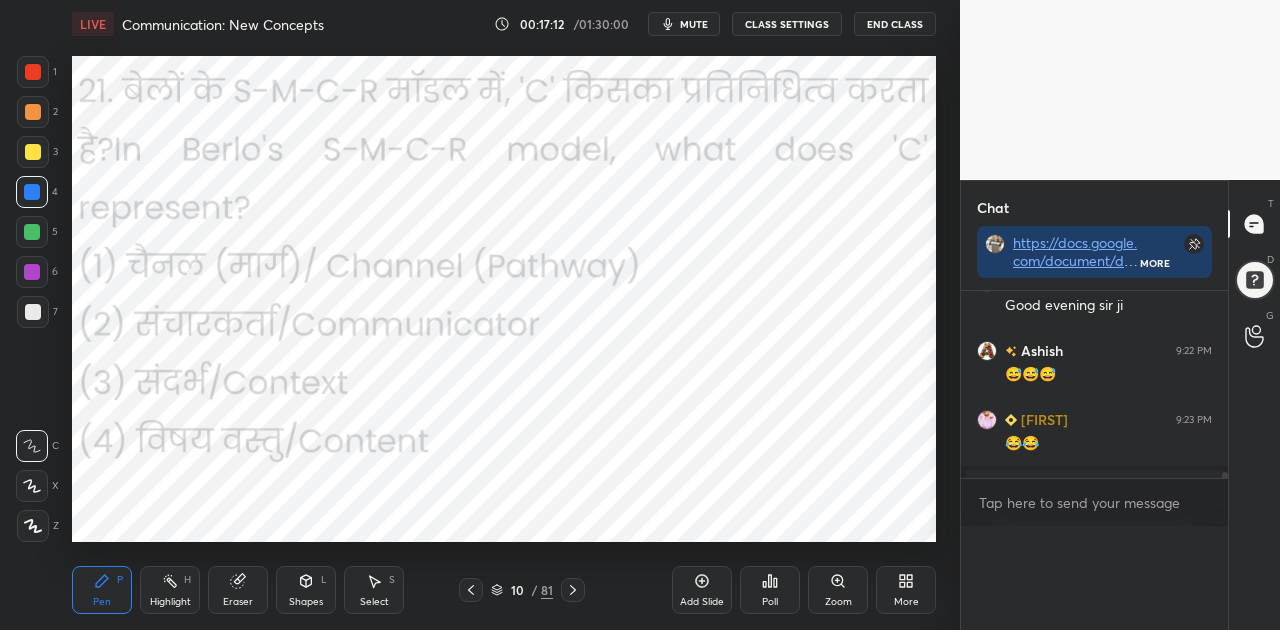 scroll, scrollTop: 0, scrollLeft: 0, axis: both 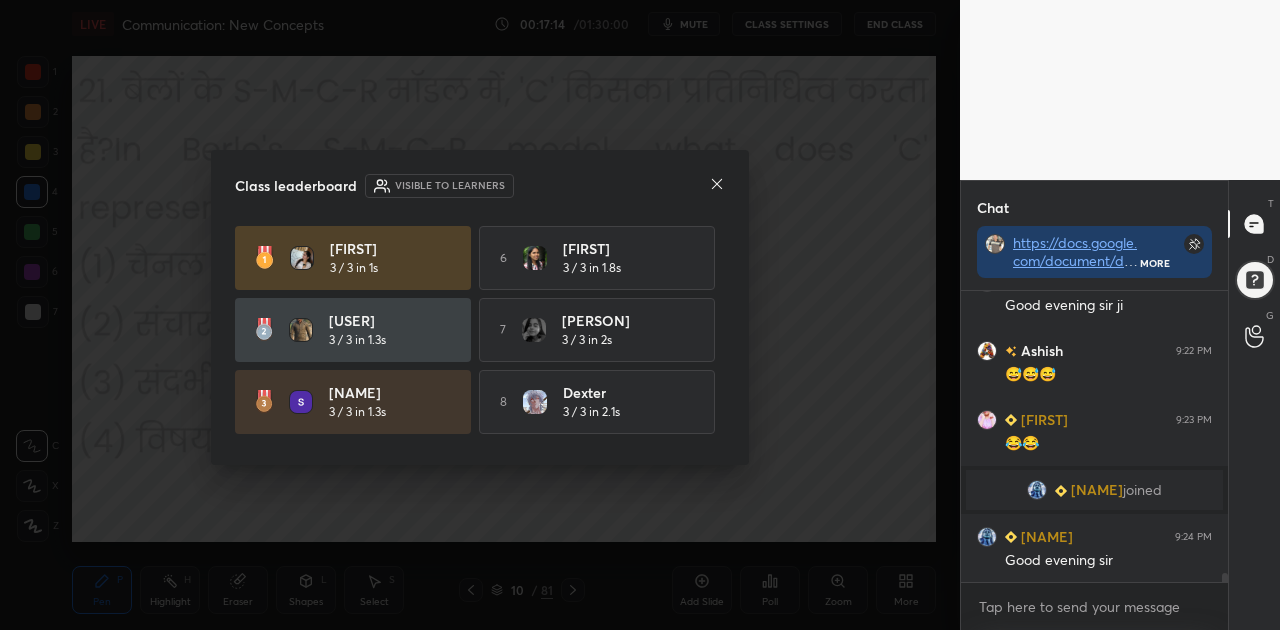 click 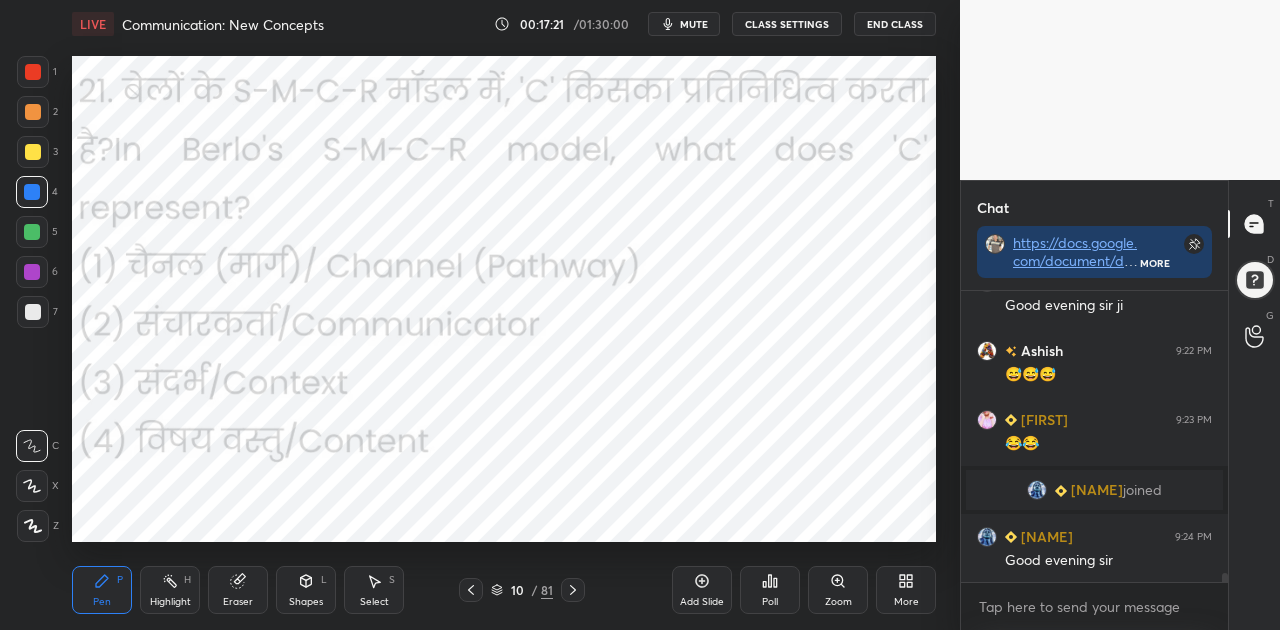 click 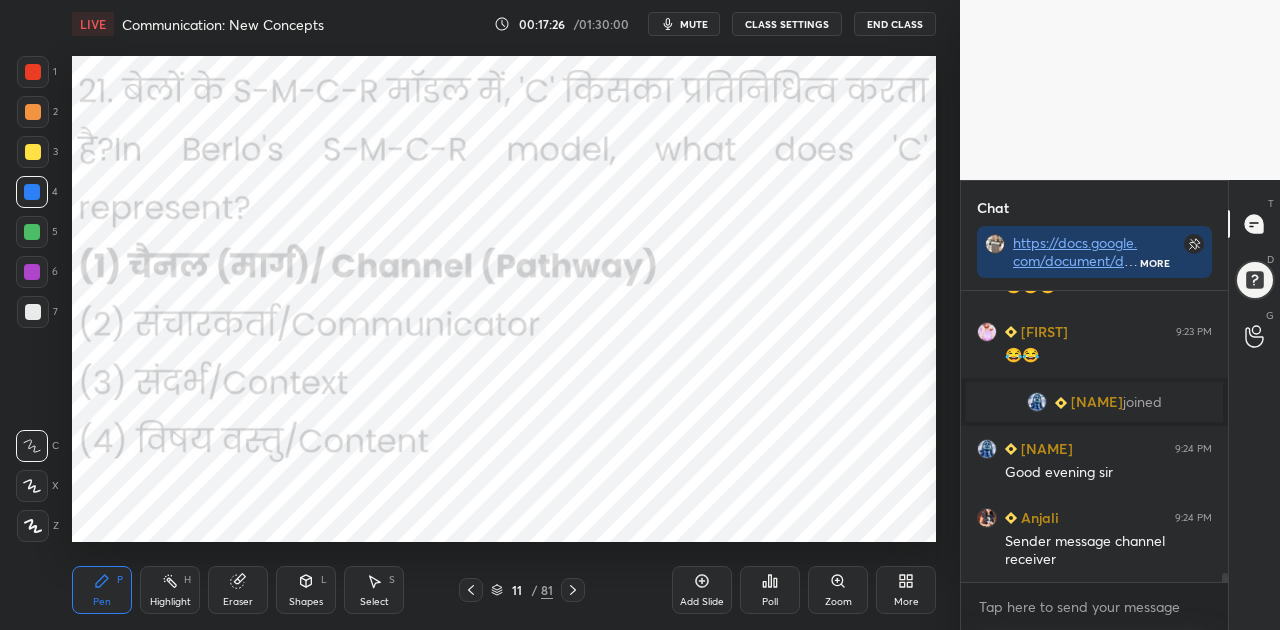 scroll, scrollTop: 9182, scrollLeft: 0, axis: vertical 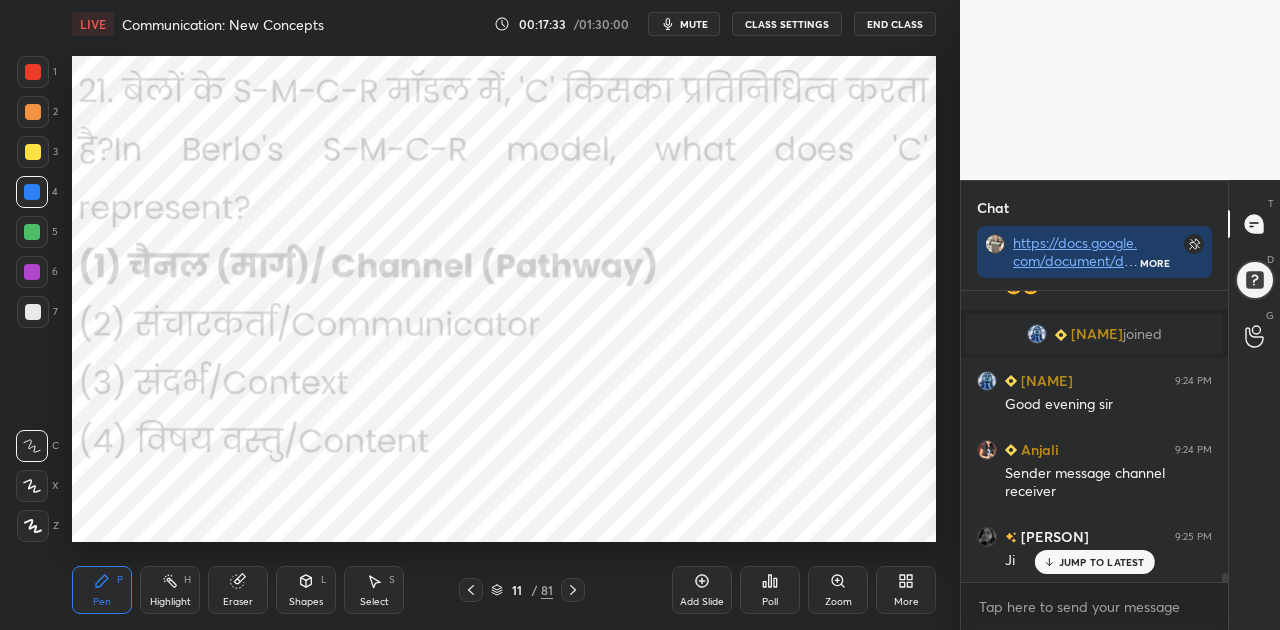 click on "JUMP TO LATEST" at bounding box center (1102, 562) 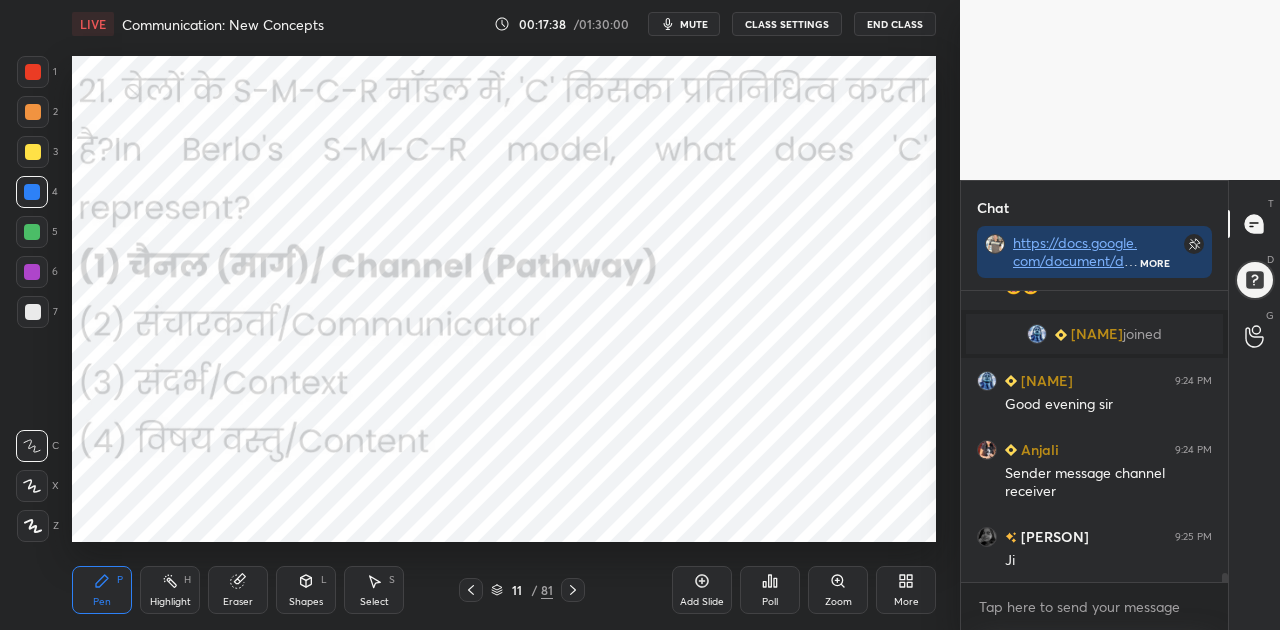 click 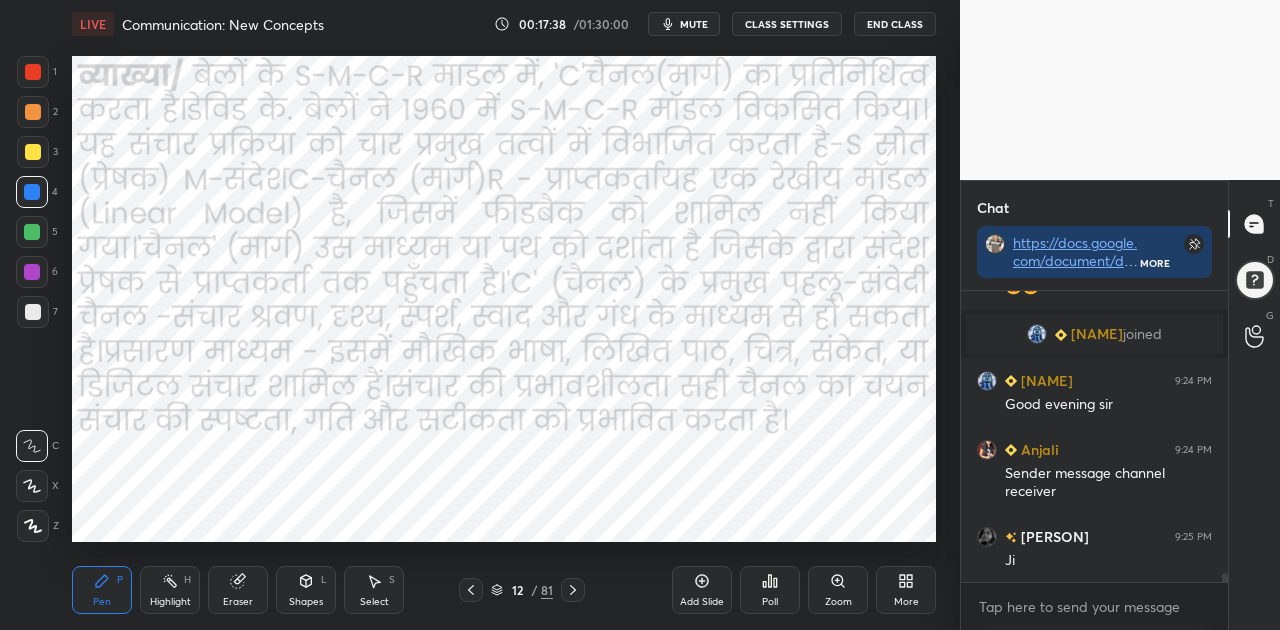 click 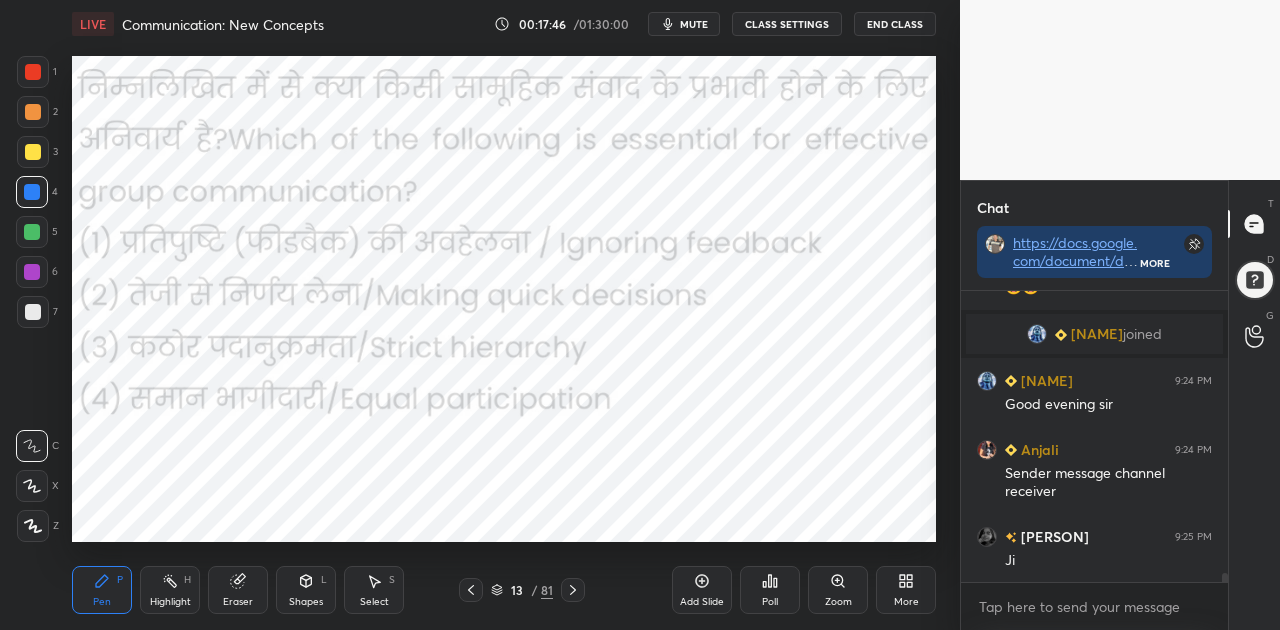 scroll, scrollTop: 9230, scrollLeft: 0, axis: vertical 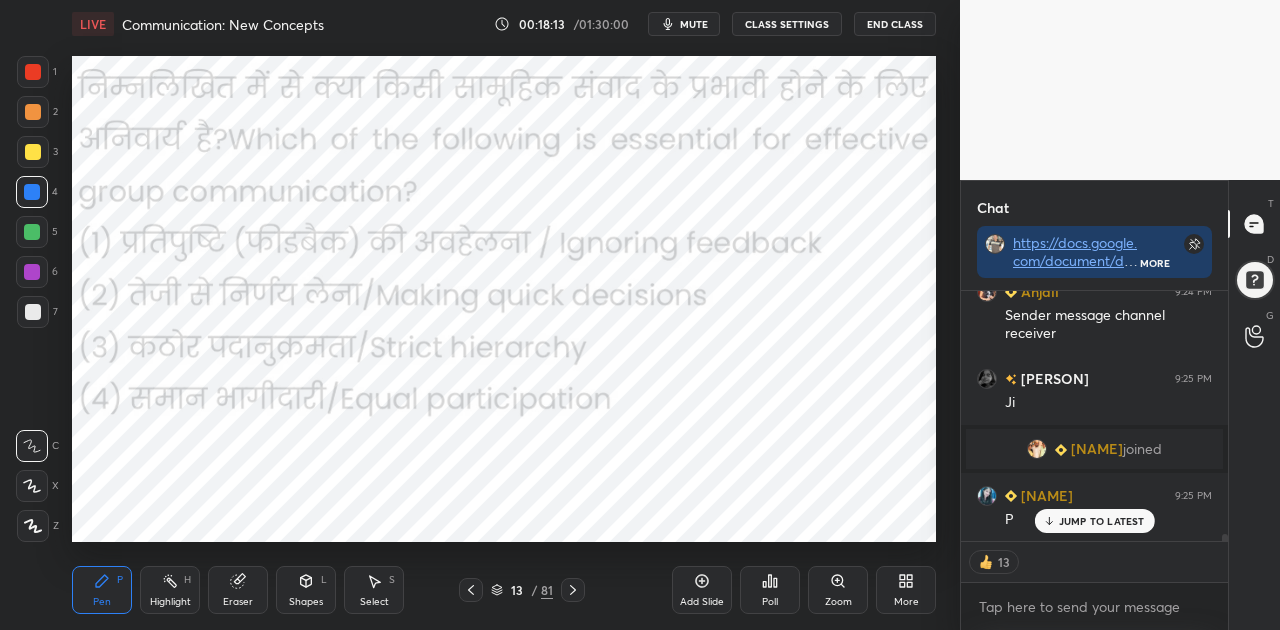 click on "mute" at bounding box center [694, 24] 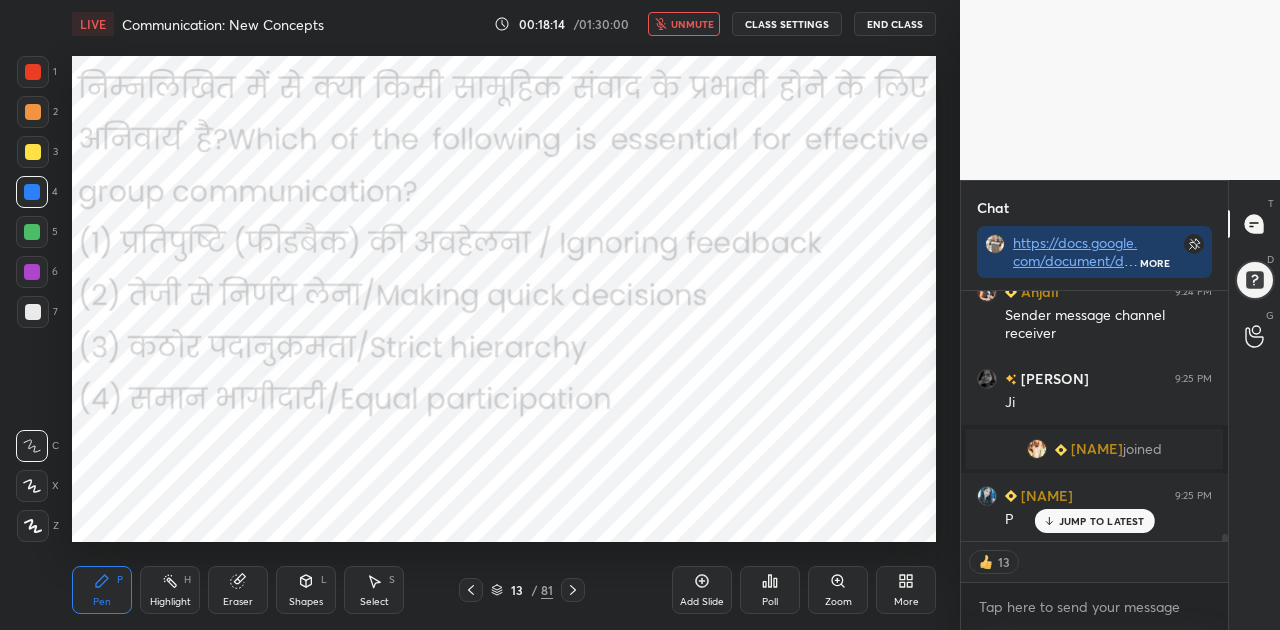 click on "JUMP TO LATEST" at bounding box center [1102, 521] 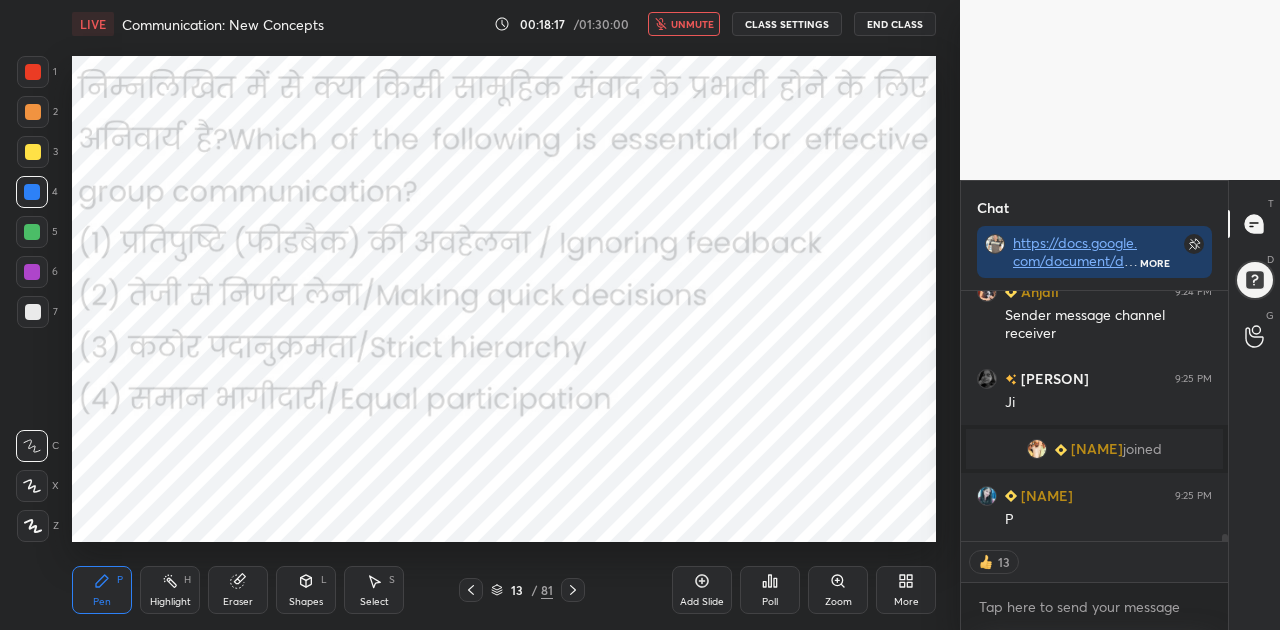 click 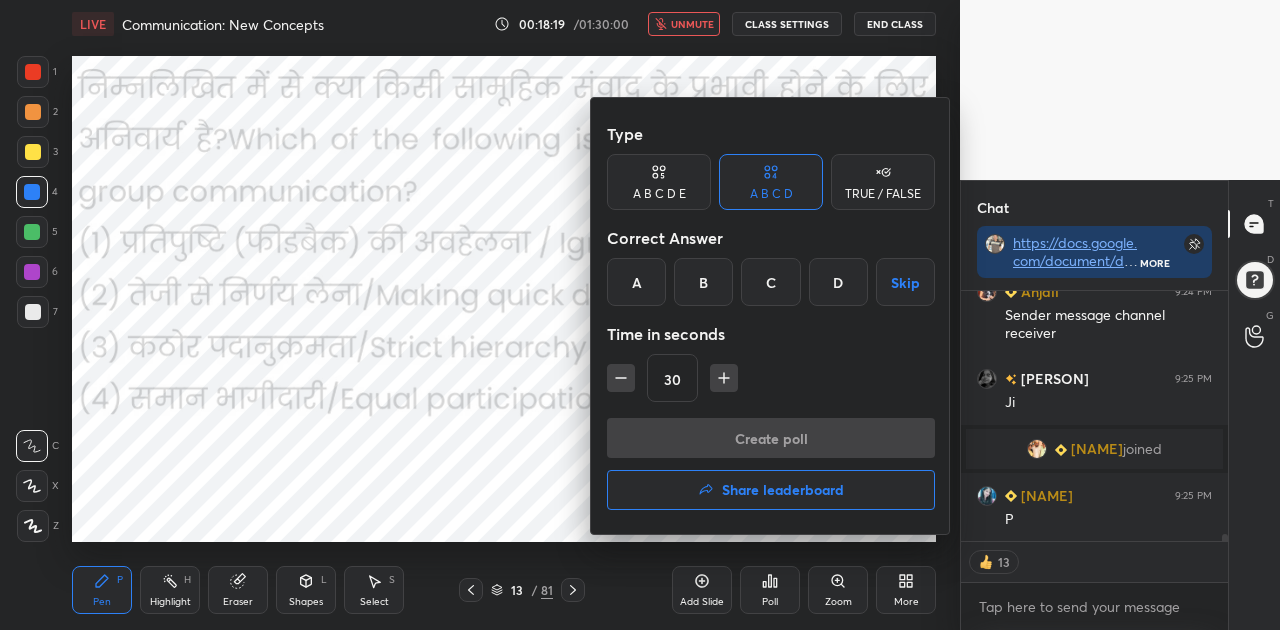 click on "D" at bounding box center (838, 282) 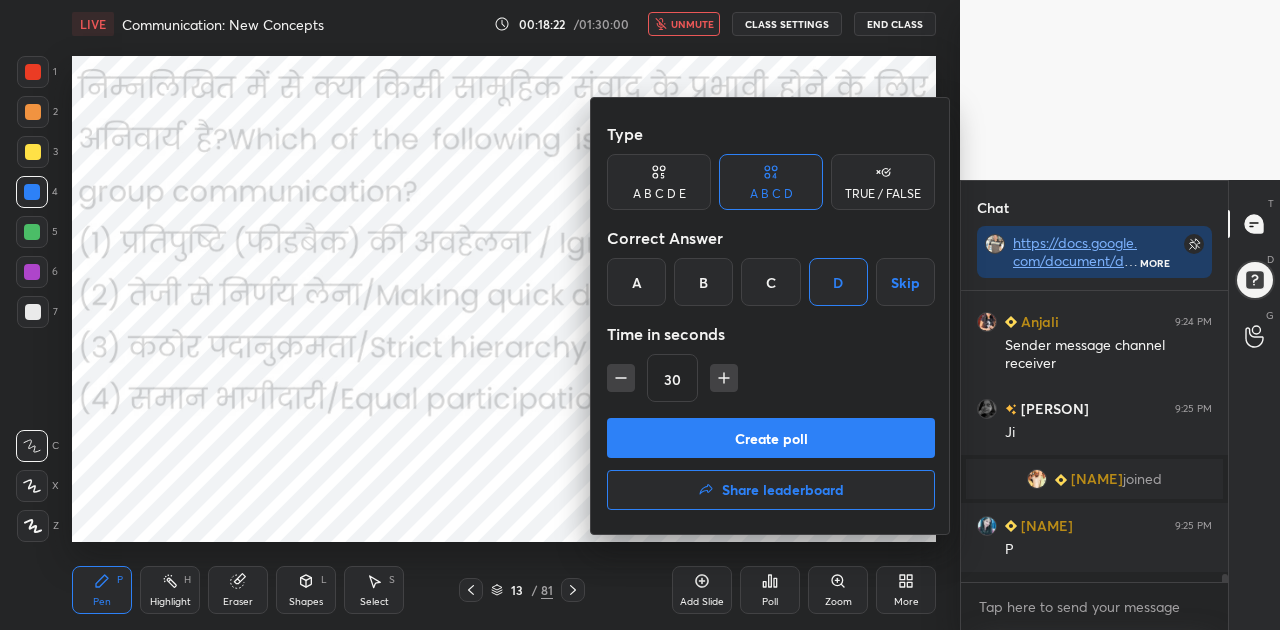 scroll, scrollTop: 6, scrollLeft: 6, axis: both 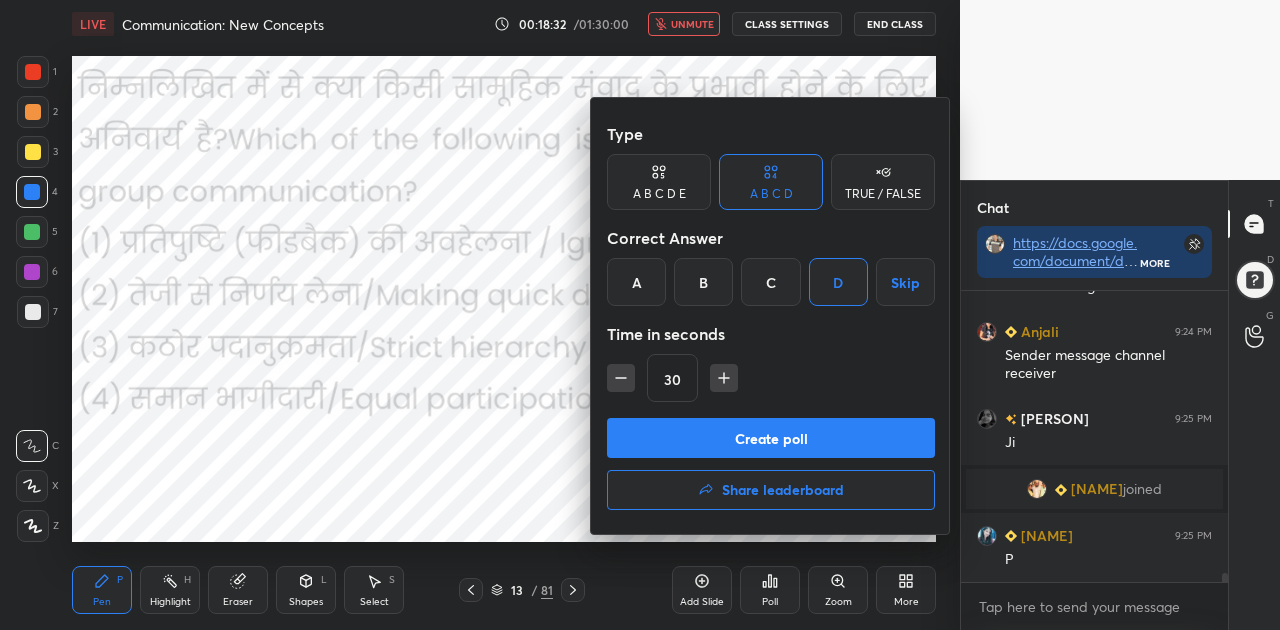 click on "Create poll" at bounding box center (771, 438) 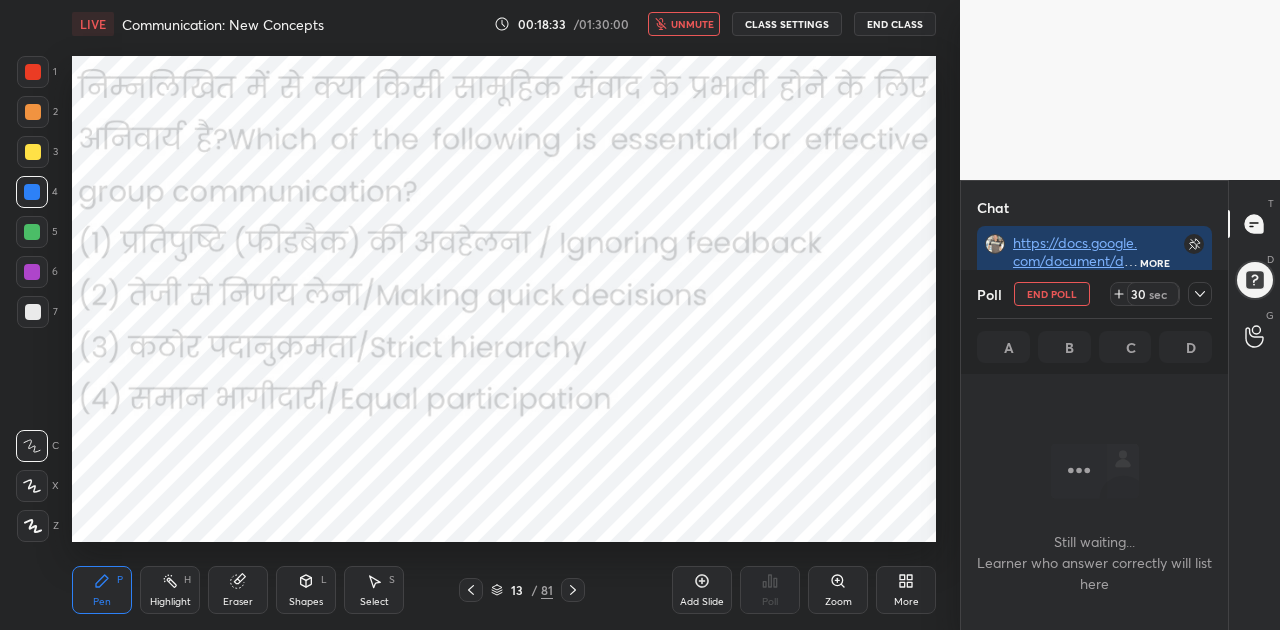 scroll, scrollTop: 198, scrollLeft: 261, axis: both 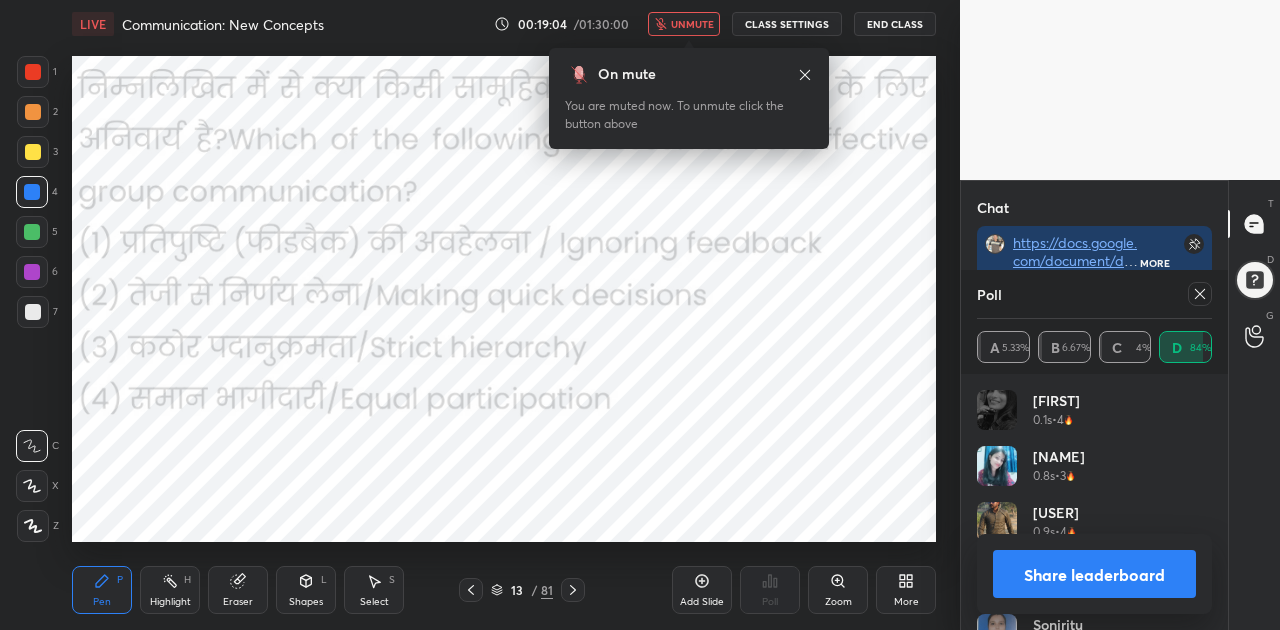 click on "Share leaderboard" at bounding box center (1094, 574) 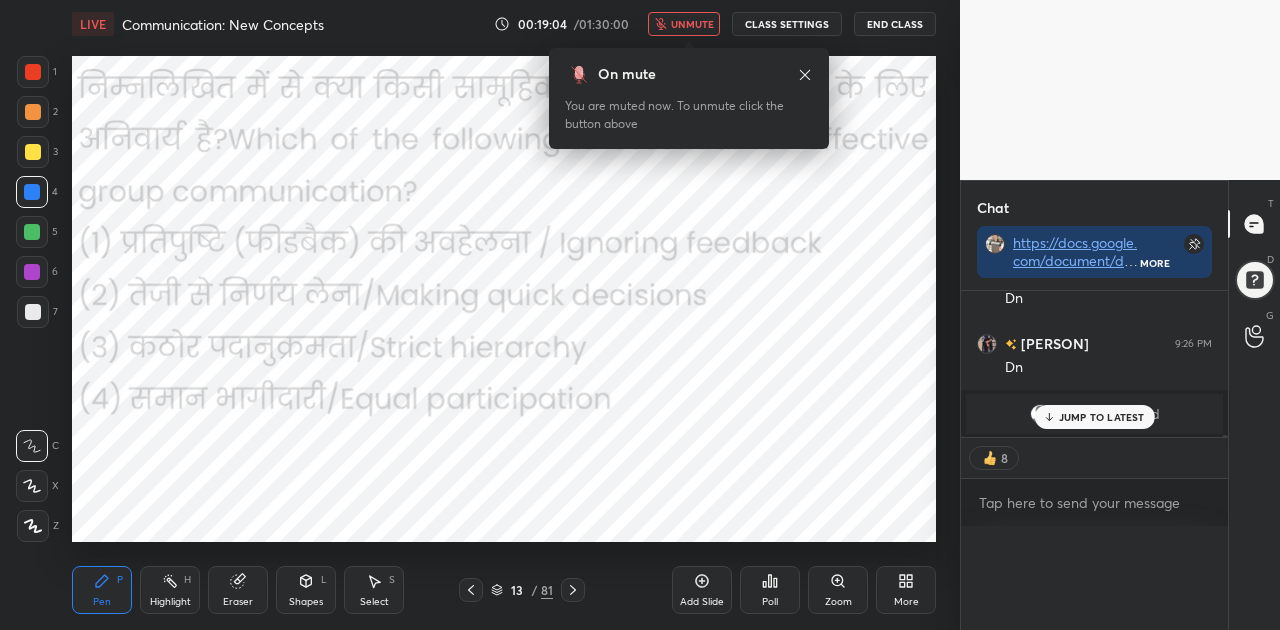 scroll, scrollTop: 0, scrollLeft: 0, axis: both 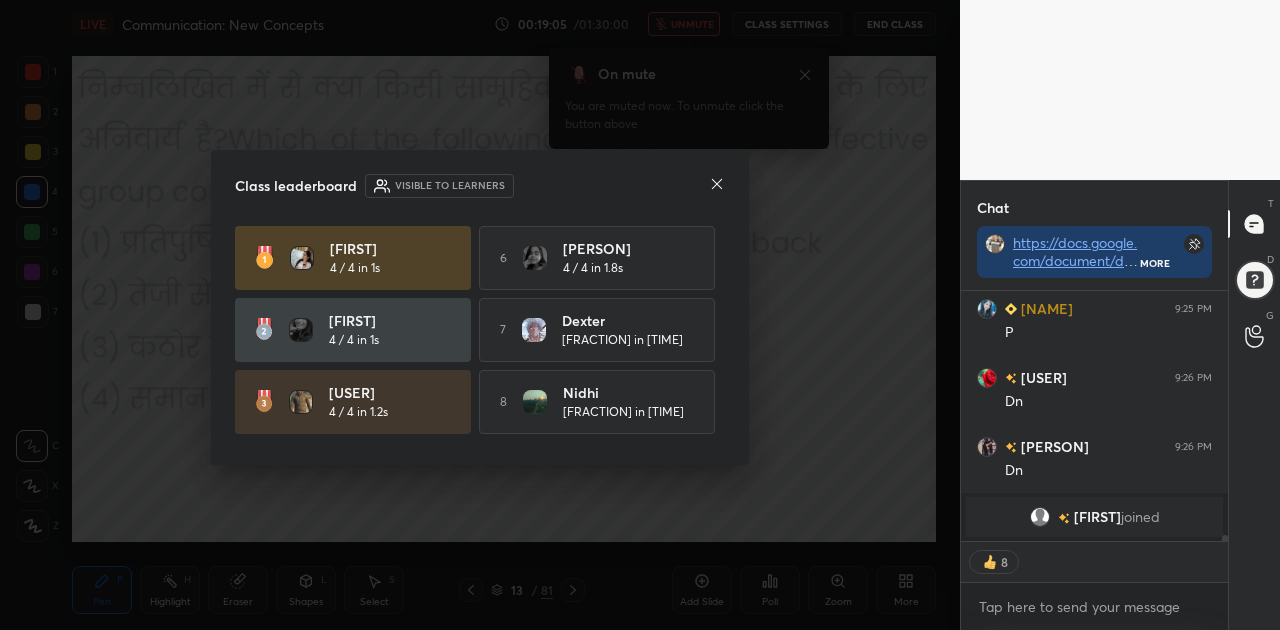 click 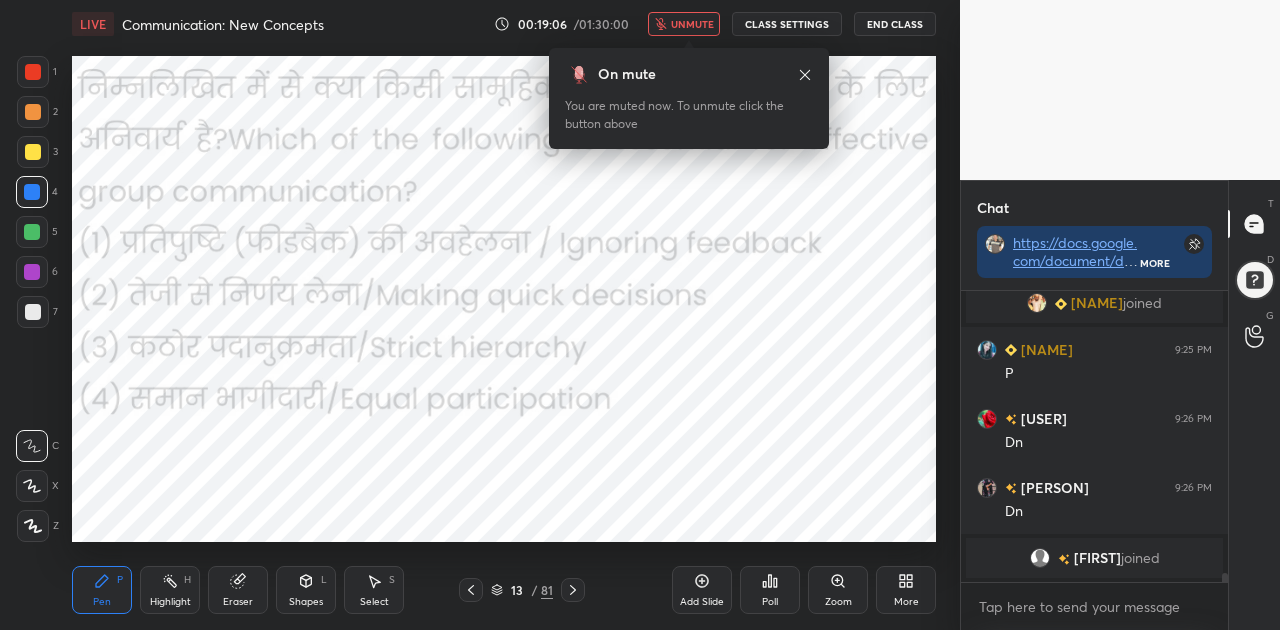 click on "unmute" at bounding box center (692, 24) 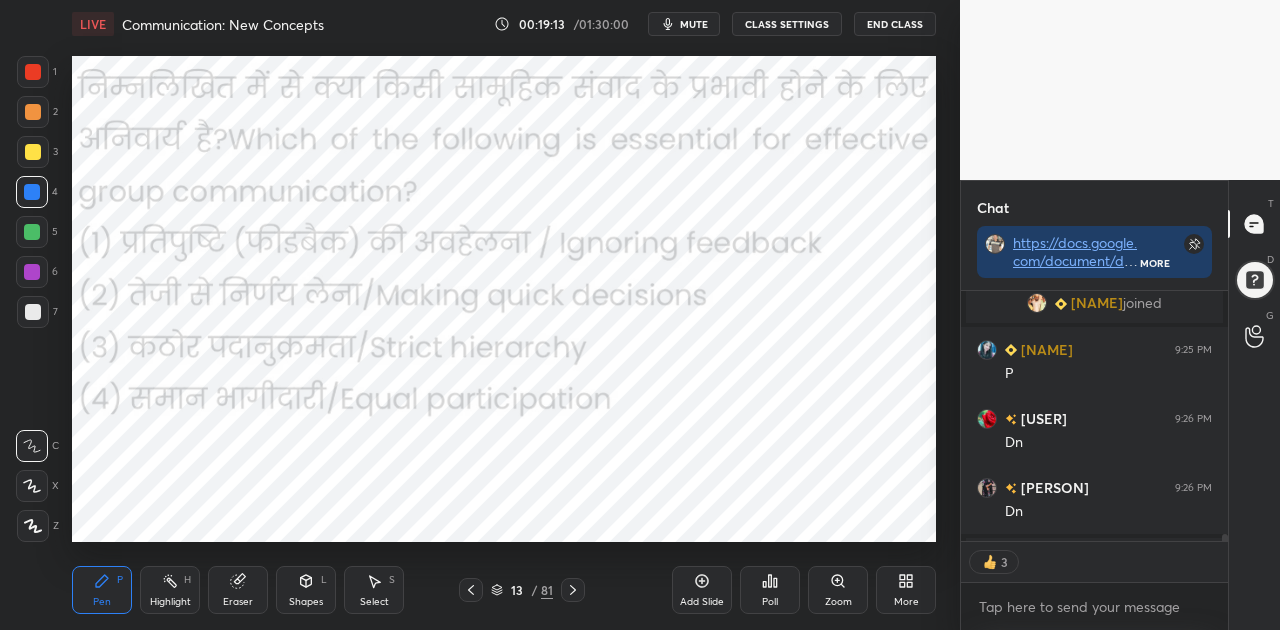 click 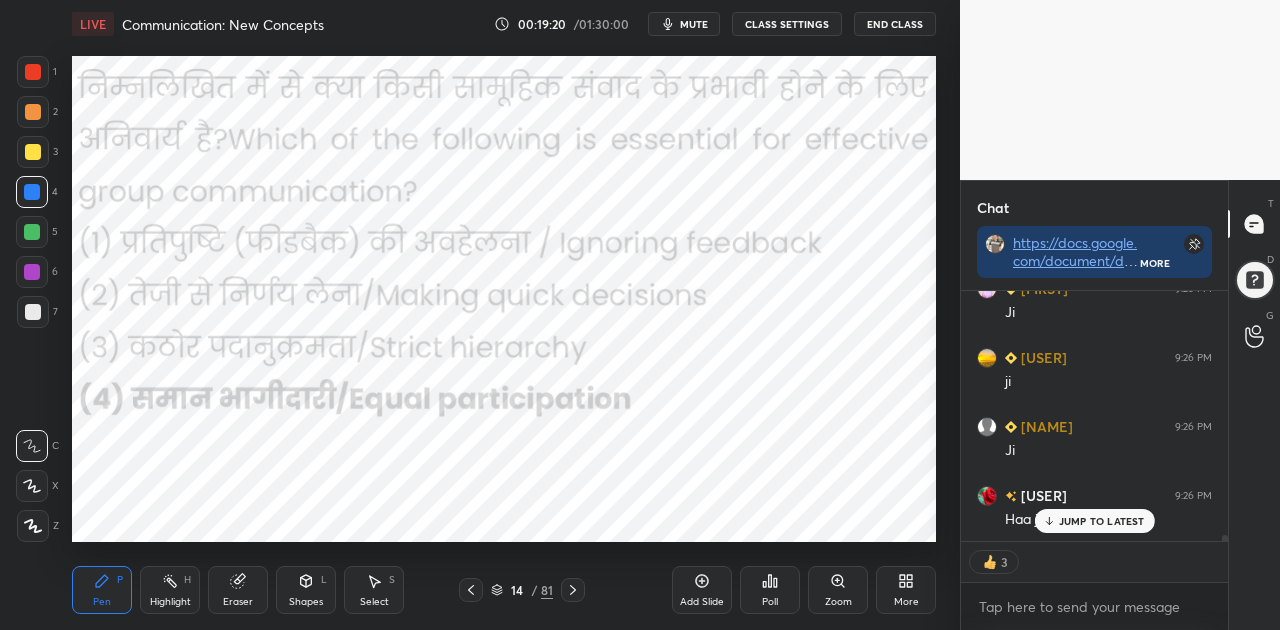 click 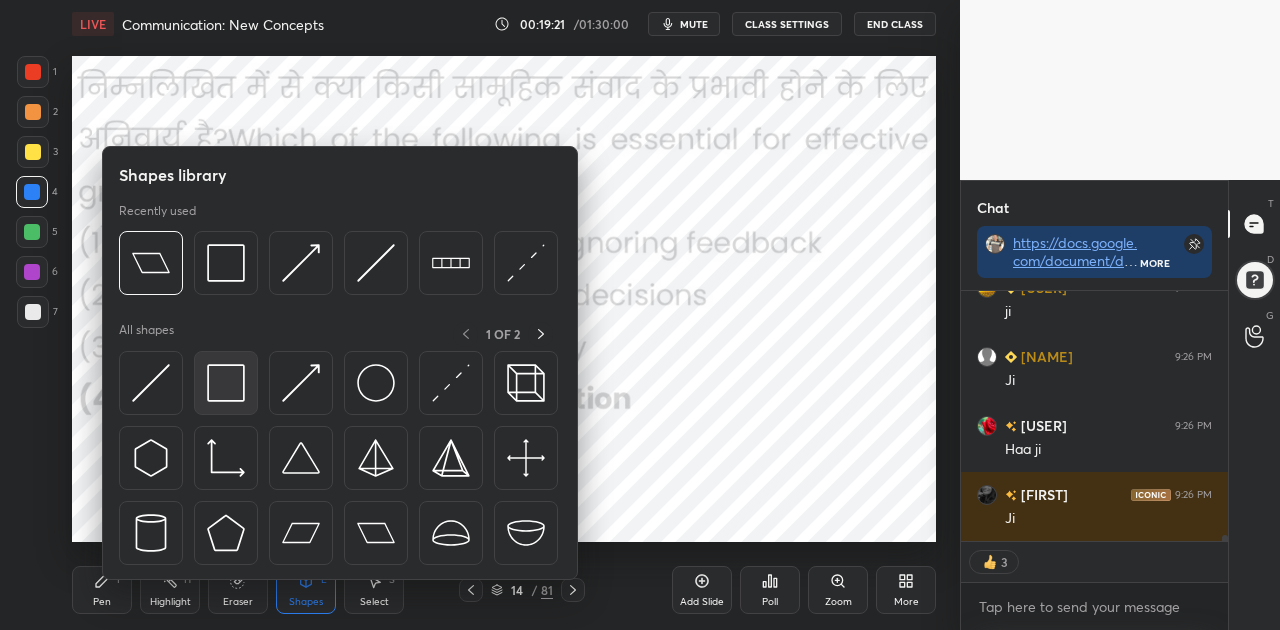 click at bounding box center [226, 383] 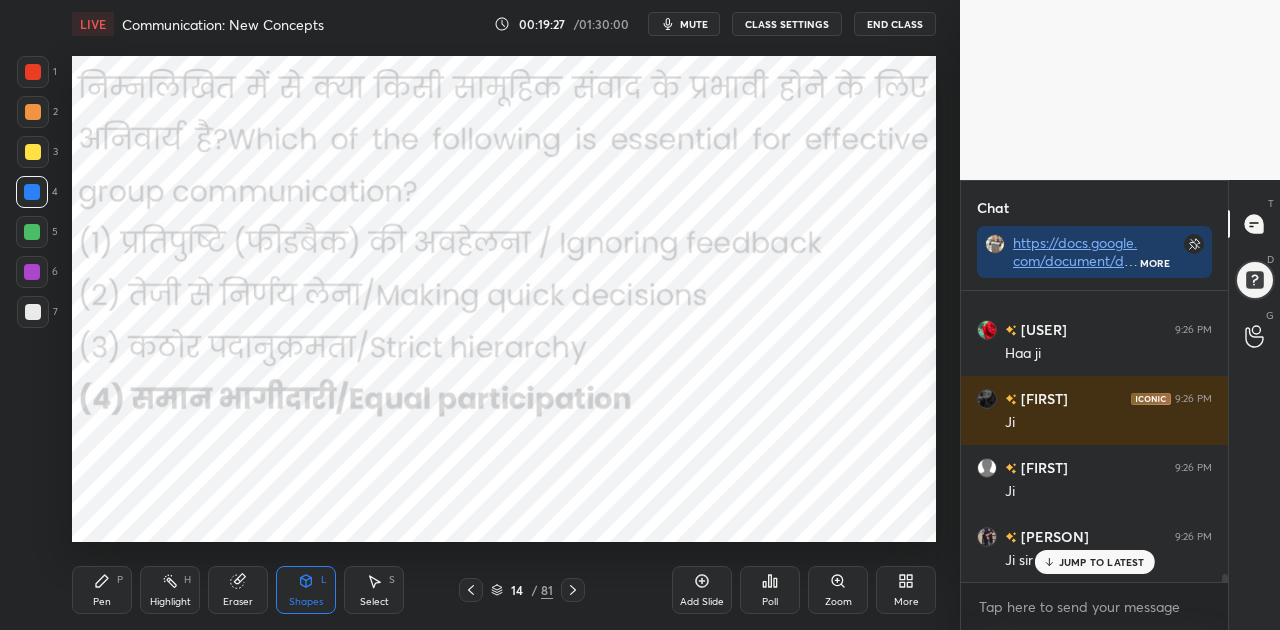 click on "JUMP TO LATEST" at bounding box center (1102, 562) 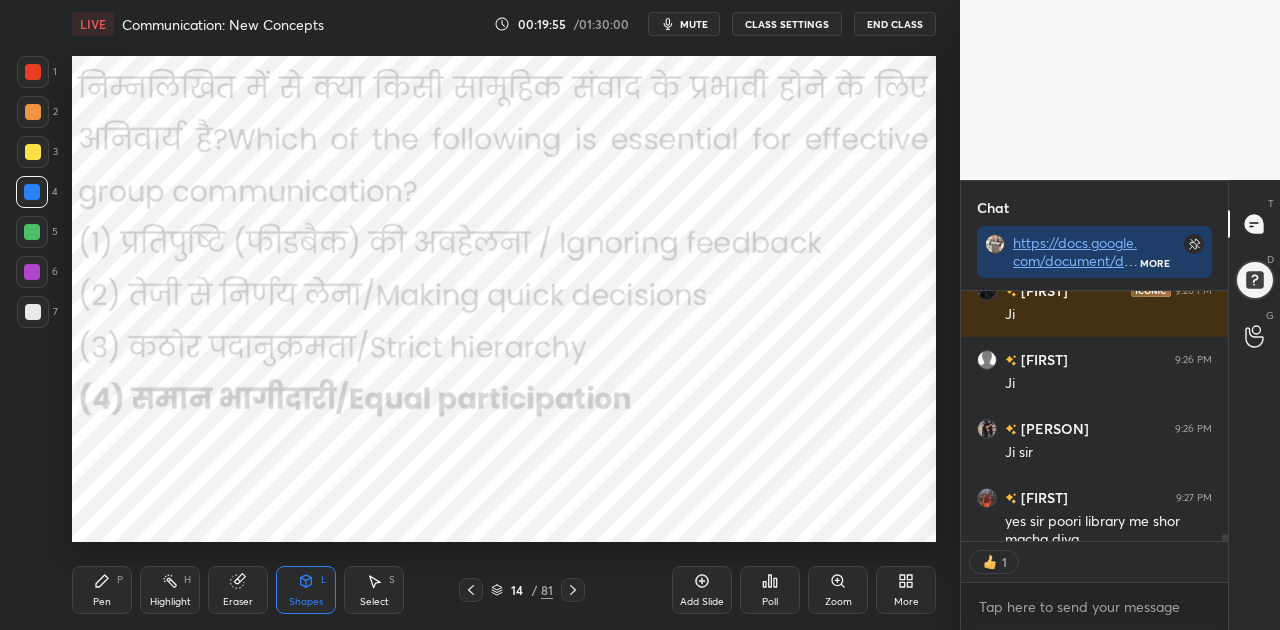 click 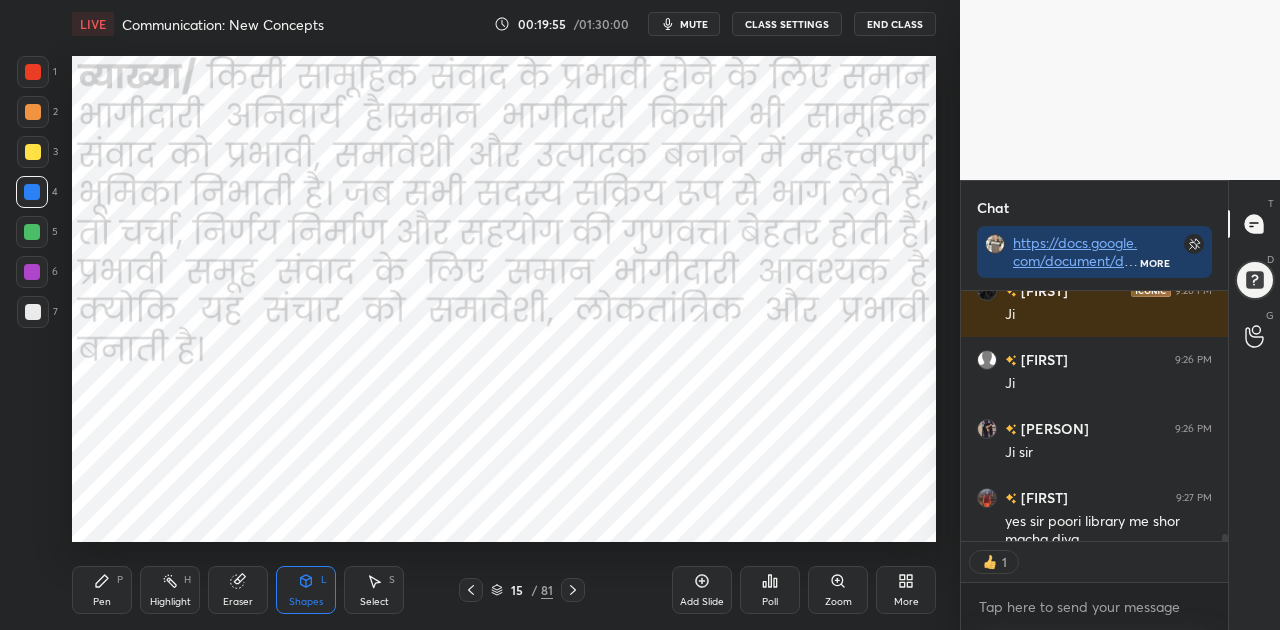 click 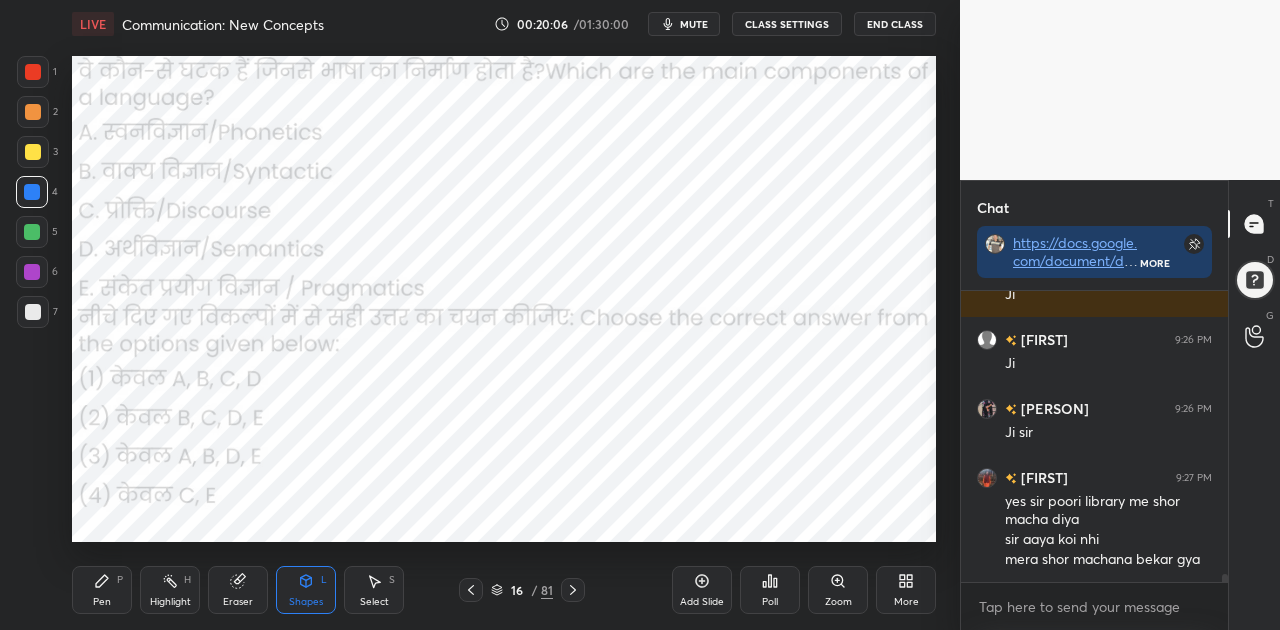 scroll, scrollTop: 10114, scrollLeft: 0, axis: vertical 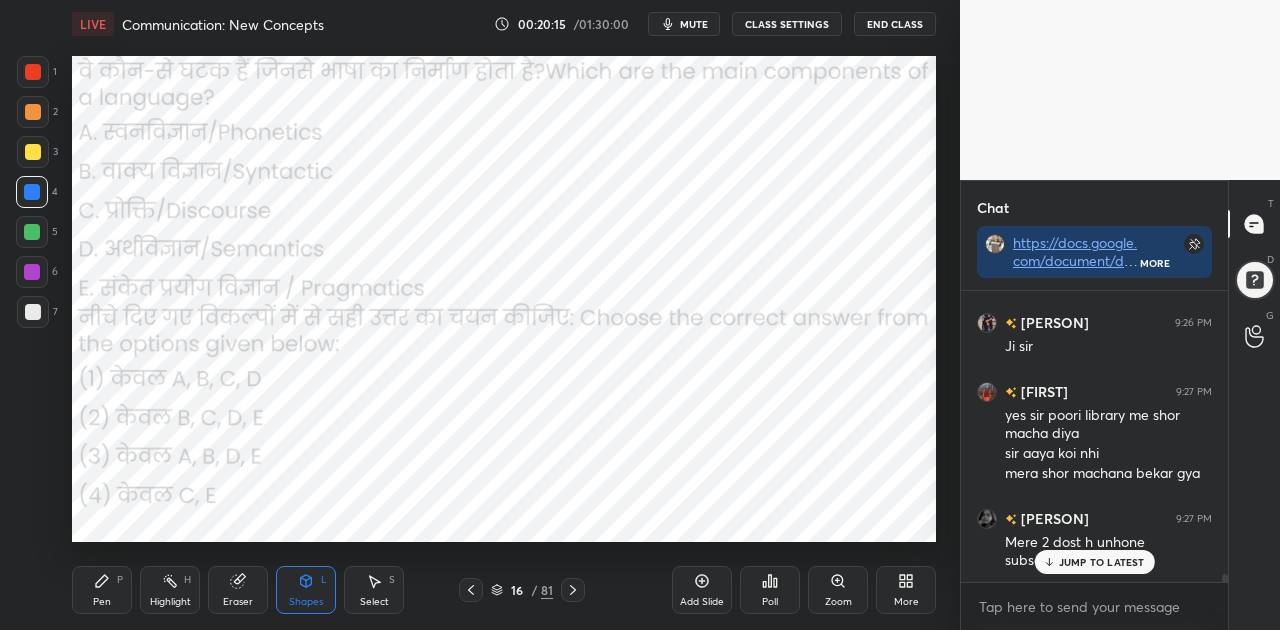 click on "JUMP TO LATEST" at bounding box center (1094, 562) 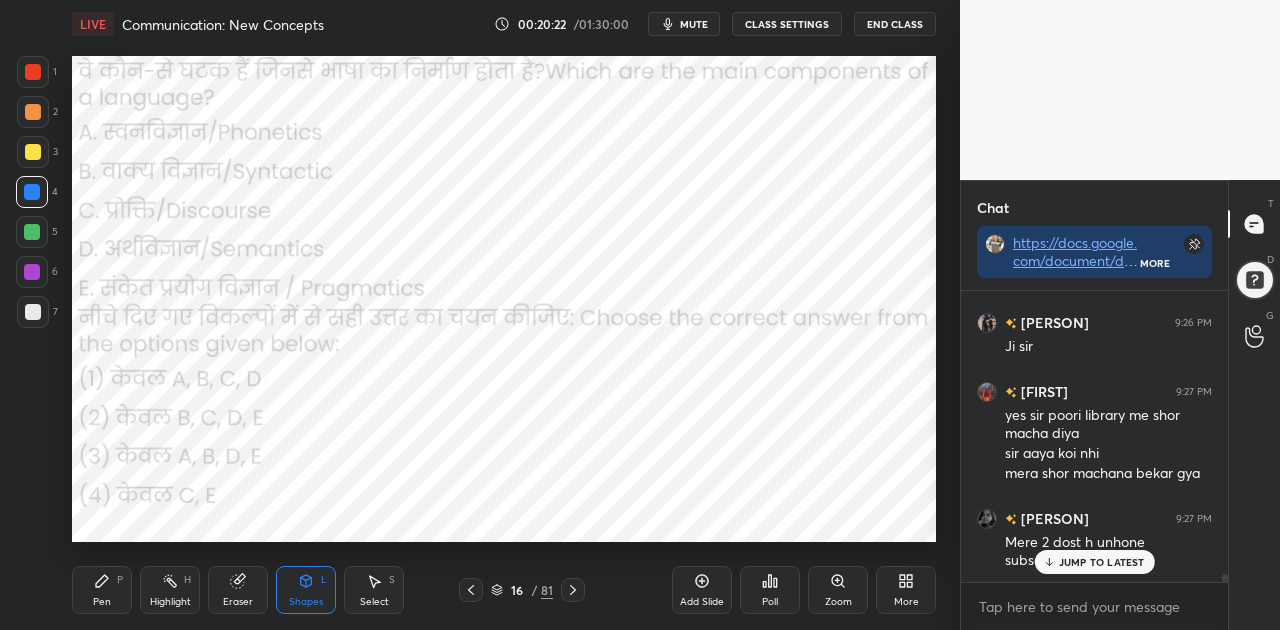 scroll, scrollTop: 10162, scrollLeft: 0, axis: vertical 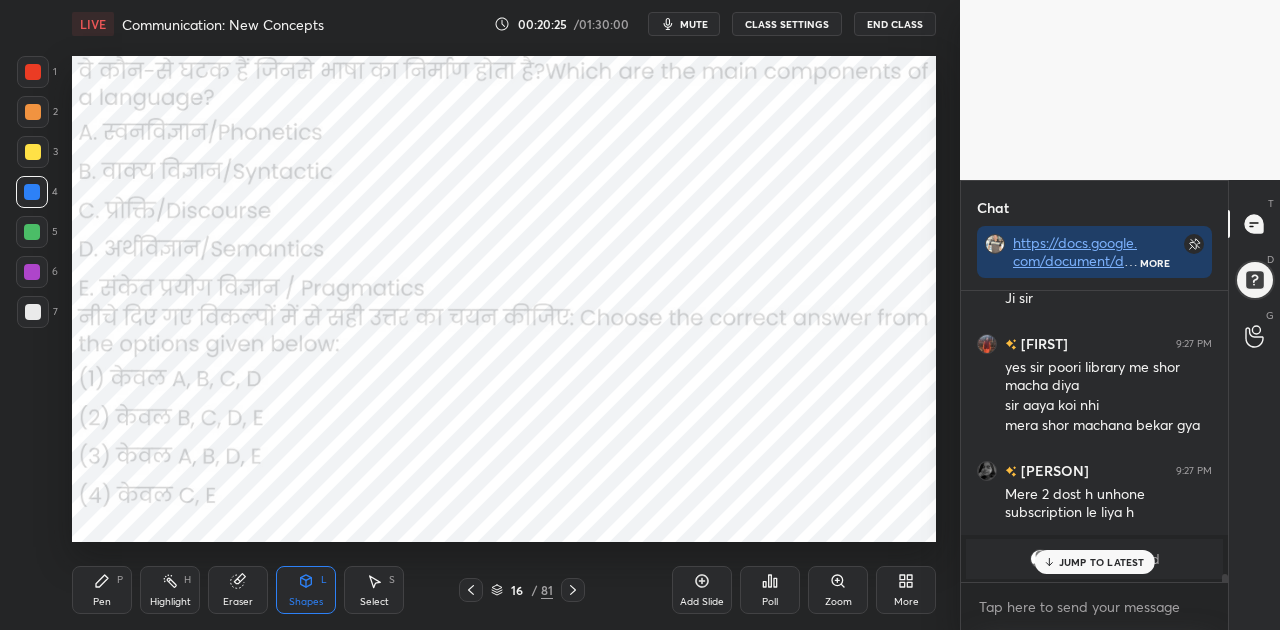 click on "JUMP TO LATEST" at bounding box center (1102, 562) 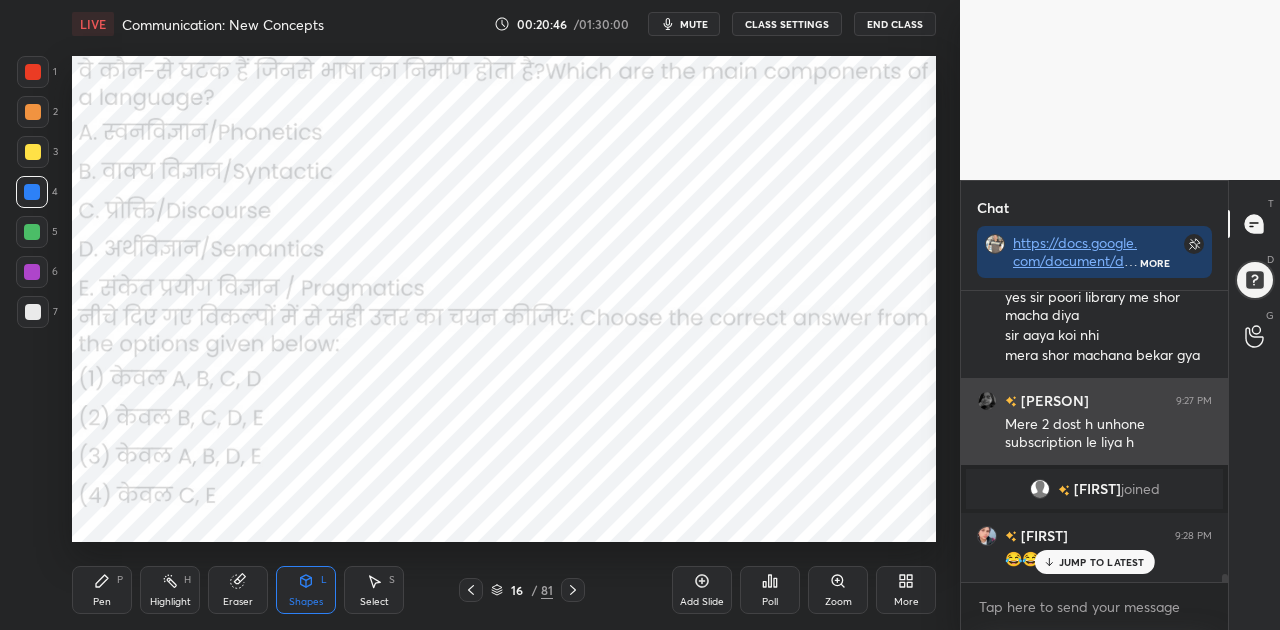 scroll, scrollTop: 10096, scrollLeft: 0, axis: vertical 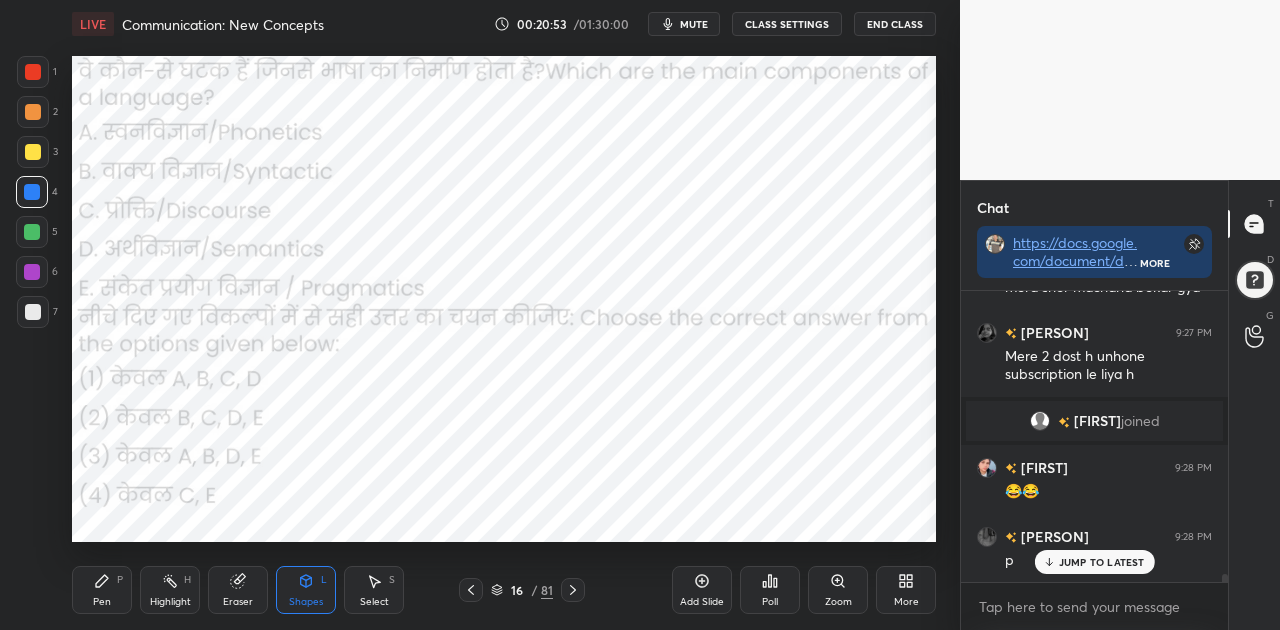 click 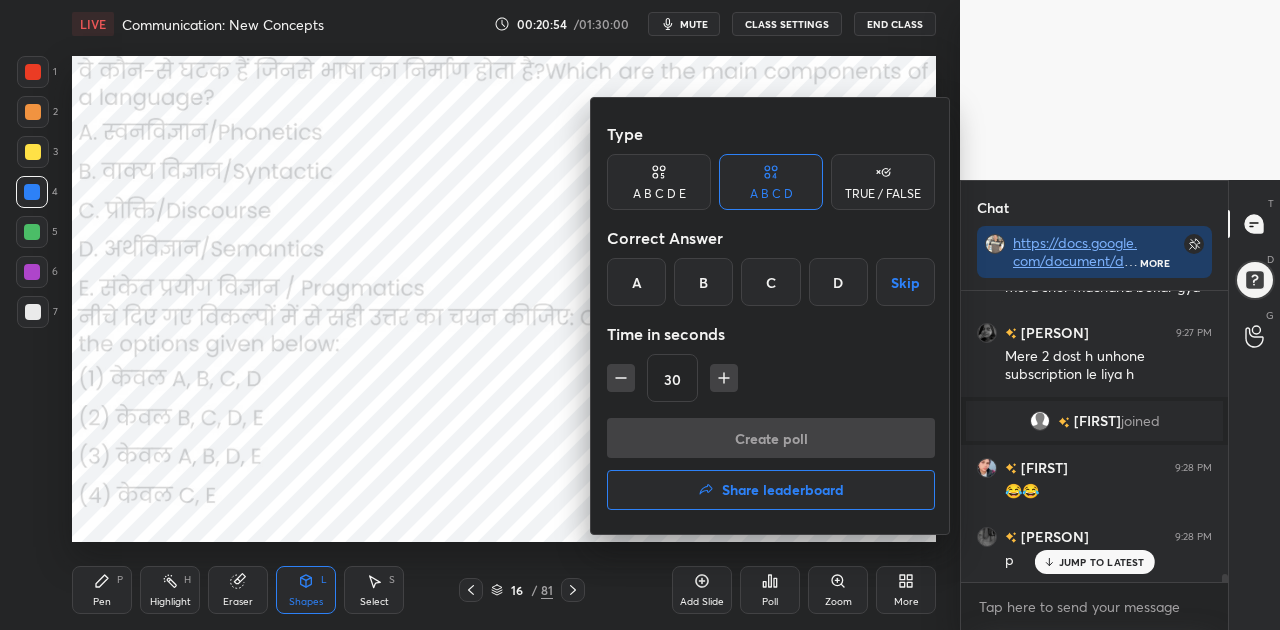 click on "C" at bounding box center (770, 282) 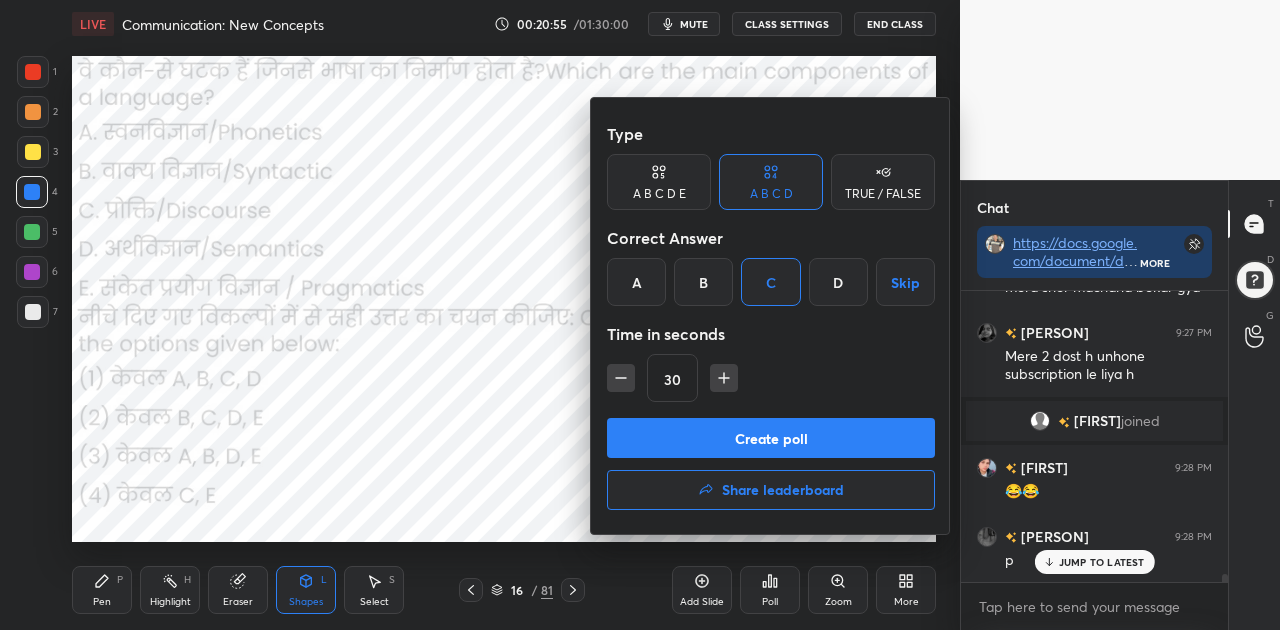 click on "Create poll" at bounding box center (771, 438) 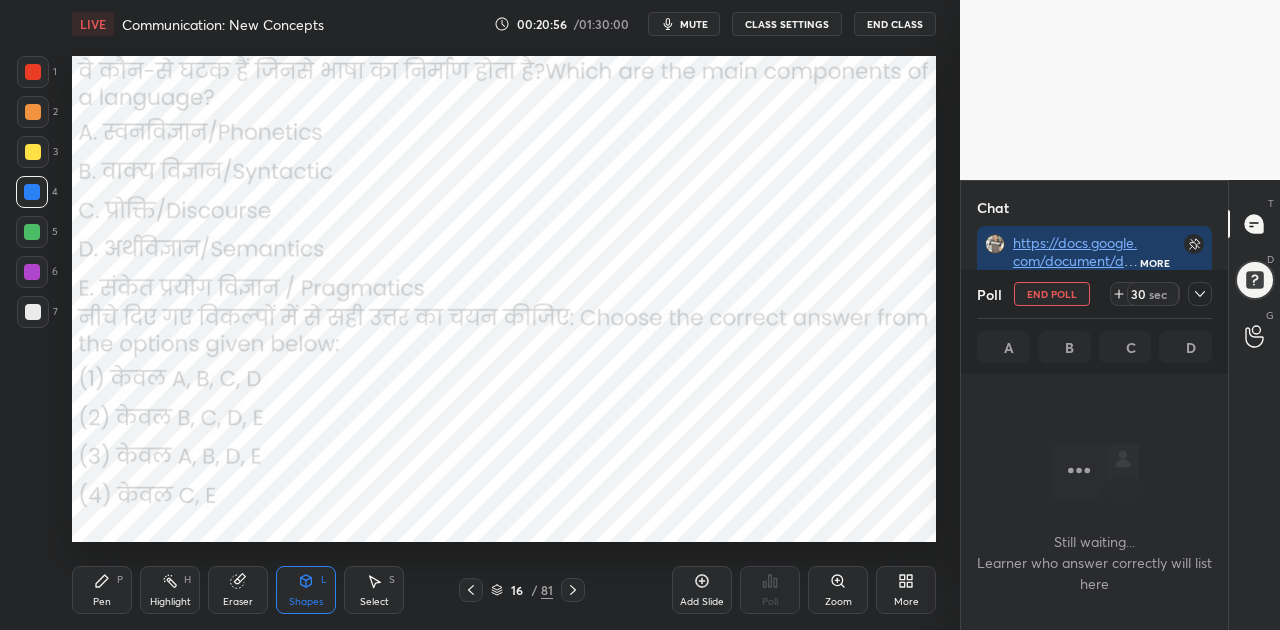 scroll, scrollTop: 192, scrollLeft: 261, axis: both 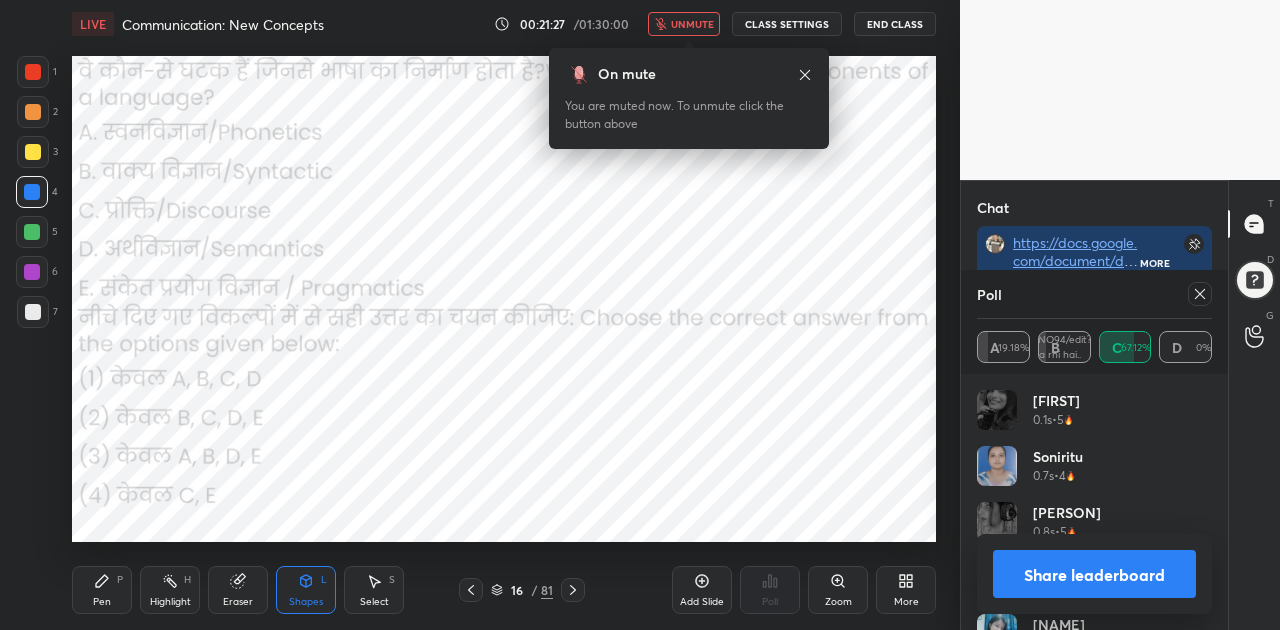 click on "Share leaderboard" at bounding box center (1094, 574) 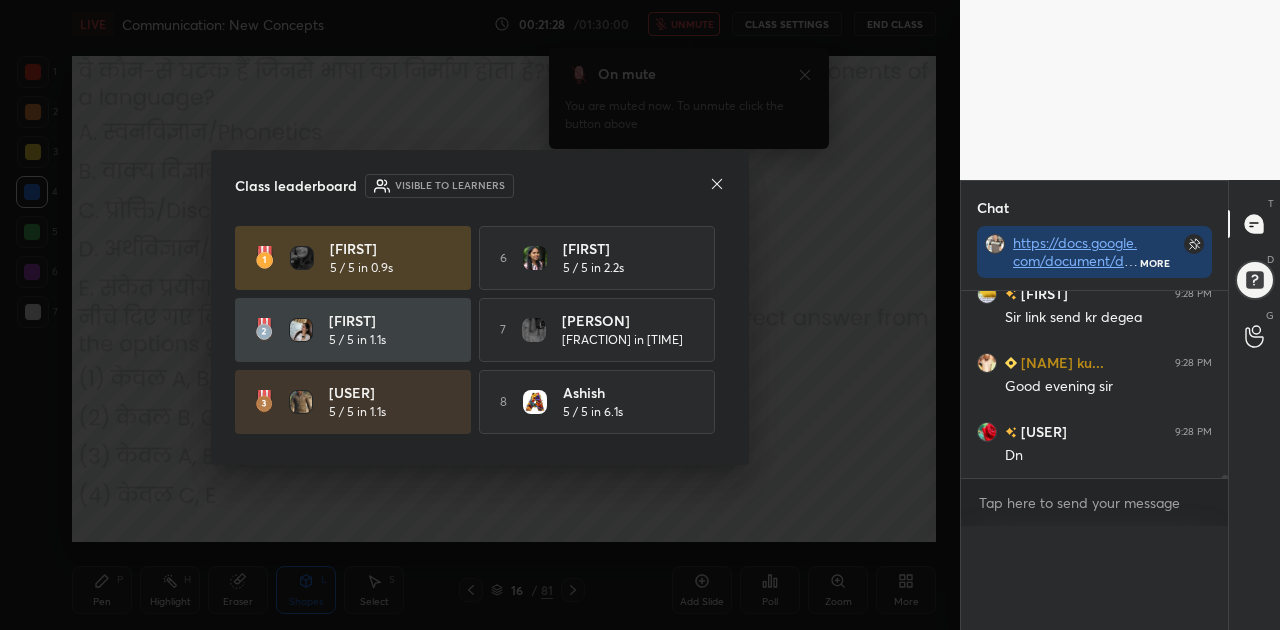 scroll, scrollTop: 0, scrollLeft: 0, axis: both 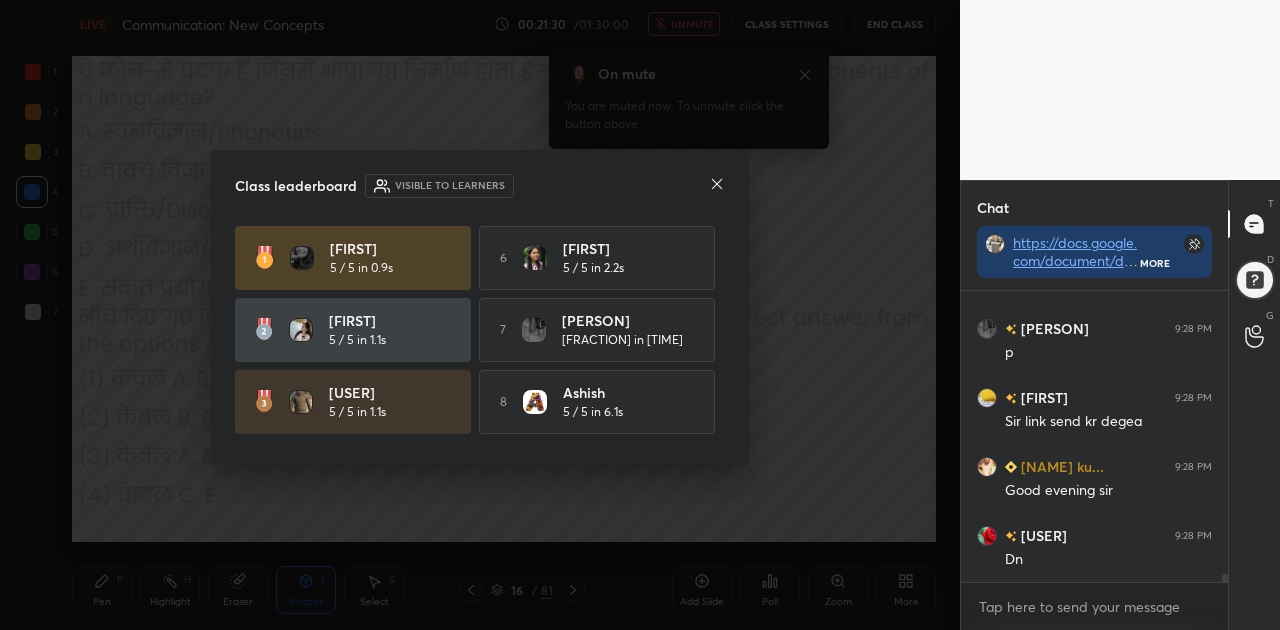 click 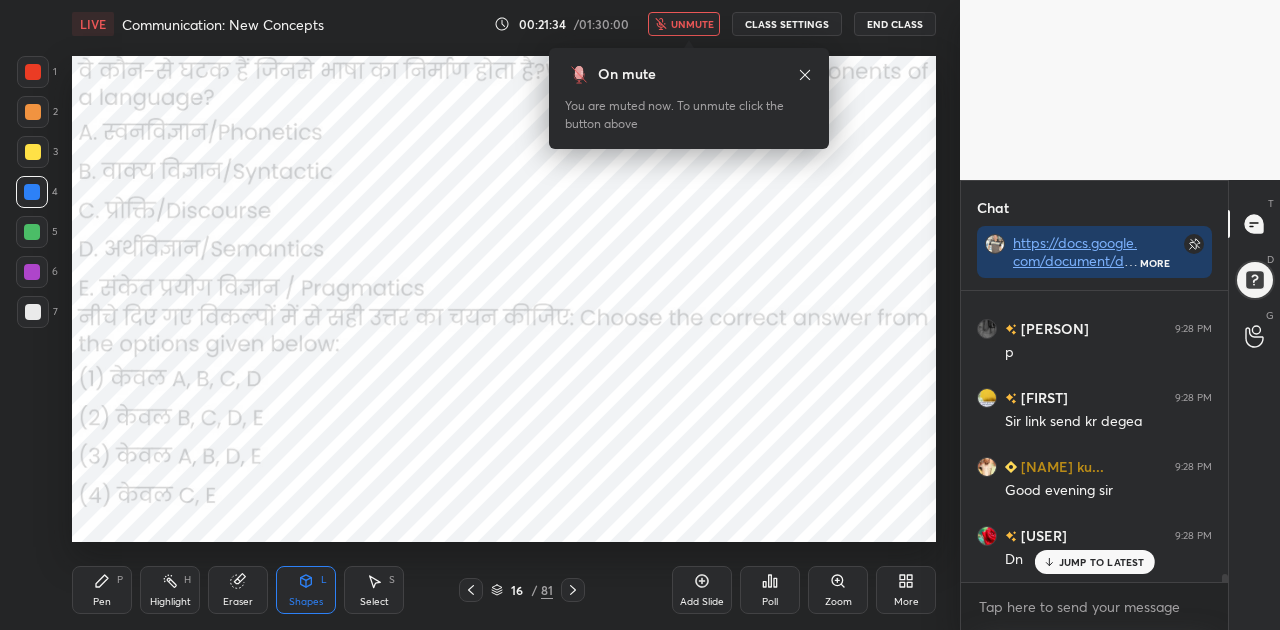 scroll, scrollTop: 10390, scrollLeft: 0, axis: vertical 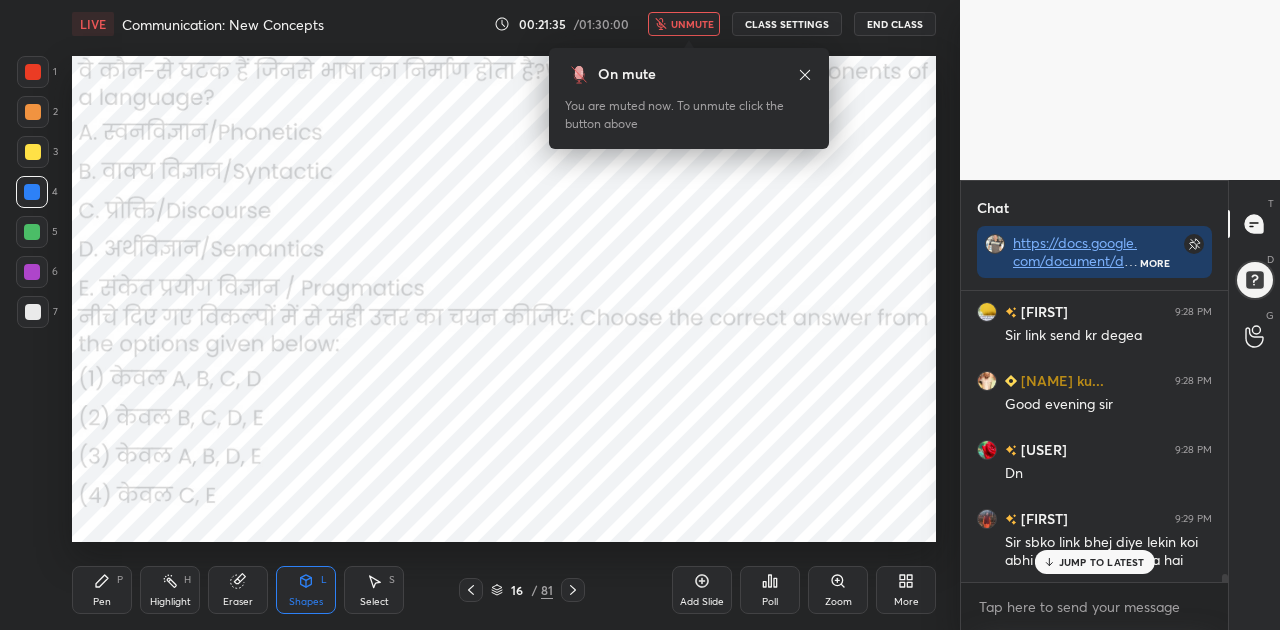 click on "unmute" at bounding box center [692, 24] 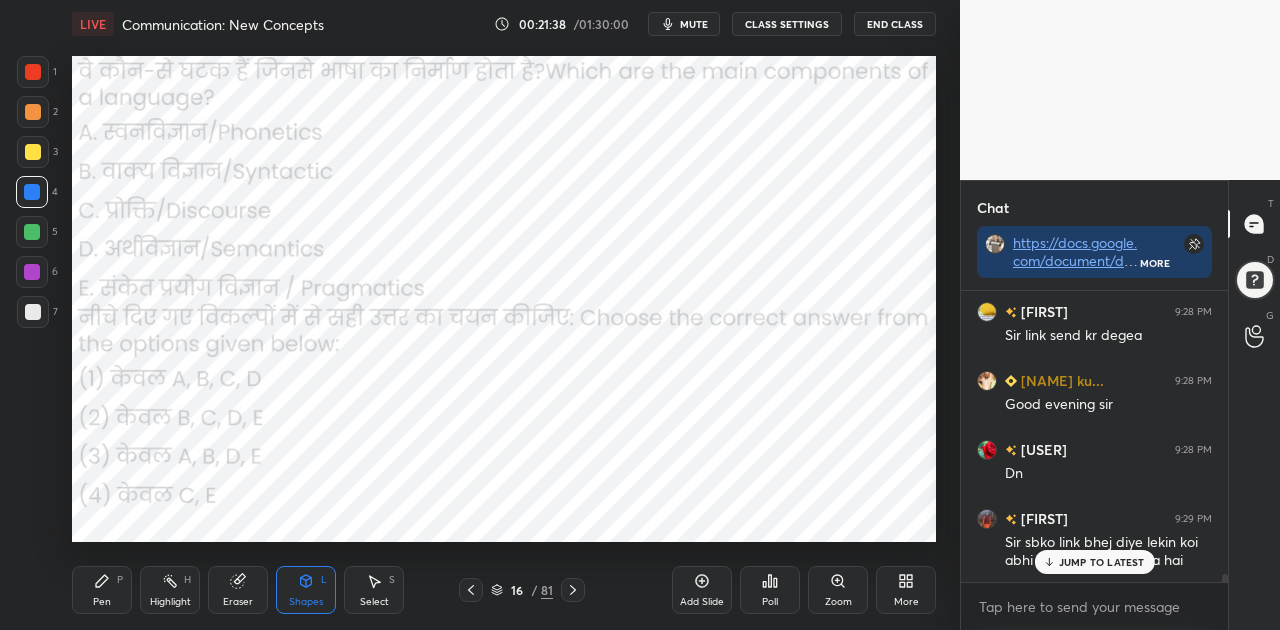 click on "JUMP TO LATEST" at bounding box center (1102, 562) 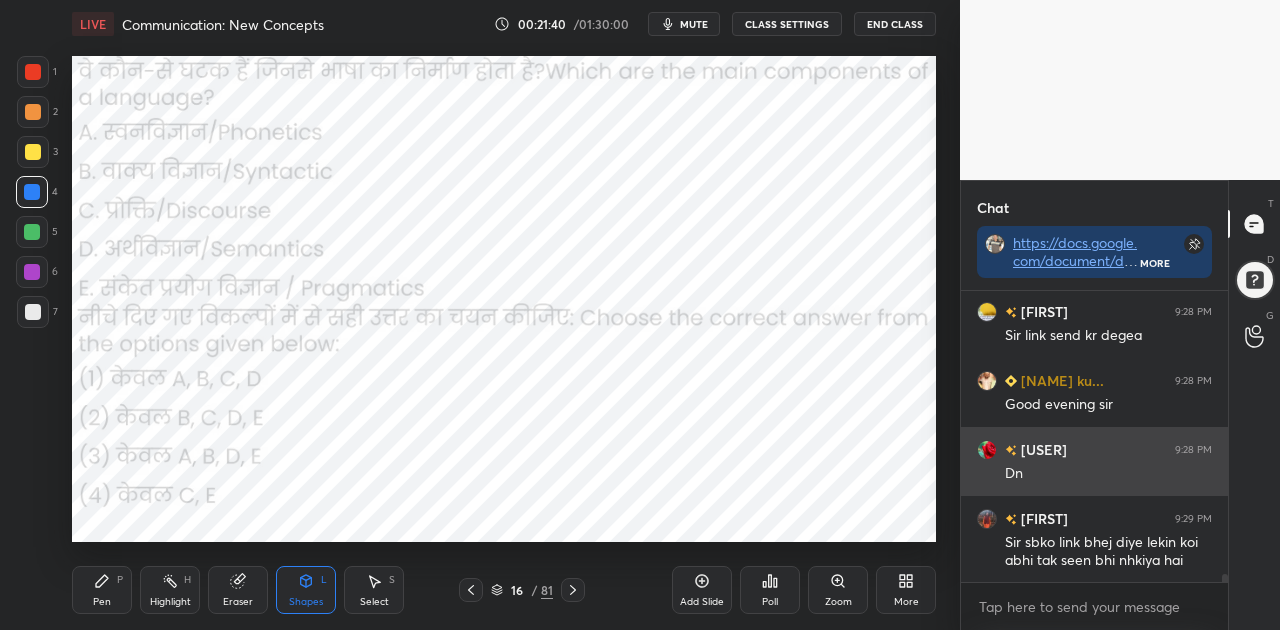 scroll, scrollTop: 10478, scrollLeft: 0, axis: vertical 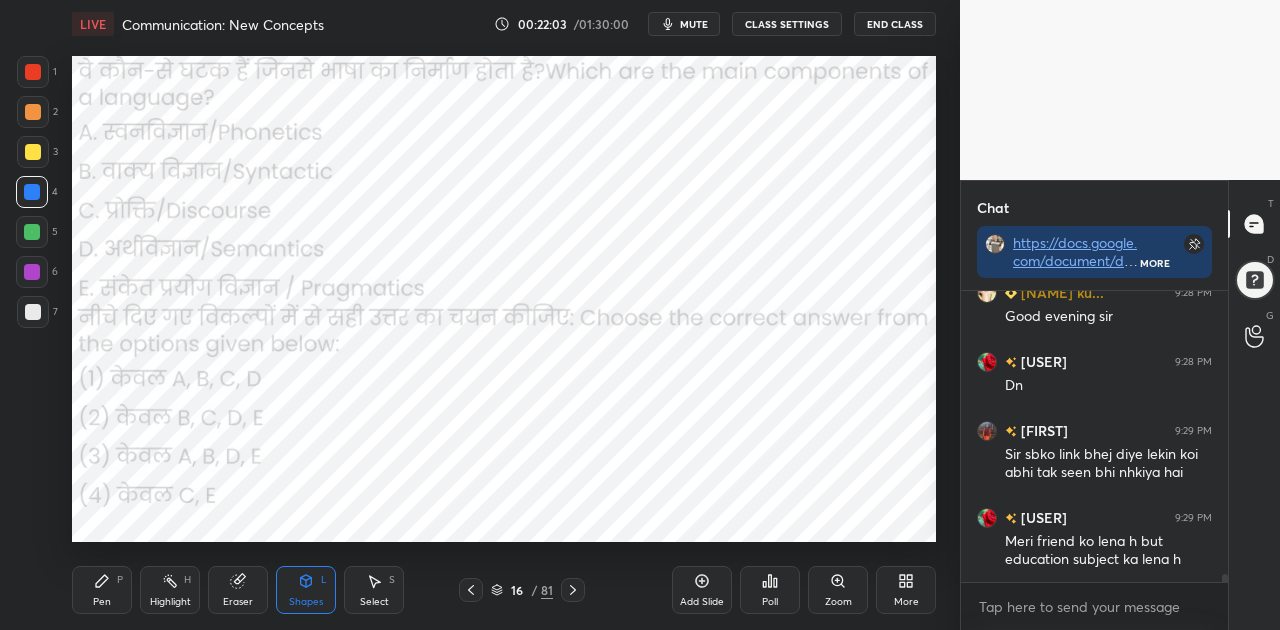 click on "Pen P" at bounding box center (102, 590) 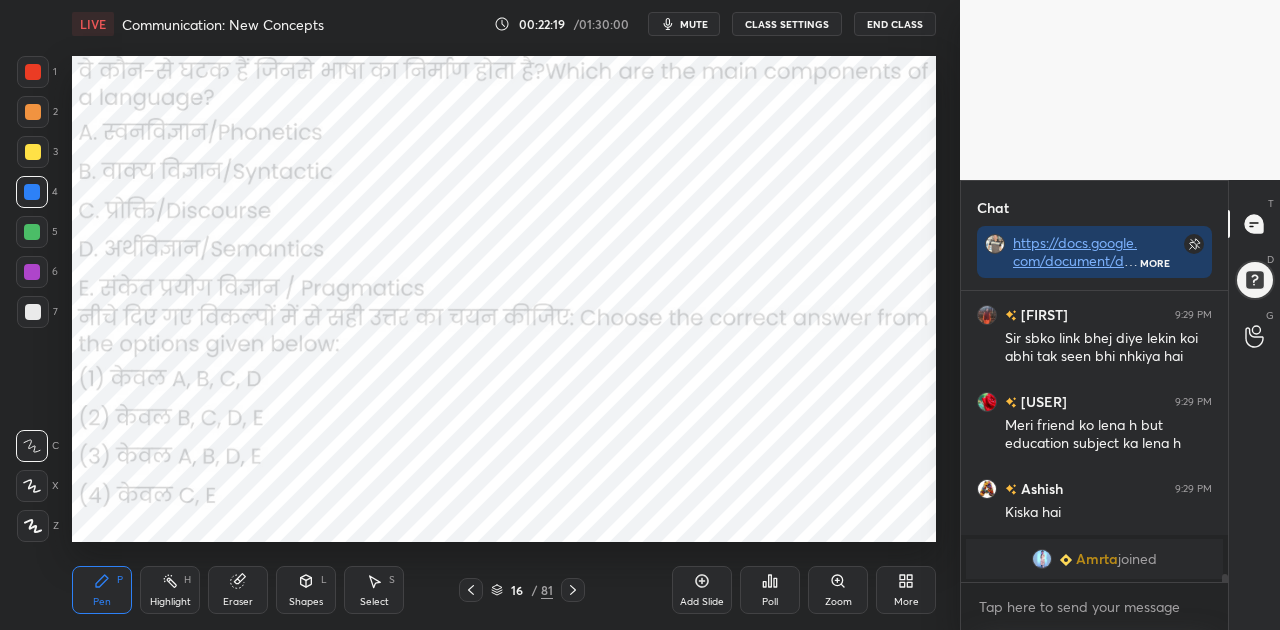 scroll, scrollTop: 10664, scrollLeft: 0, axis: vertical 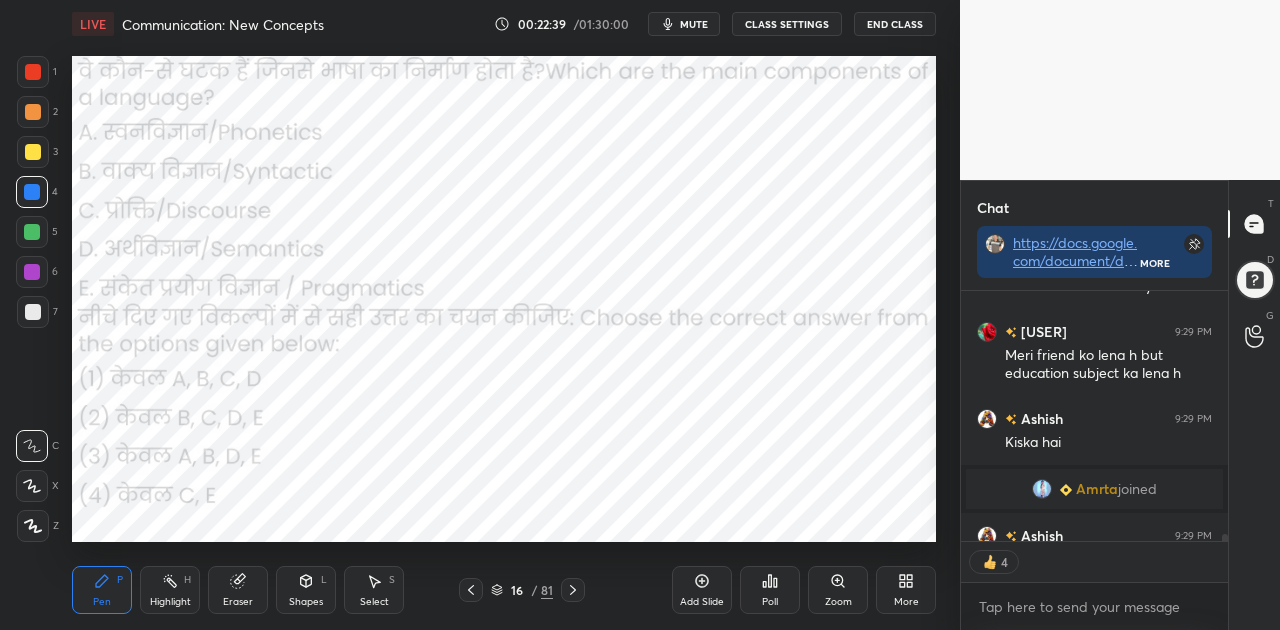 click on "Shapes L" at bounding box center [306, 590] 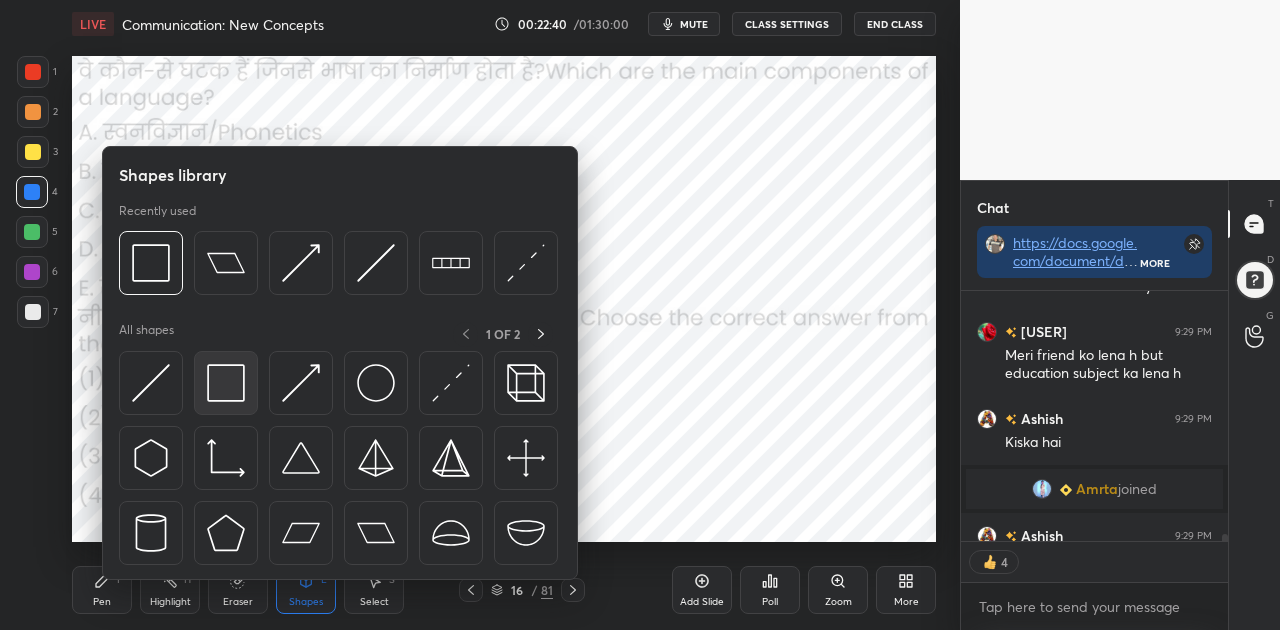 click at bounding box center [226, 383] 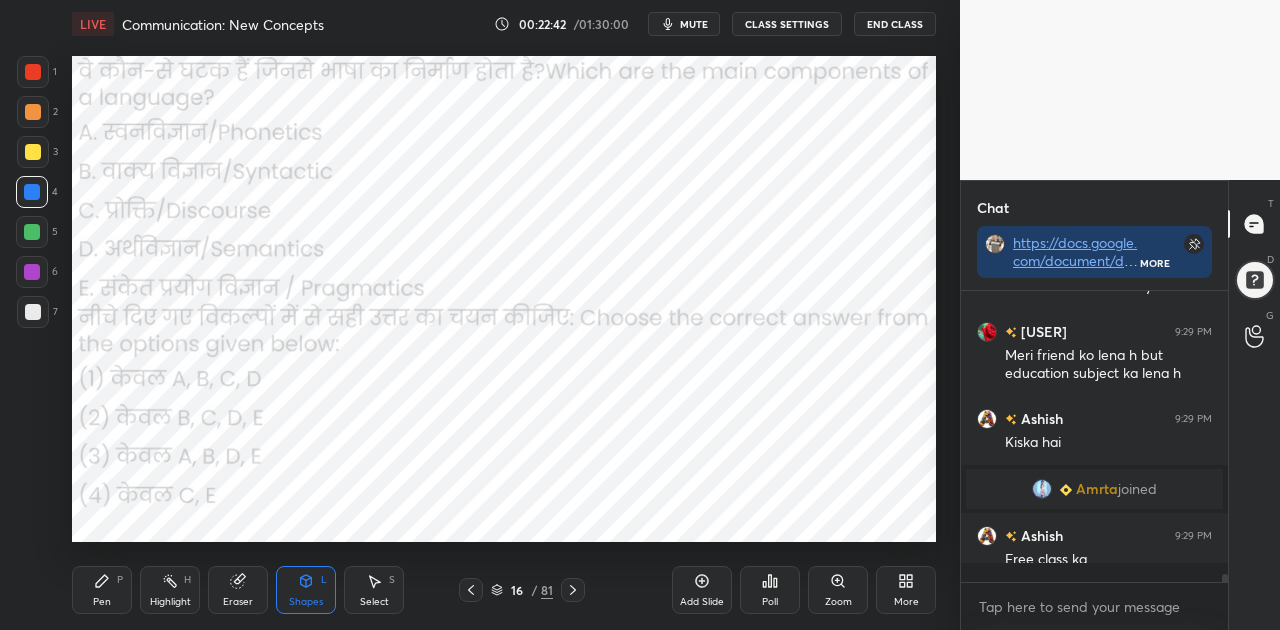 scroll, scrollTop: 6, scrollLeft: 6, axis: both 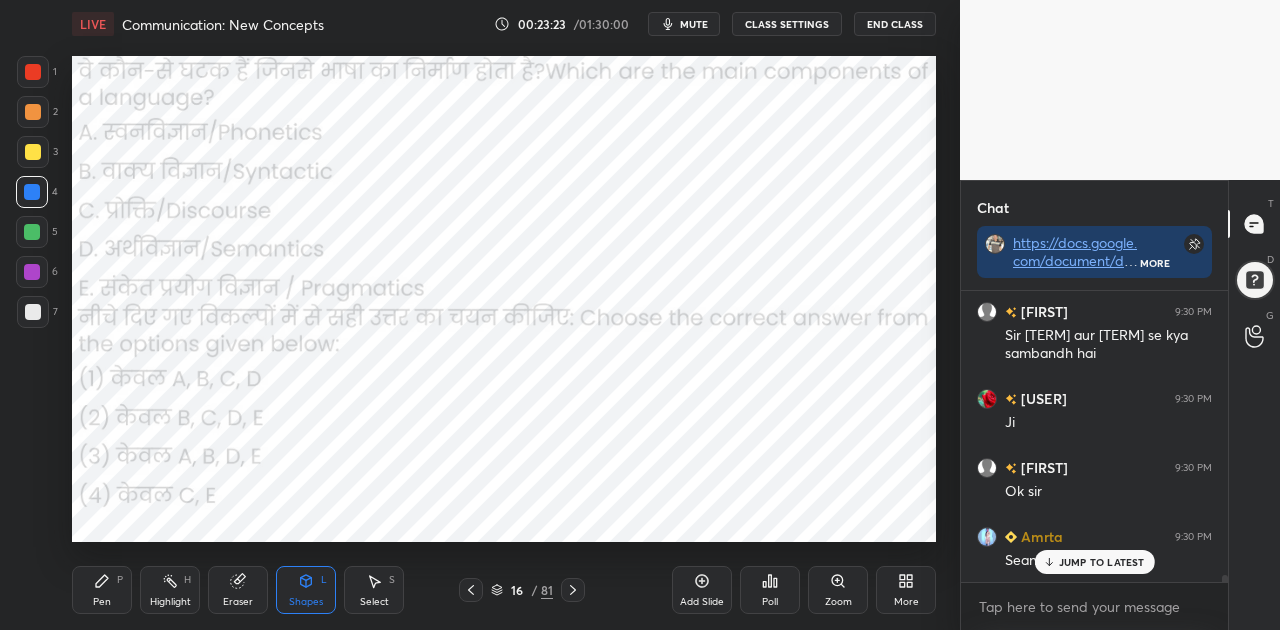 click on "JUMP TO LATEST" at bounding box center [1102, 562] 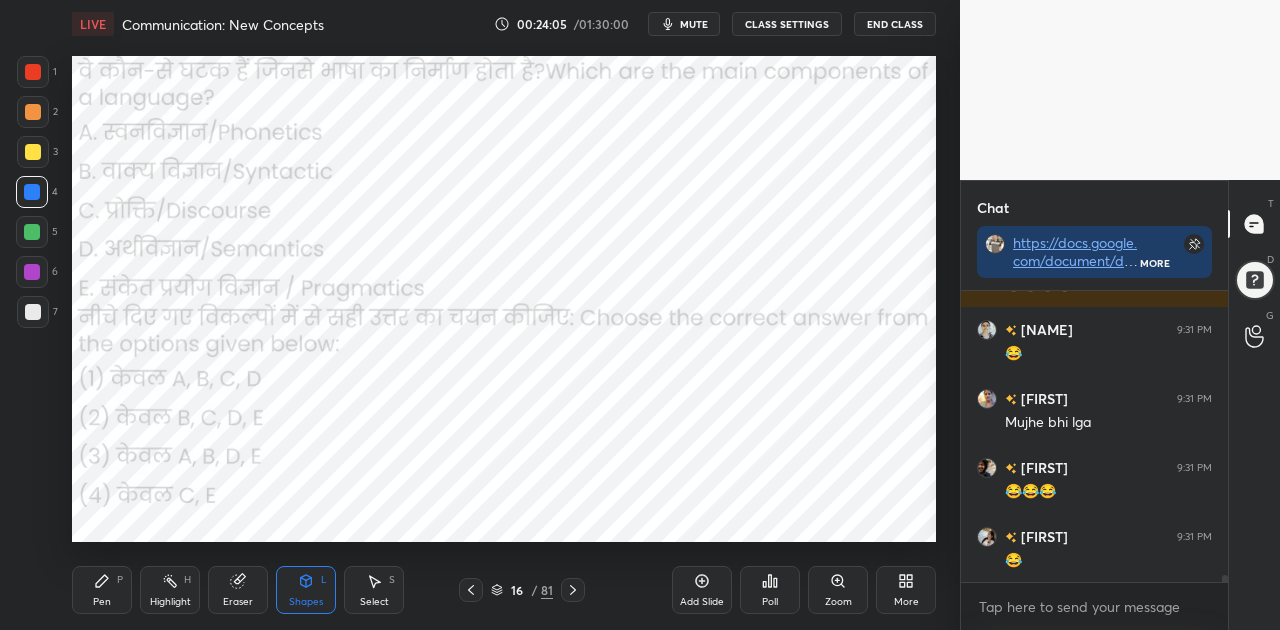 scroll, scrollTop: 11666, scrollLeft: 0, axis: vertical 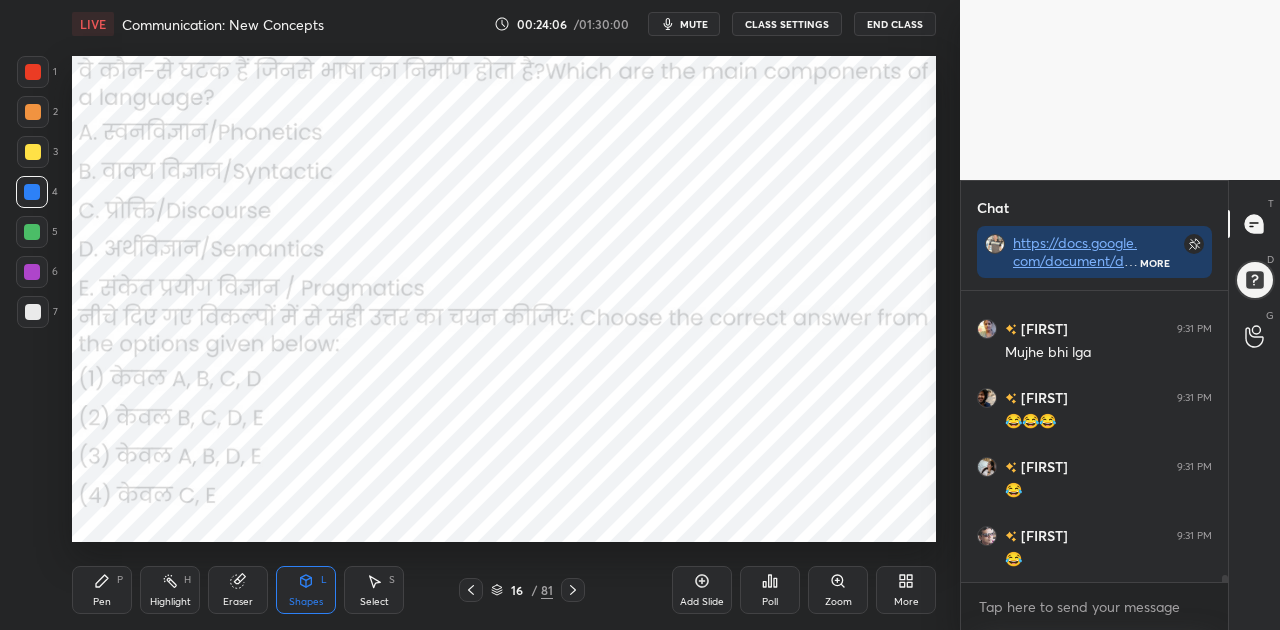 click 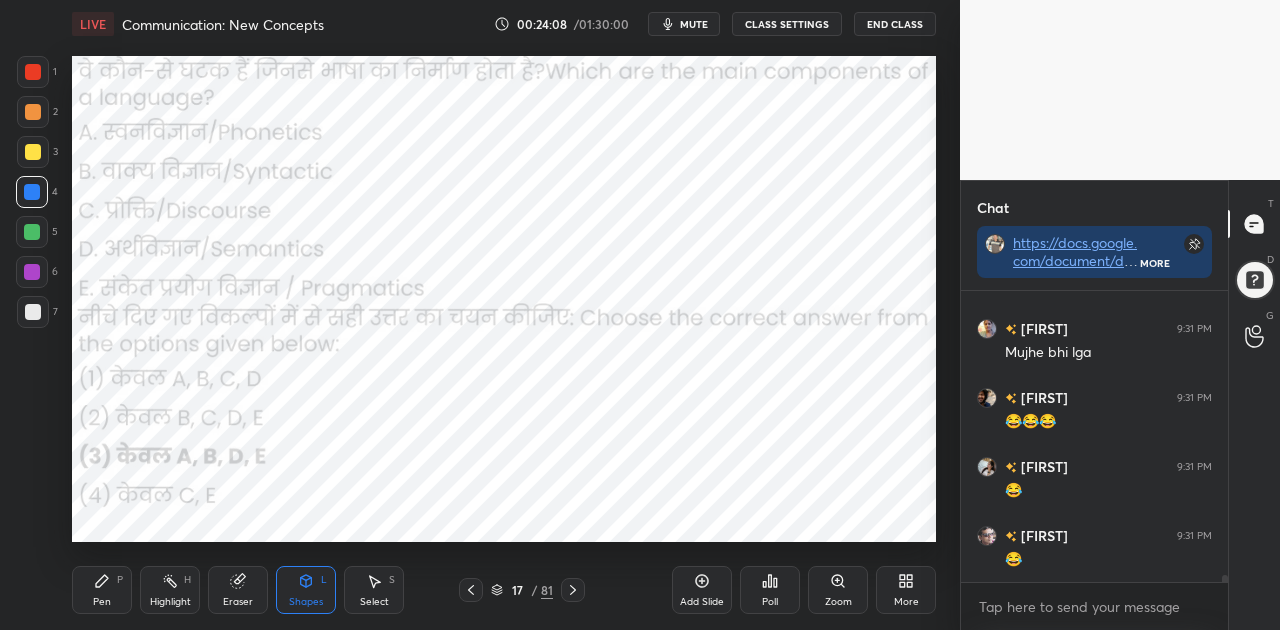 click 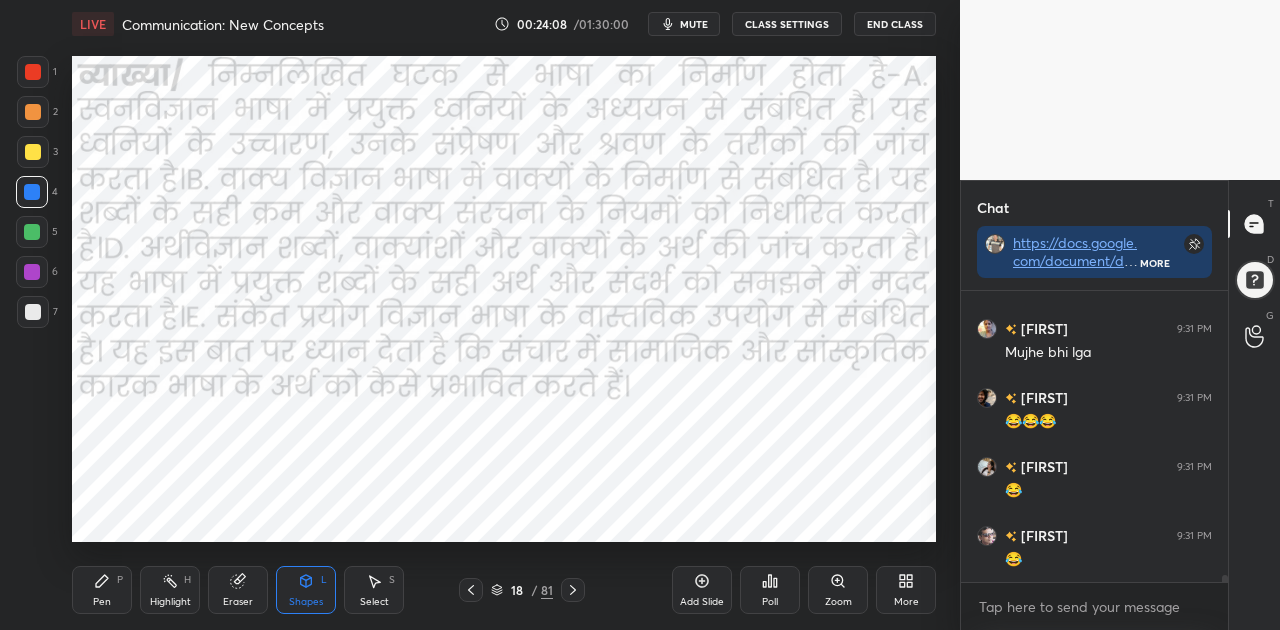 click 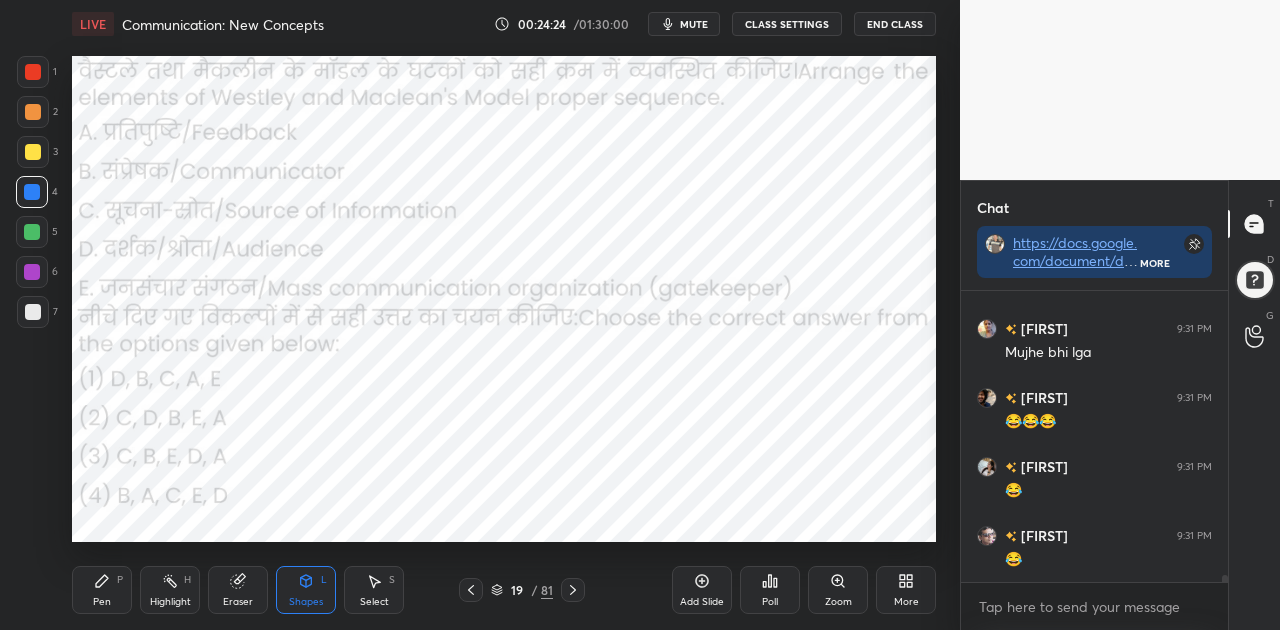 scroll, scrollTop: 11714, scrollLeft: 0, axis: vertical 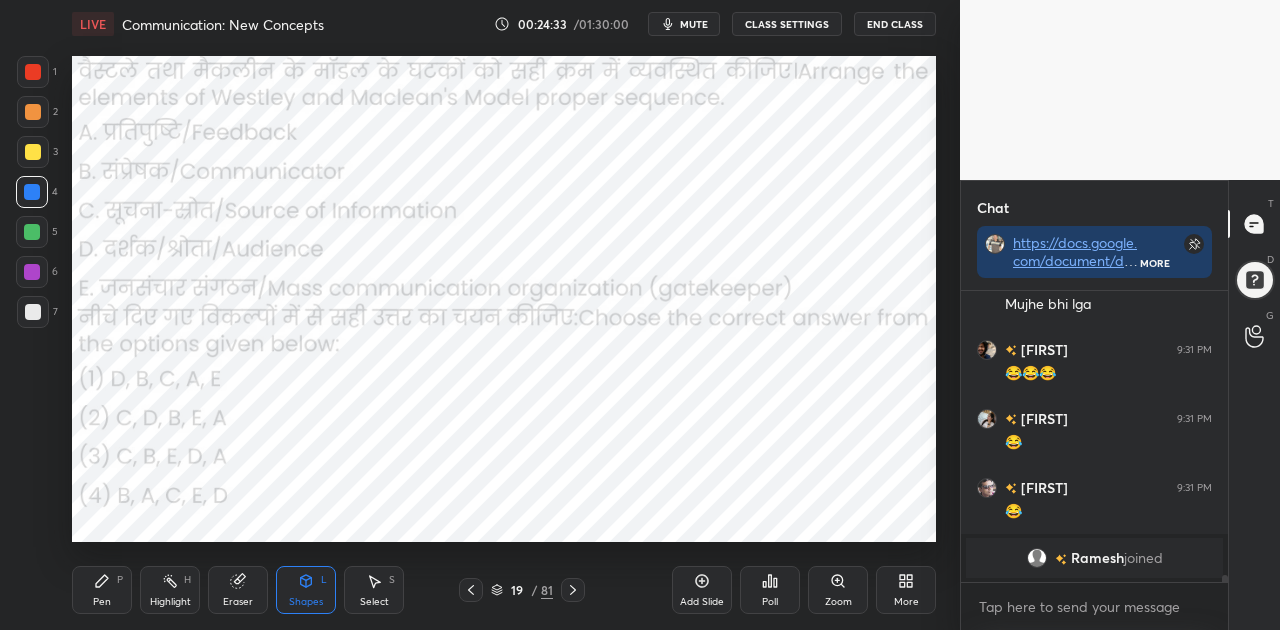 click on "mute" at bounding box center (694, 24) 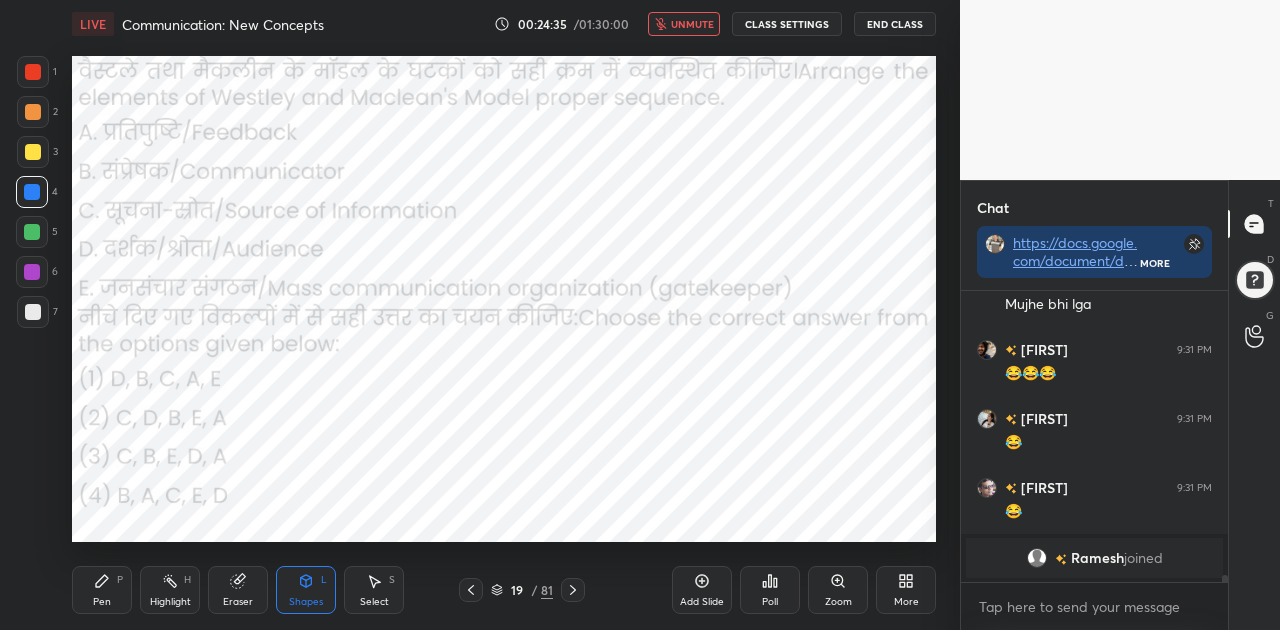 click 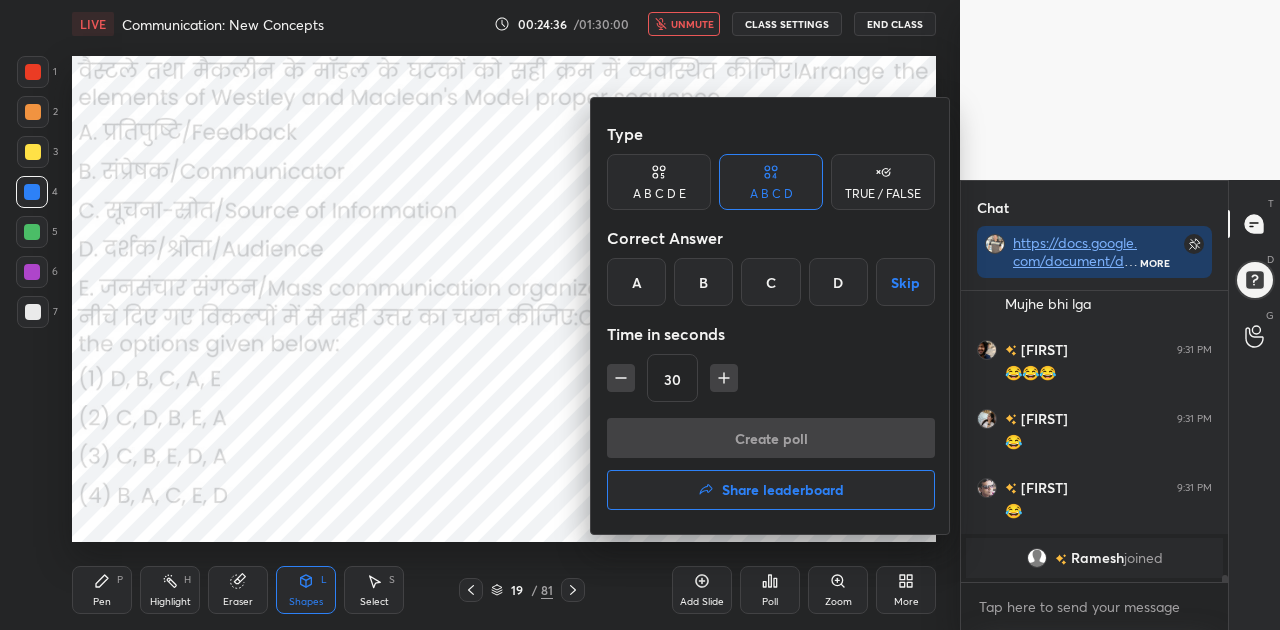 click on "C" at bounding box center [770, 282] 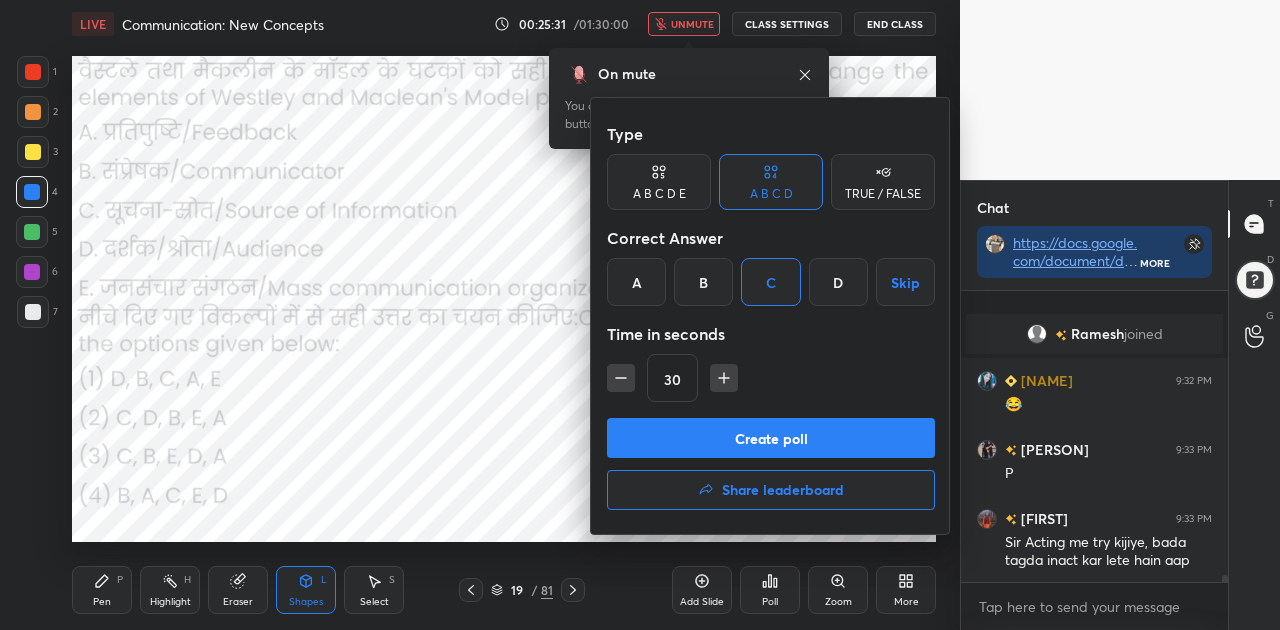 scroll, scrollTop: 11520, scrollLeft: 0, axis: vertical 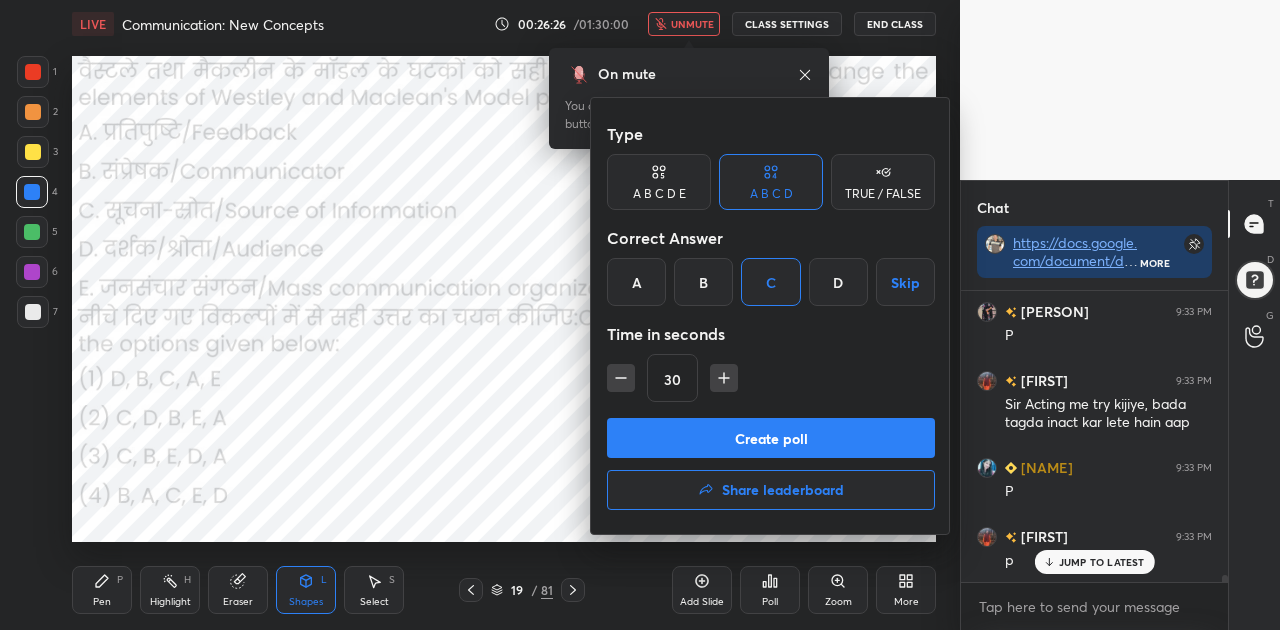 click on "Create poll" at bounding box center [771, 438] 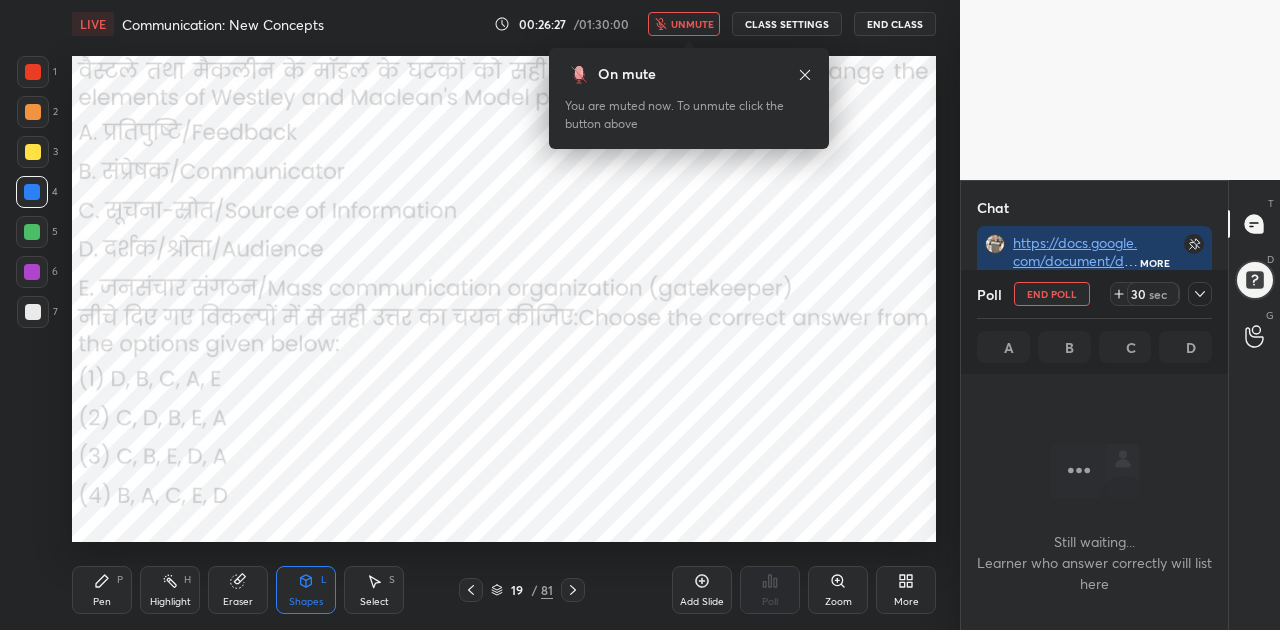 scroll, scrollTop: 187, scrollLeft: 261, axis: both 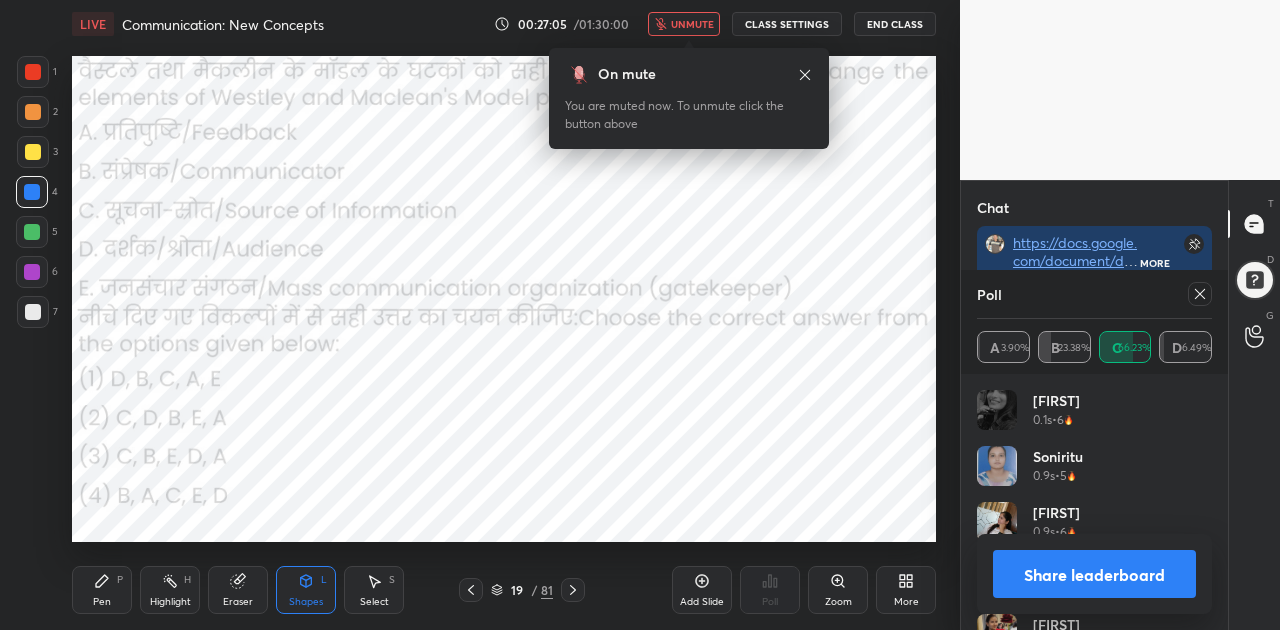 click on "Share leaderboard" at bounding box center (1094, 574) 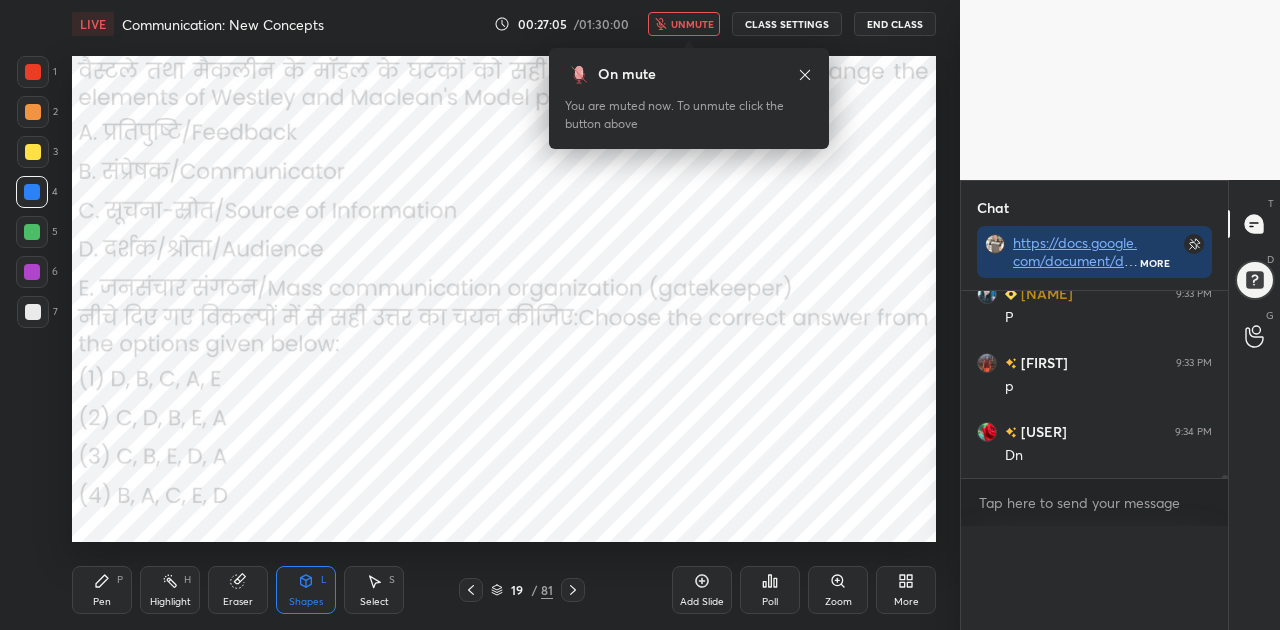 scroll, scrollTop: 88, scrollLeft: 229, axis: both 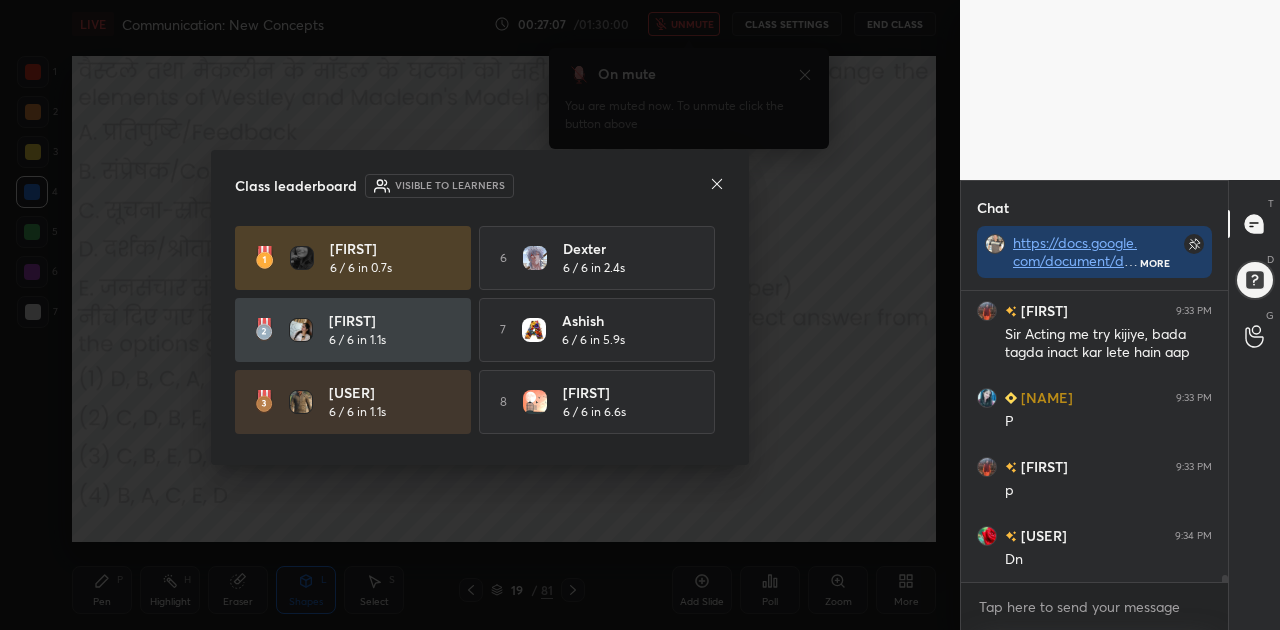 click 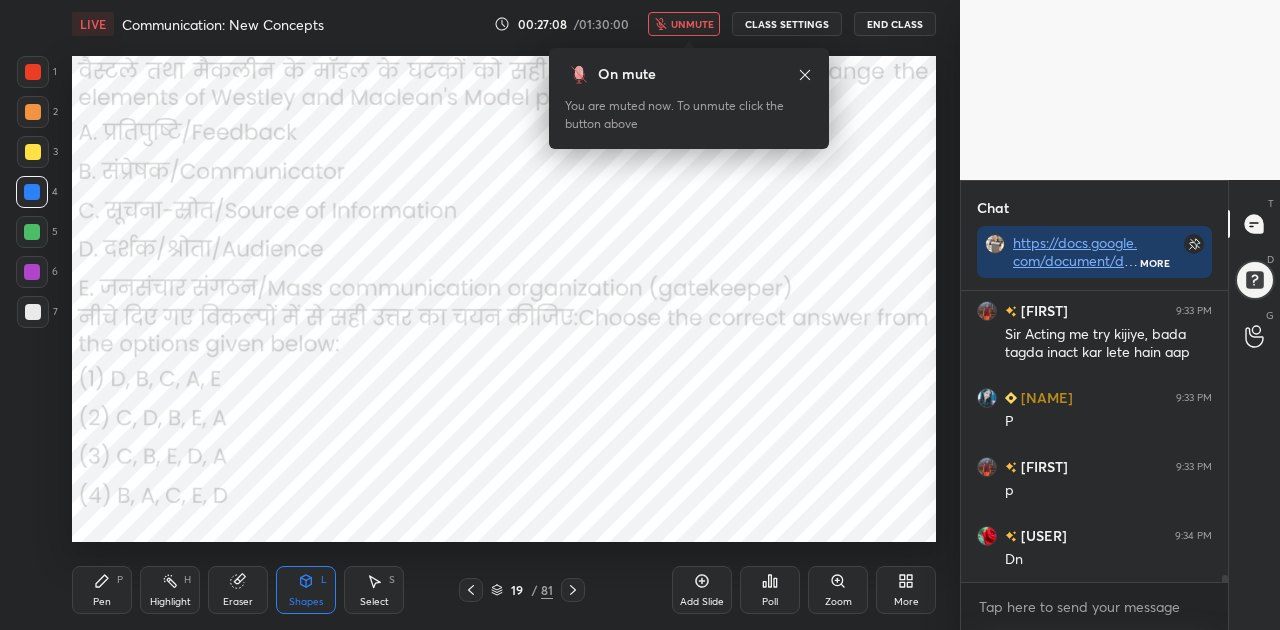 click on "unmute" at bounding box center (692, 24) 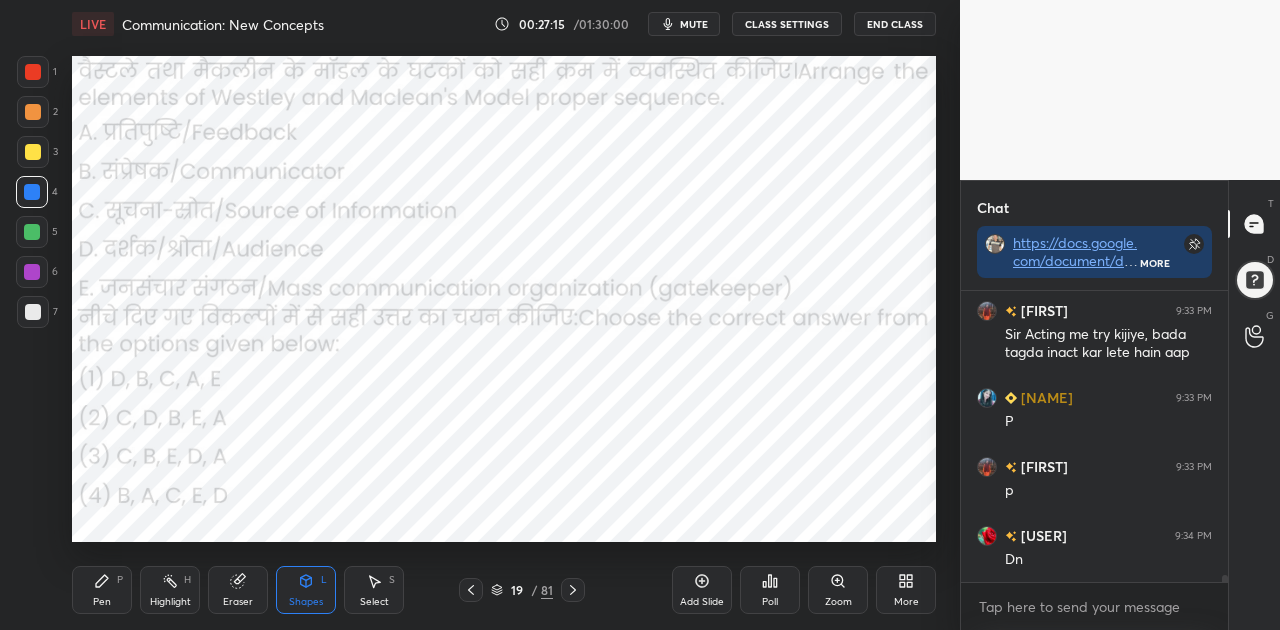 click 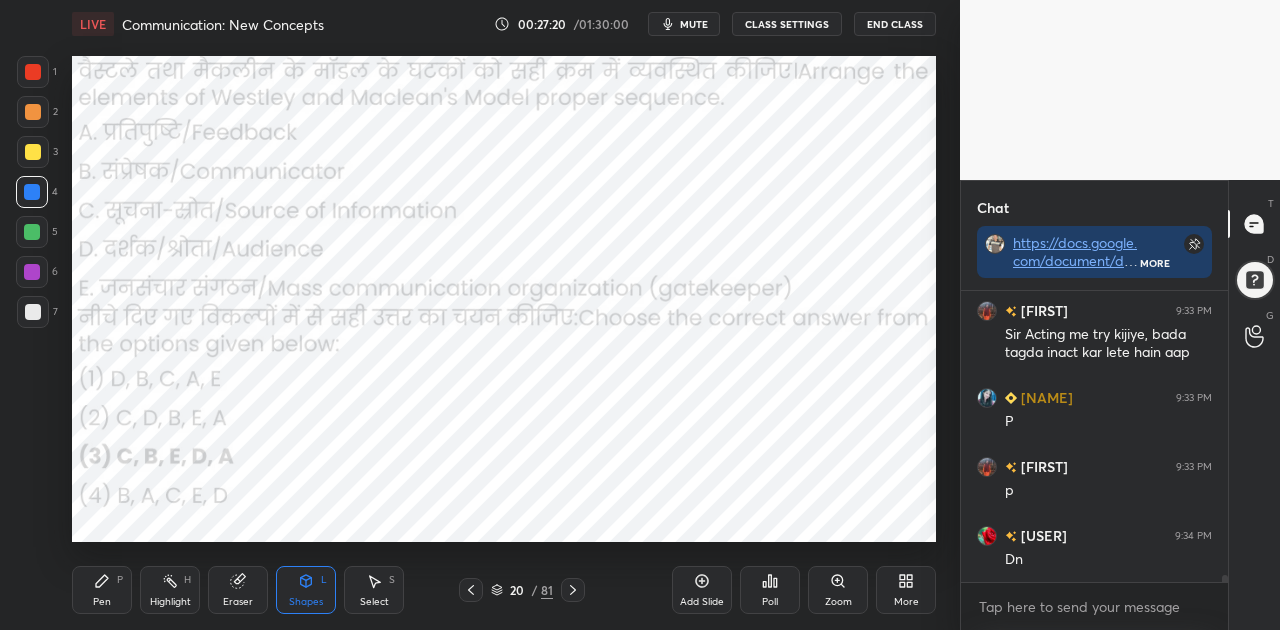 scroll, scrollTop: 11726, scrollLeft: 0, axis: vertical 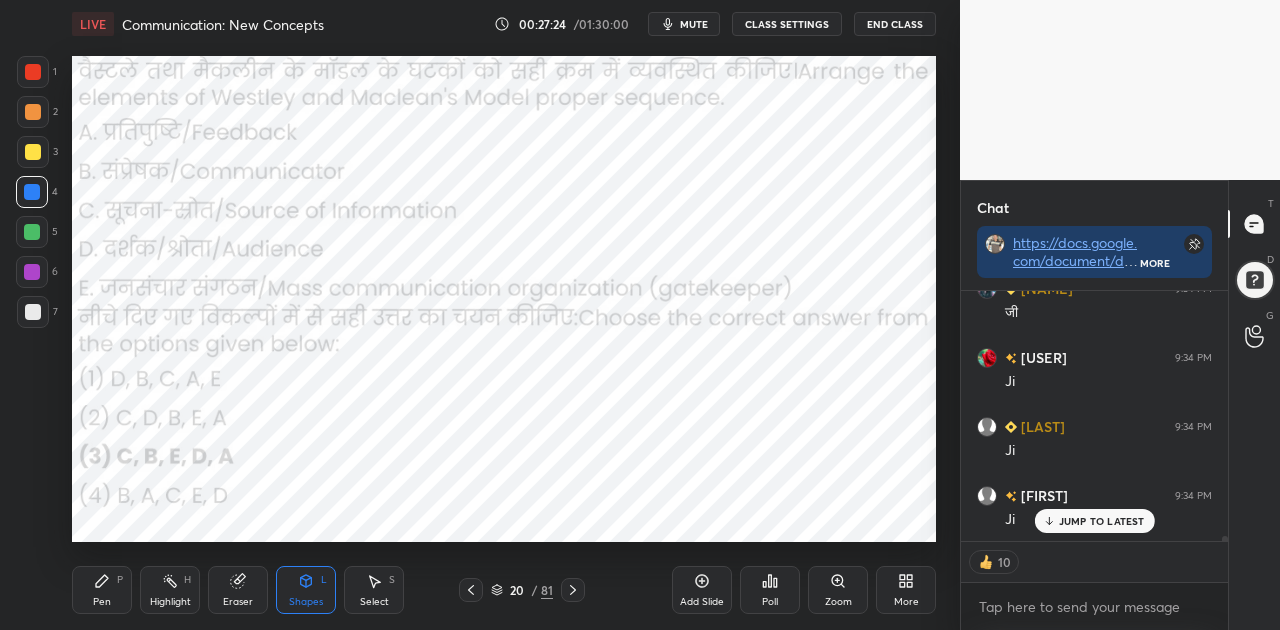 click 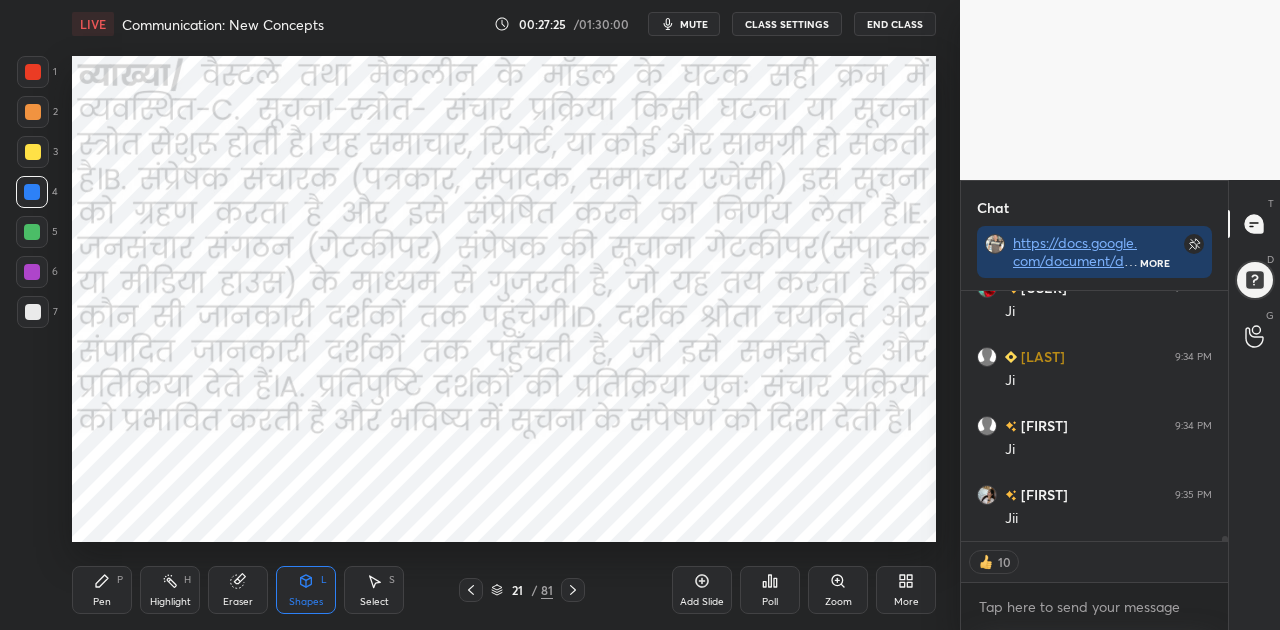 click 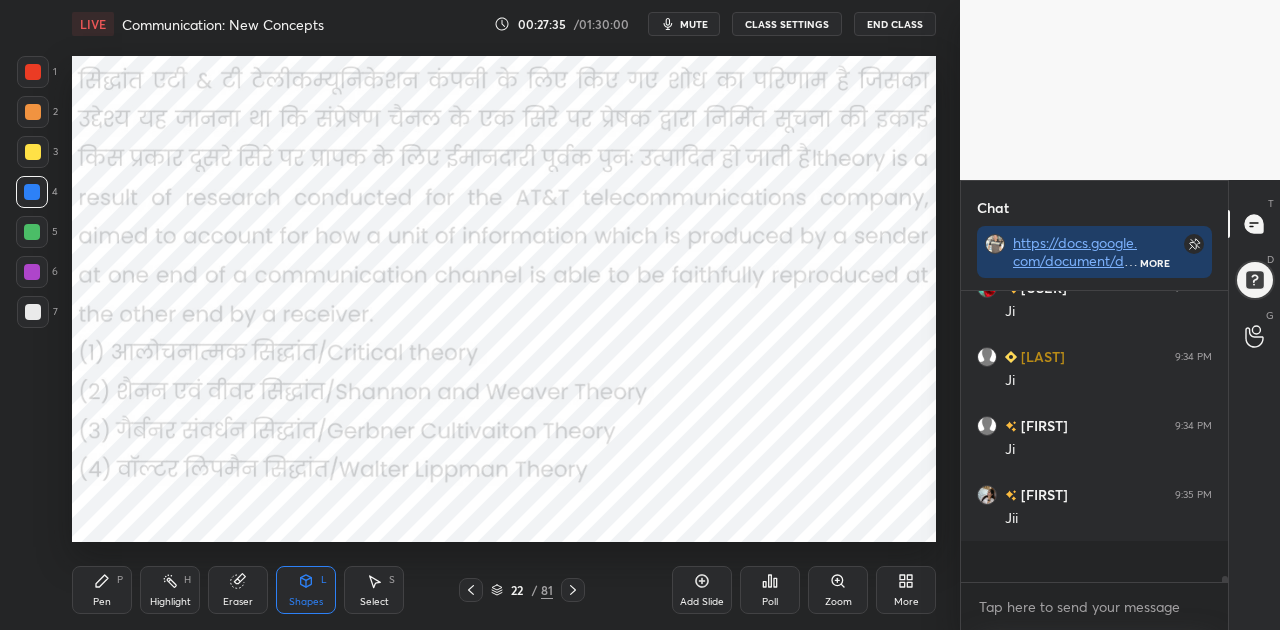 scroll, scrollTop: 6, scrollLeft: 6, axis: both 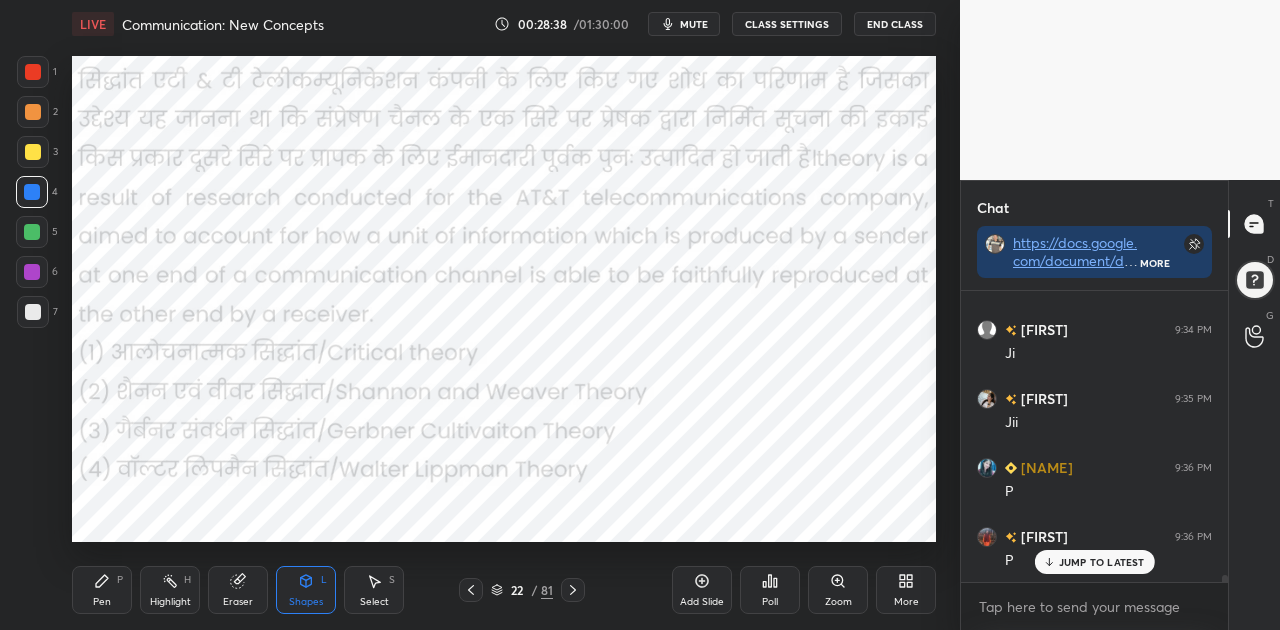 click on "Poll" at bounding box center (770, 590) 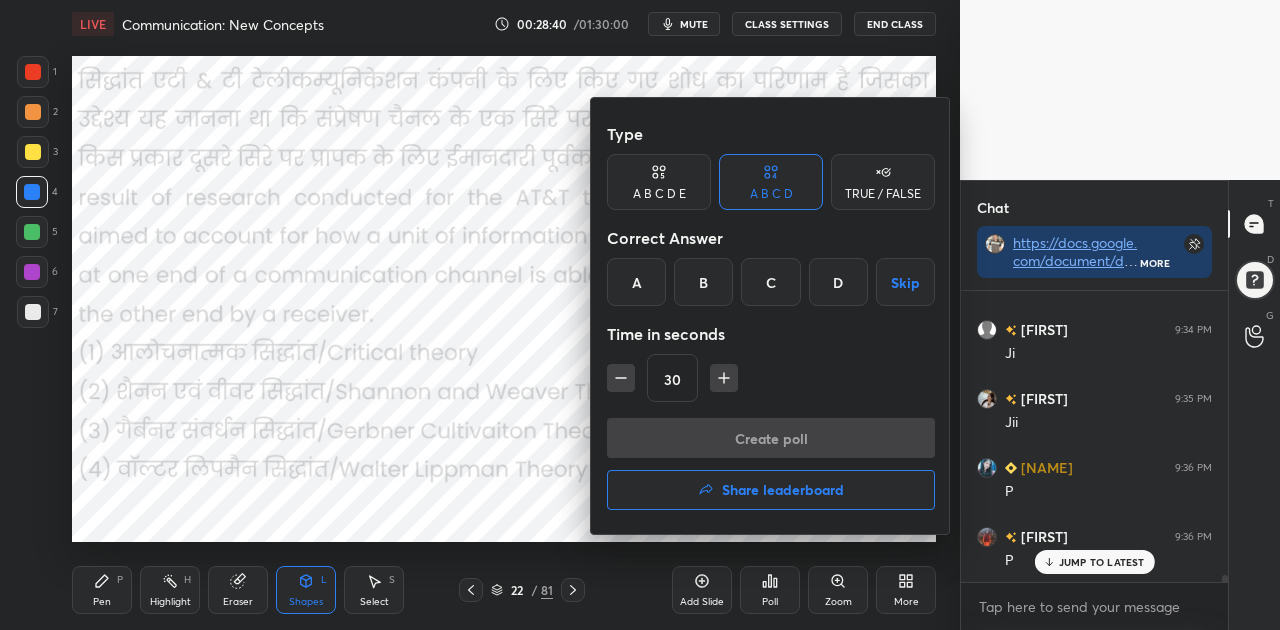 click on "B" at bounding box center [703, 282] 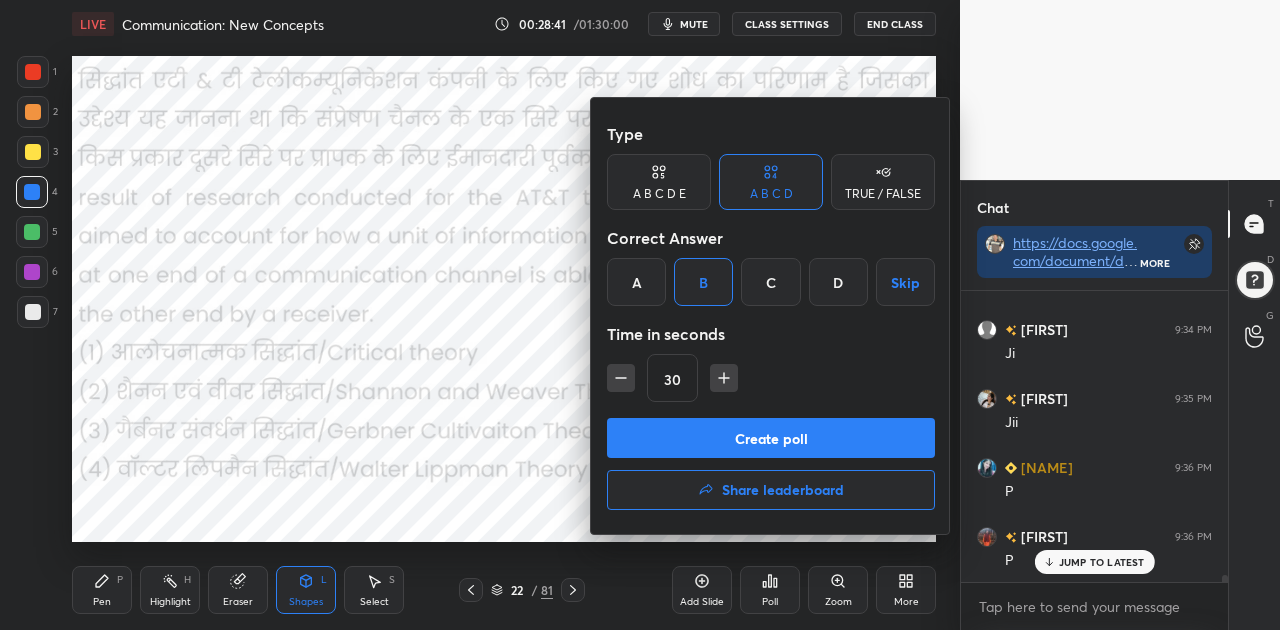 click on "Create poll" at bounding box center (771, 438) 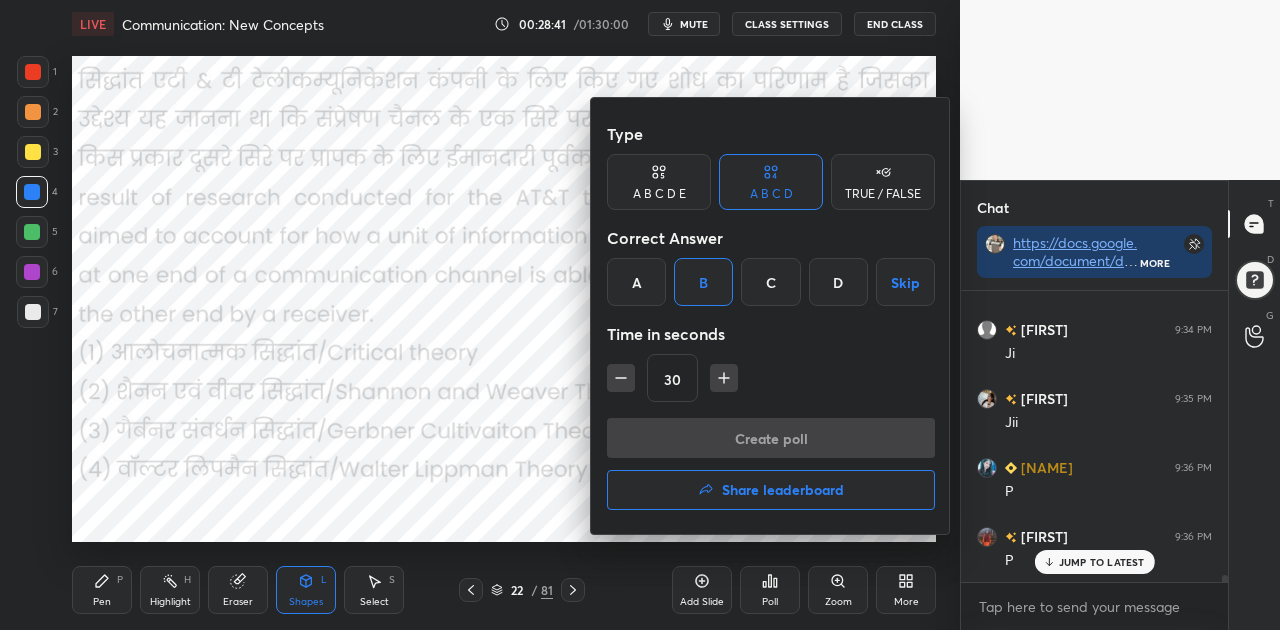 scroll, scrollTop: 252, scrollLeft: 261, axis: both 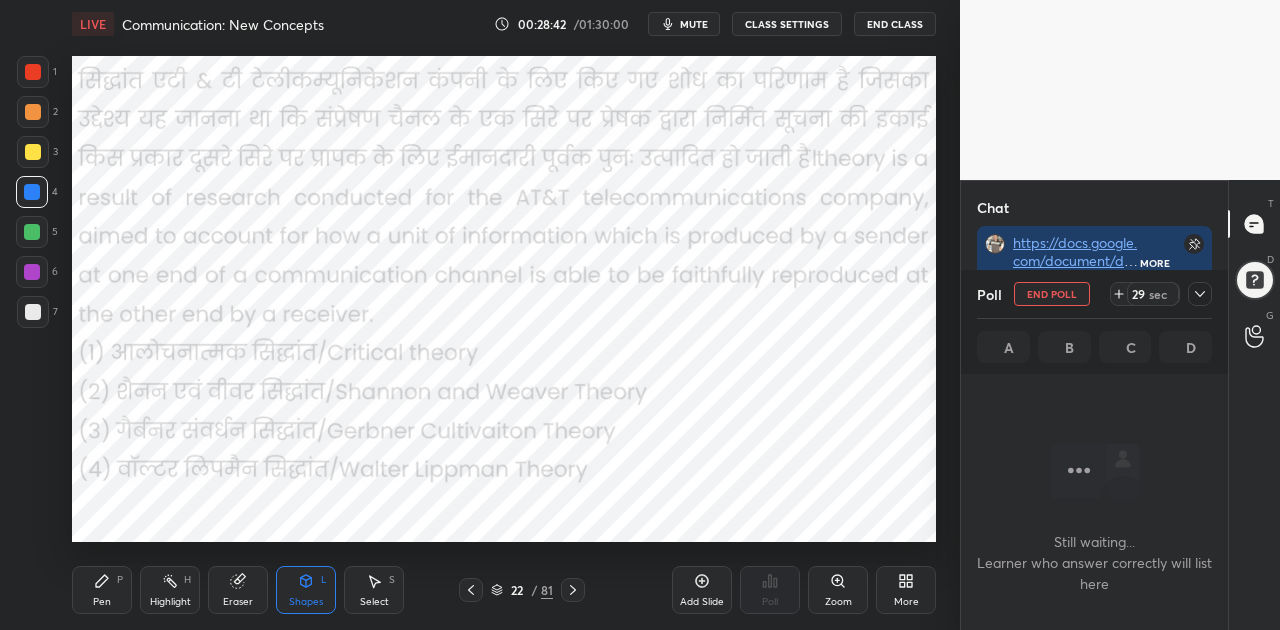 click on "mute" at bounding box center [694, 24] 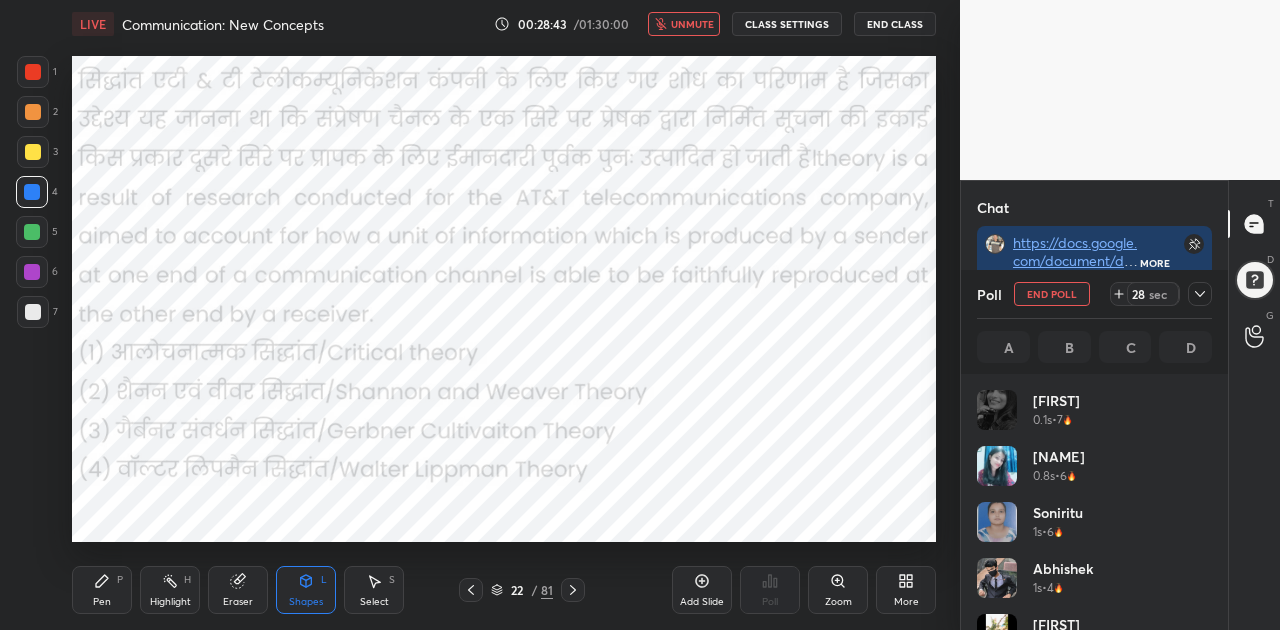scroll, scrollTop: 7, scrollLeft: 6, axis: both 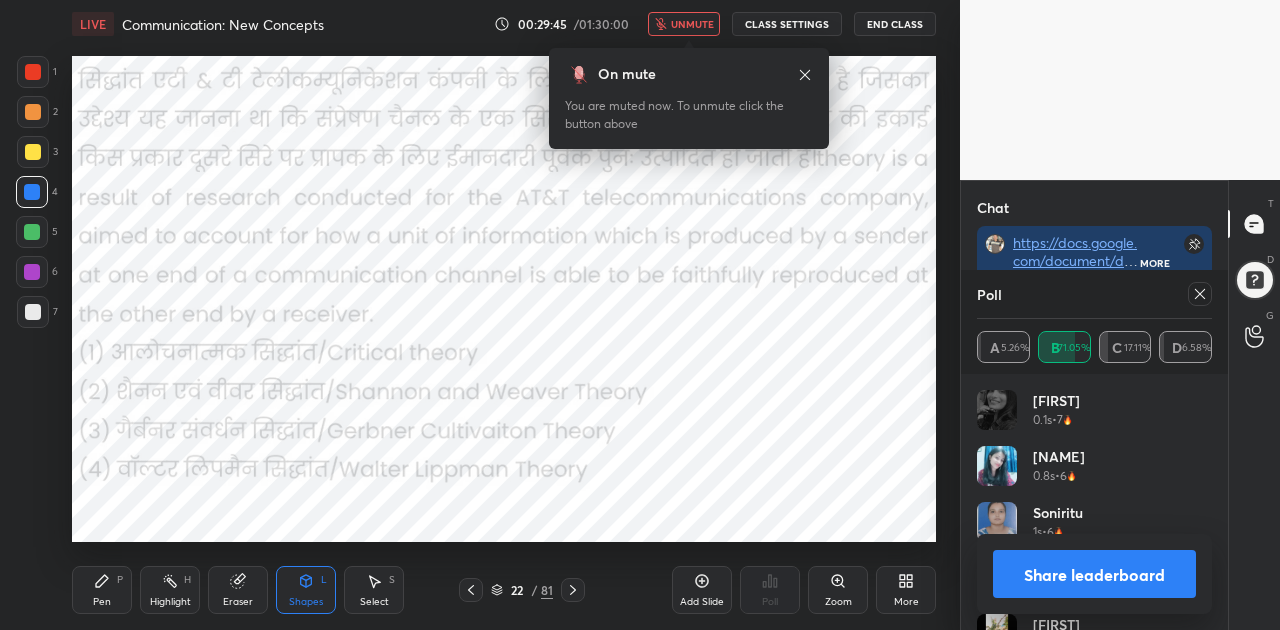 click on "Share leaderboard" at bounding box center [1094, 574] 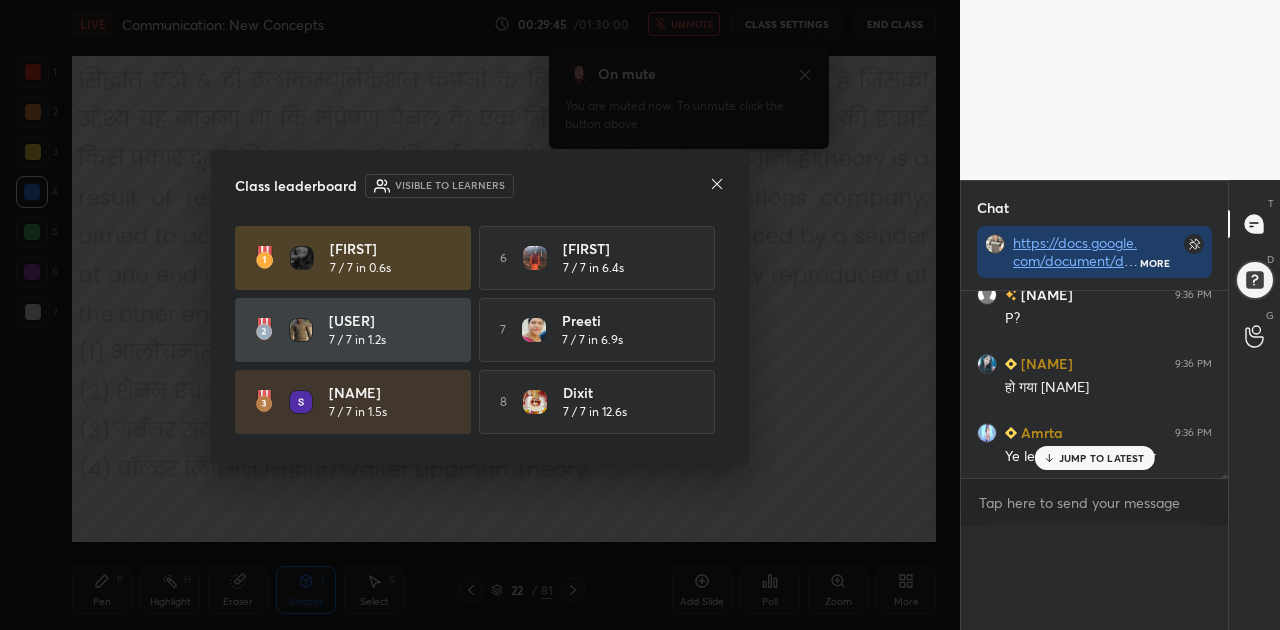 scroll, scrollTop: 0, scrollLeft: 0, axis: both 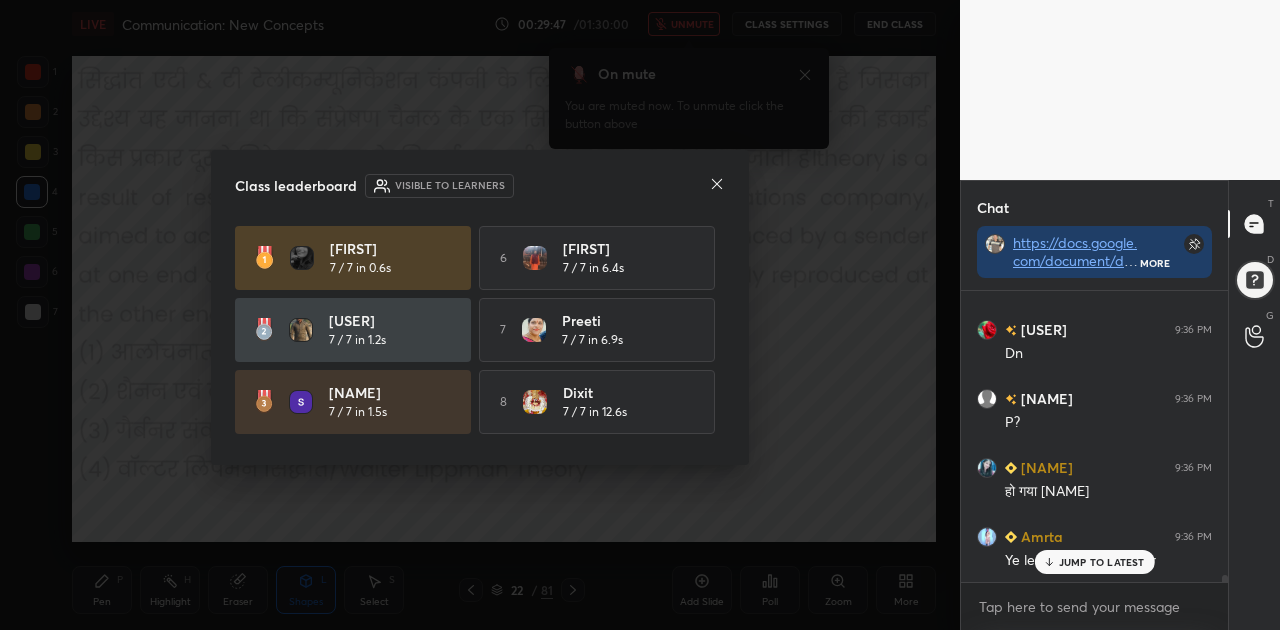 click 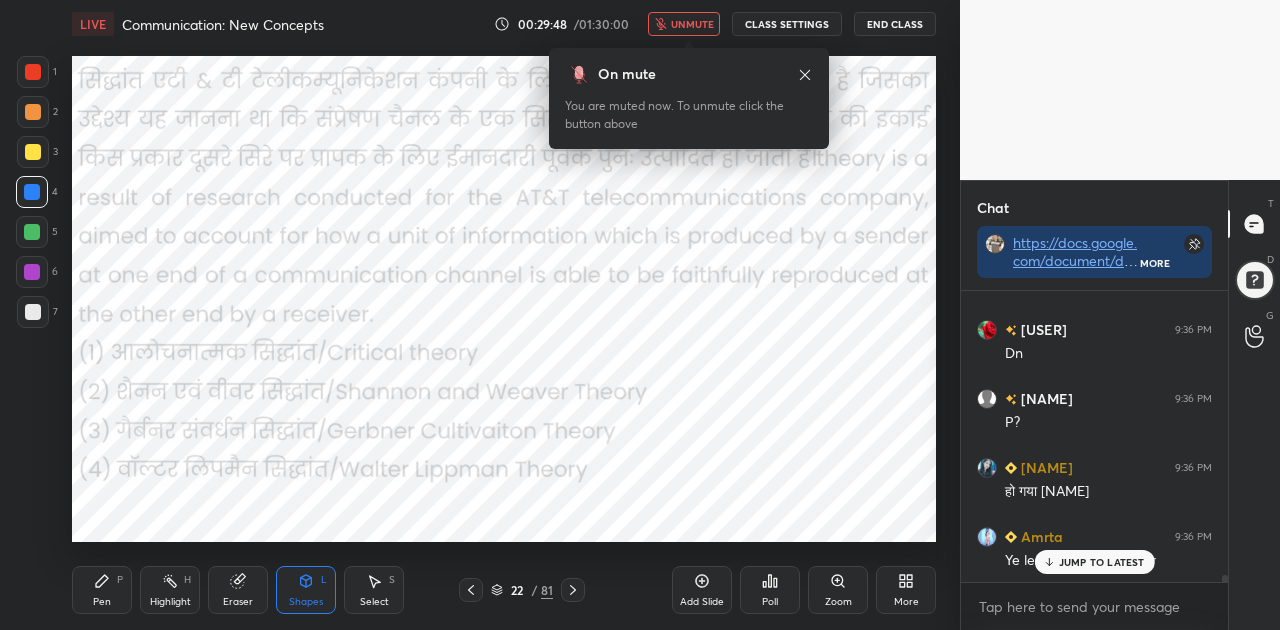 click on "unmute" at bounding box center [692, 24] 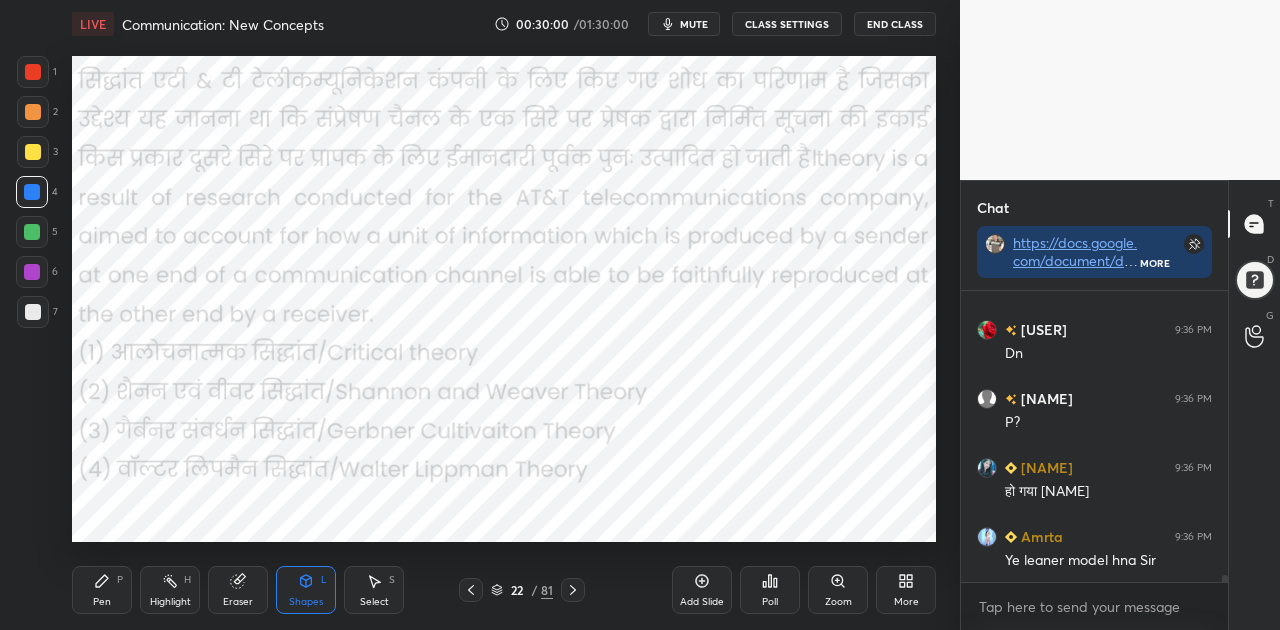 scroll, scrollTop: 12486, scrollLeft: 0, axis: vertical 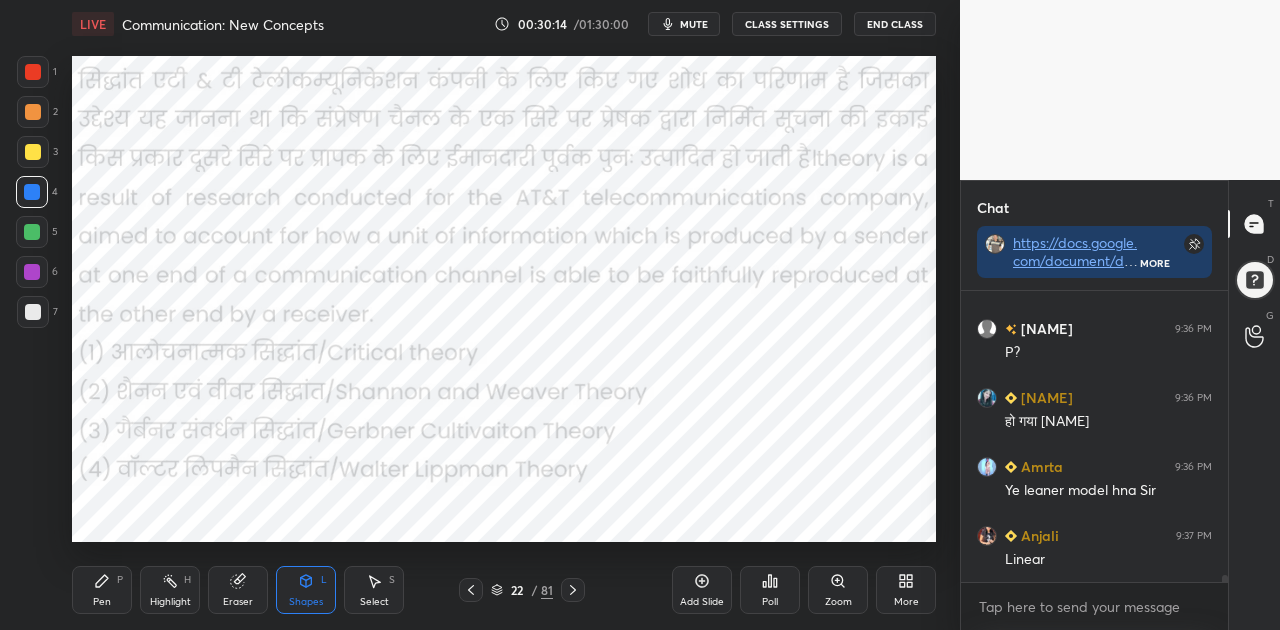 click 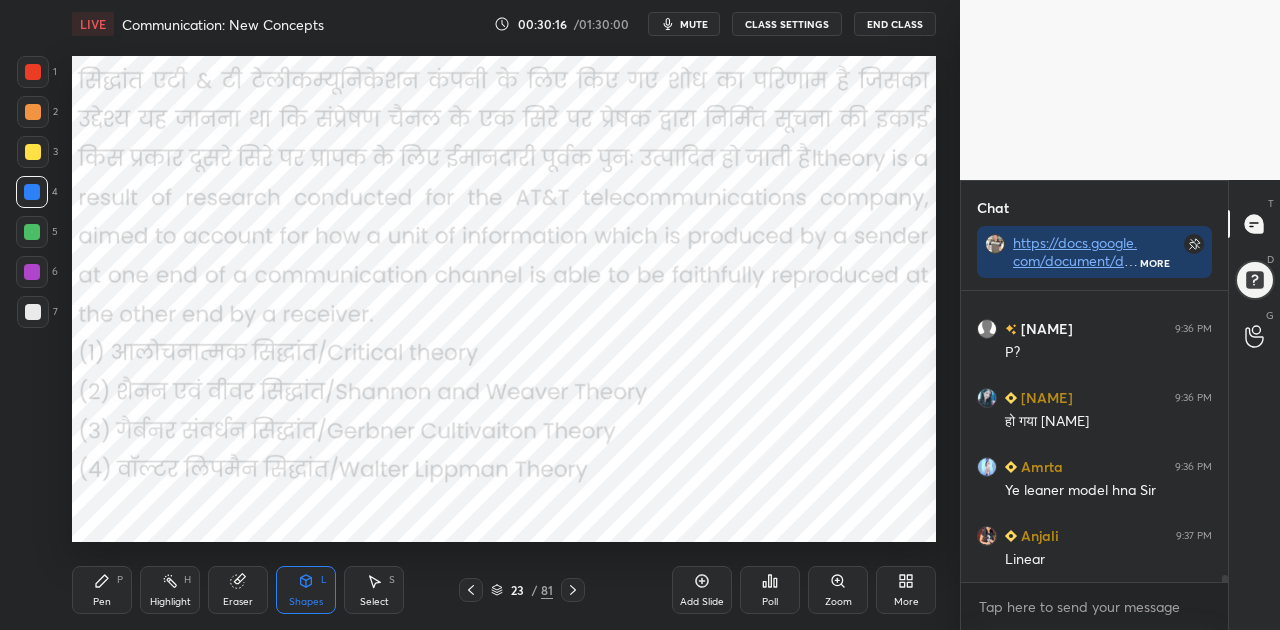 click 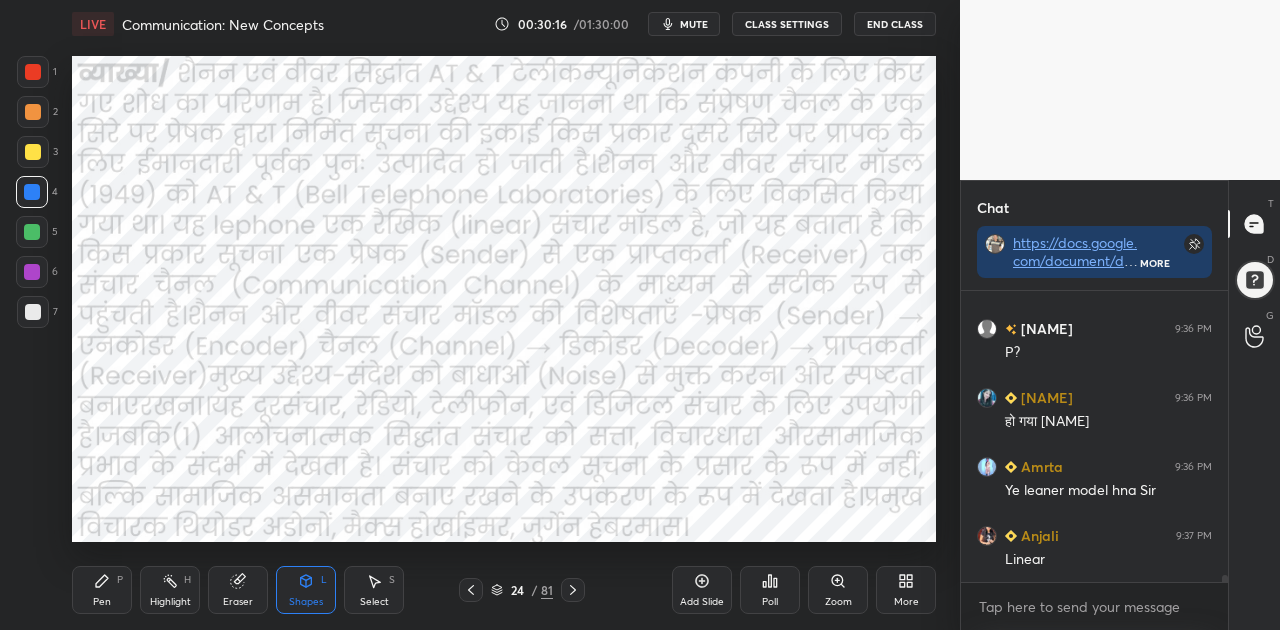 click 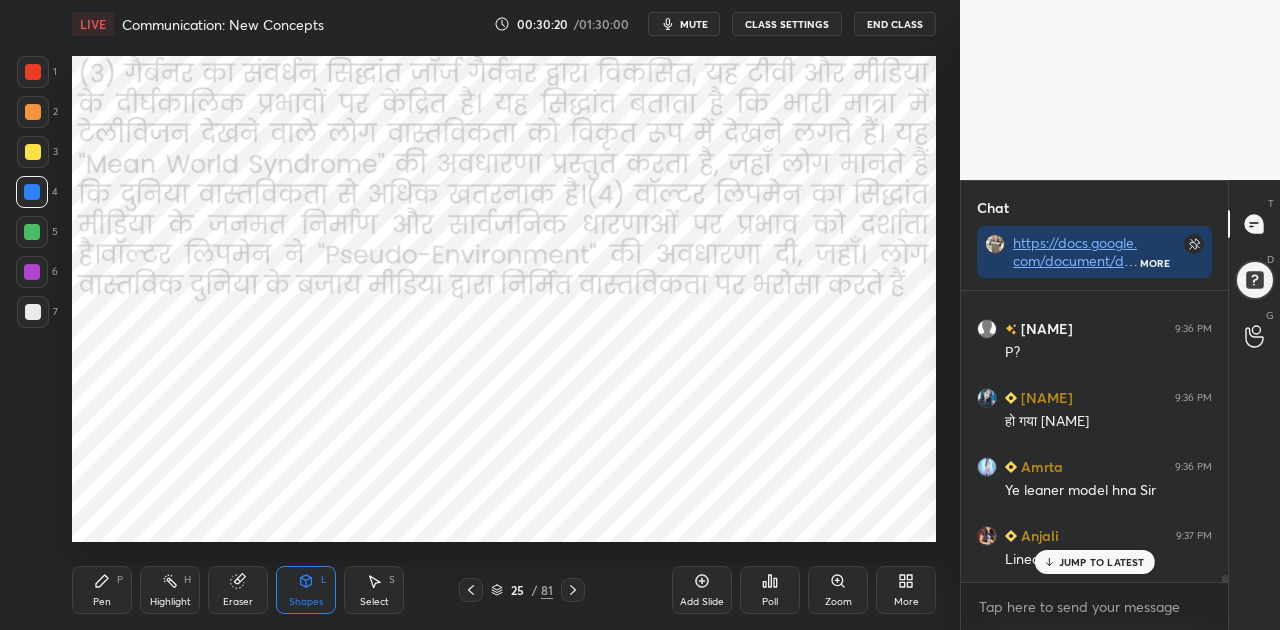 scroll, scrollTop: 12554, scrollLeft: 0, axis: vertical 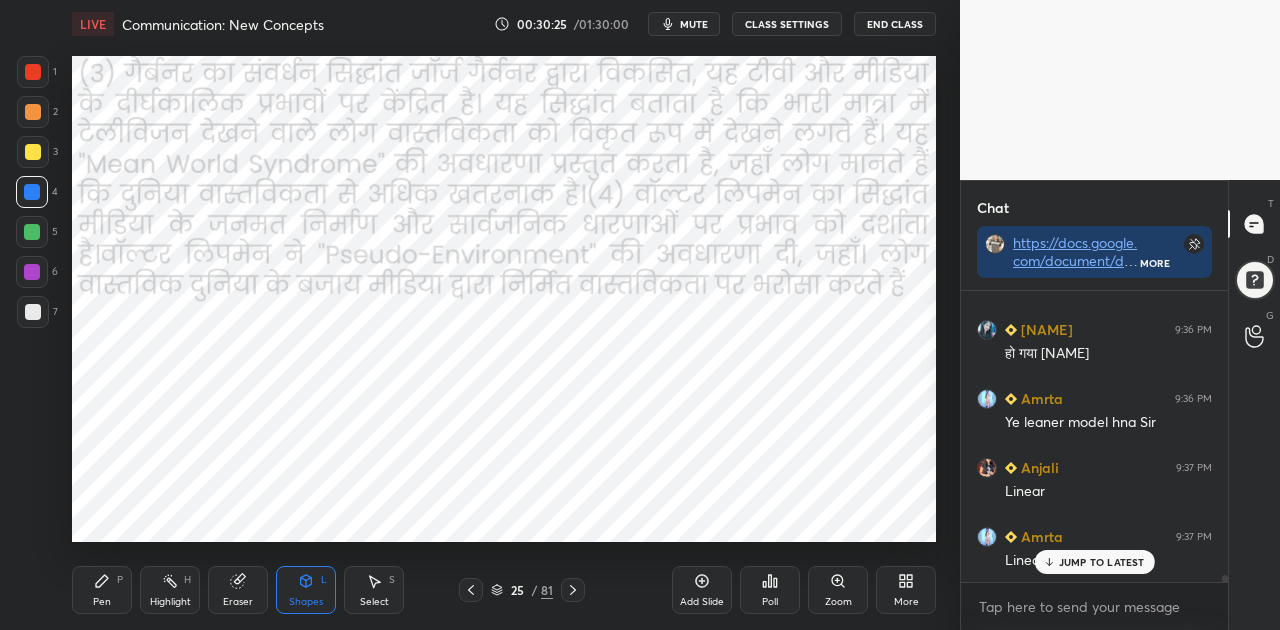 click at bounding box center (573, 590) 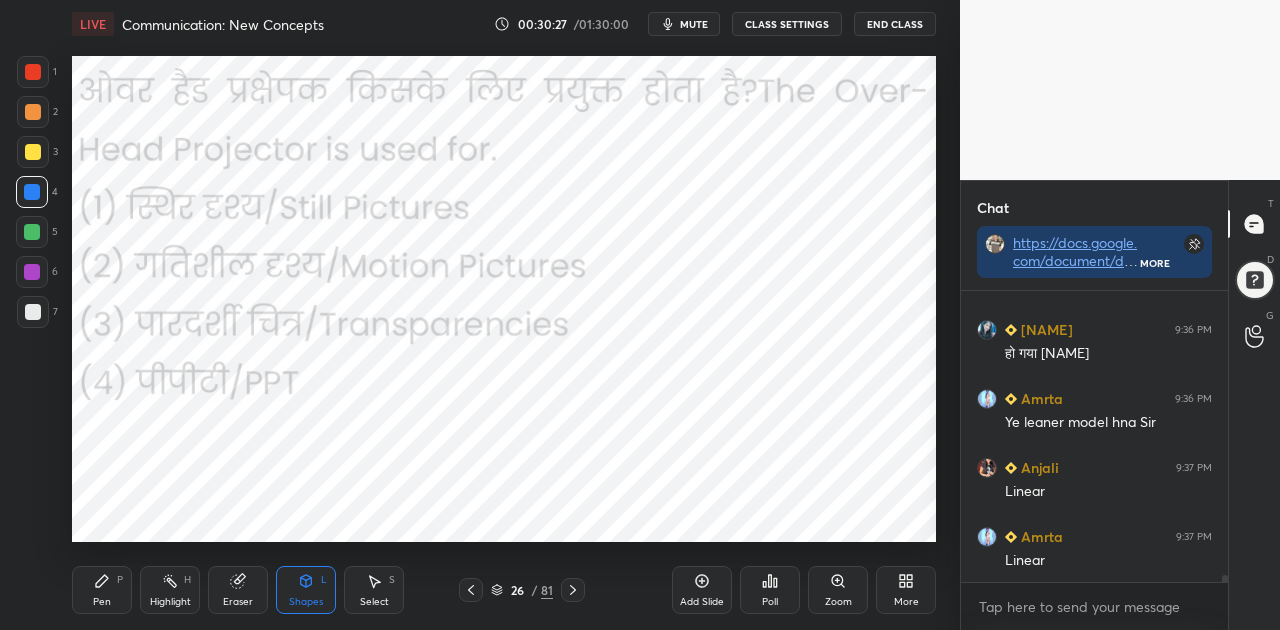 scroll, scrollTop: 12624, scrollLeft: 0, axis: vertical 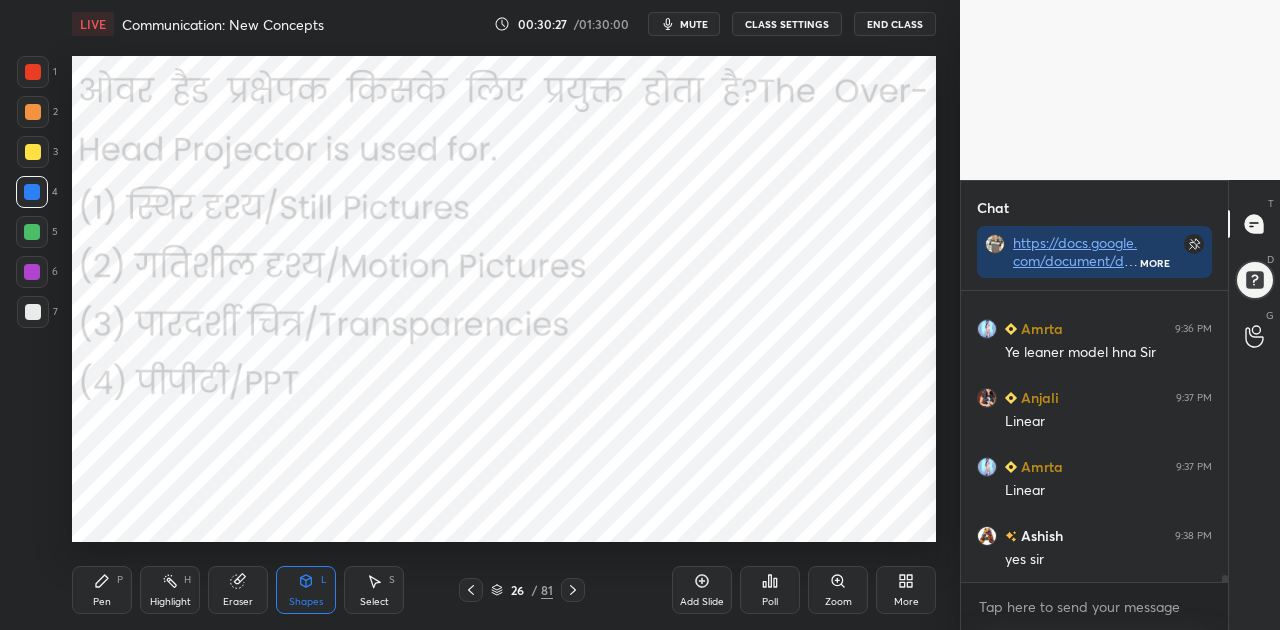 click on "yes sir" at bounding box center [1108, 560] 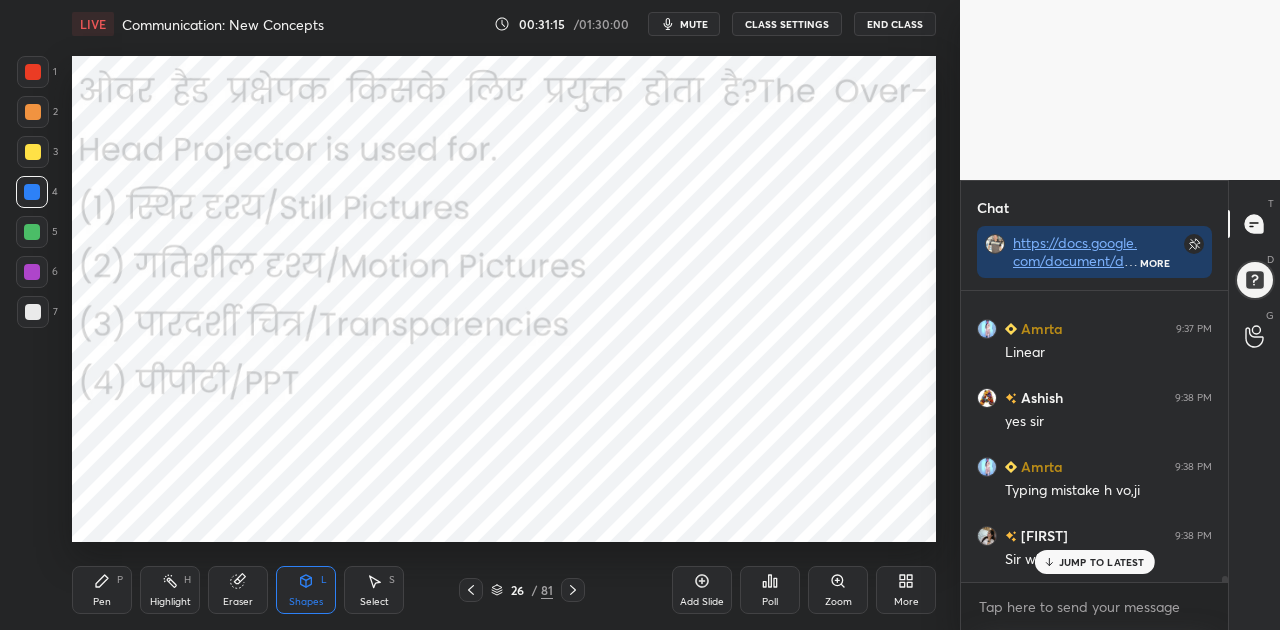 scroll, scrollTop: 12830, scrollLeft: 0, axis: vertical 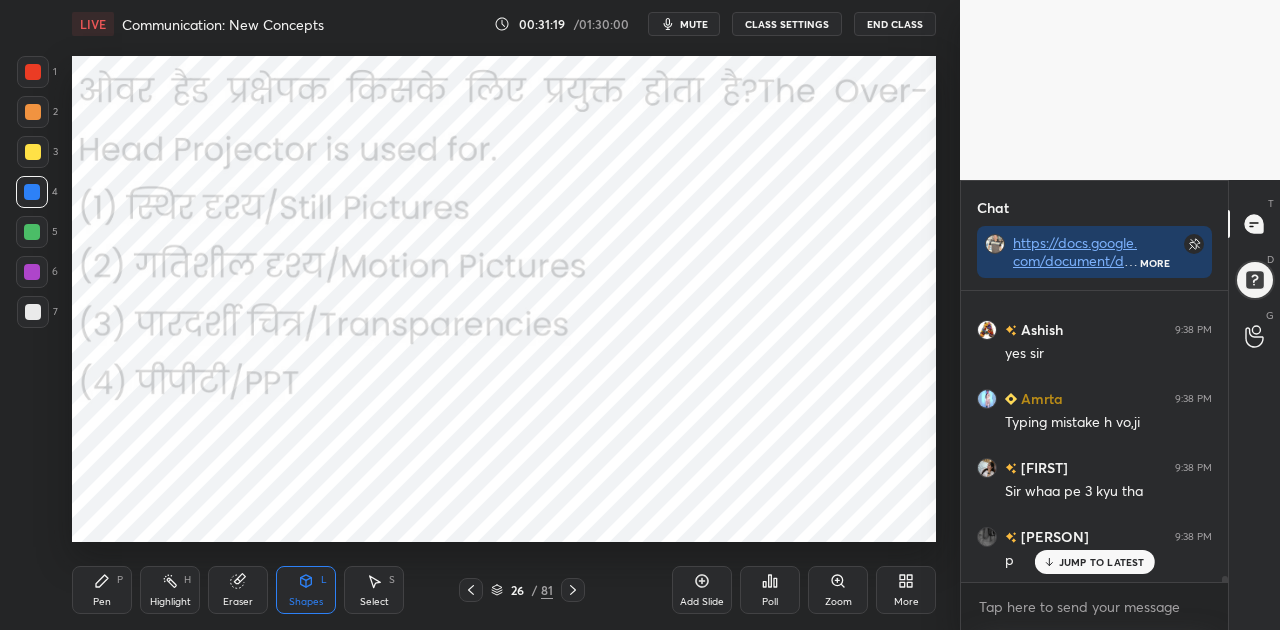 click 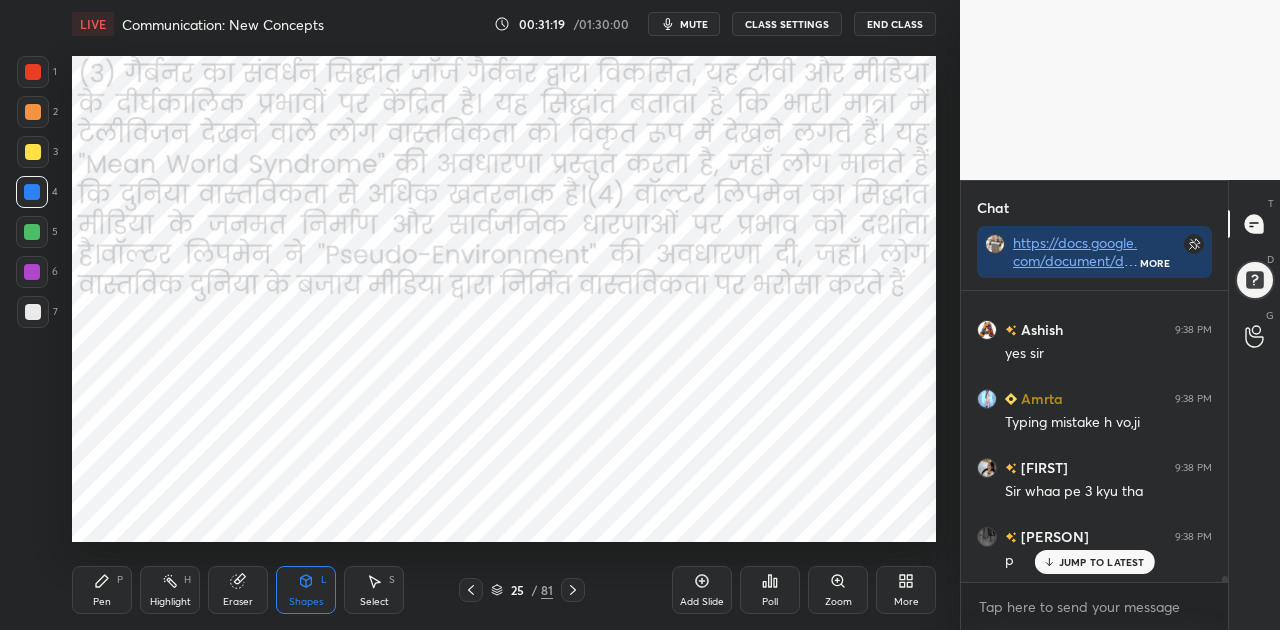 click 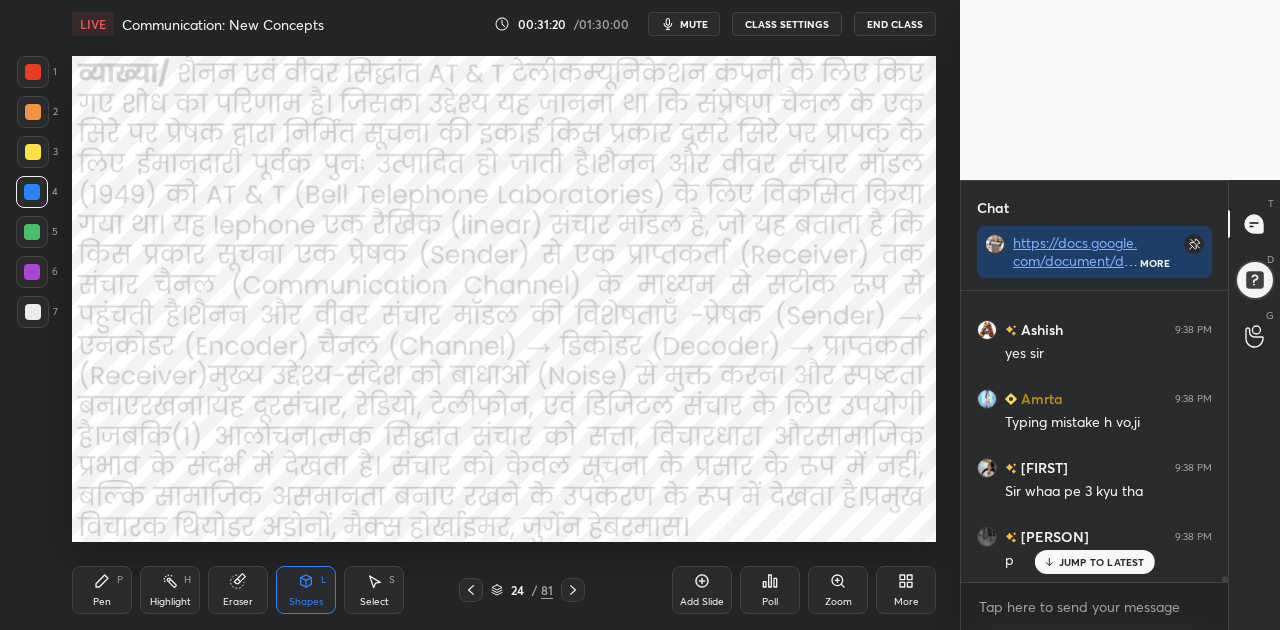 click 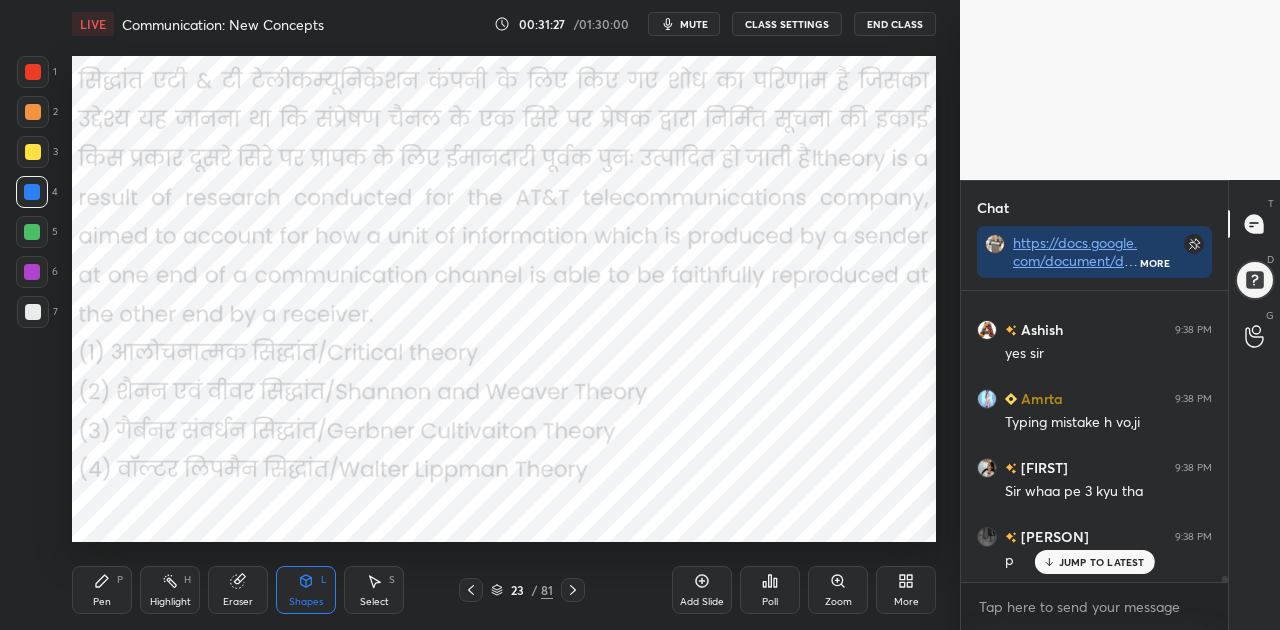 click 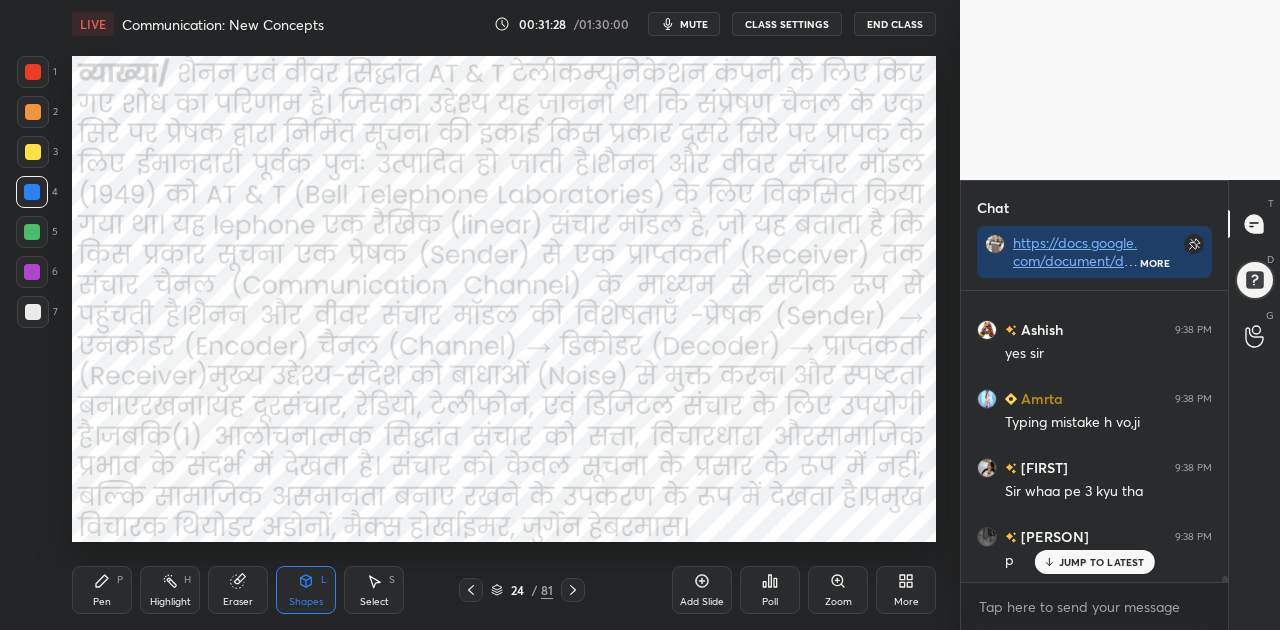 click 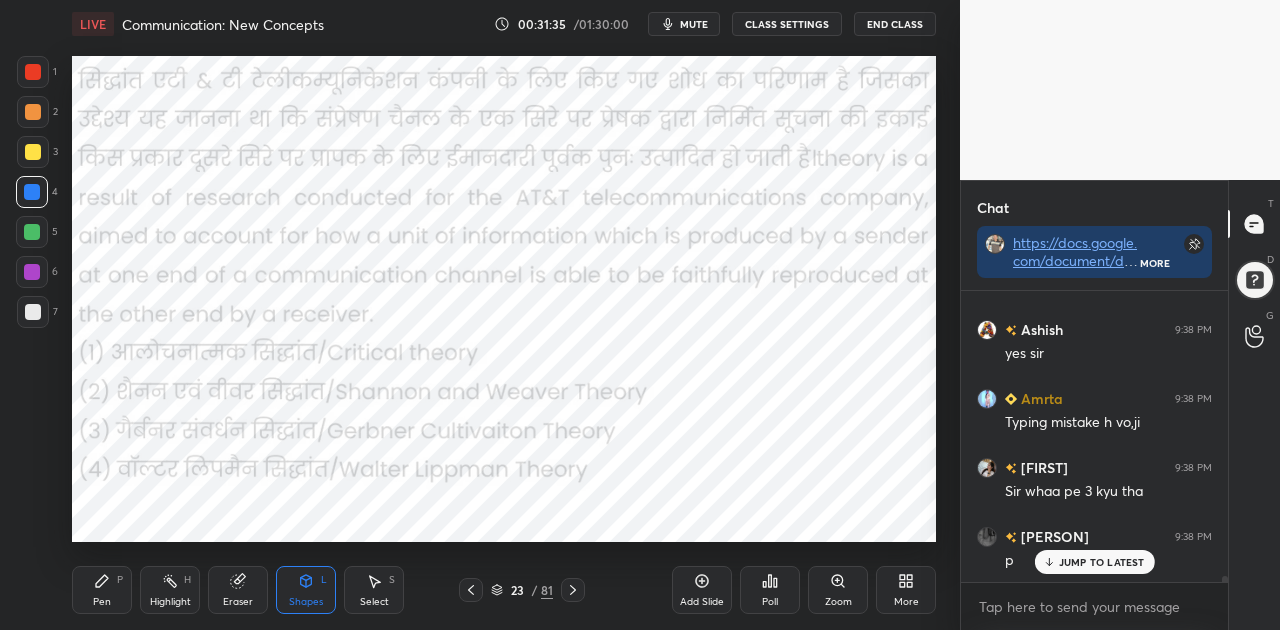 click on "JUMP TO LATEST" at bounding box center (1102, 562) 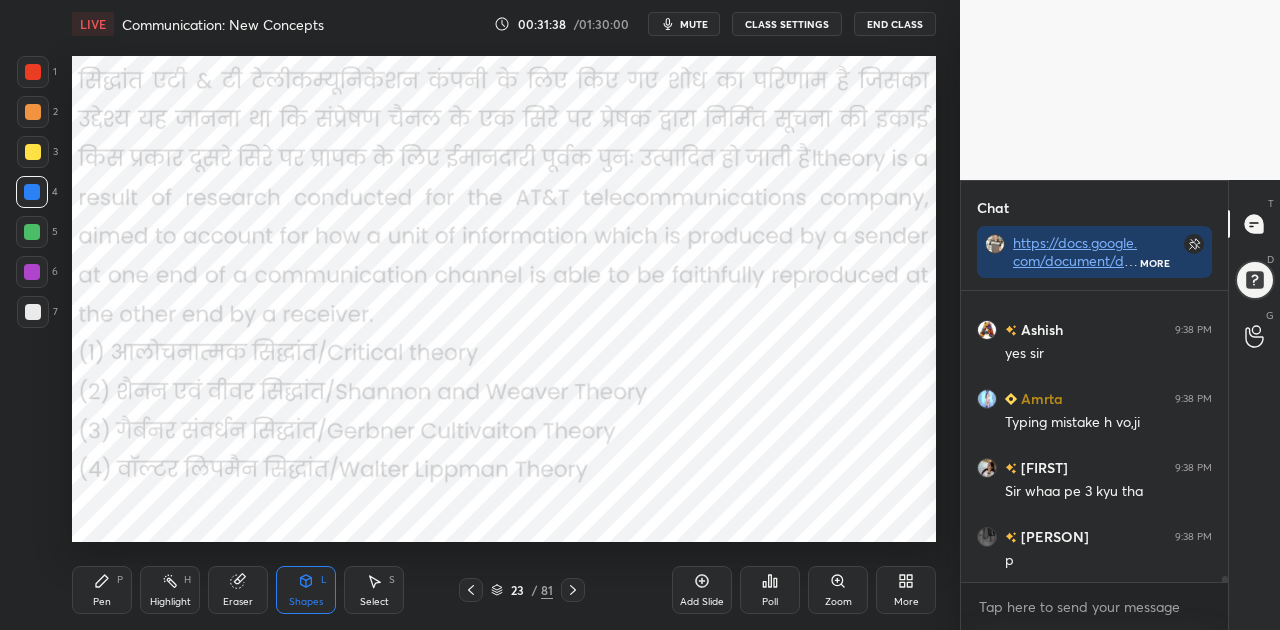 click 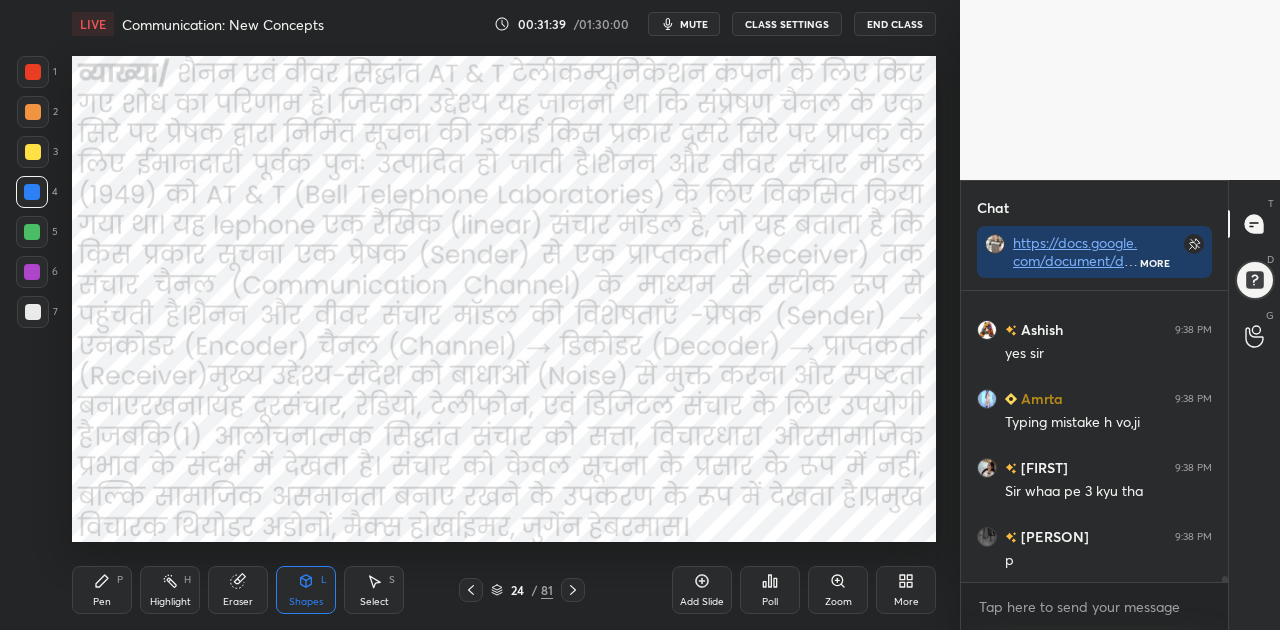 click 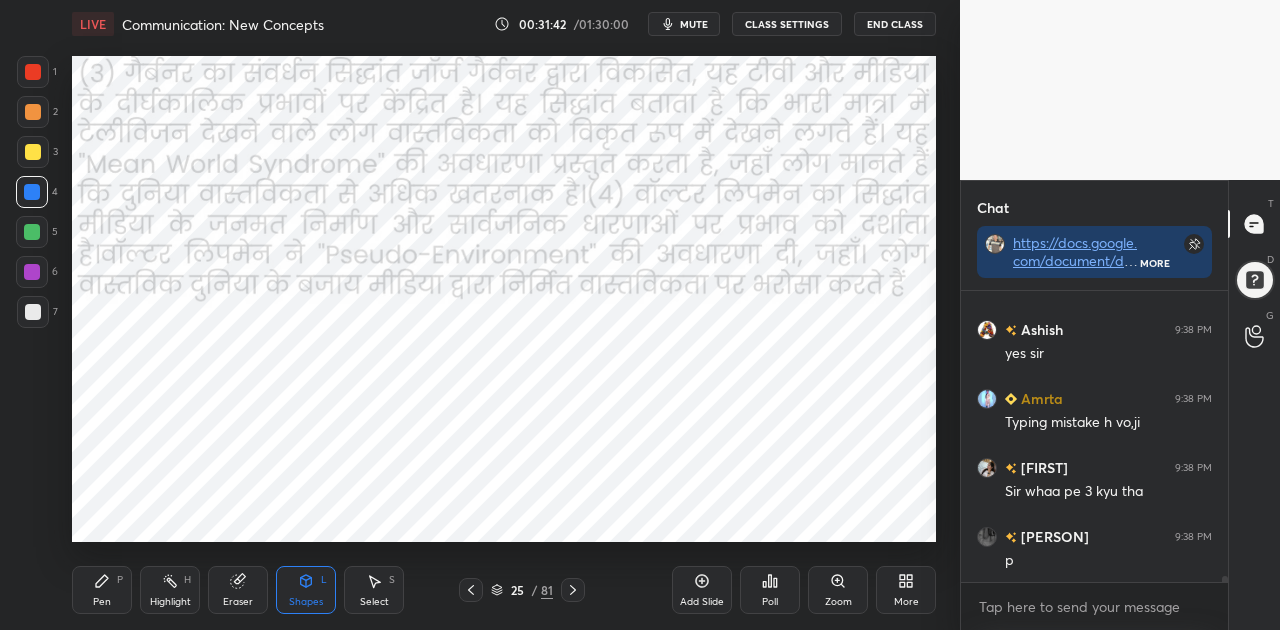 click 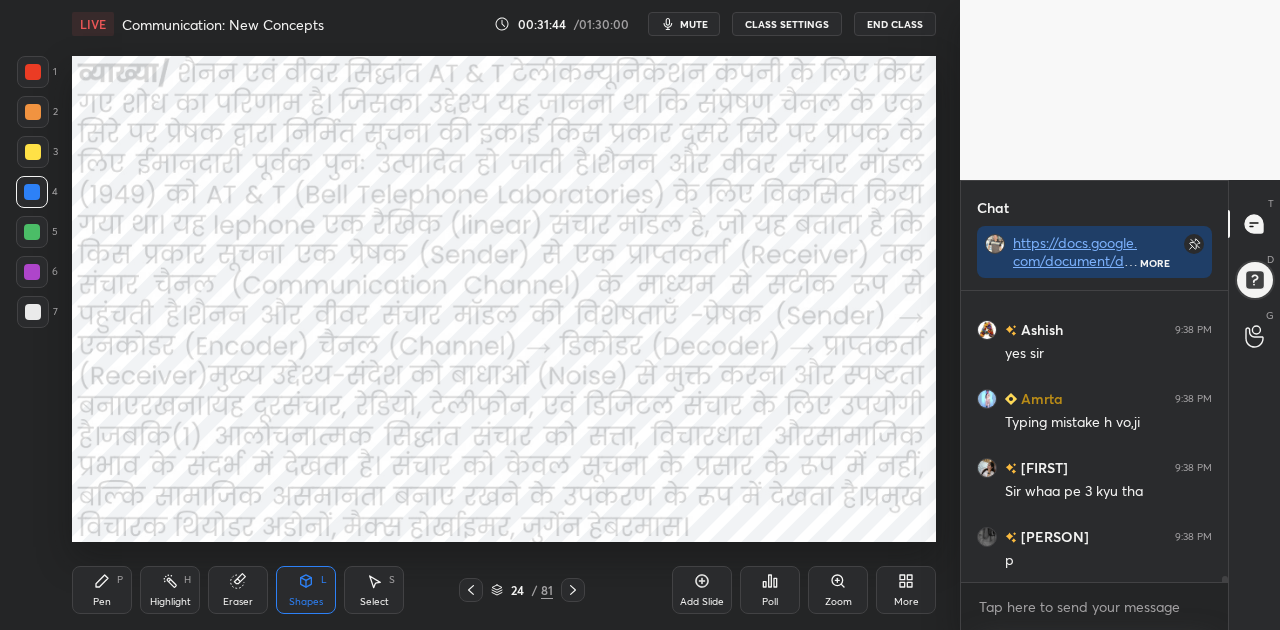 click 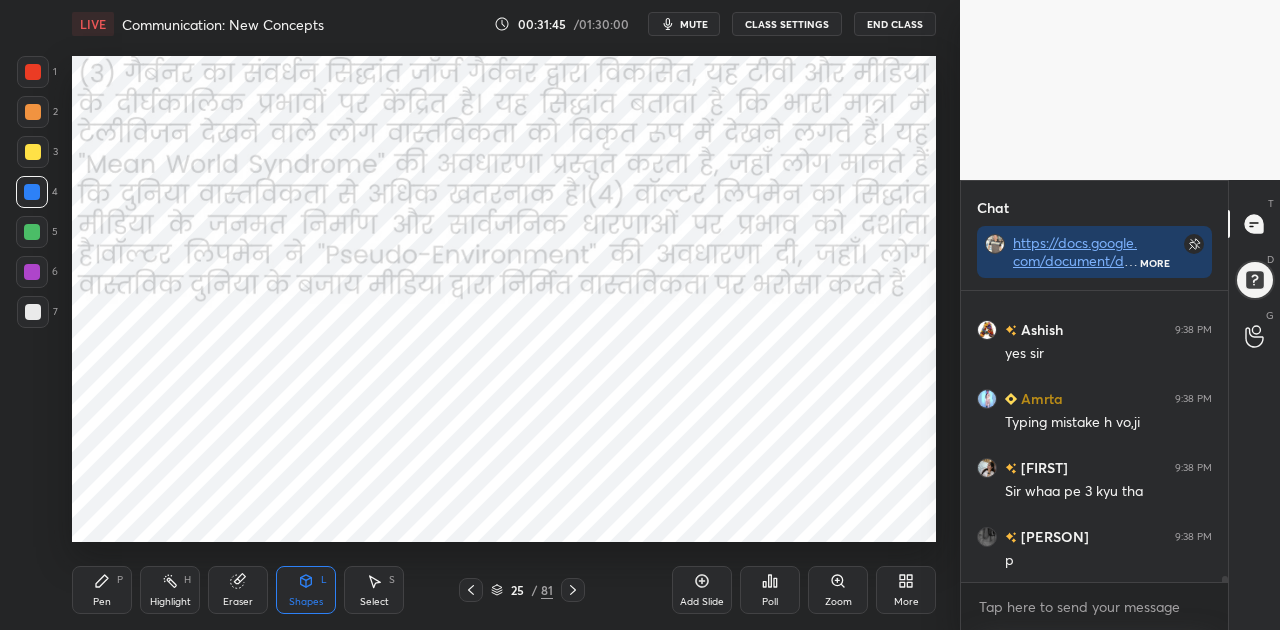 click 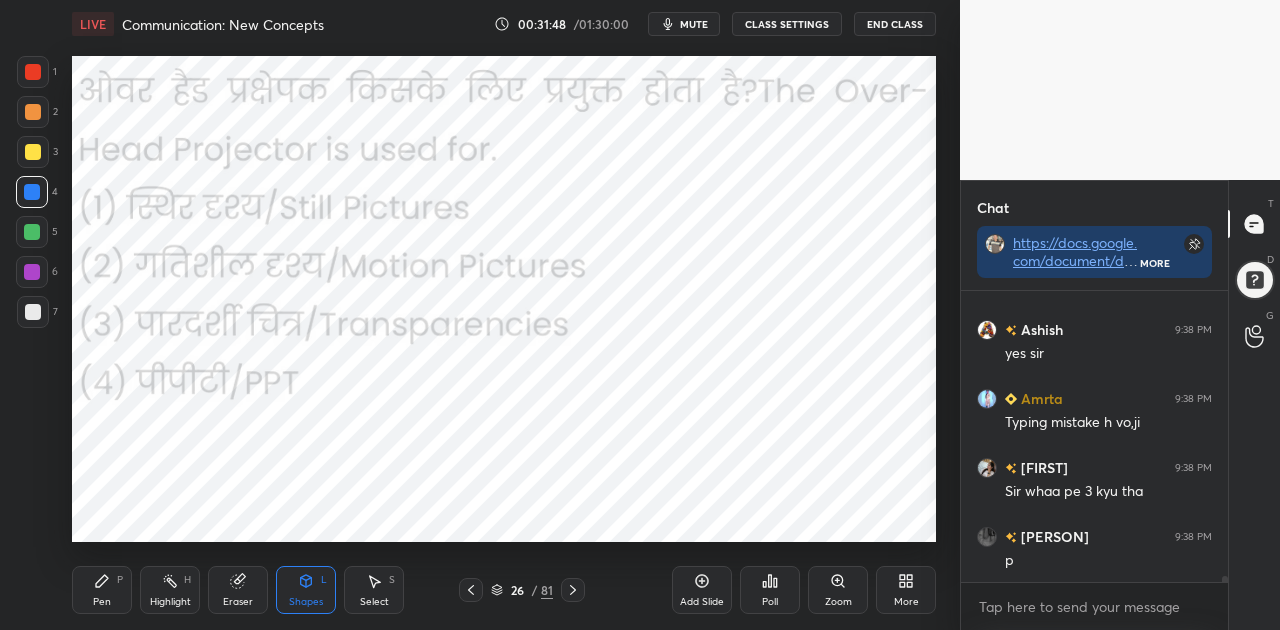 click on "mute" at bounding box center [694, 24] 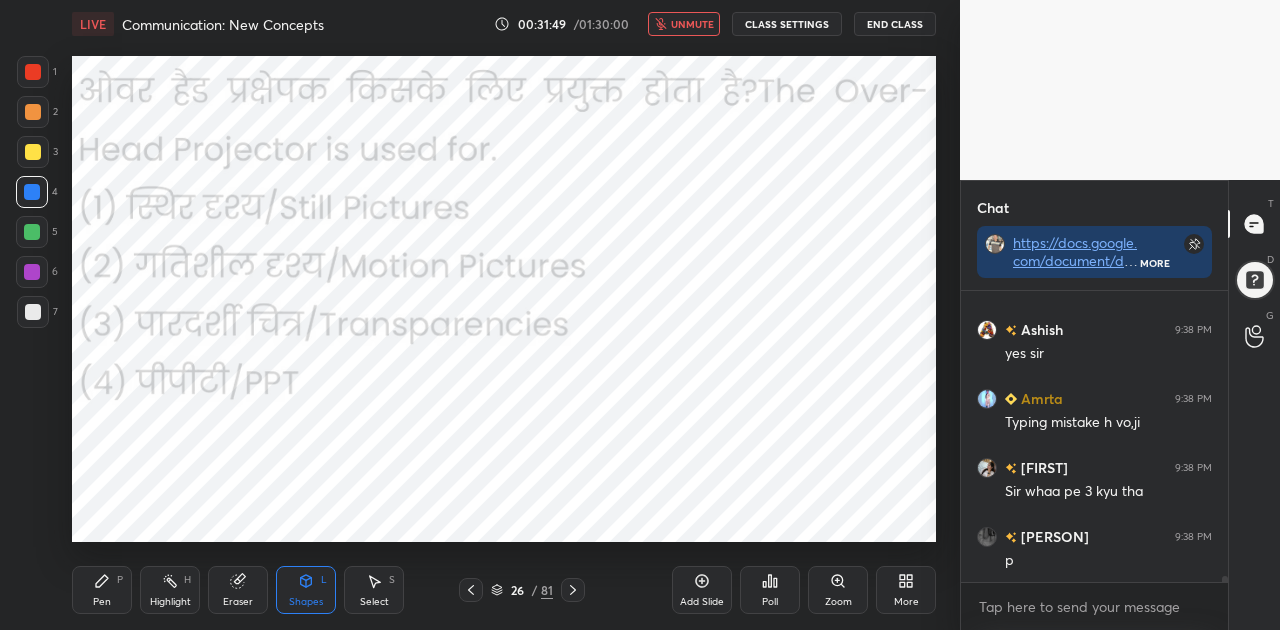 scroll, scrollTop: 12900, scrollLeft: 0, axis: vertical 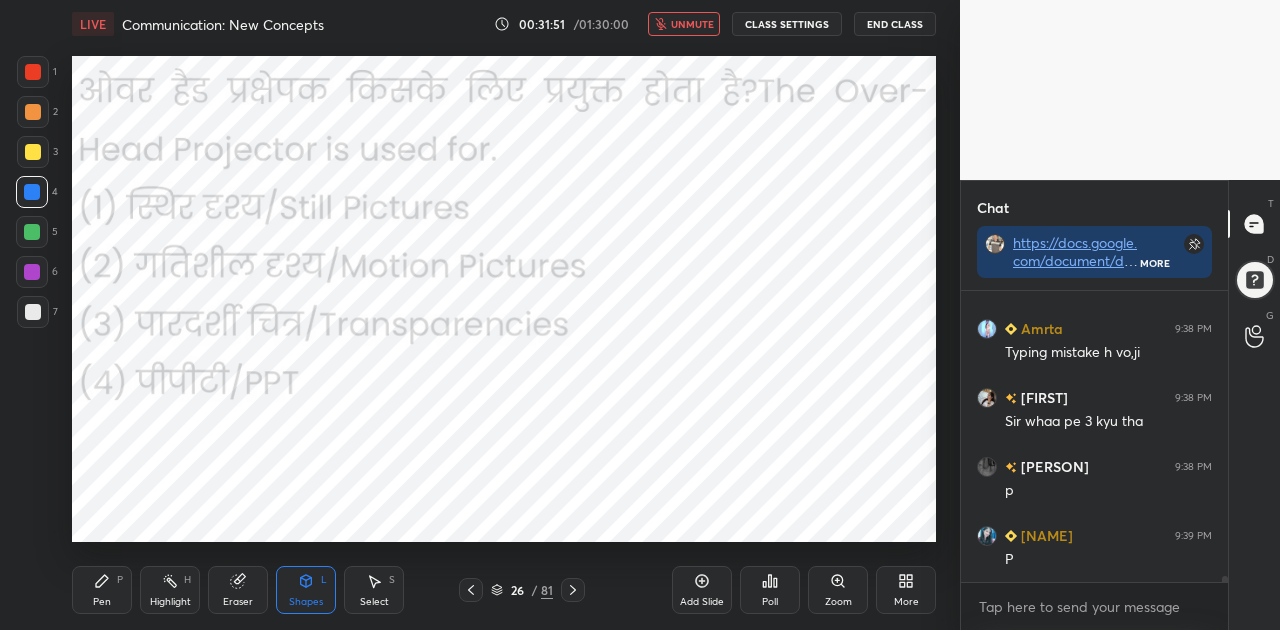 click 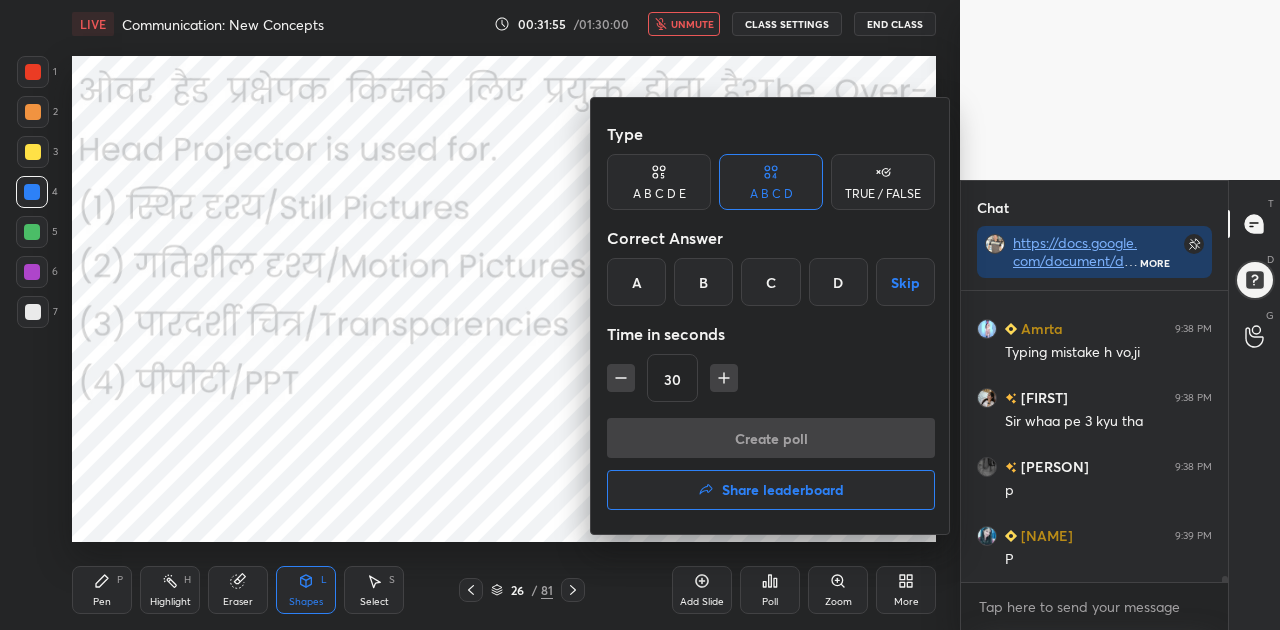 click on "C" at bounding box center (770, 282) 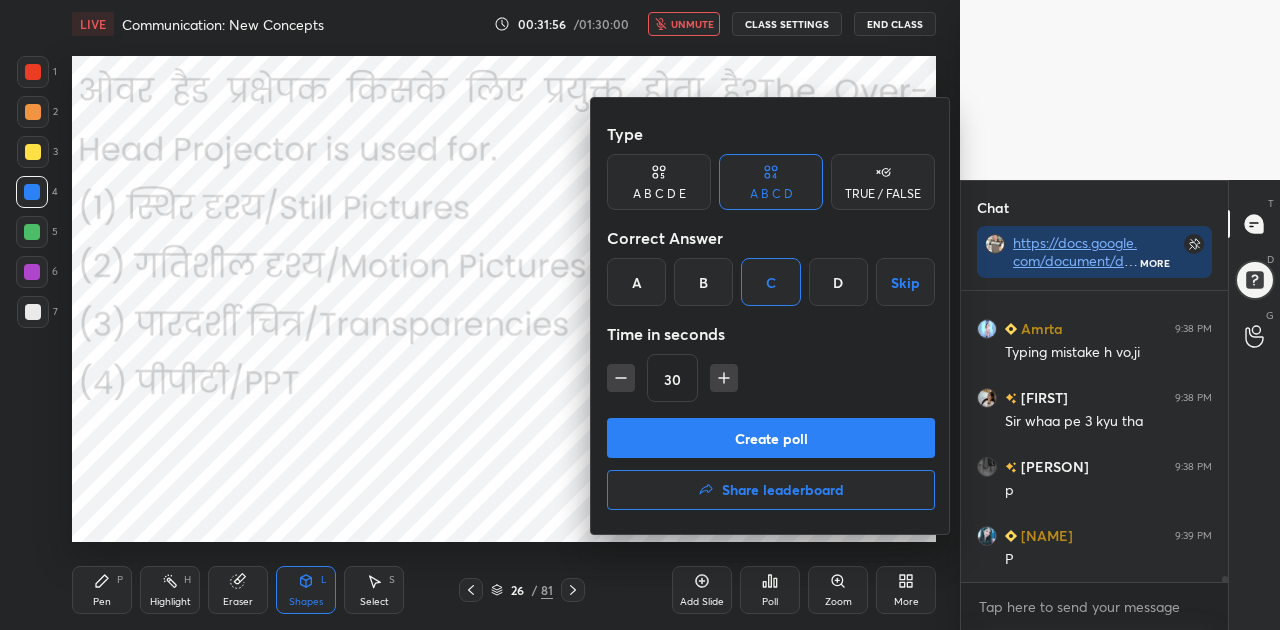 scroll, scrollTop: 12948, scrollLeft: 0, axis: vertical 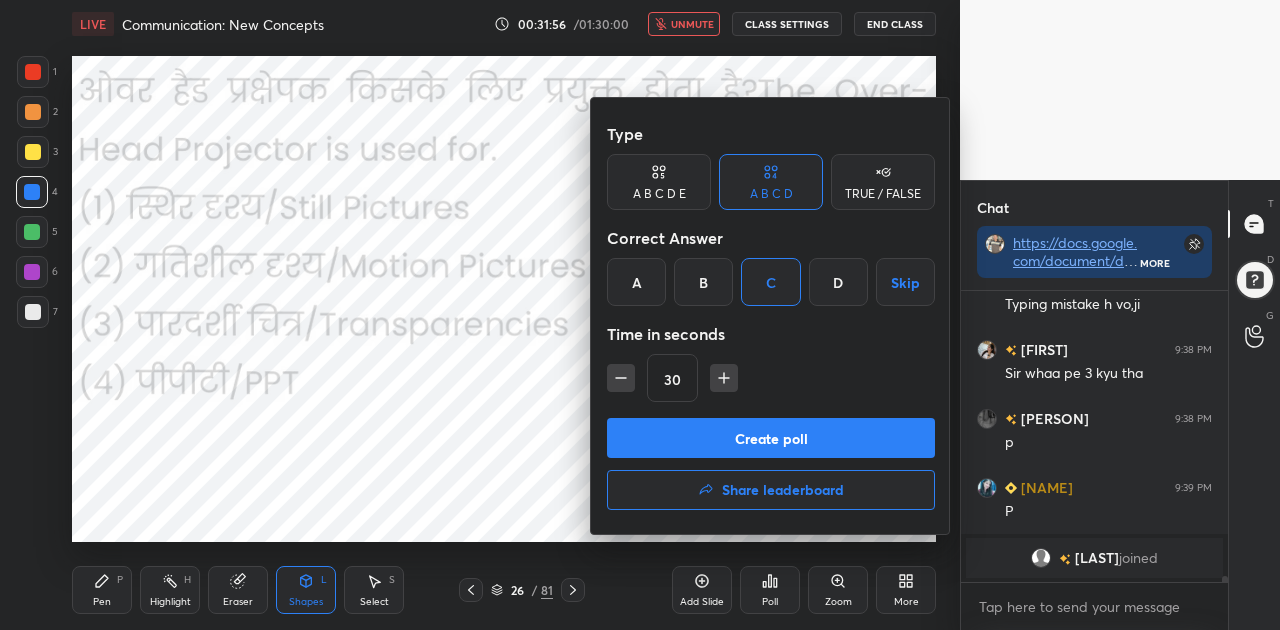 click on "Create poll" at bounding box center (771, 438) 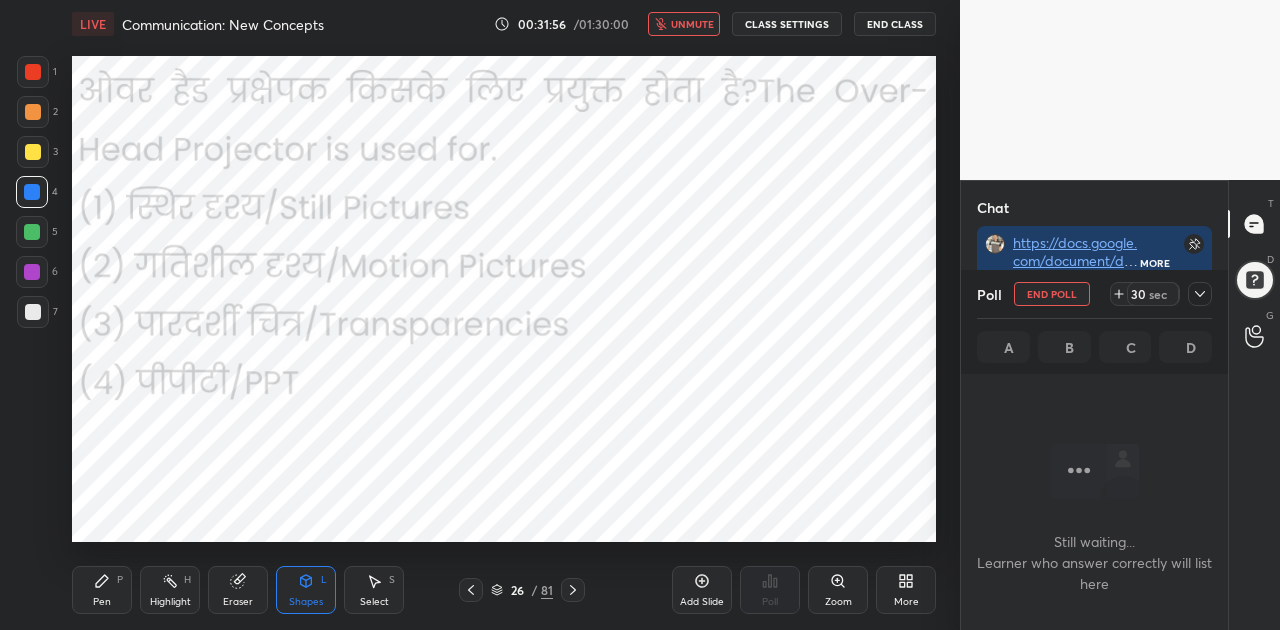 scroll, scrollTop: 252, scrollLeft: 261, axis: both 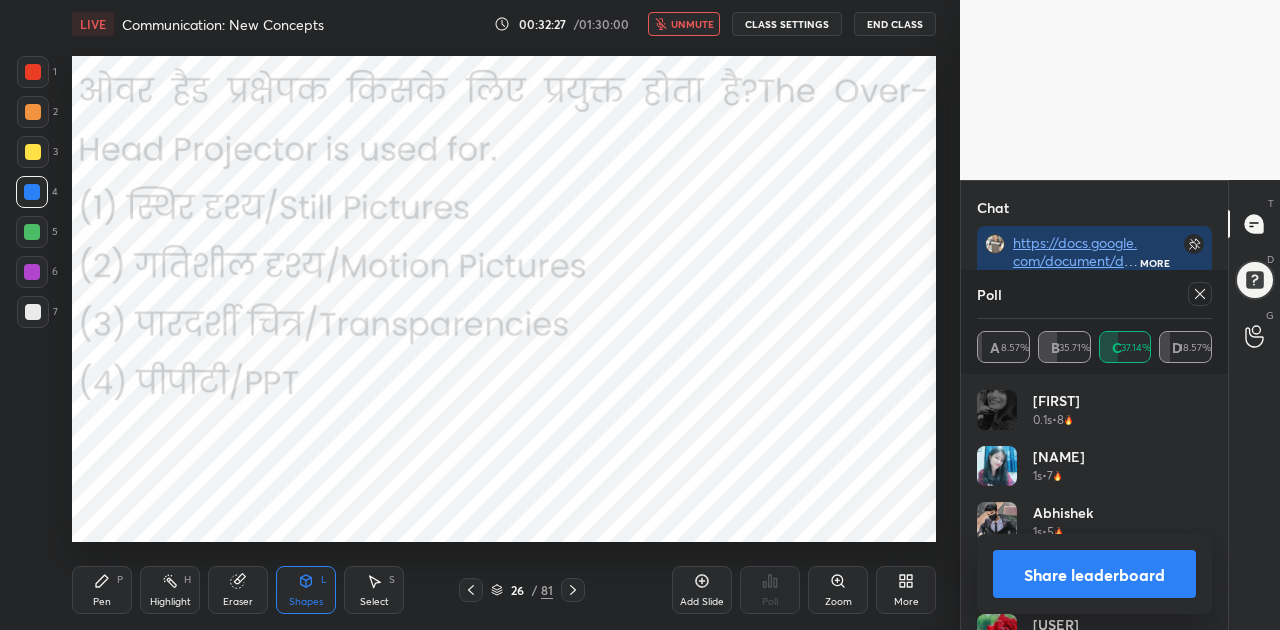 click on "Share leaderboard" at bounding box center (1094, 574) 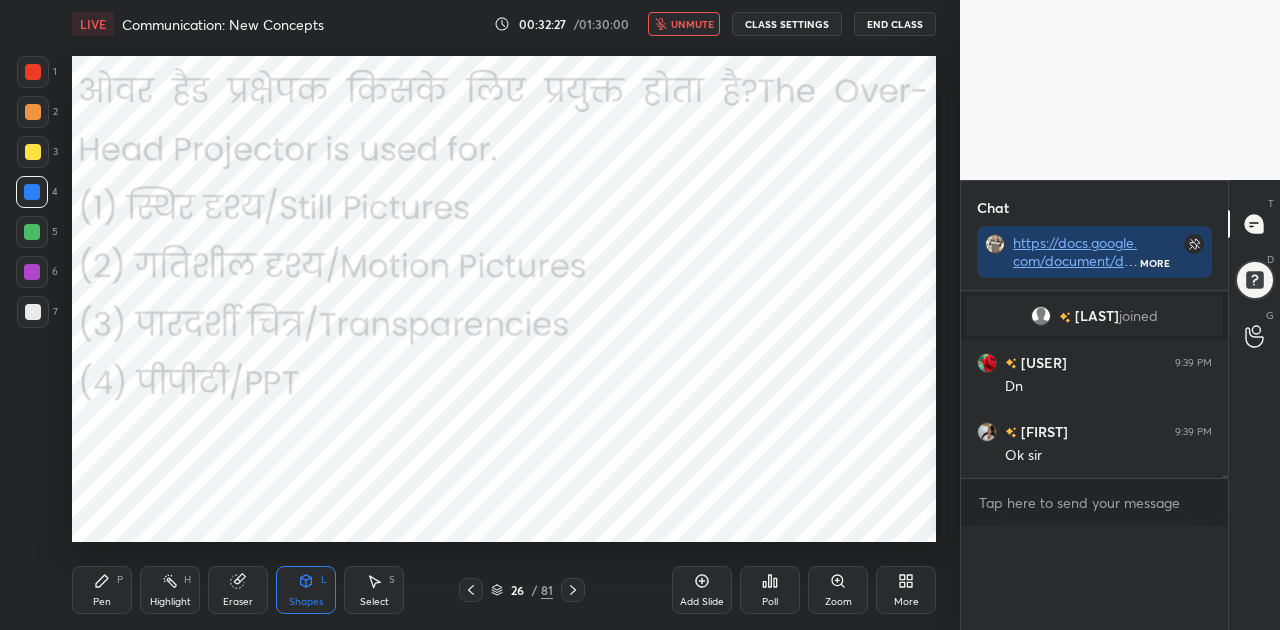 scroll, scrollTop: 88, scrollLeft: 229, axis: both 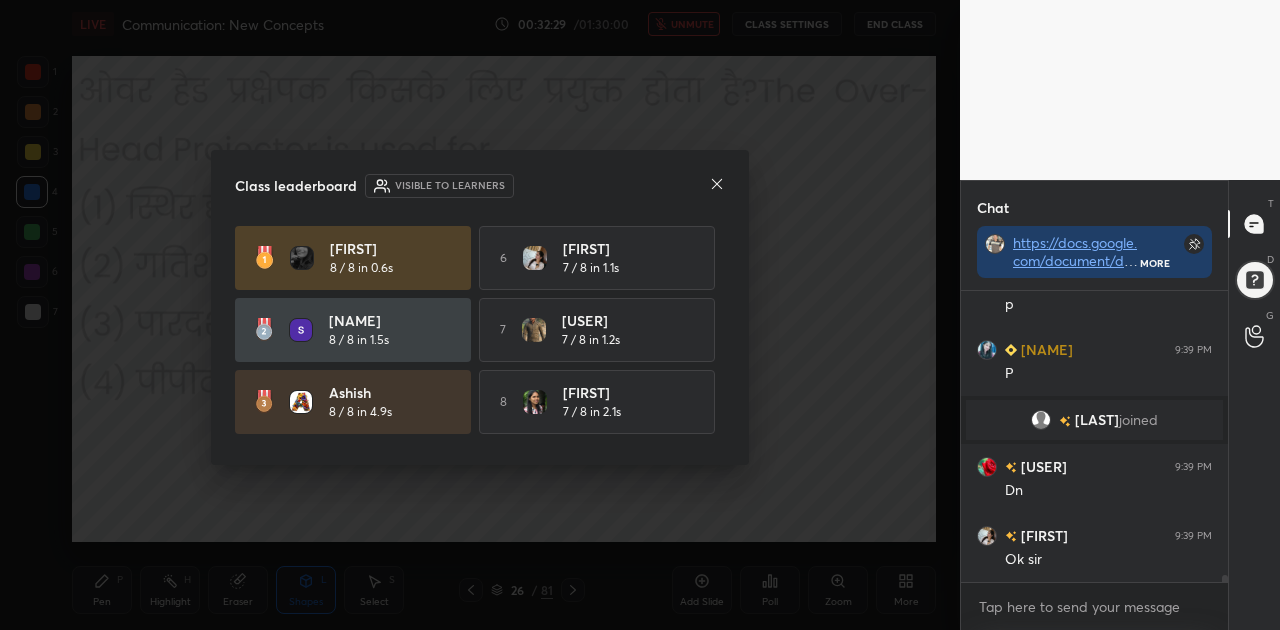 click 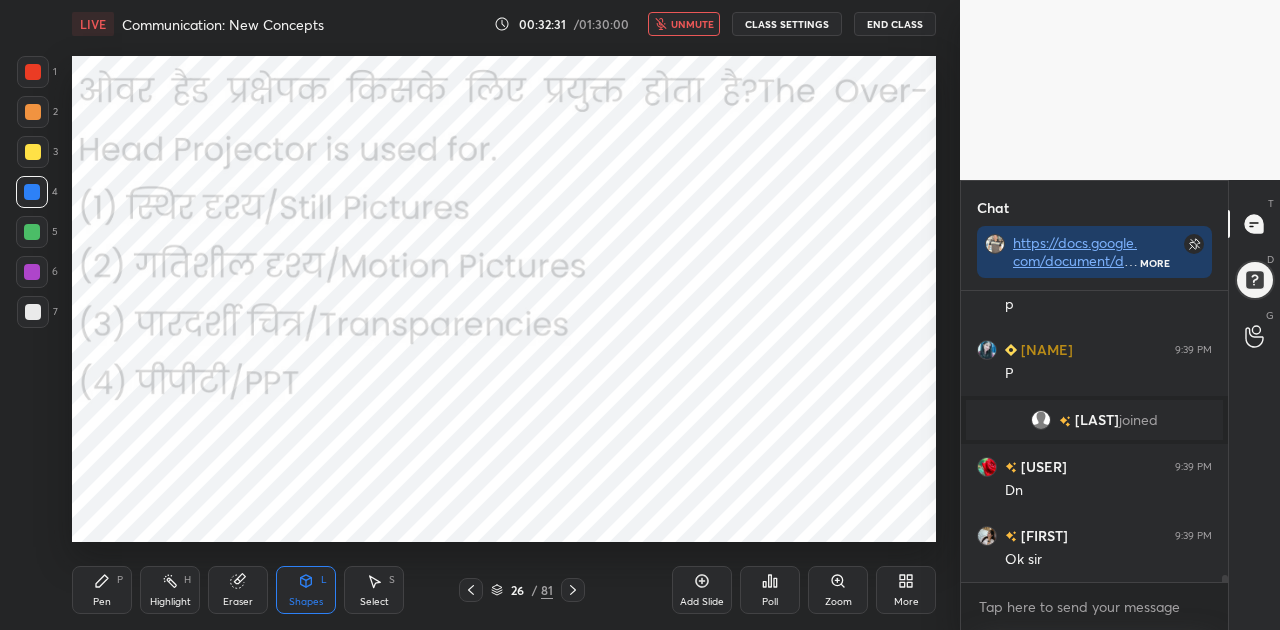 click on "unmute" at bounding box center [684, 24] 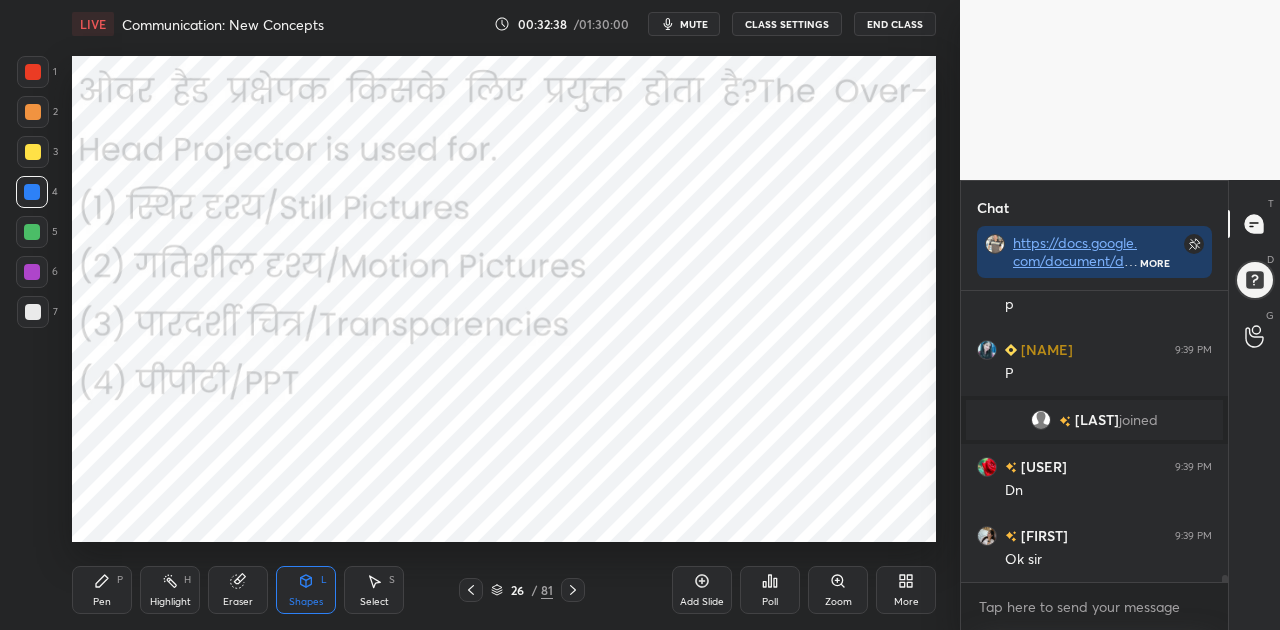 click on "Pen P" at bounding box center [102, 590] 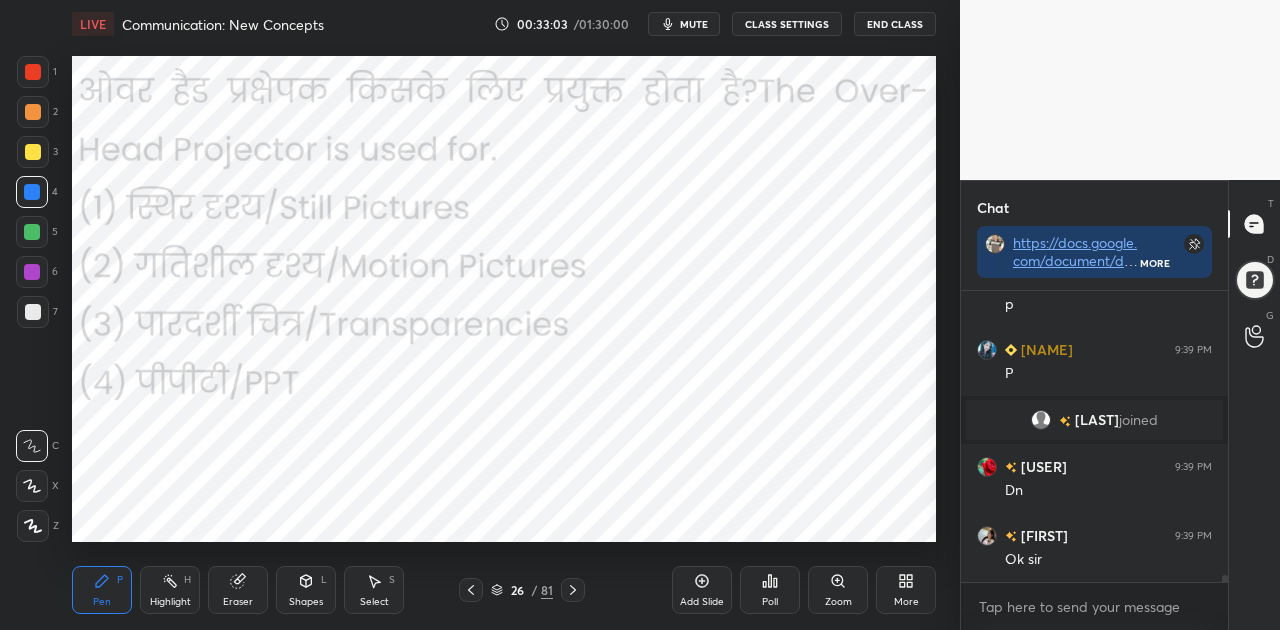 scroll, scrollTop: 244, scrollLeft: 261, axis: both 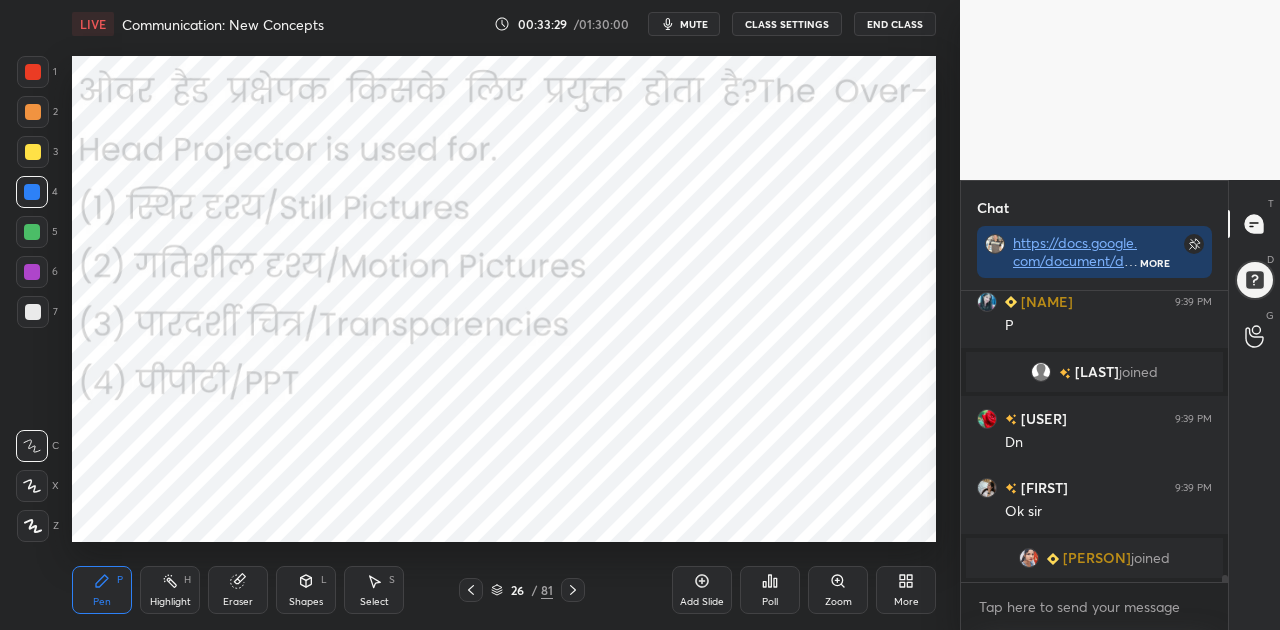 click 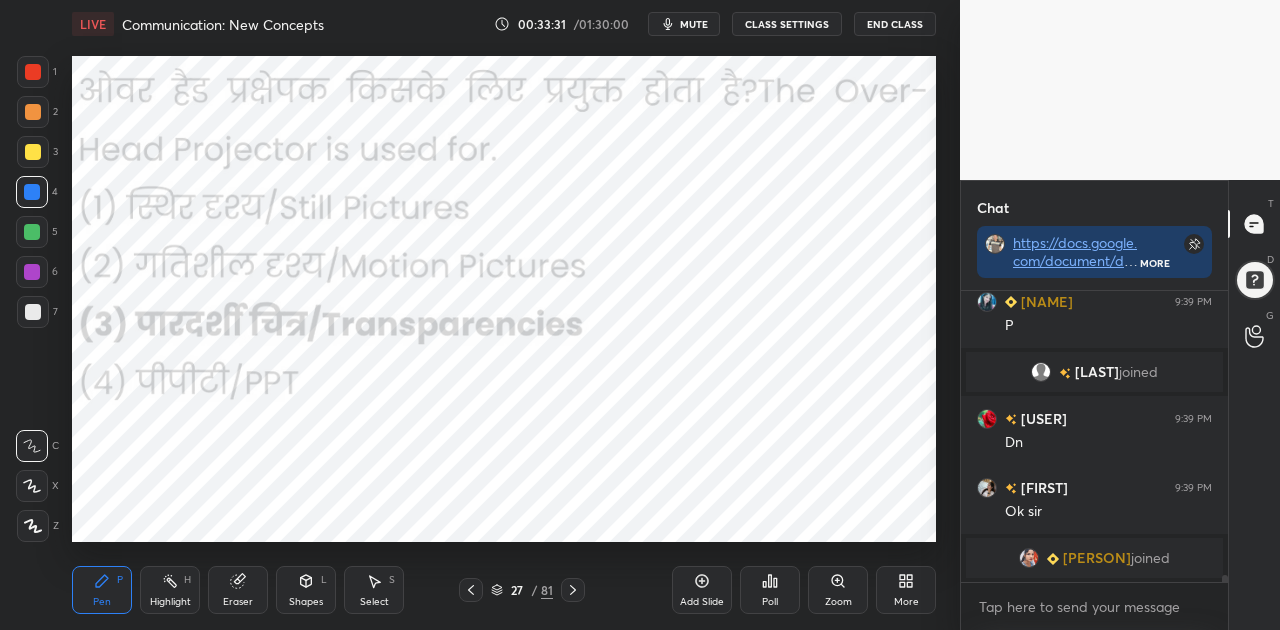 click 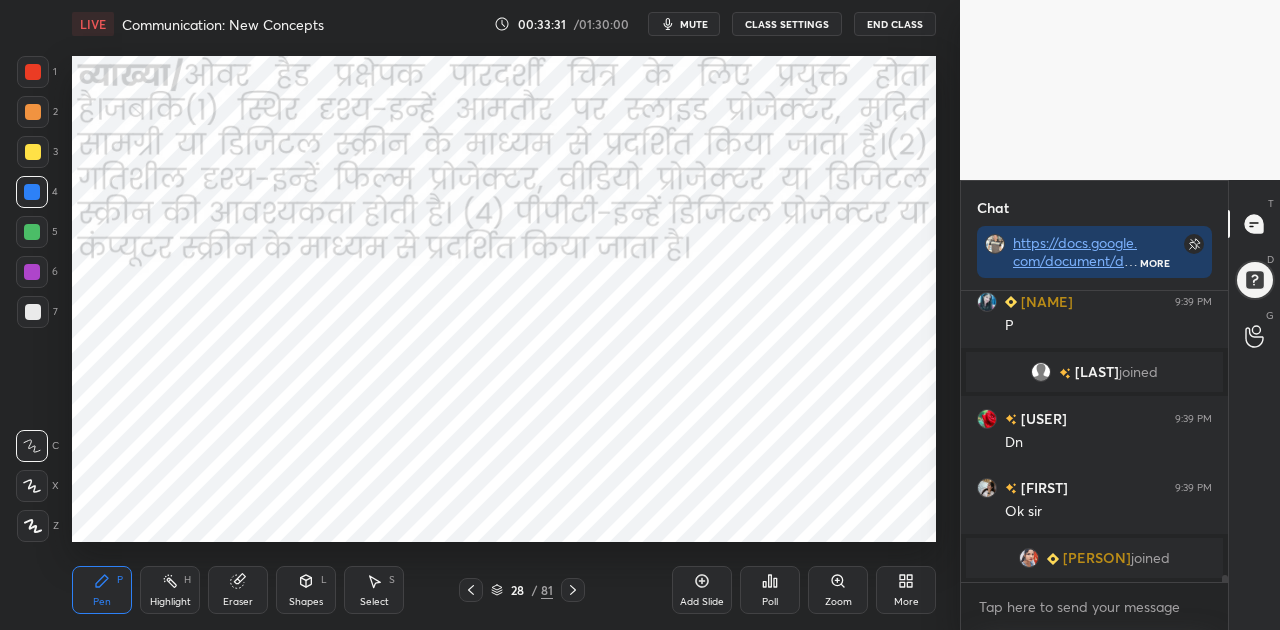 click 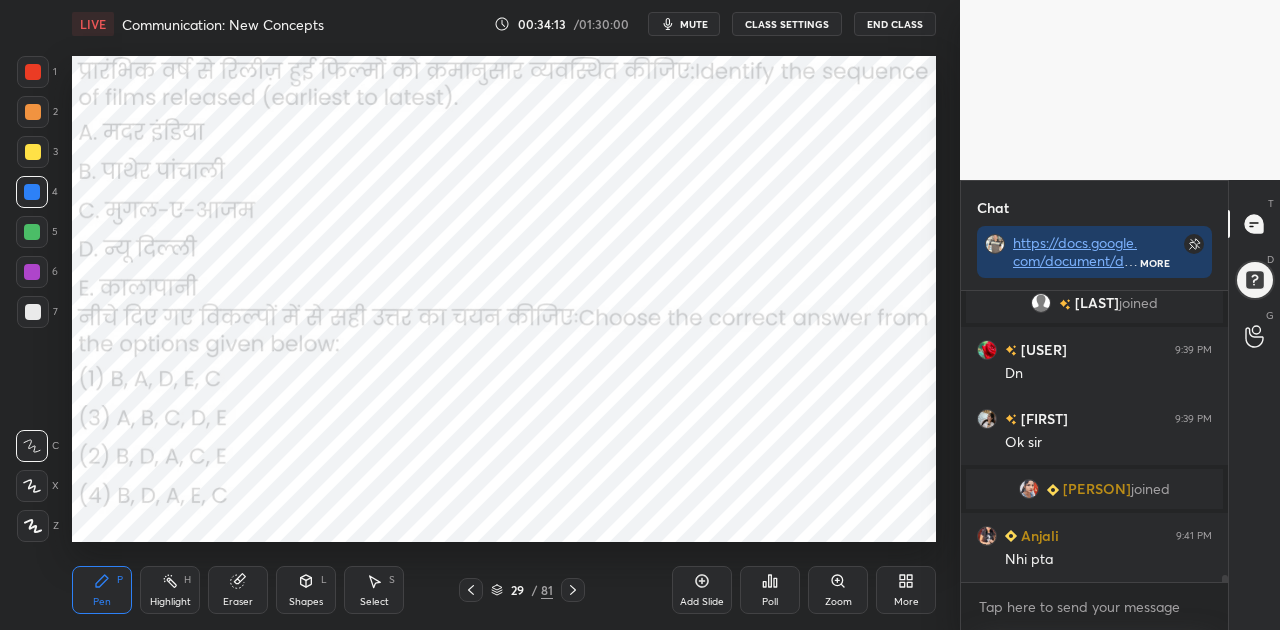 scroll, scrollTop: 12708, scrollLeft: 0, axis: vertical 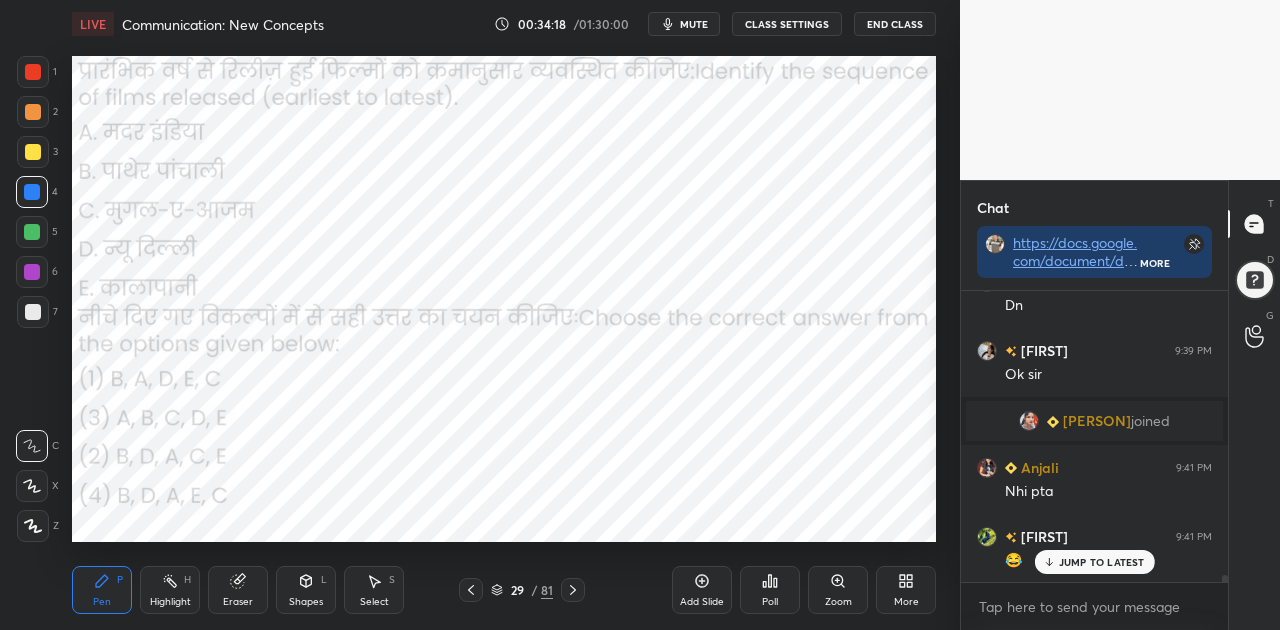click on "JUMP TO LATEST" at bounding box center (1102, 562) 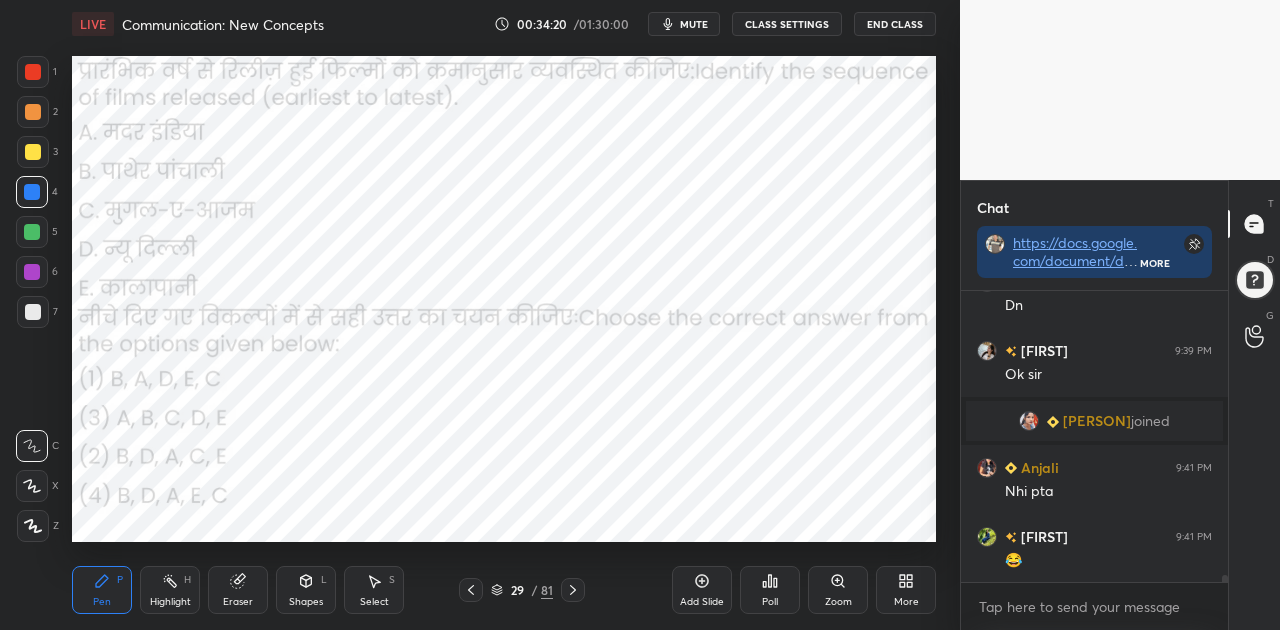 click on "mute" at bounding box center [694, 24] 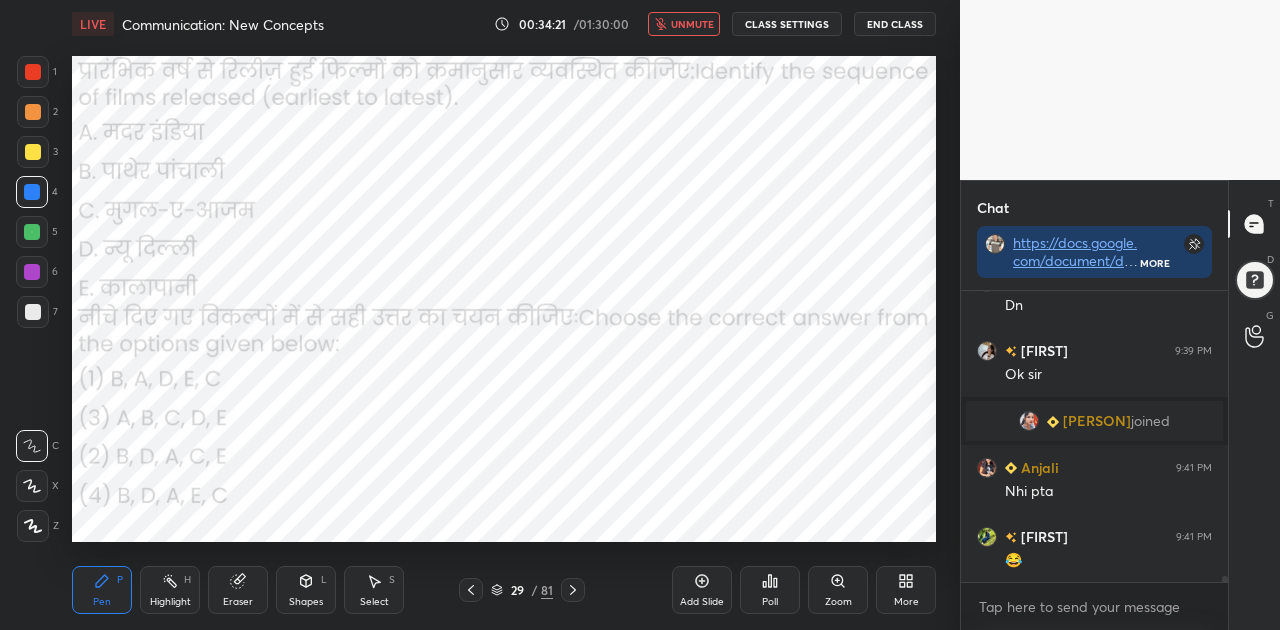 scroll, scrollTop: 12778, scrollLeft: 0, axis: vertical 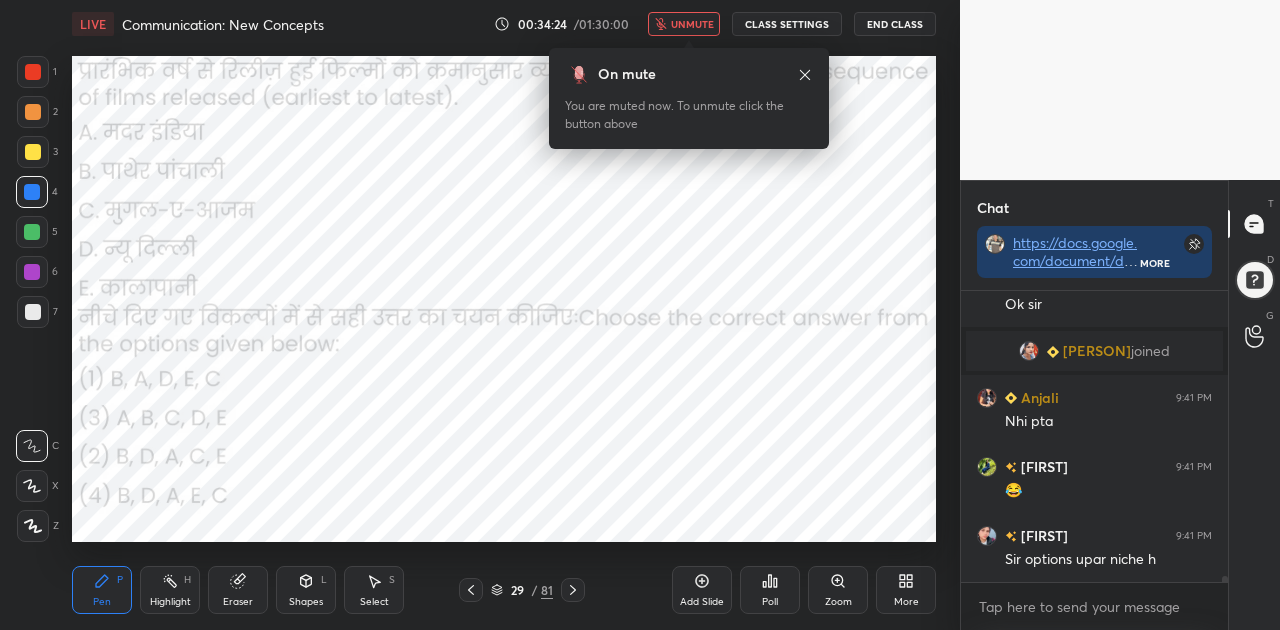 click on "unmute" at bounding box center (692, 24) 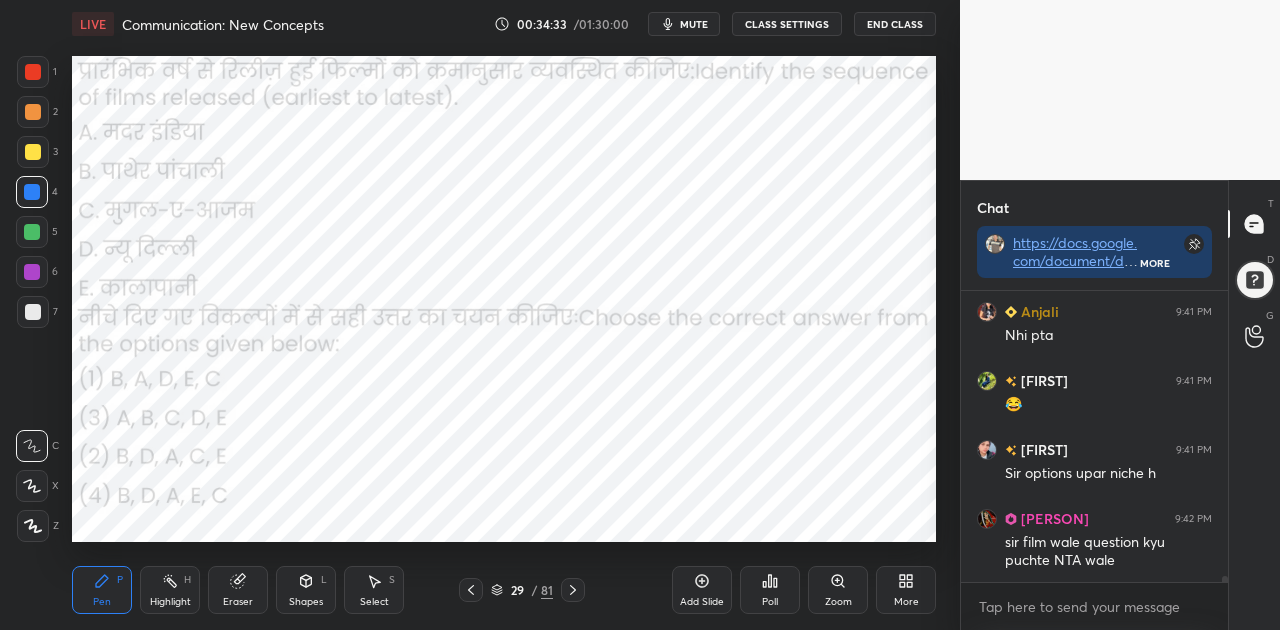 scroll, scrollTop: 12934, scrollLeft: 0, axis: vertical 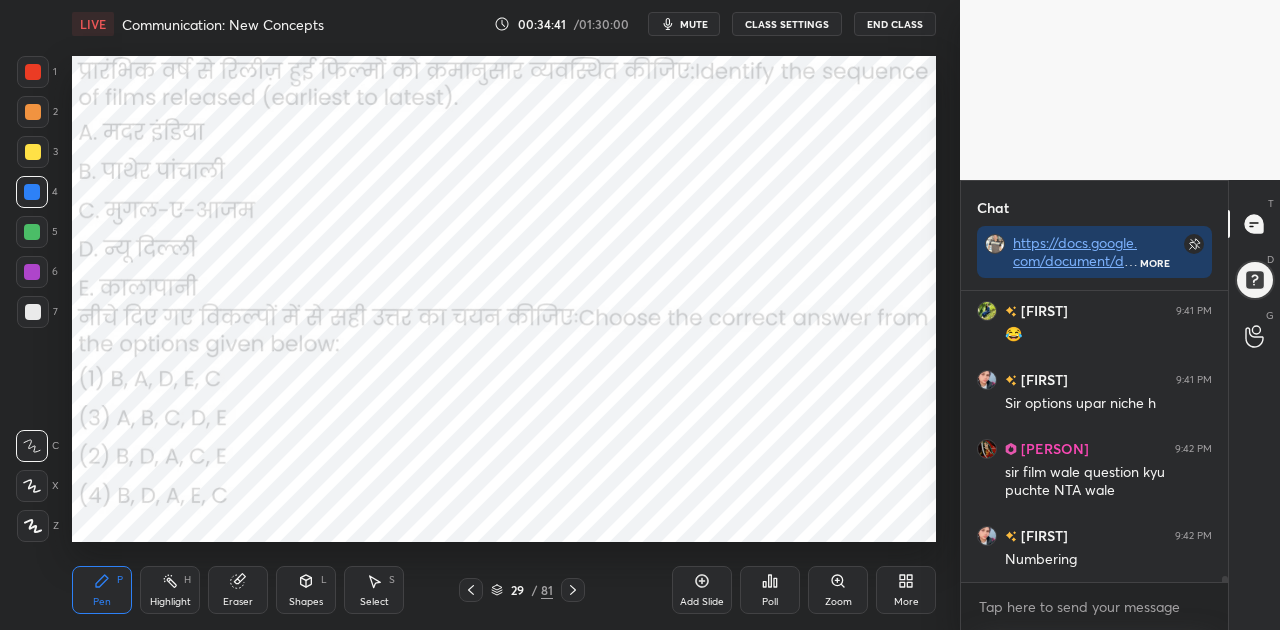 click on "mute" at bounding box center [694, 24] 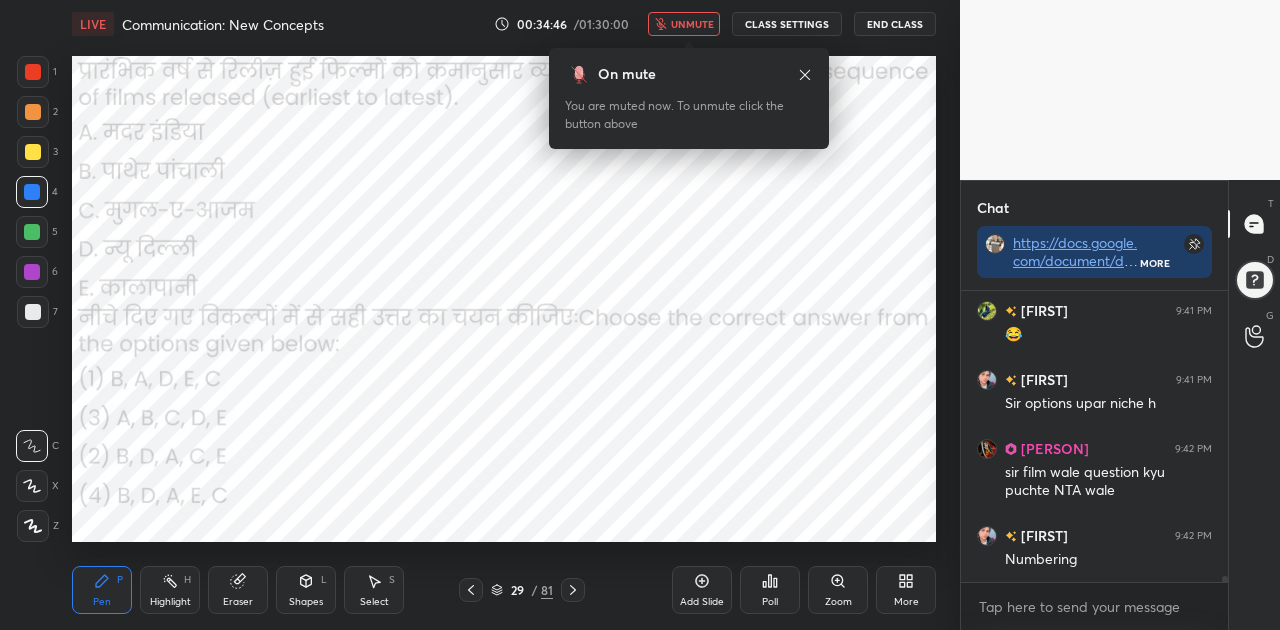 click on "unmute" at bounding box center (692, 24) 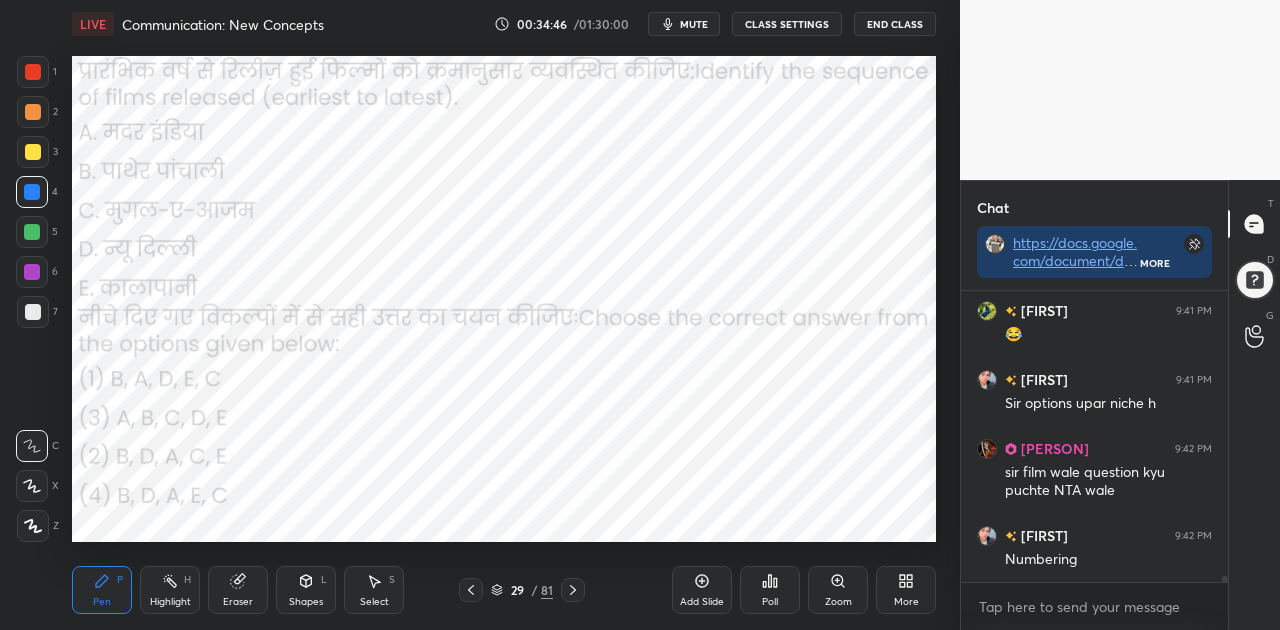 scroll, scrollTop: 13020, scrollLeft: 0, axis: vertical 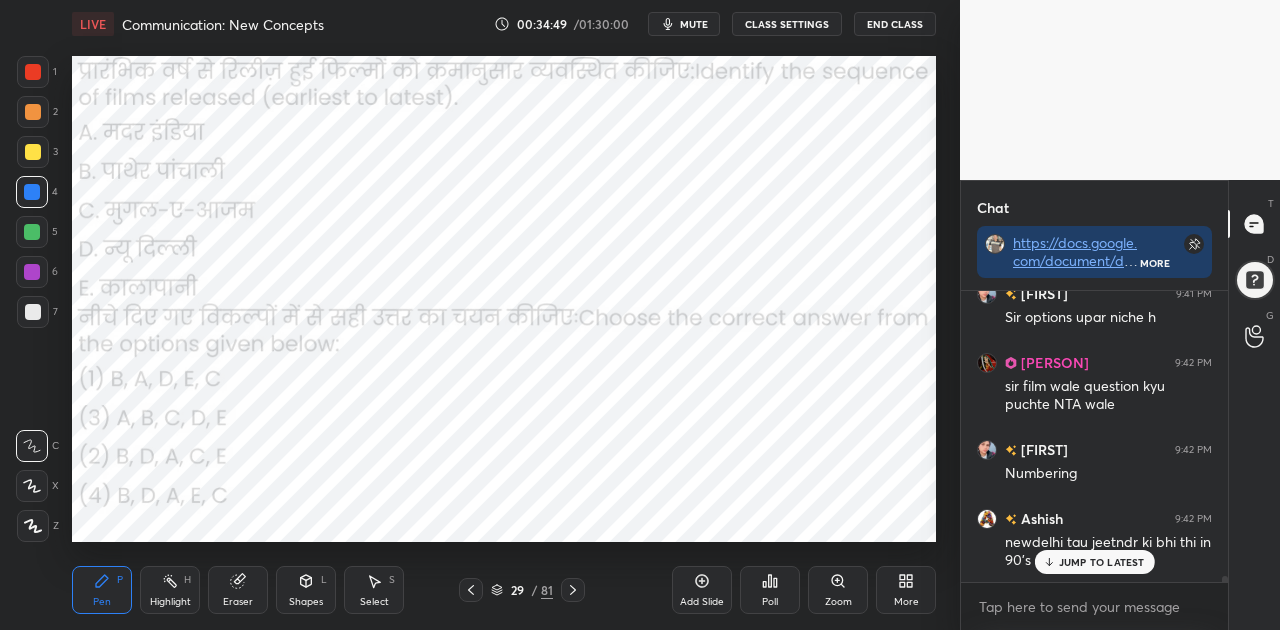 click on "JUMP TO LATEST" at bounding box center [1102, 562] 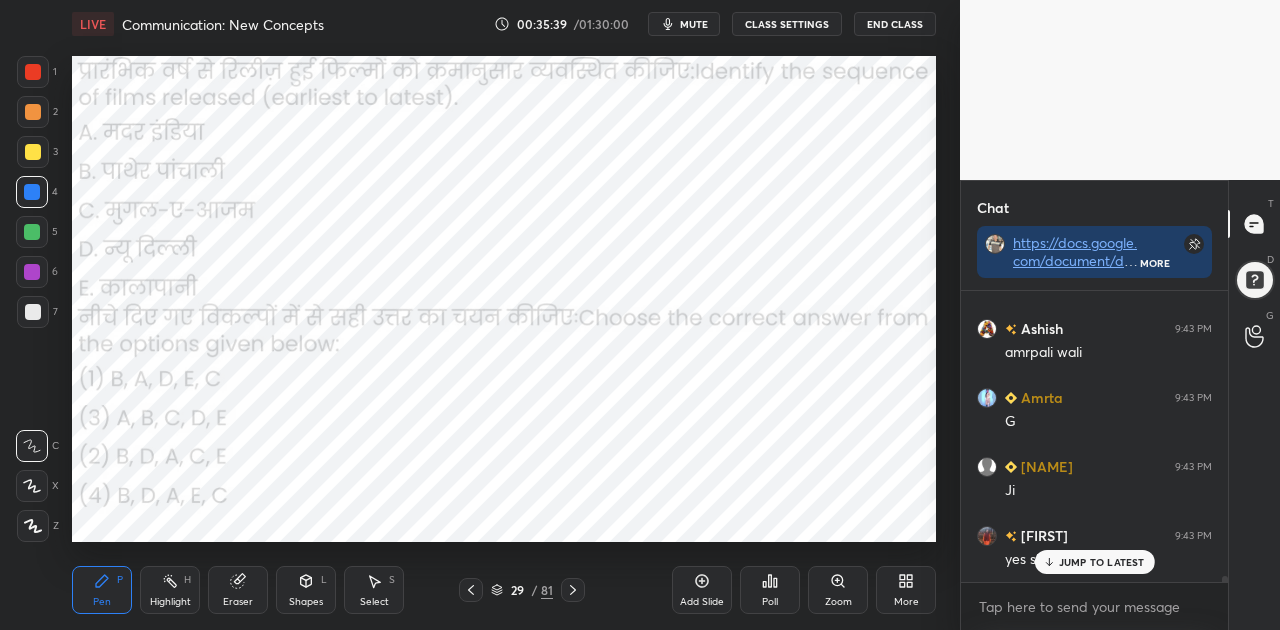 scroll, scrollTop: 14124, scrollLeft: 0, axis: vertical 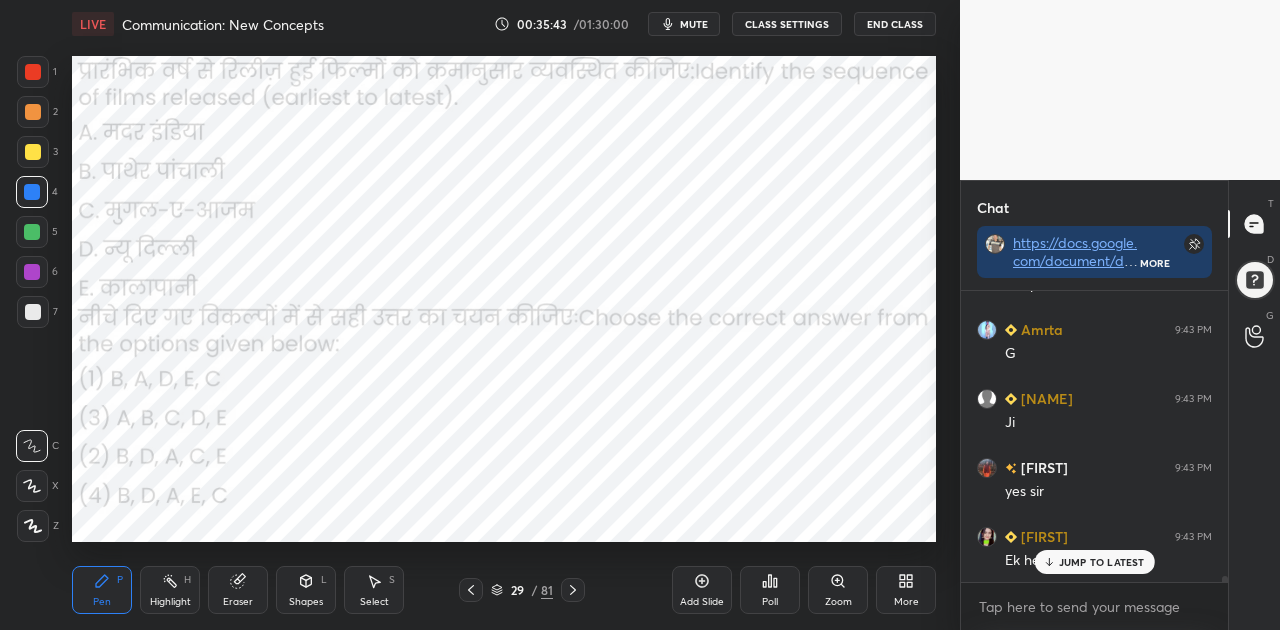 click on "JUMP TO LATEST" at bounding box center (1094, 562) 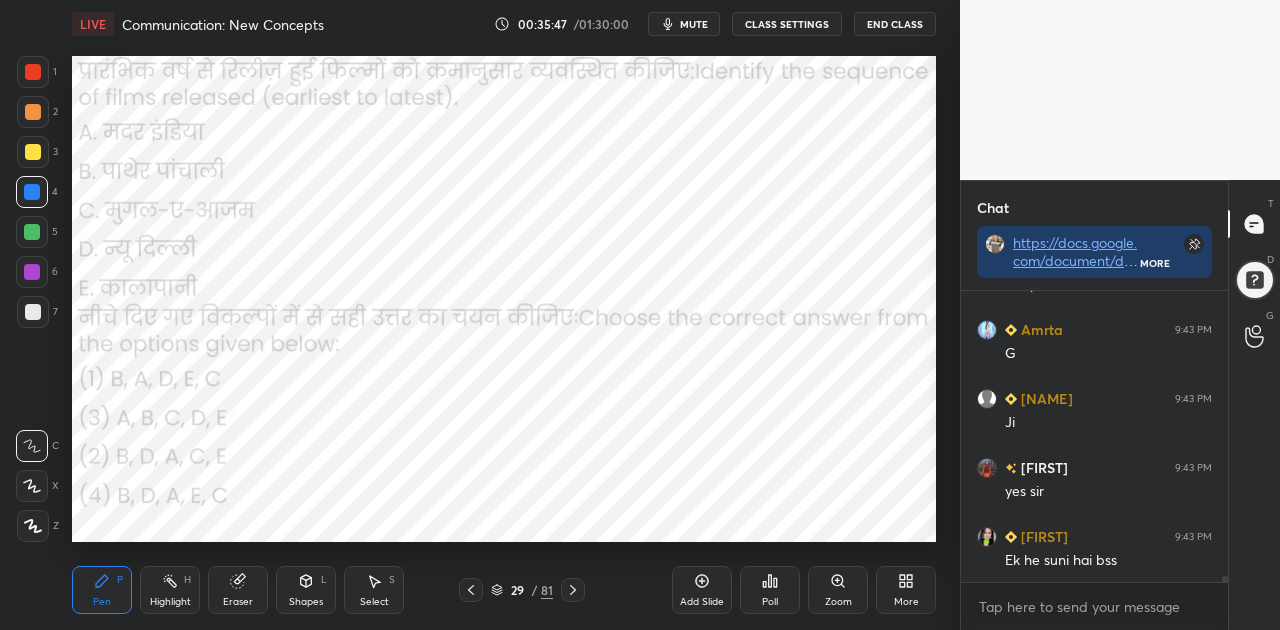 scroll, scrollTop: 14194, scrollLeft: 0, axis: vertical 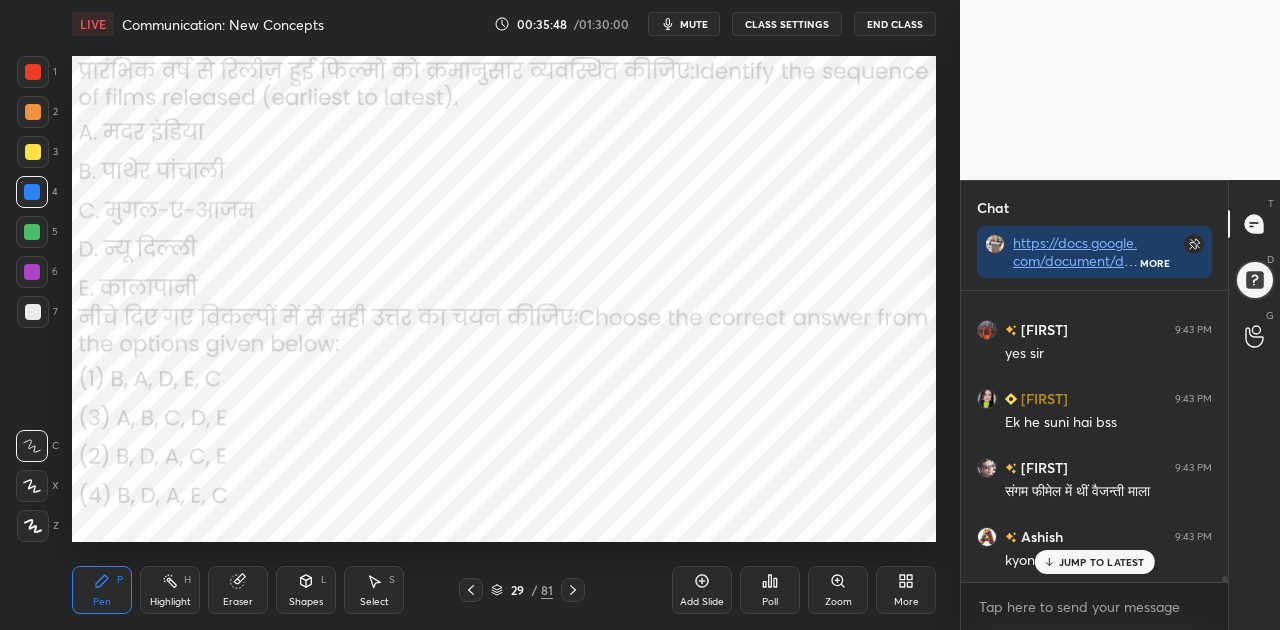 click on "mute" at bounding box center [694, 24] 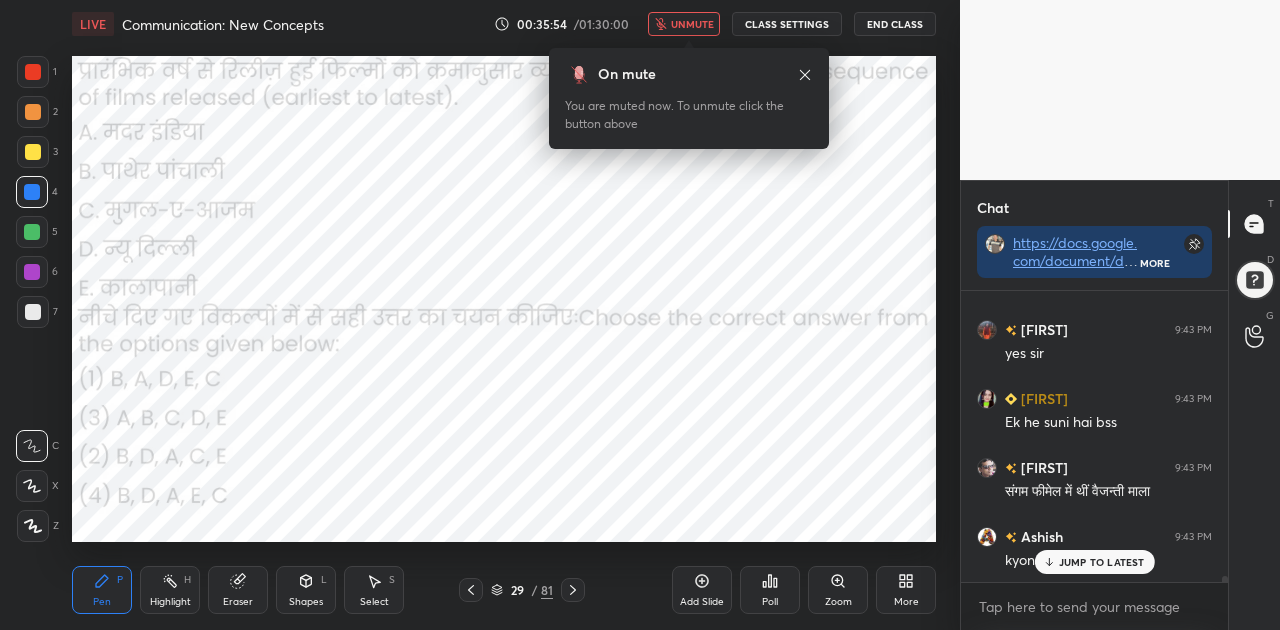 click on "unmute" at bounding box center (692, 24) 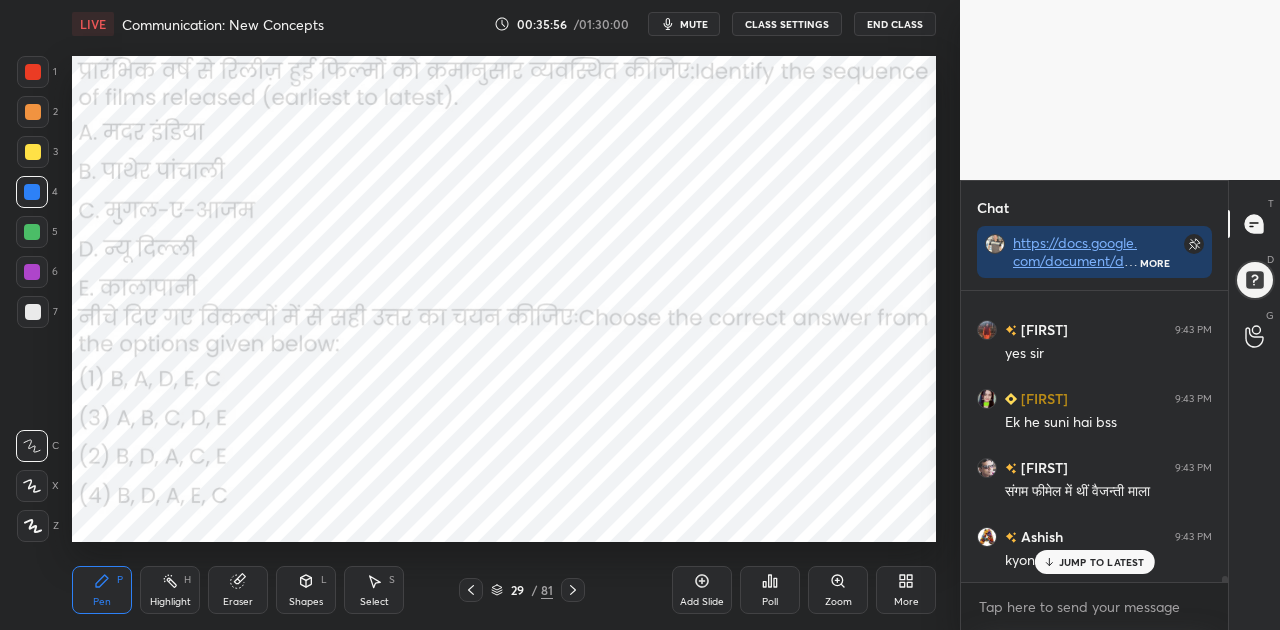 click on "JUMP TO LATEST" at bounding box center (1102, 562) 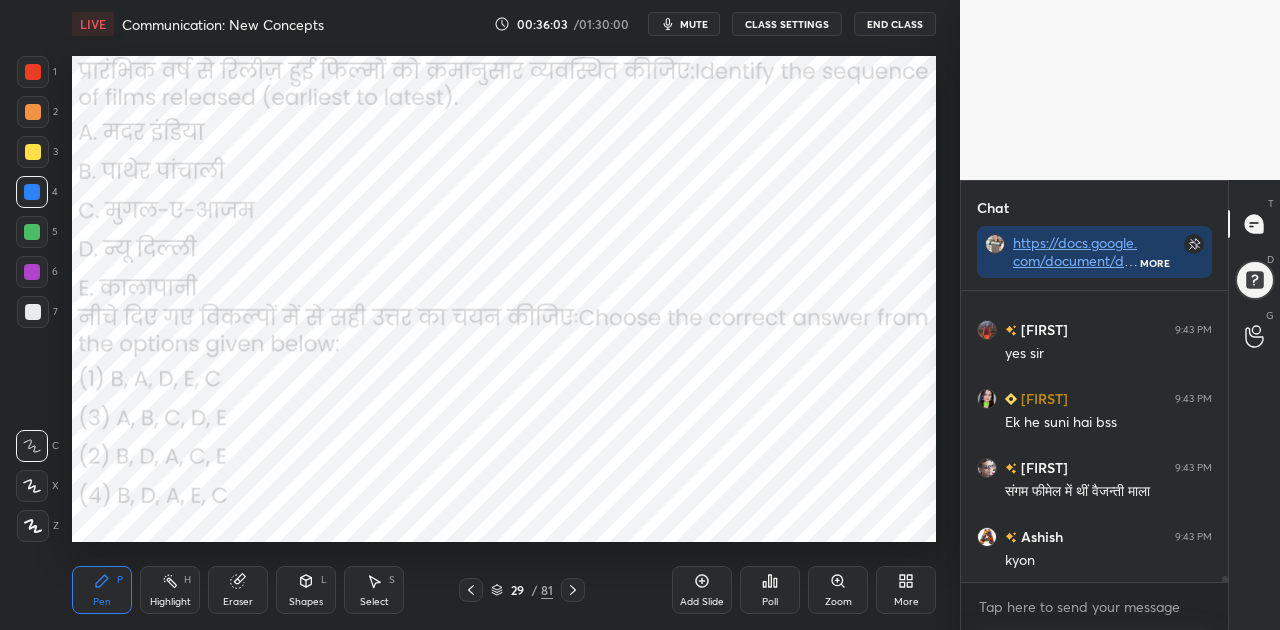 scroll, scrollTop: 14332, scrollLeft: 0, axis: vertical 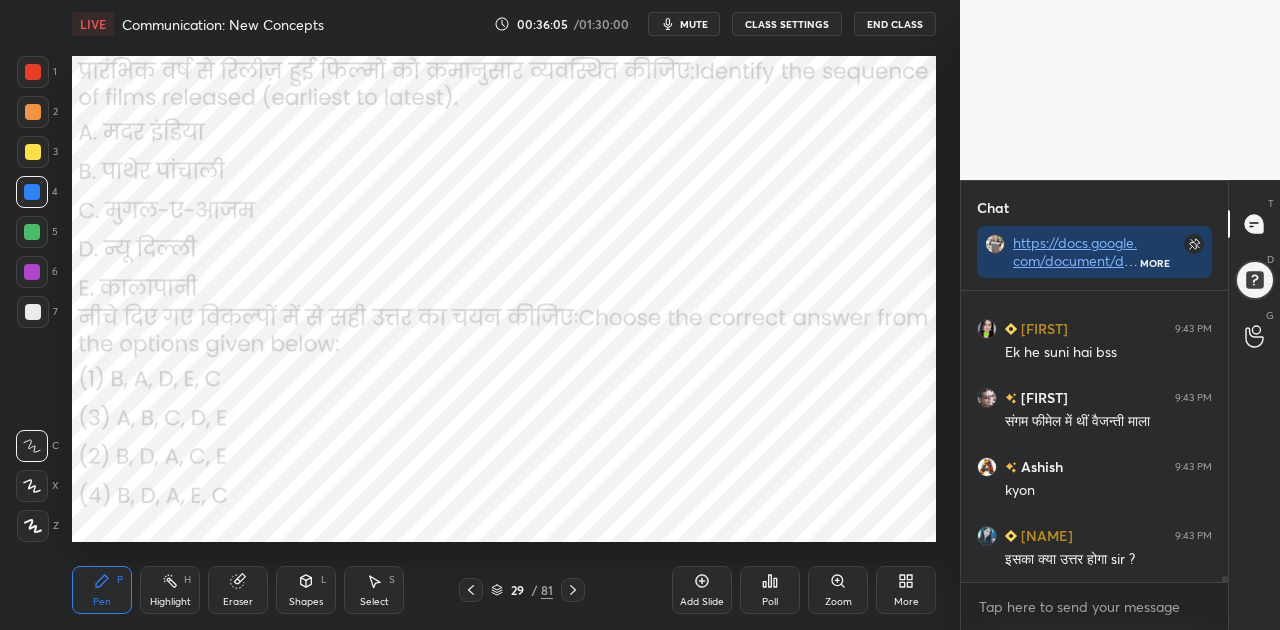 click on "Poll" at bounding box center (770, 590) 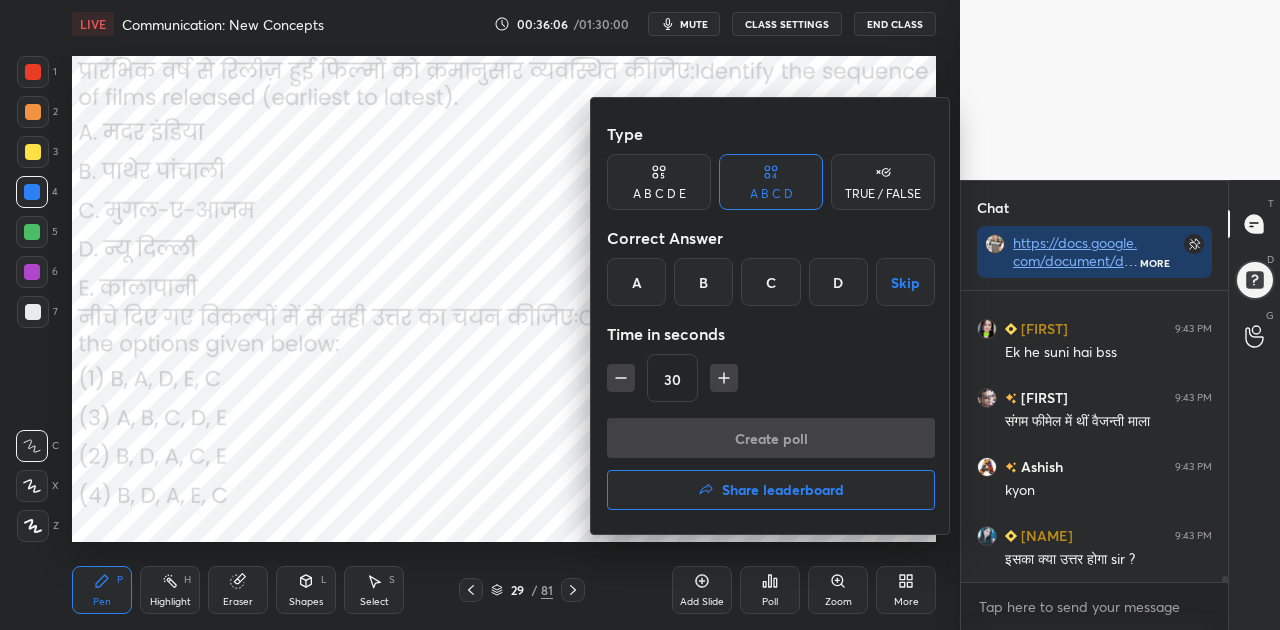 scroll, scrollTop: 14400, scrollLeft: 0, axis: vertical 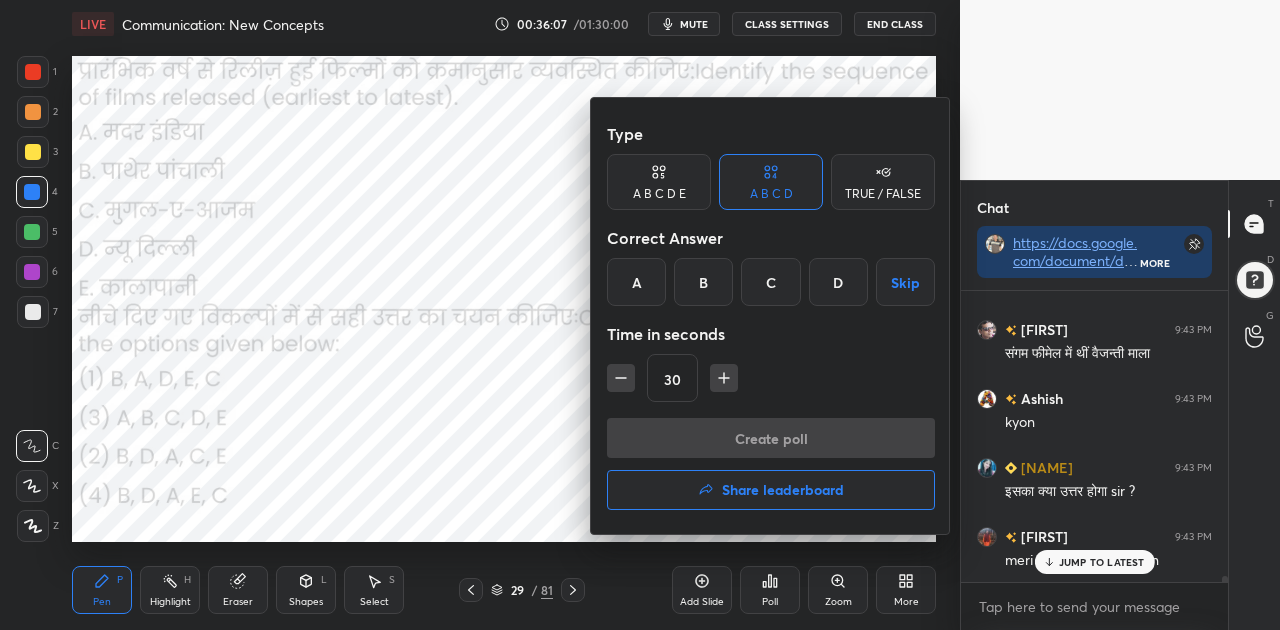 click on "D" at bounding box center (838, 282) 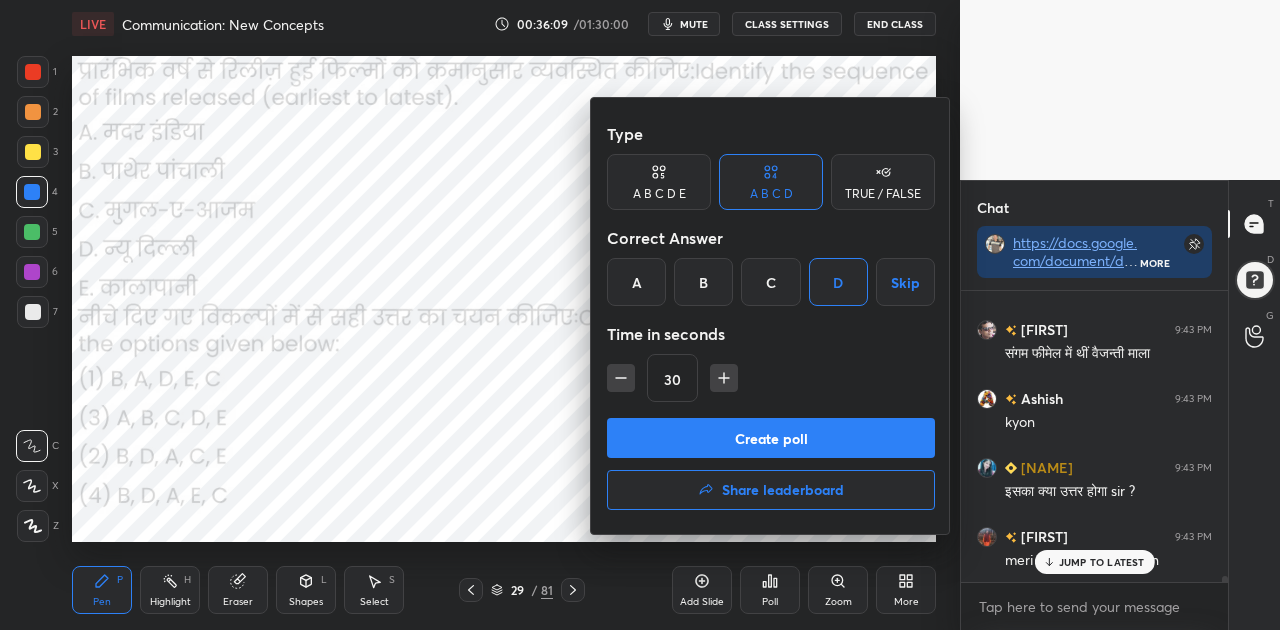 scroll, scrollTop: 14470, scrollLeft: 0, axis: vertical 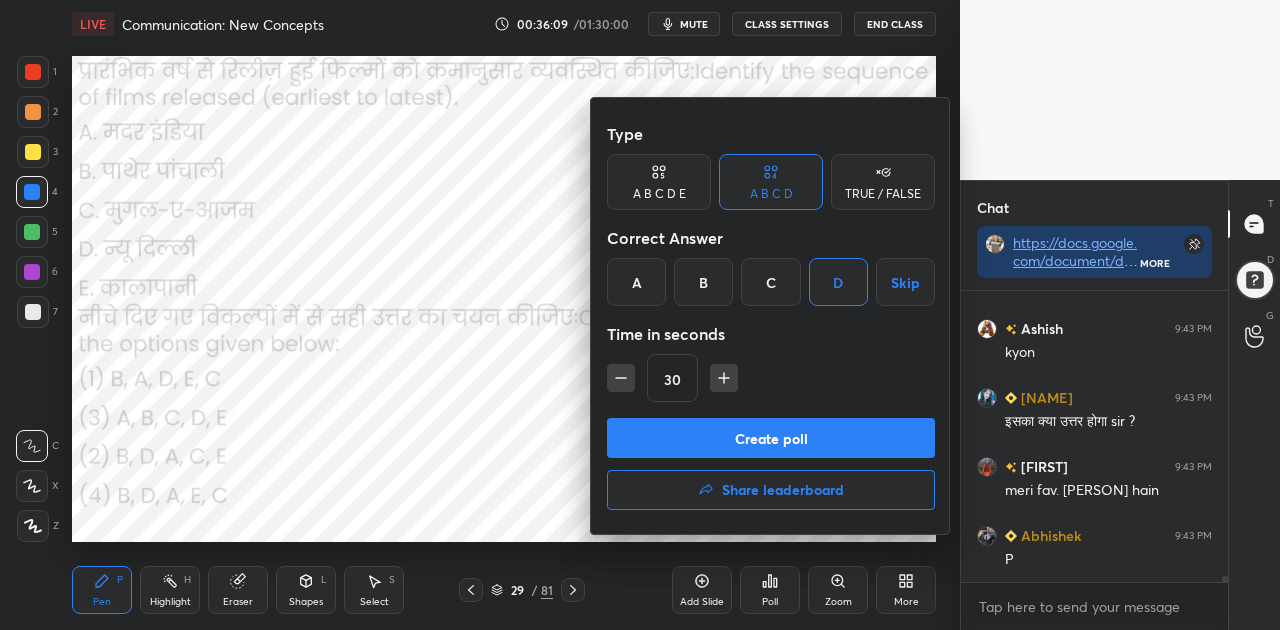 click on "Create poll" at bounding box center (771, 438) 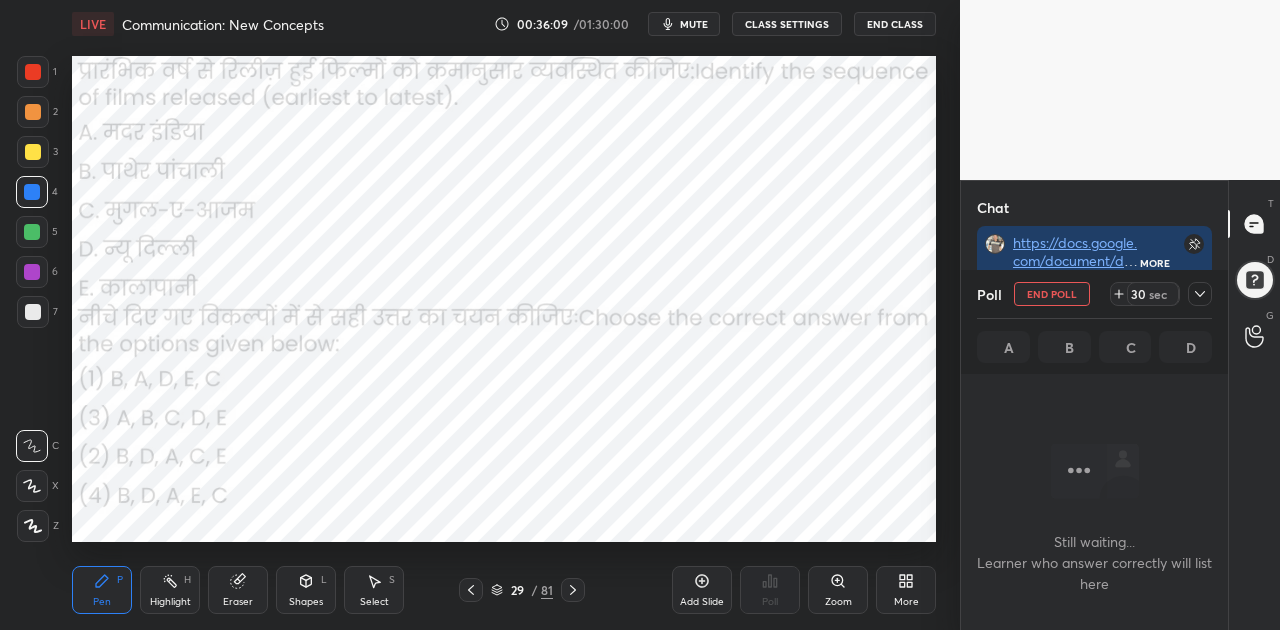 scroll, scrollTop: 187, scrollLeft: 261, axis: both 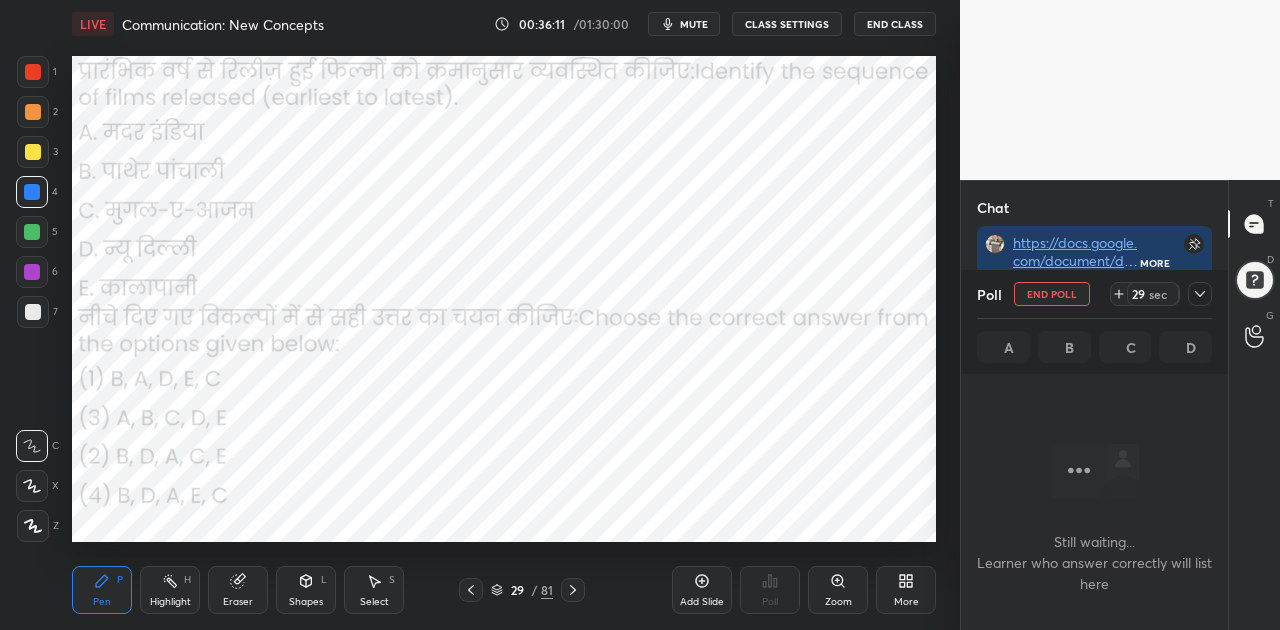 click on "mute" at bounding box center (694, 24) 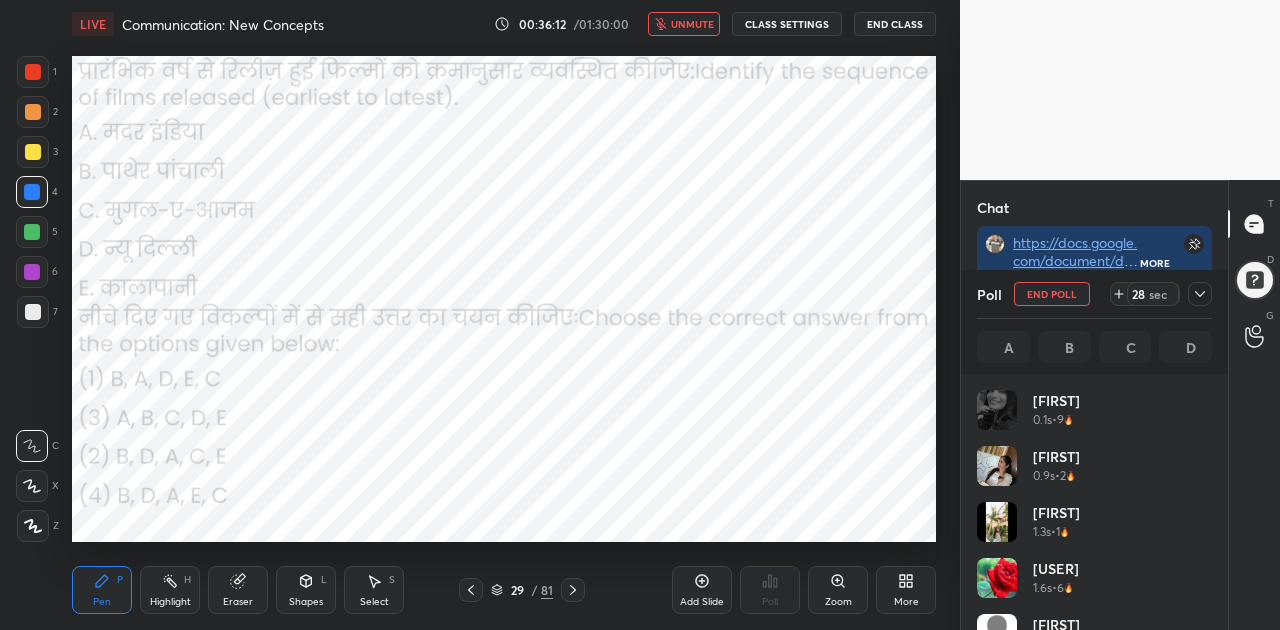 scroll, scrollTop: 7, scrollLeft: 6, axis: both 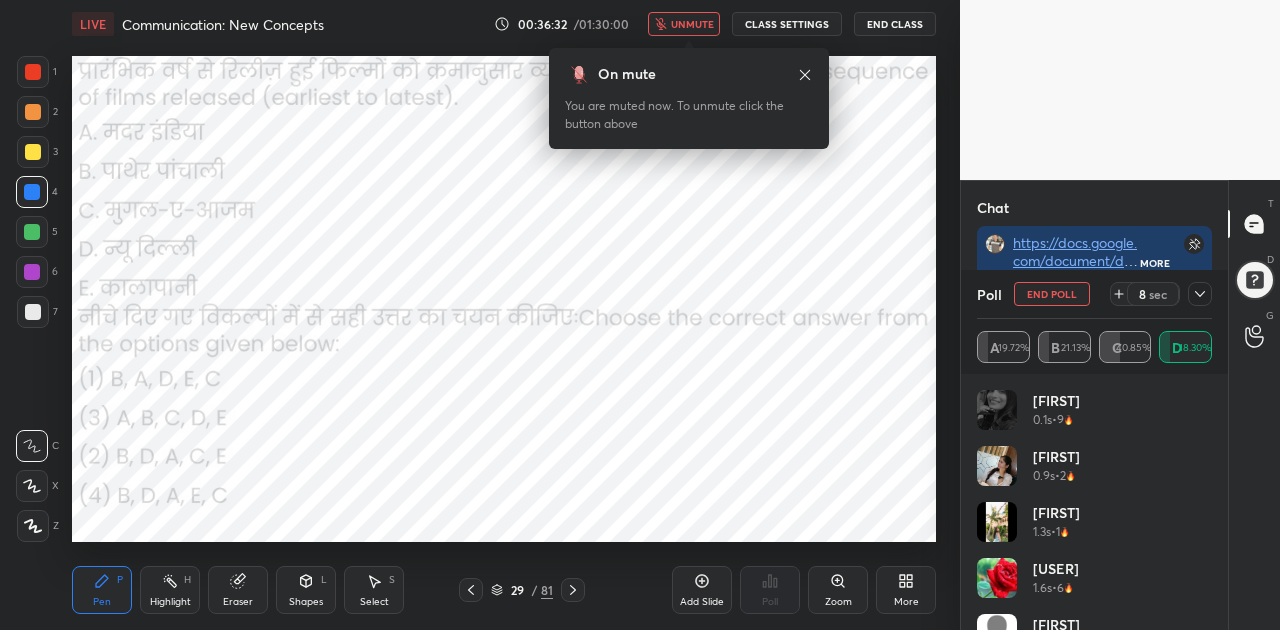 click on "unmute" at bounding box center (692, 24) 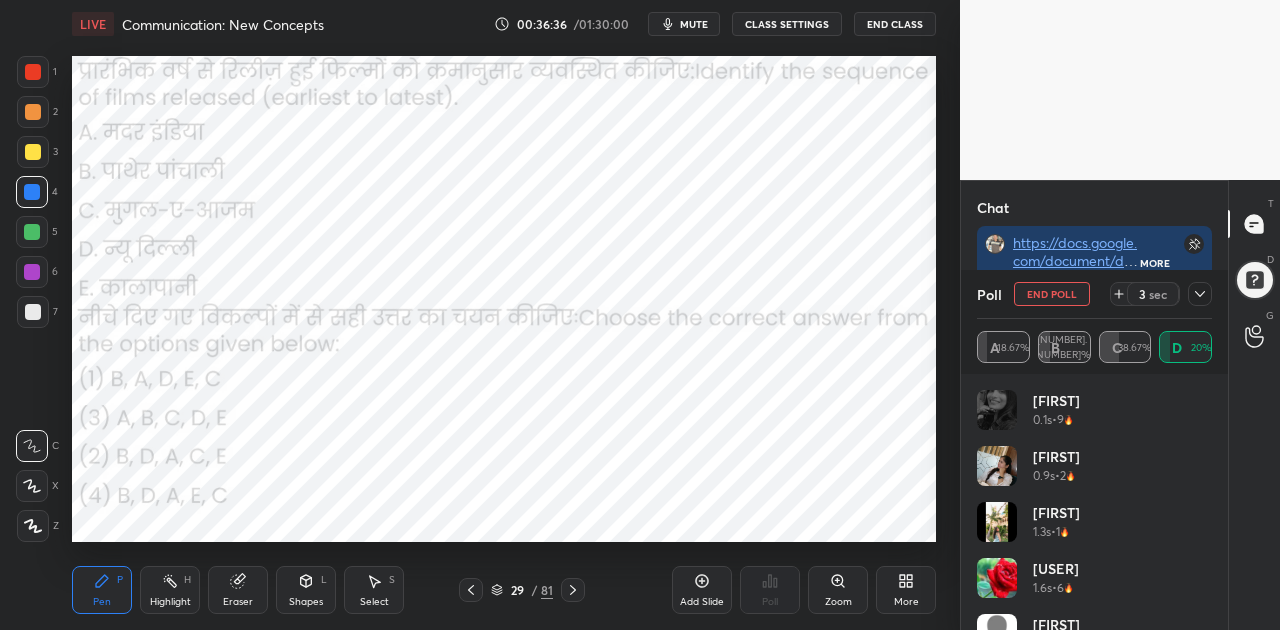 scroll, scrollTop: 14850, scrollLeft: 0, axis: vertical 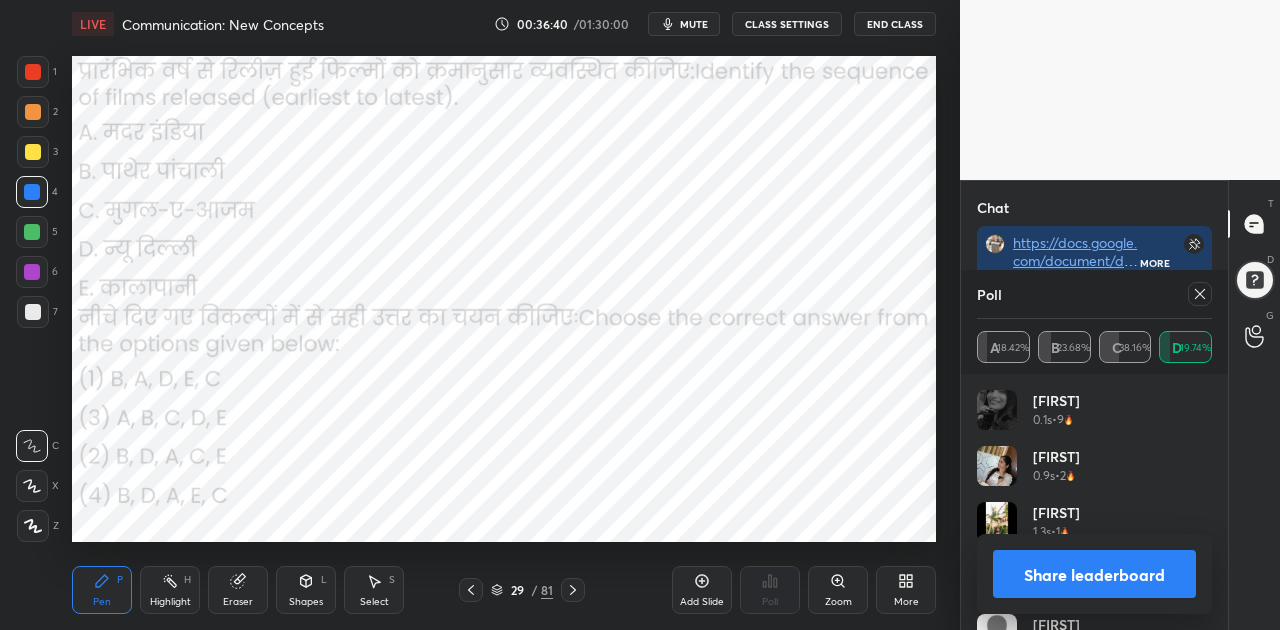 click 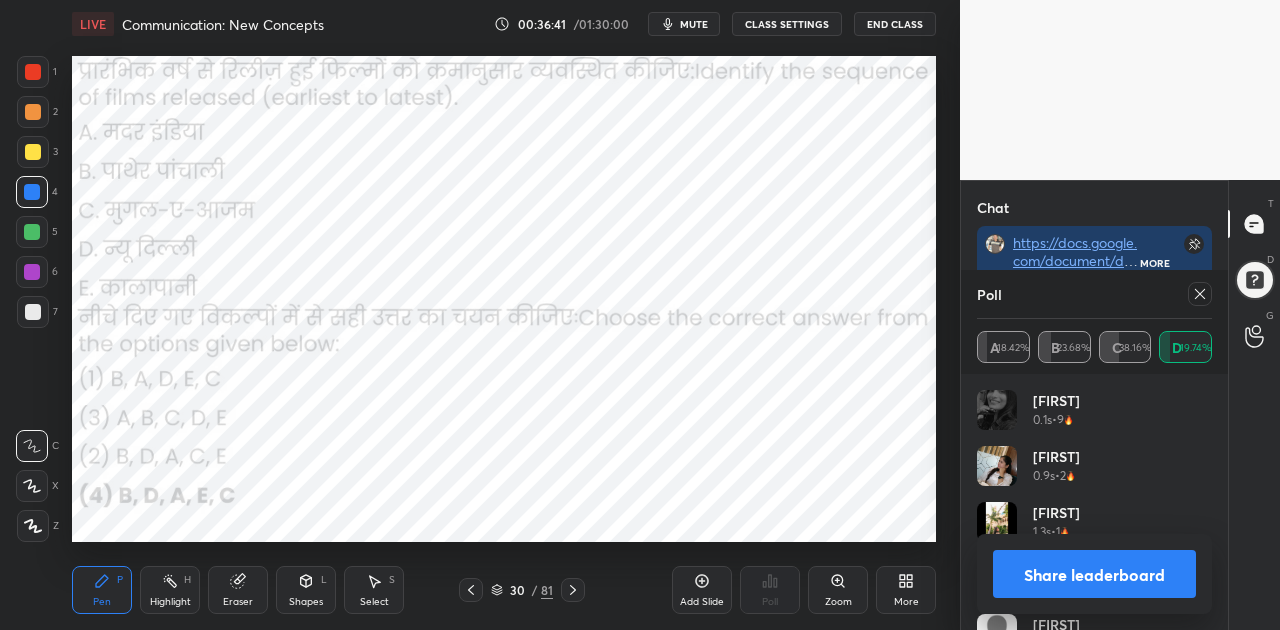 click on "Share leaderboard" at bounding box center (1094, 574) 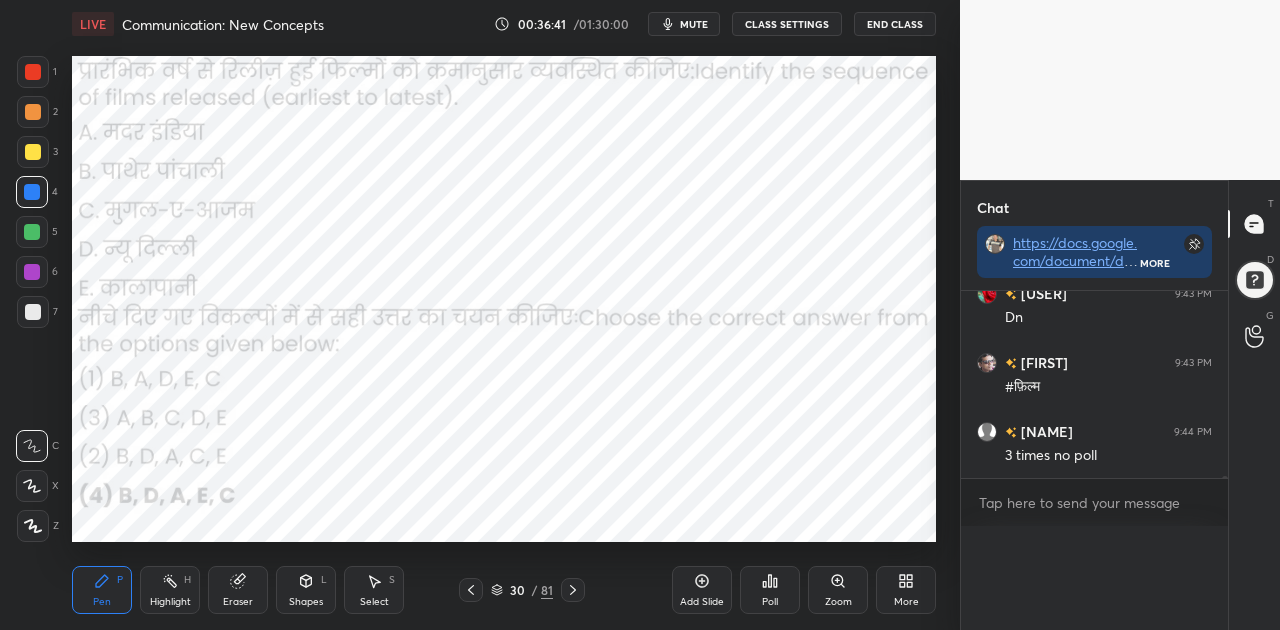 scroll, scrollTop: 87, scrollLeft: 229, axis: both 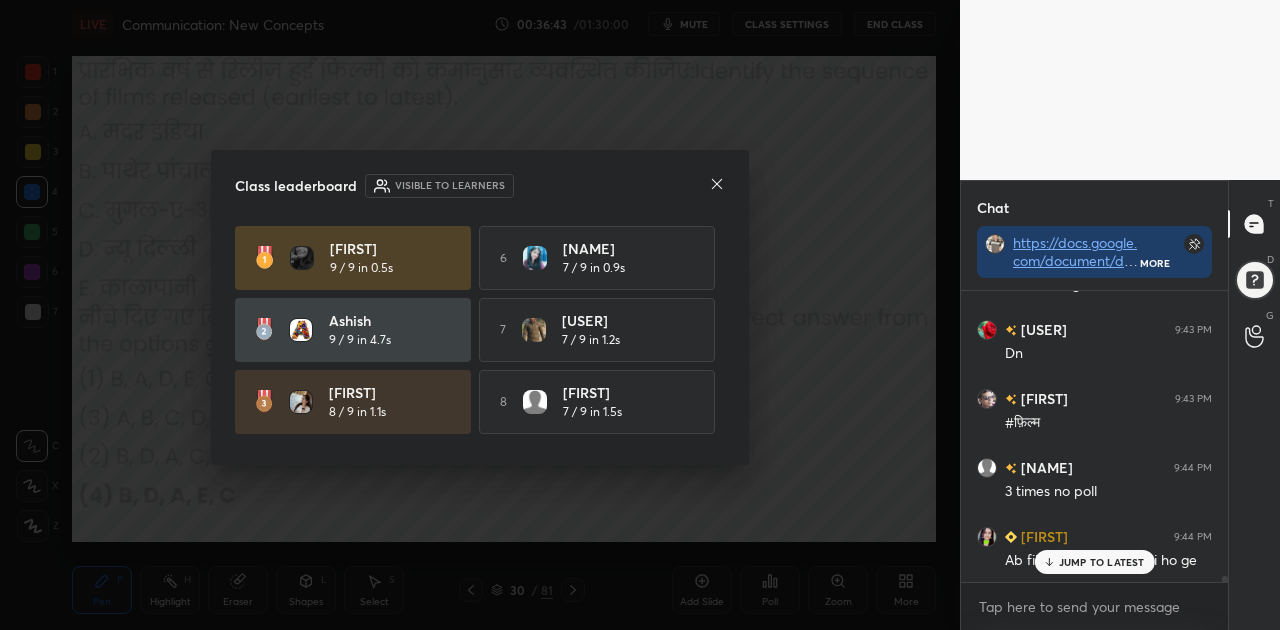 click 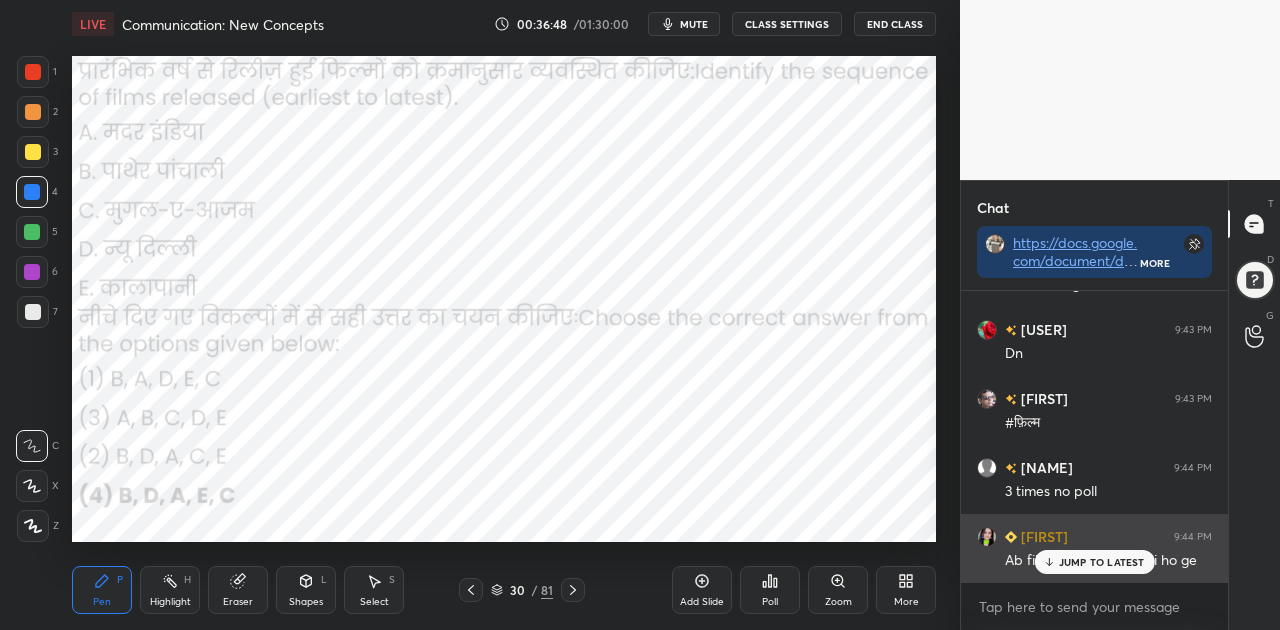 click on "JUMP TO LATEST" at bounding box center (1094, 562) 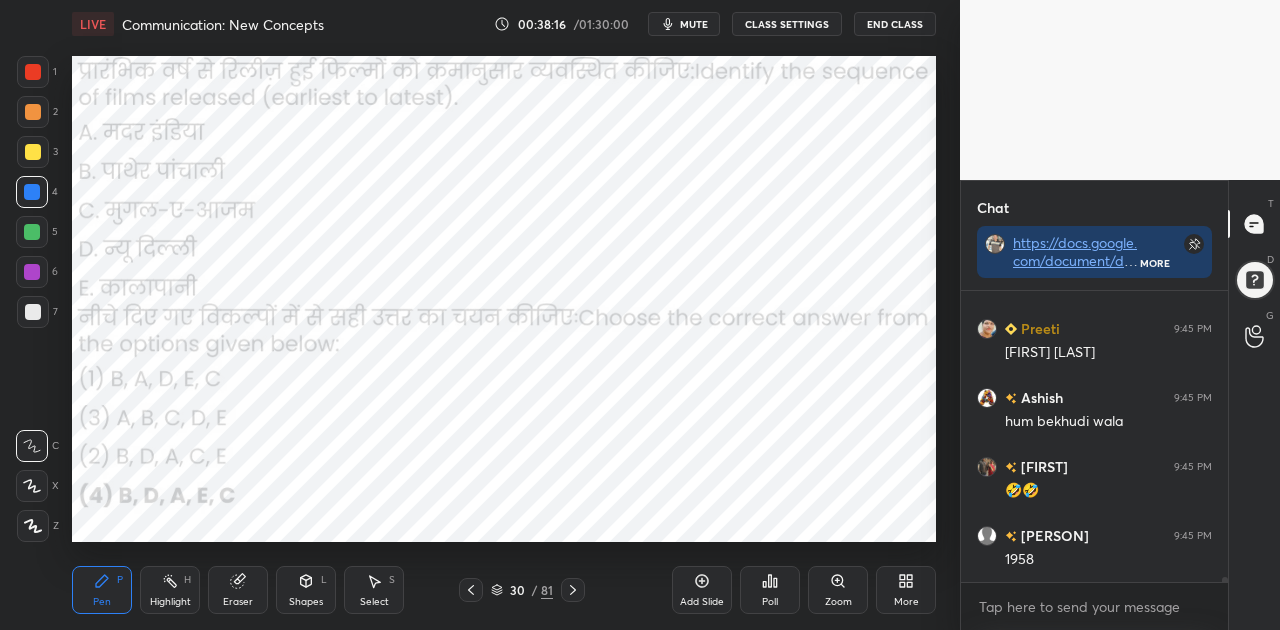 scroll, scrollTop: 15484, scrollLeft: 0, axis: vertical 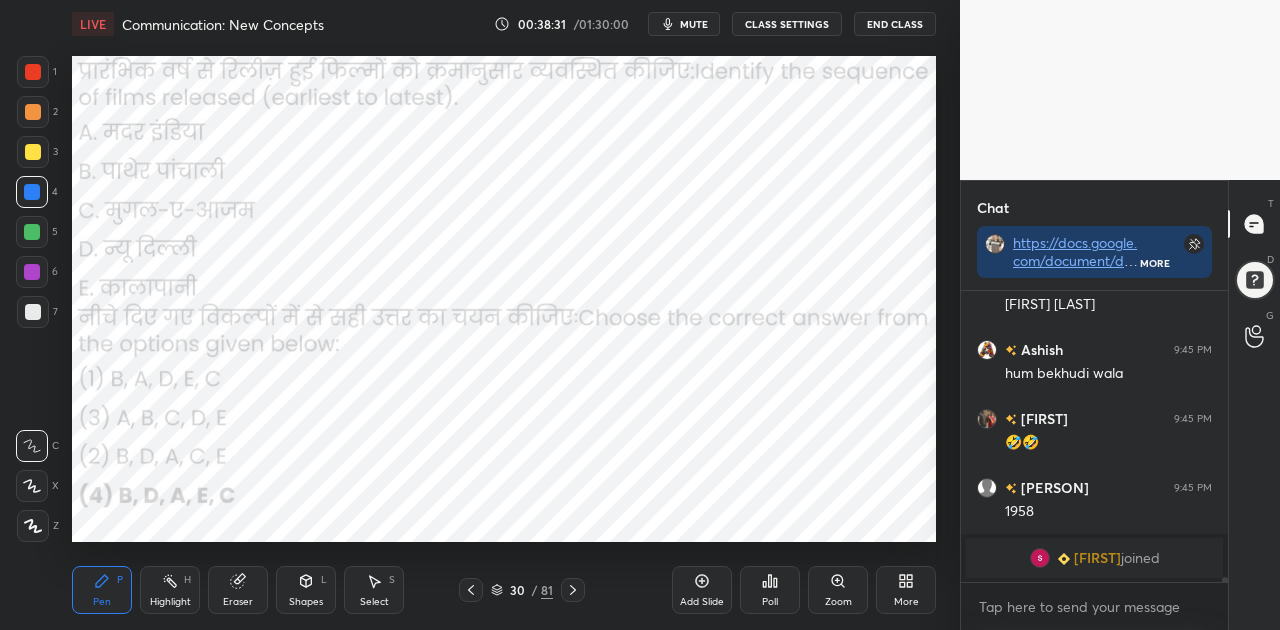 click 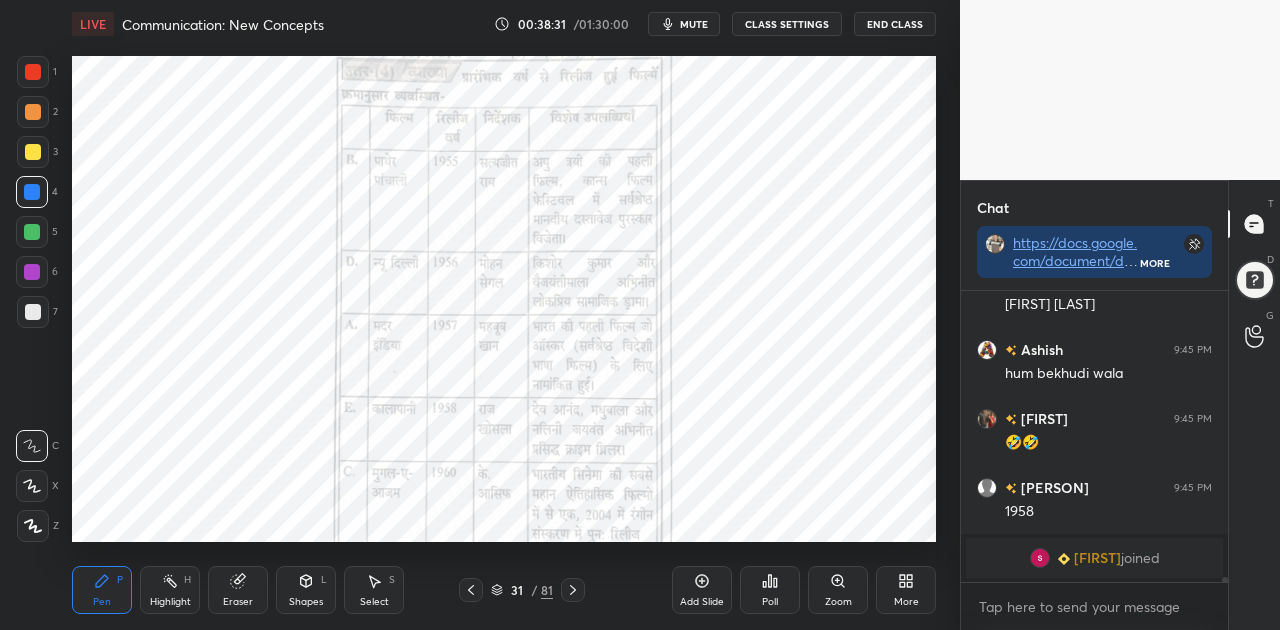click 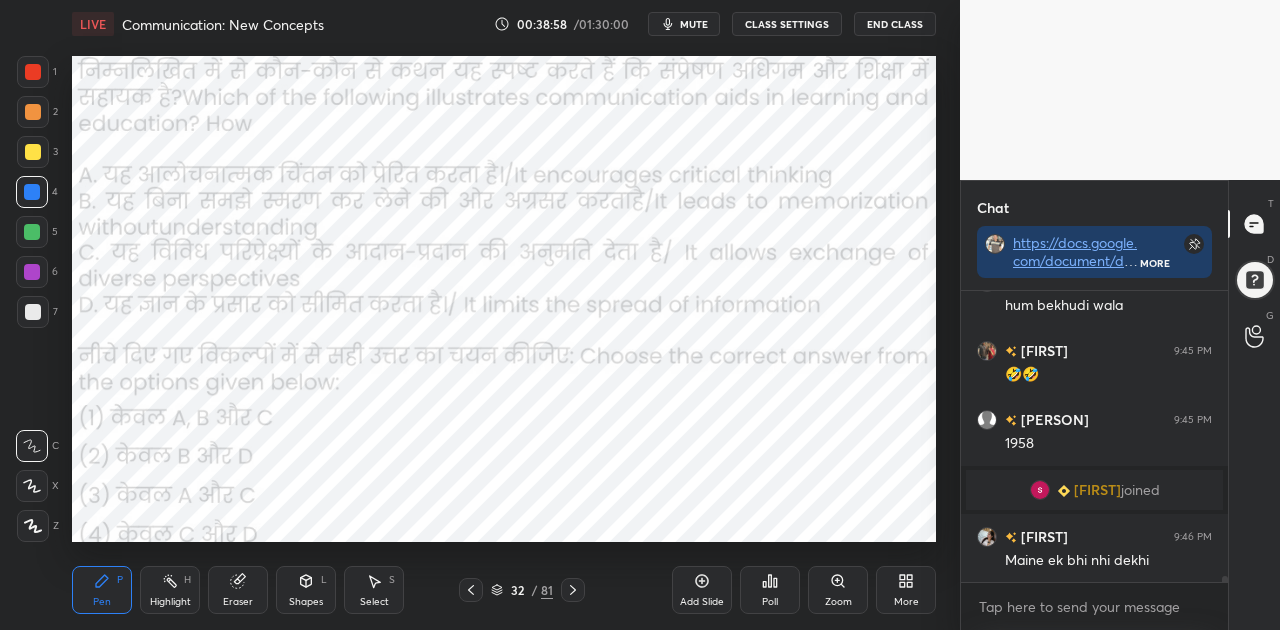 scroll, scrollTop: 14830, scrollLeft: 0, axis: vertical 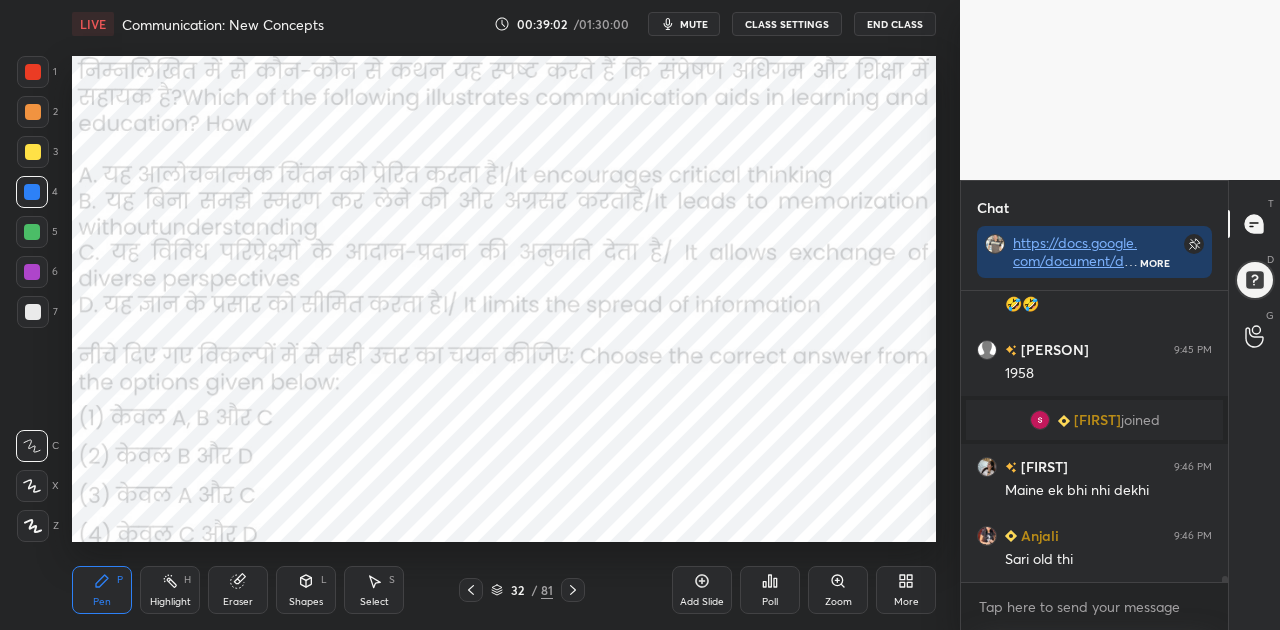 click on "mute" at bounding box center (694, 24) 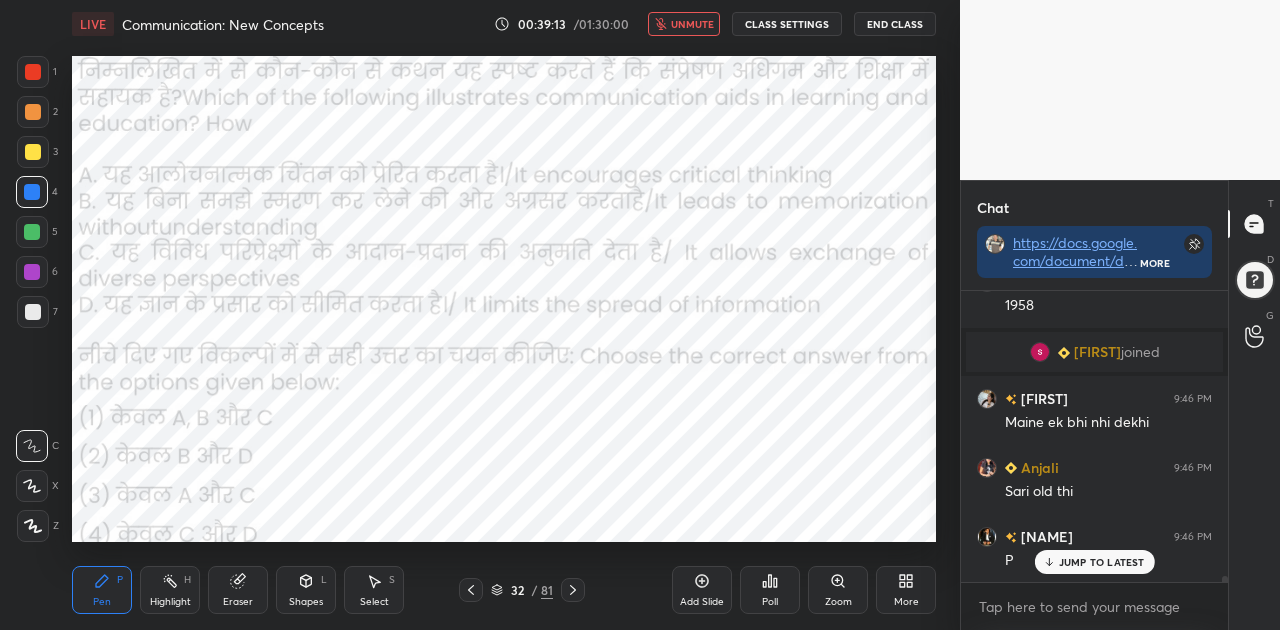 scroll, scrollTop: 14968, scrollLeft: 0, axis: vertical 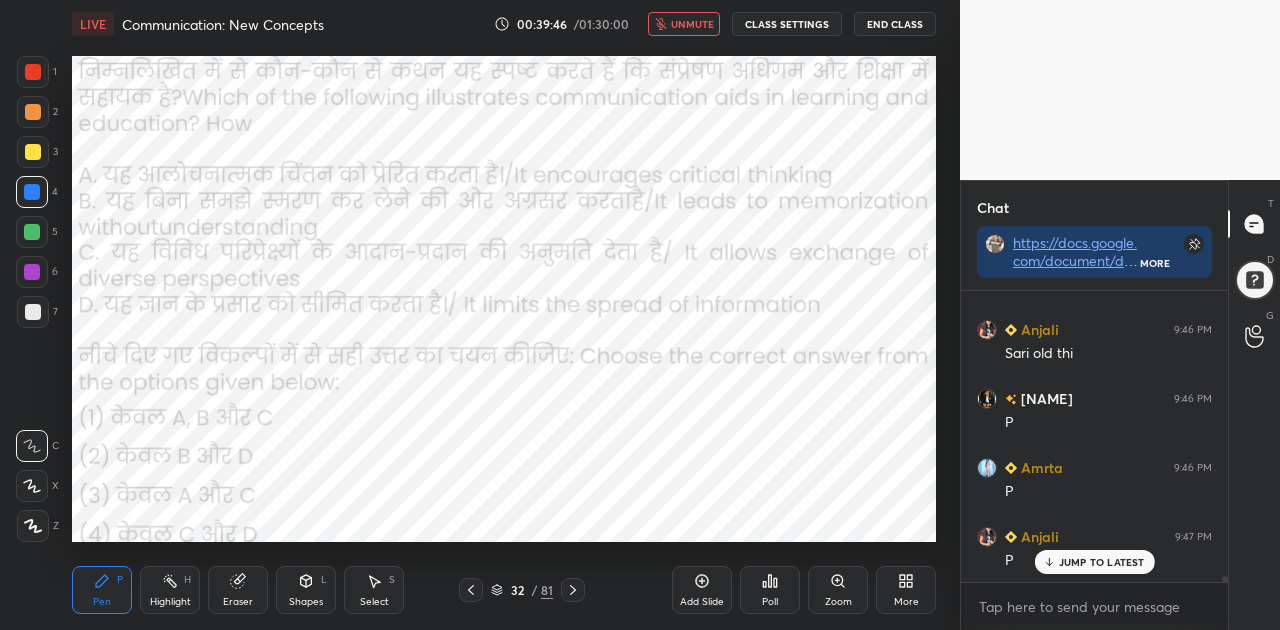 click on "Poll" at bounding box center [770, 590] 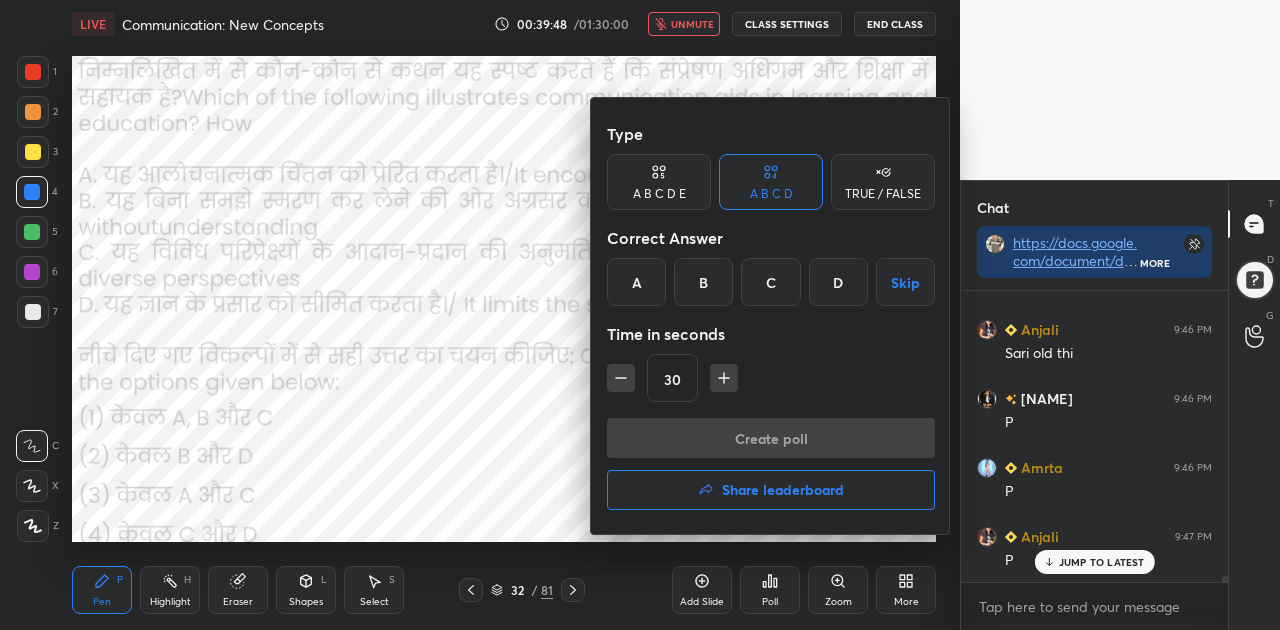 click on "C" at bounding box center [770, 282] 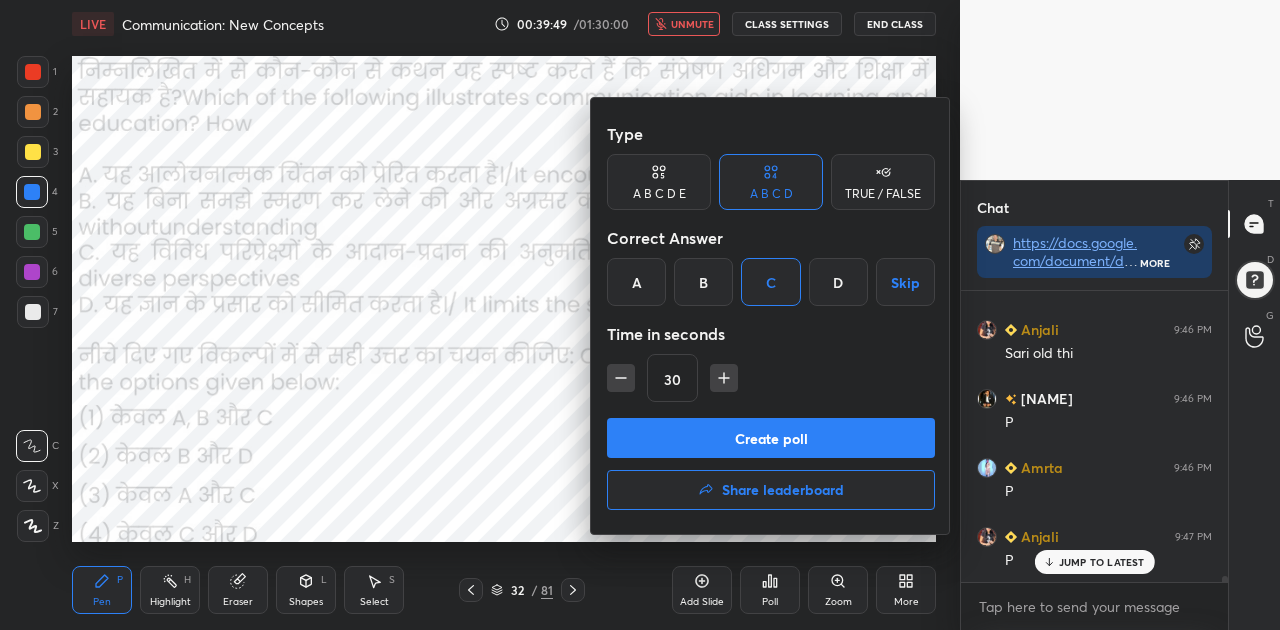 click on "Create poll" at bounding box center (771, 438) 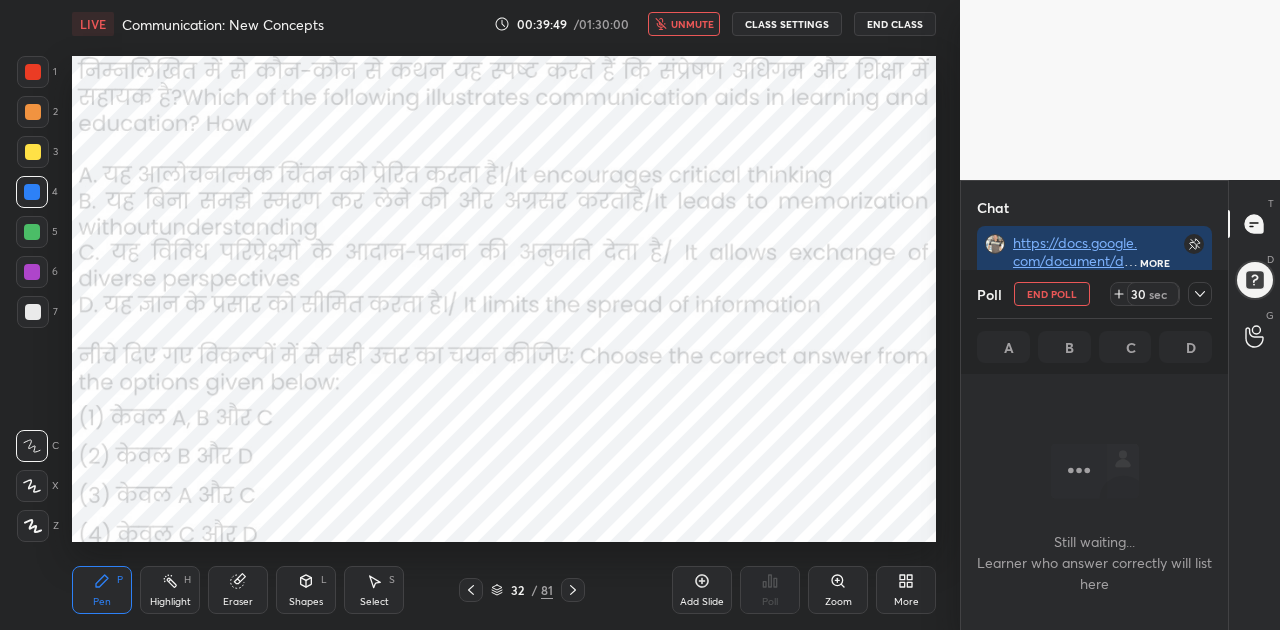 scroll, scrollTop: 187, scrollLeft: 261, axis: both 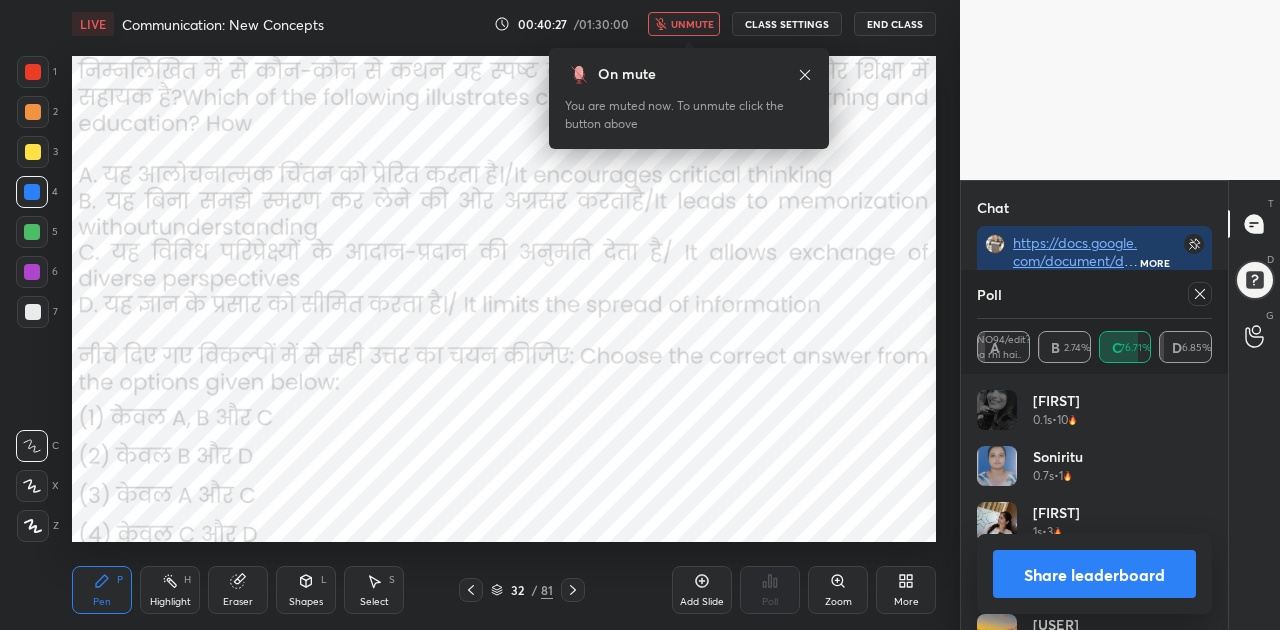 click on "Share leaderboard" at bounding box center (1094, 574) 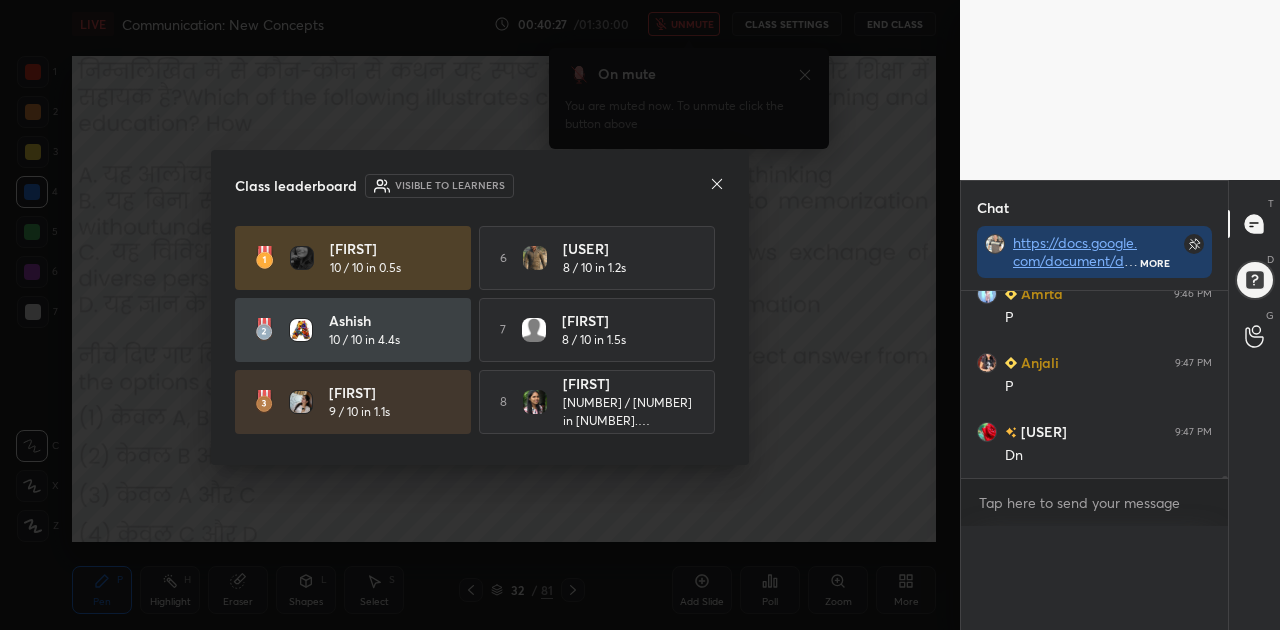 scroll, scrollTop: 0, scrollLeft: 0, axis: both 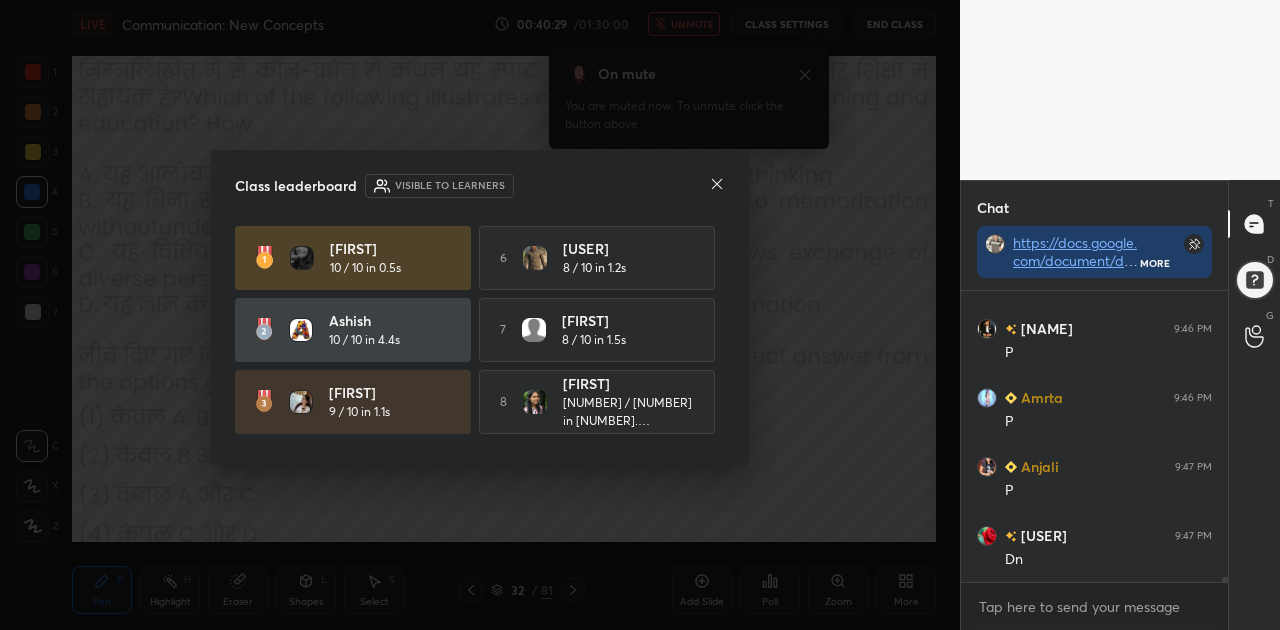 click 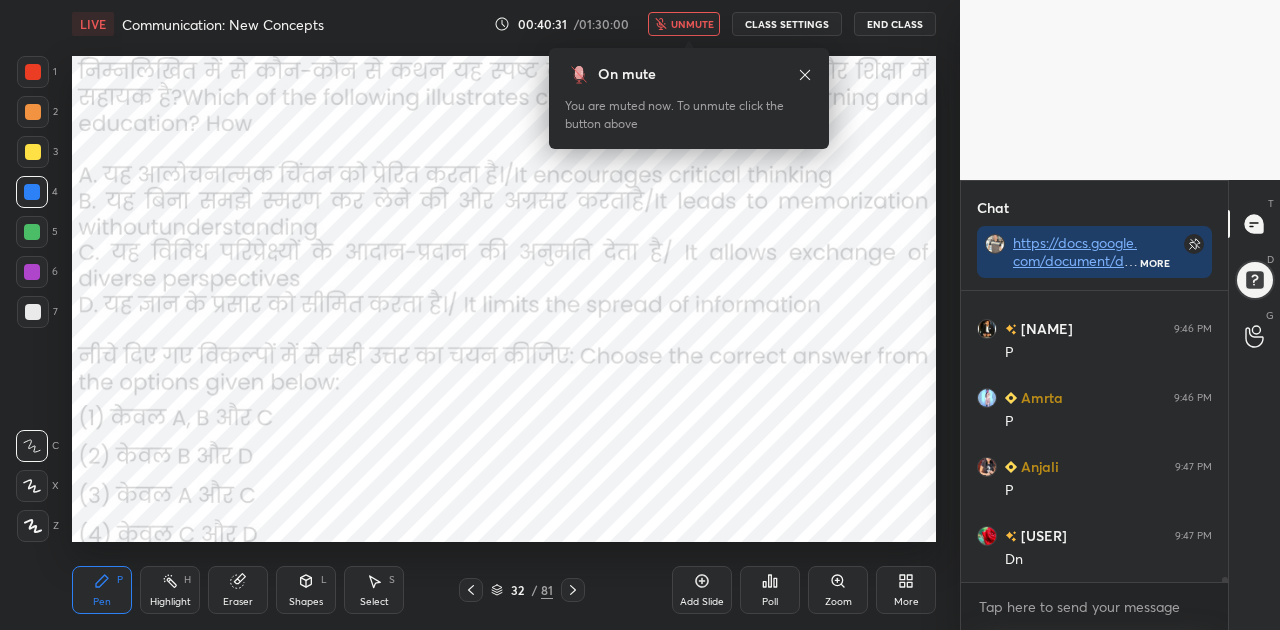 click 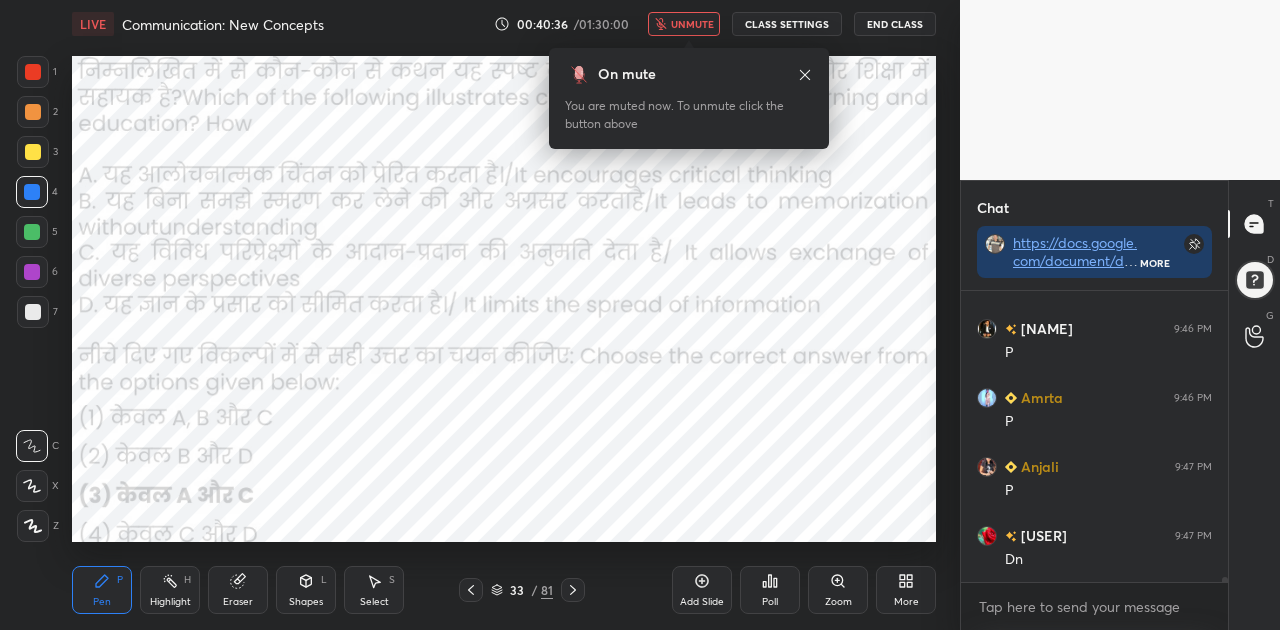 click on "unmute" at bounding box center (692, 24) 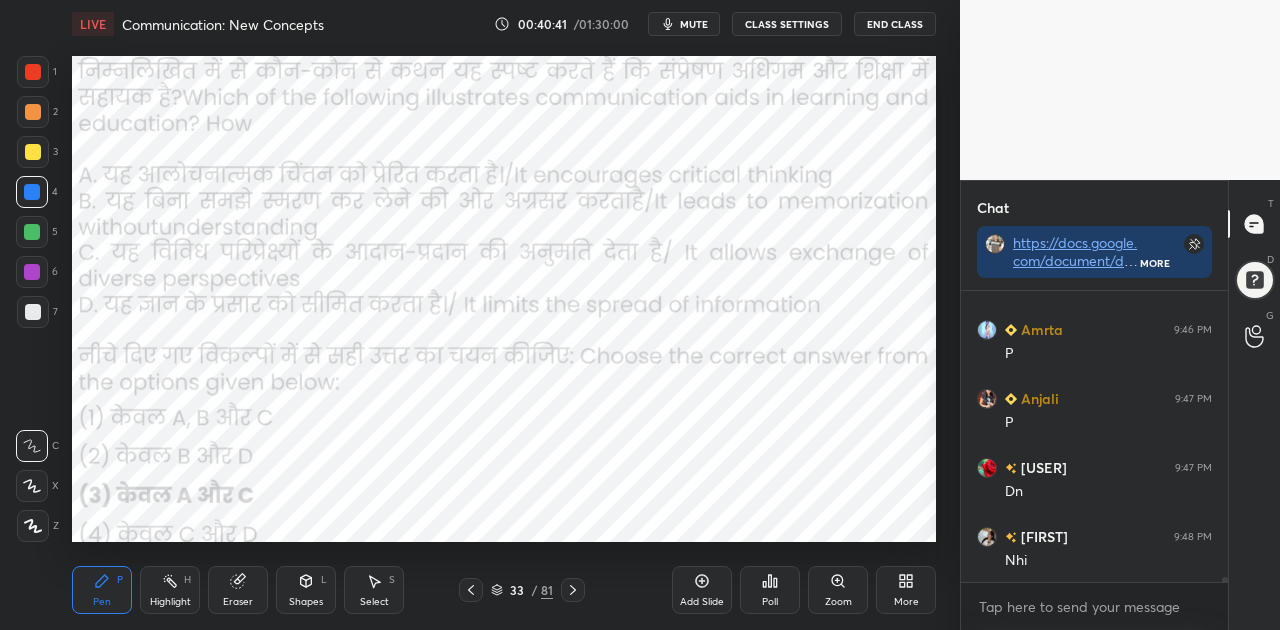 click 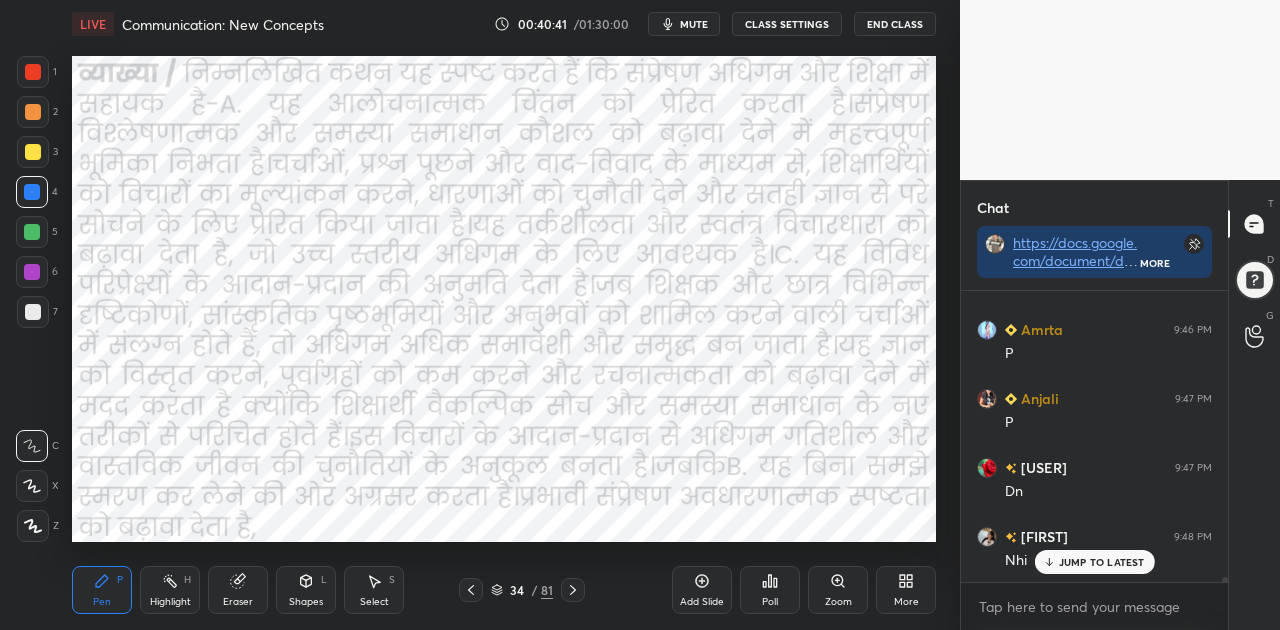 click 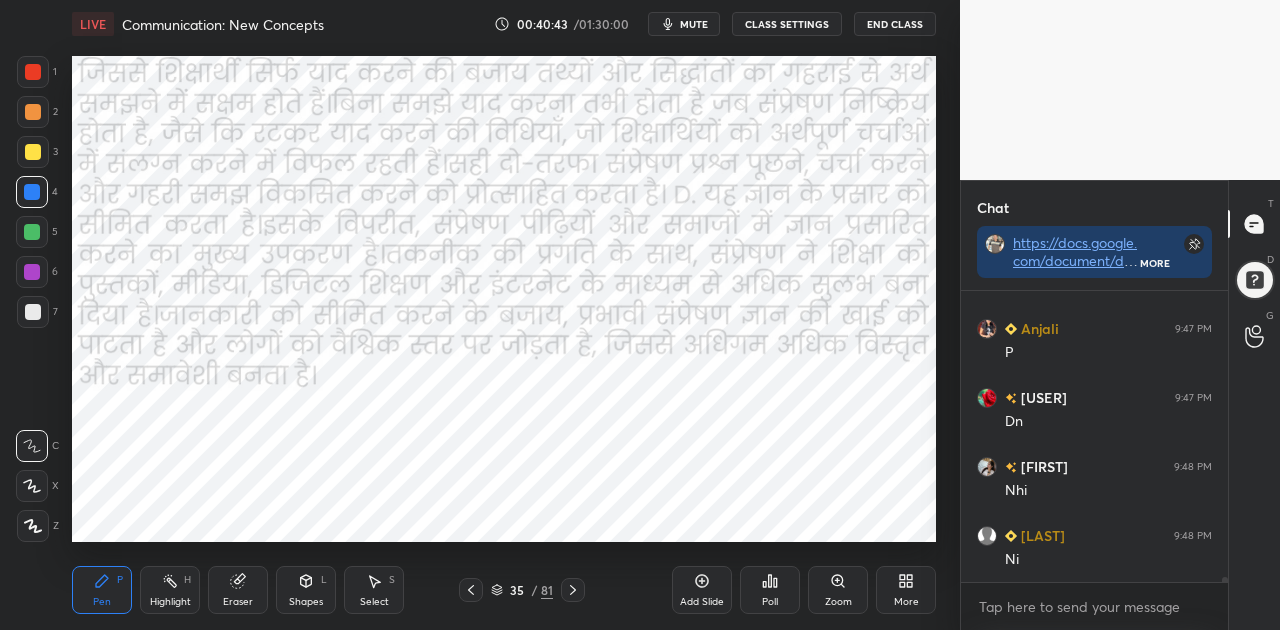 click 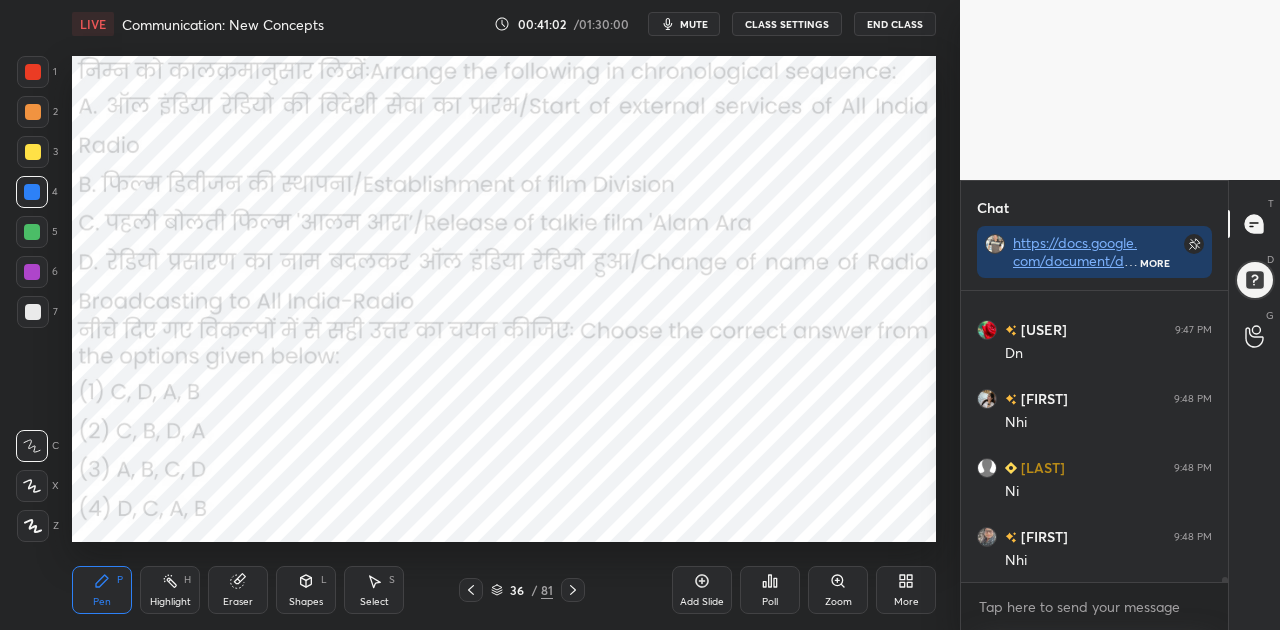 click on "mute" at bounding box center [694, 24] 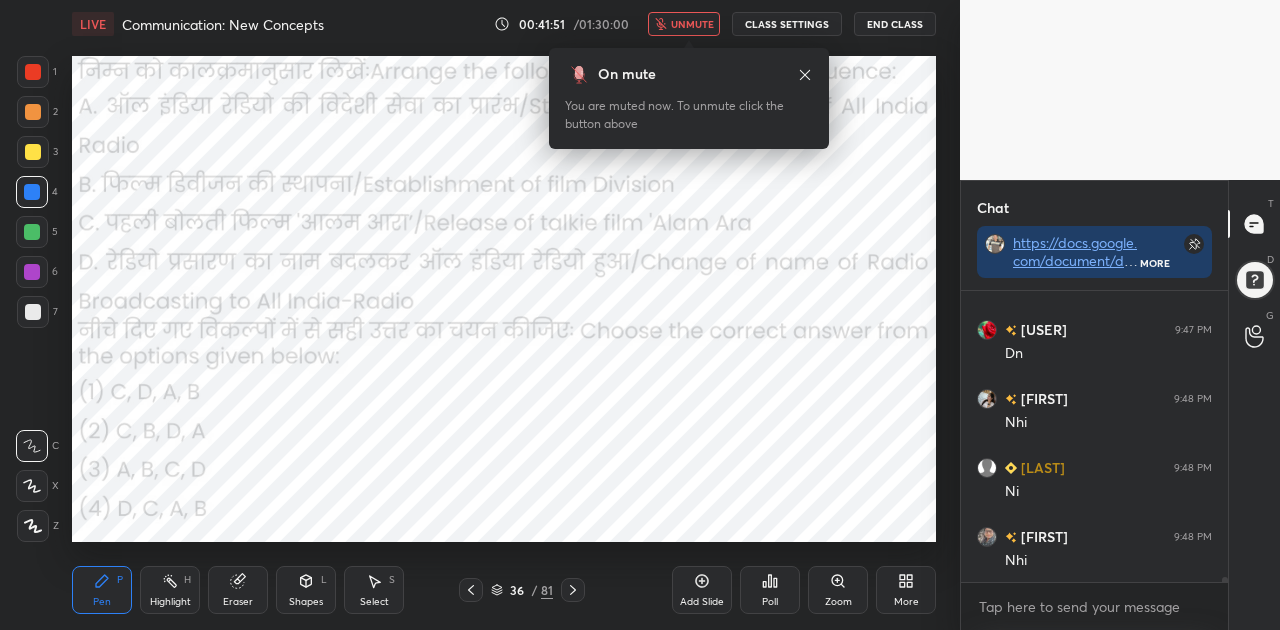scroll, scrollTop: 15360, scrollLeft: 0, axis: vertical 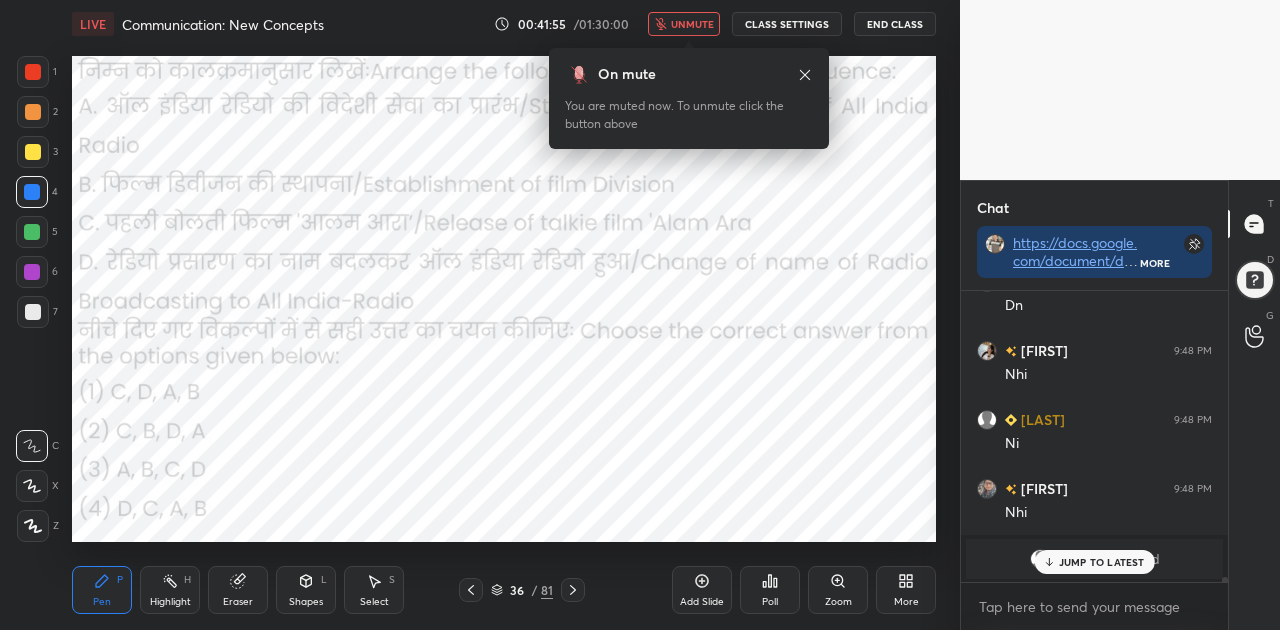 click on "JUMP TO LATEST" at bounding box center [1102, 562] 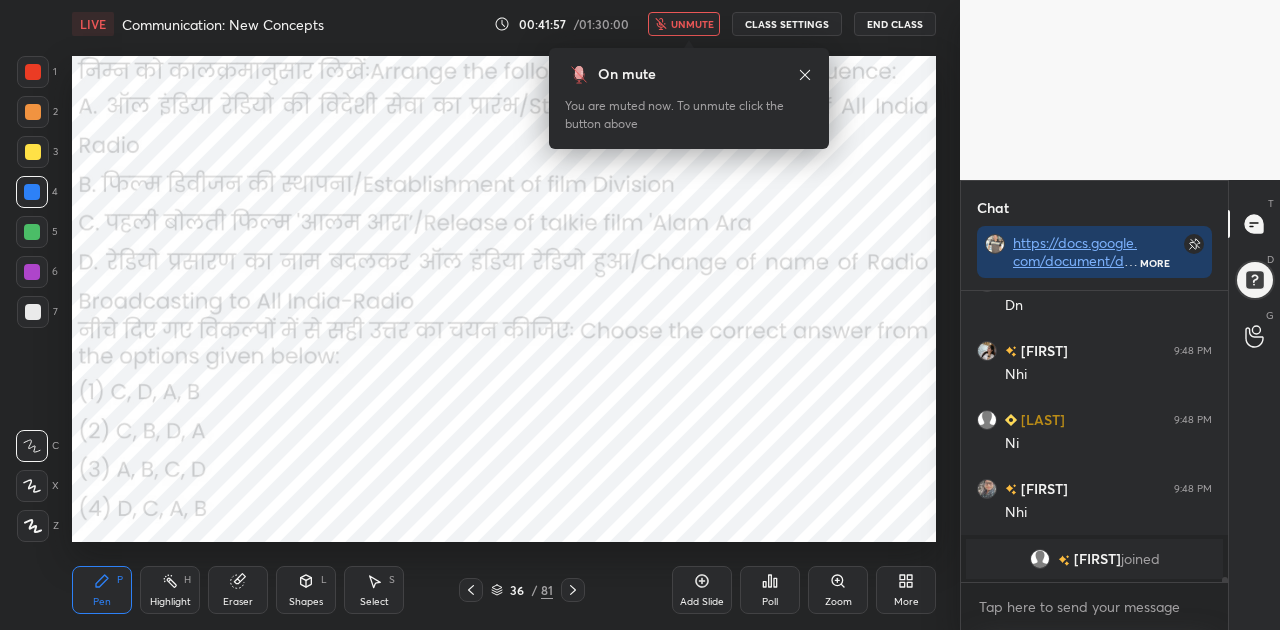 click on "Poll" at bounding box center [770, 590] 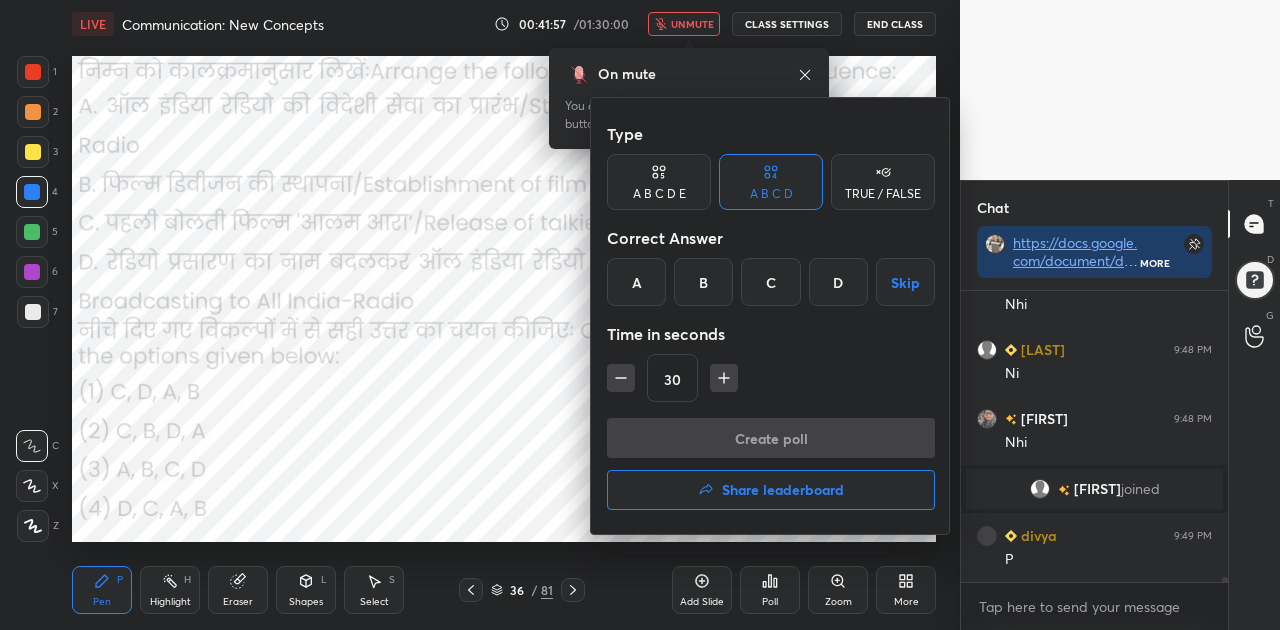 scroll, scrollTop: 15220, scrollLeft: 0, axis: vertical 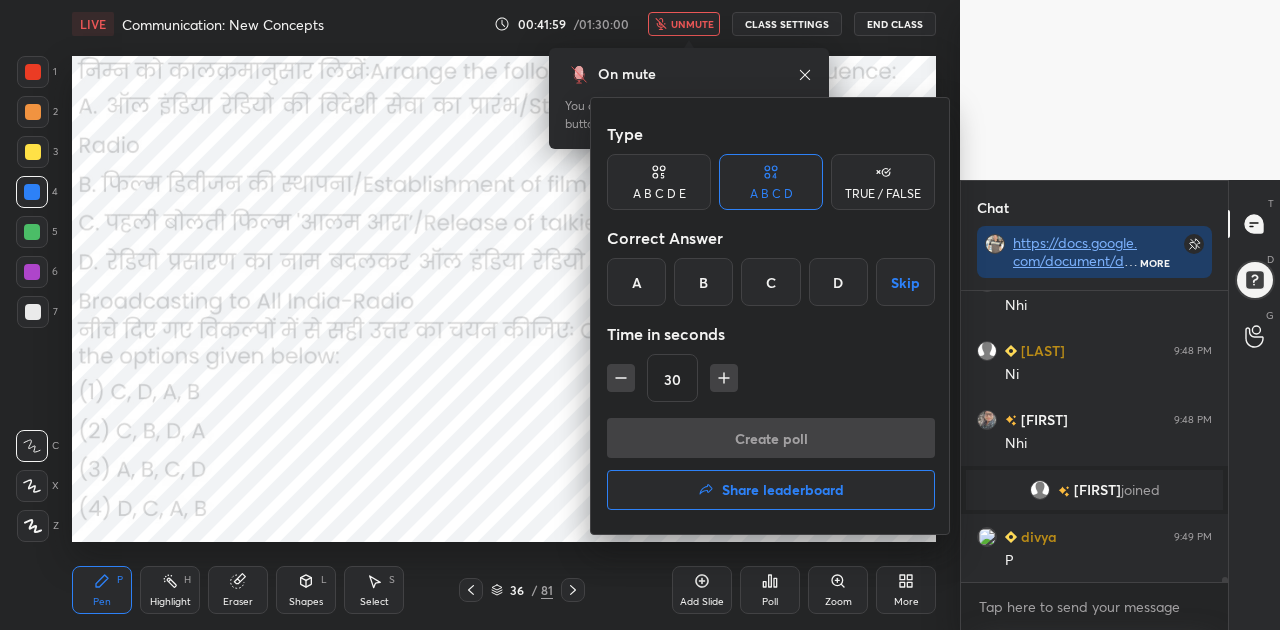 click on "A" at bounding box center (636, 282) 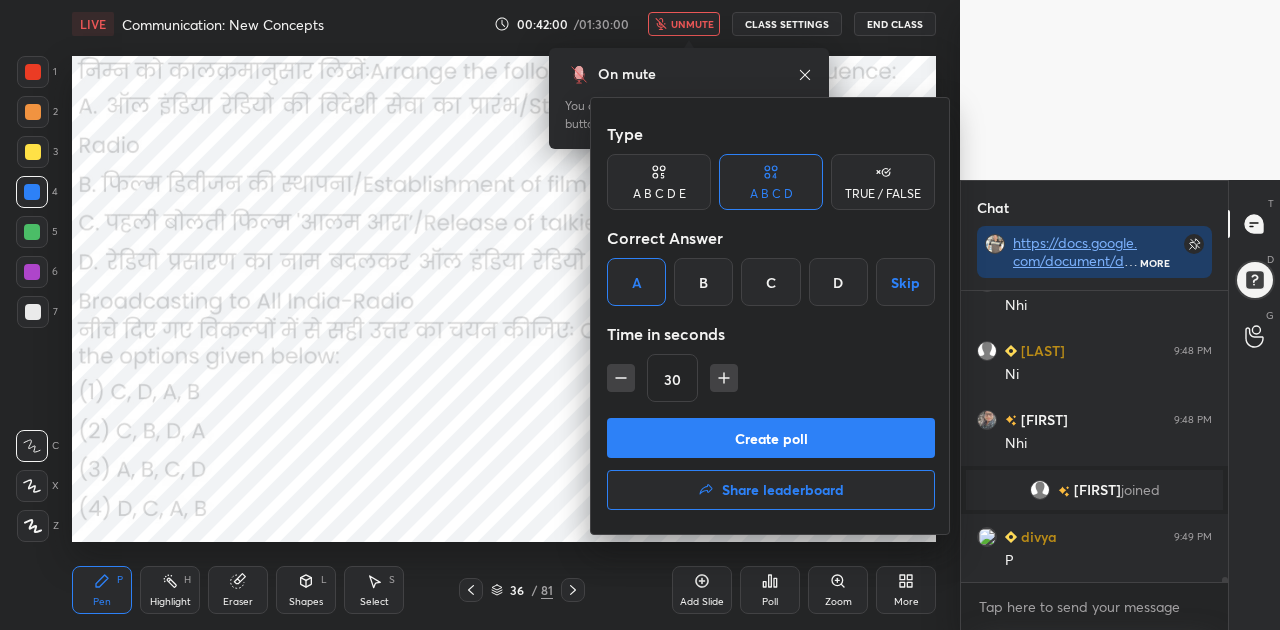 click on "Create poll" at bounding box center (771, 438) 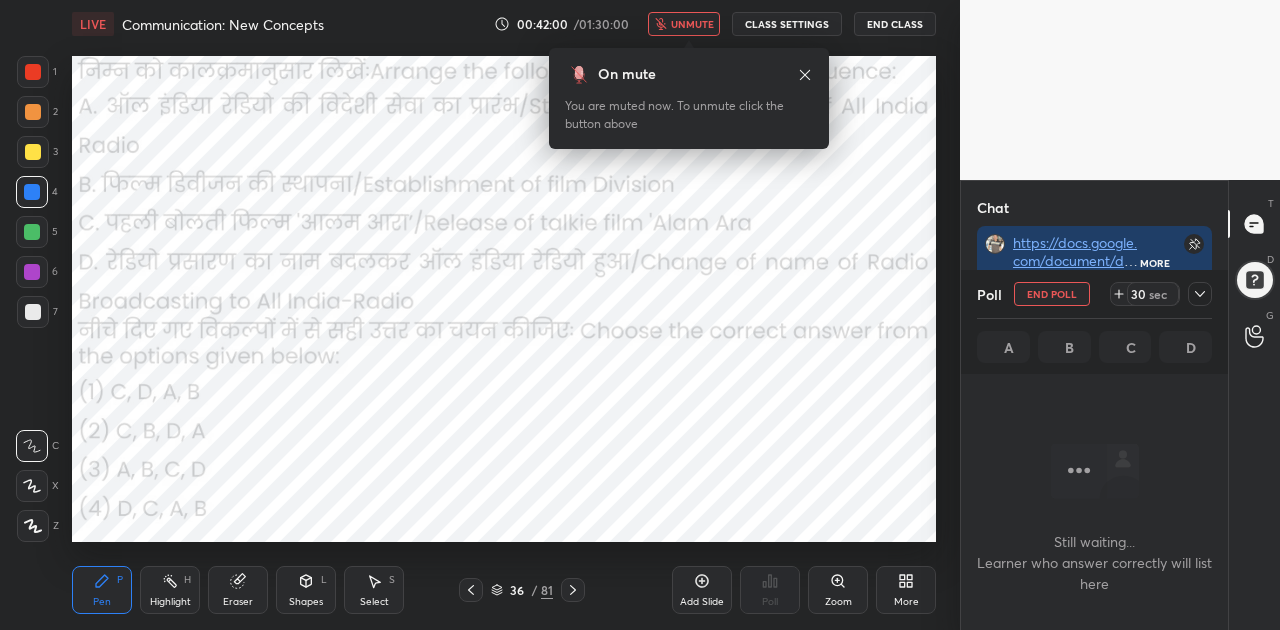 scroll, scrollTop: 187, scrollLeft: 261, axis: both 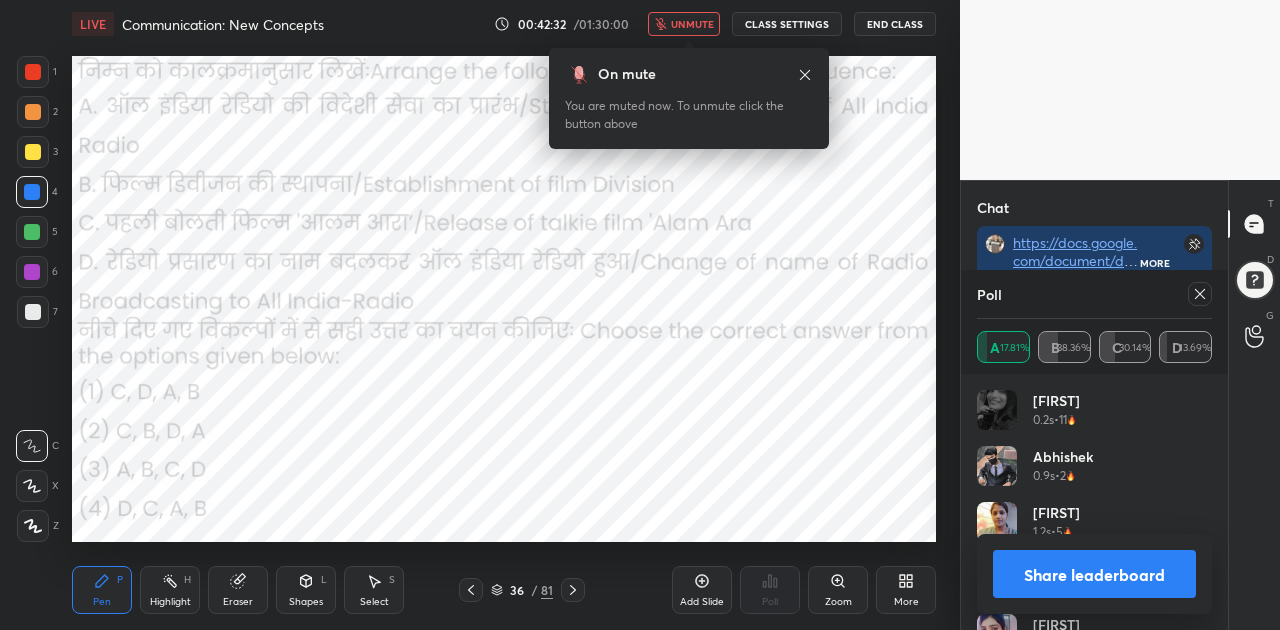 click on "Share leaderboard" at bounding box center (1094, 574) 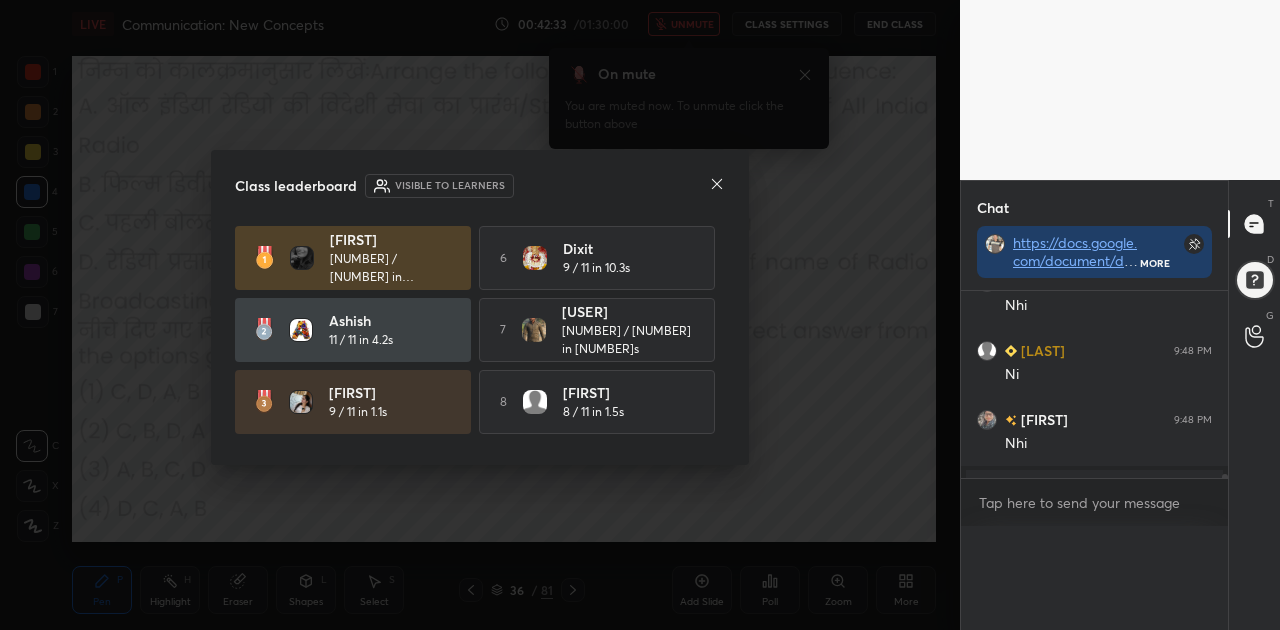 scroll, scrollTop: 0, scrollLeft: 0, axis: both 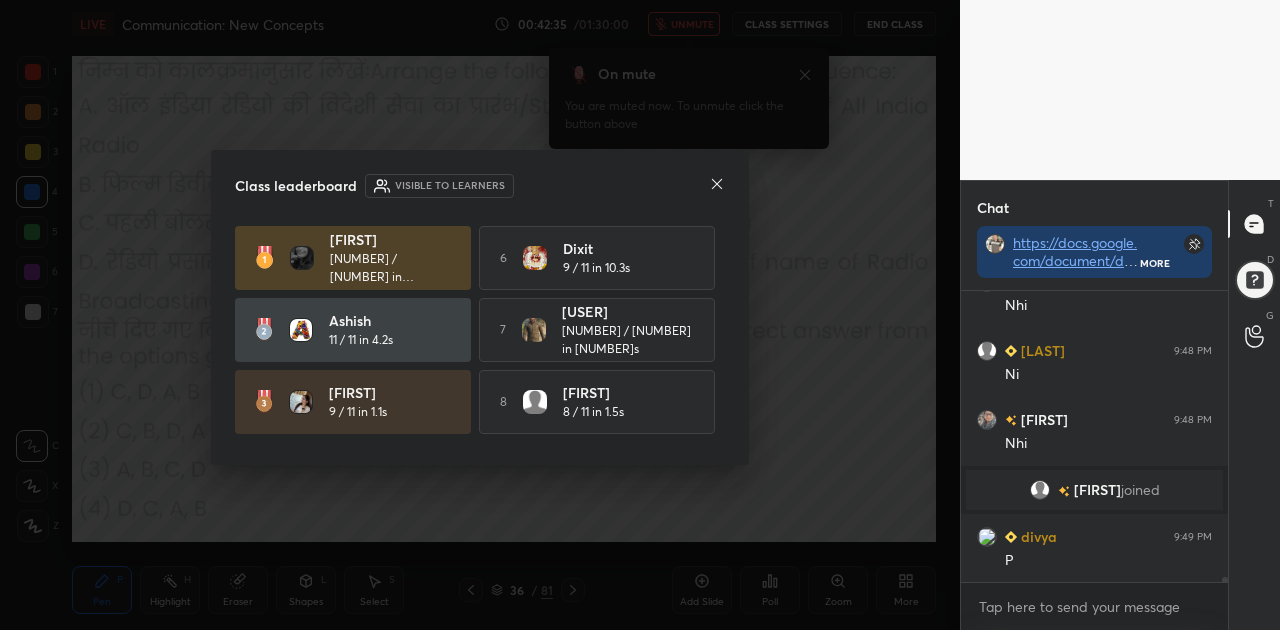 click 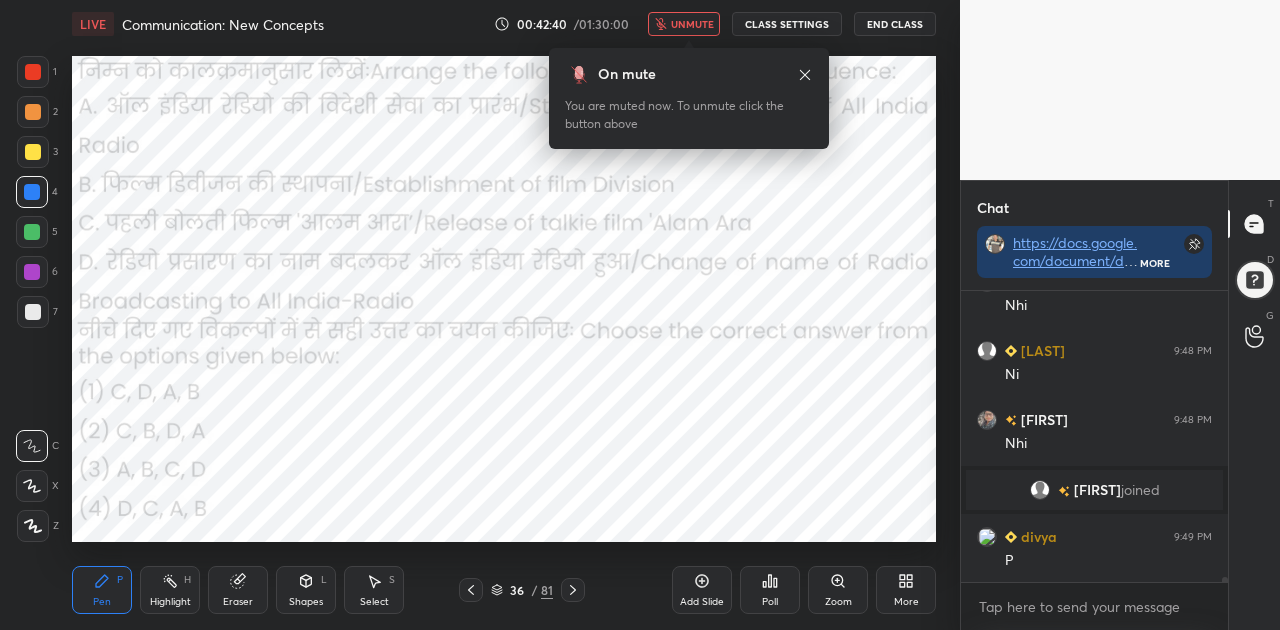 click on "unmute" at bounding box center [692, 24] 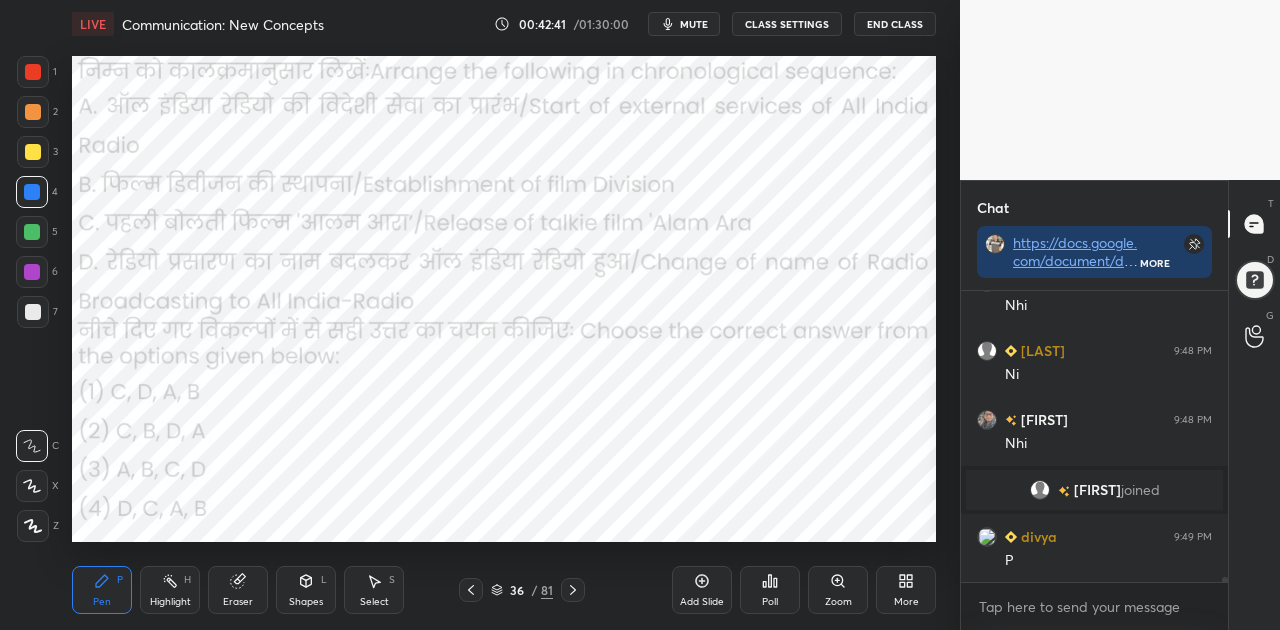 click 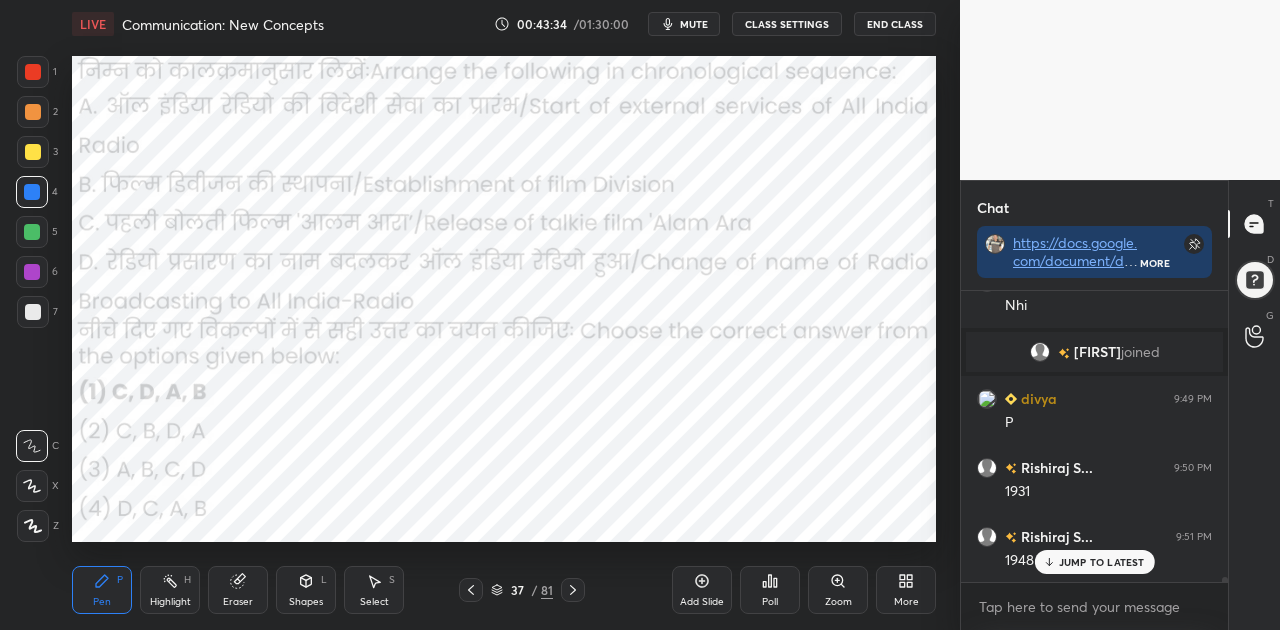 scroll, scrollTop: 15446, scrollLeft: 0, axis: vertical 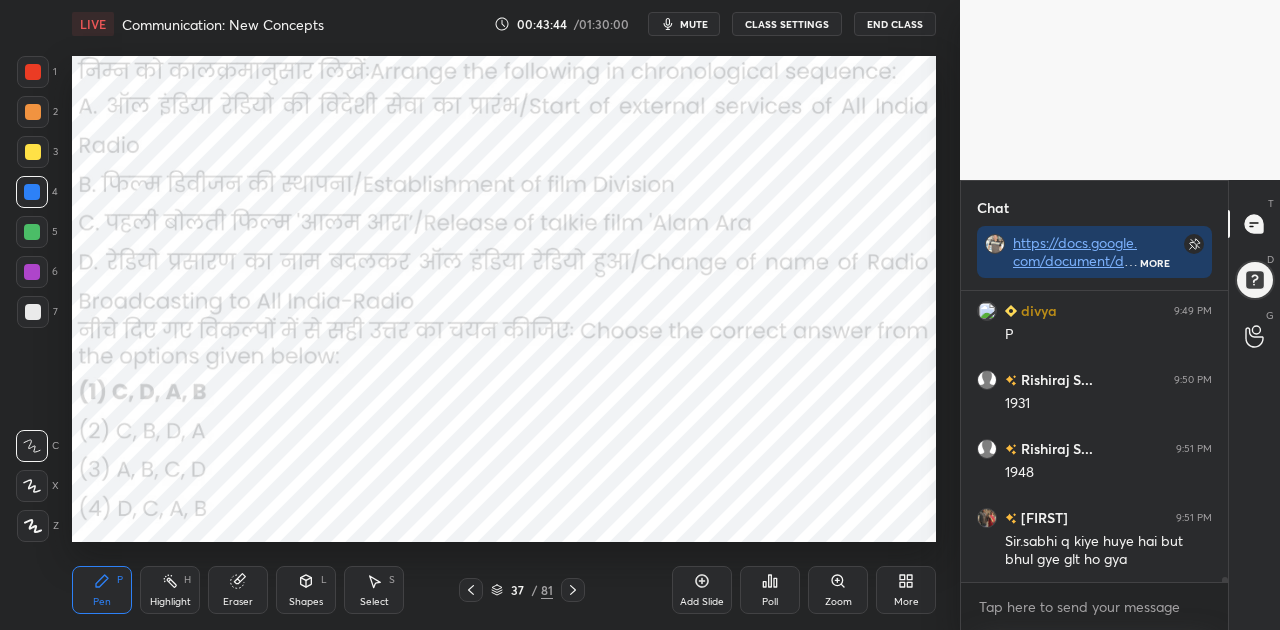 click 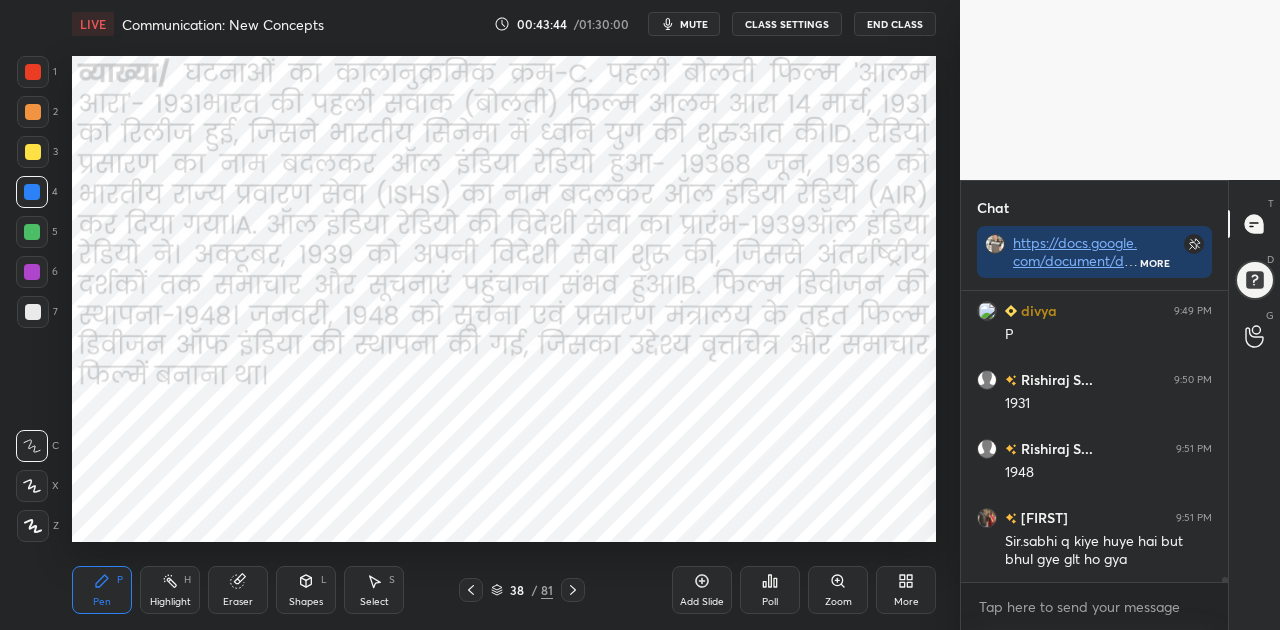 click 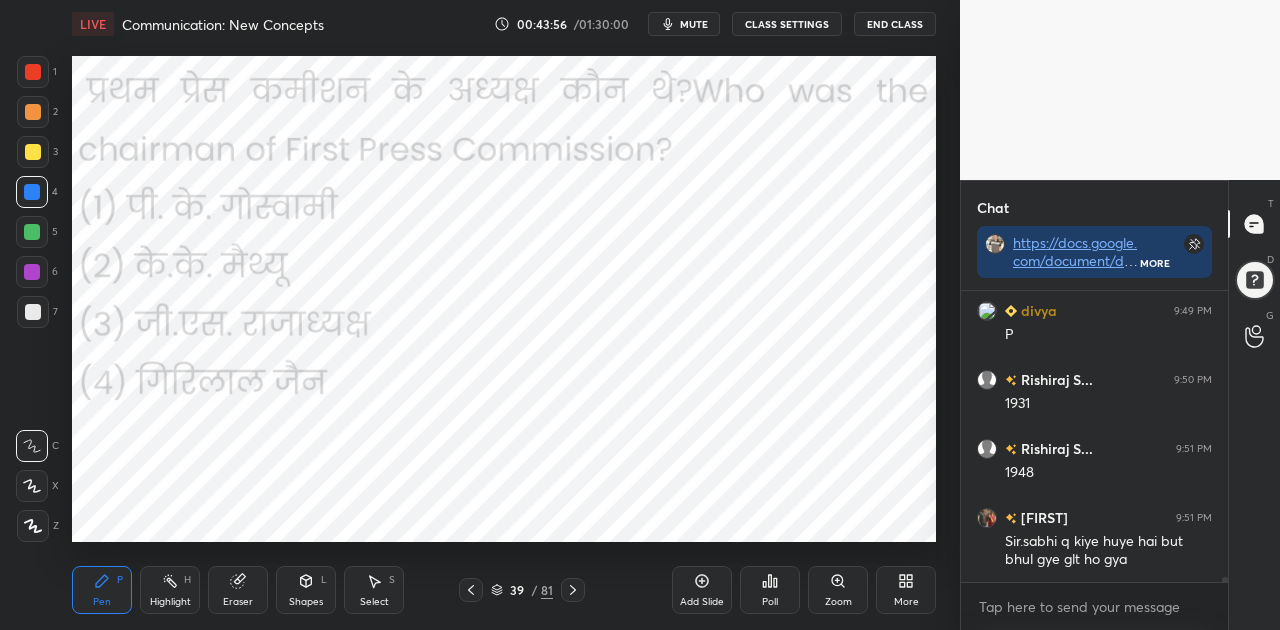 click on "mute" at bounding box center (694, 24) 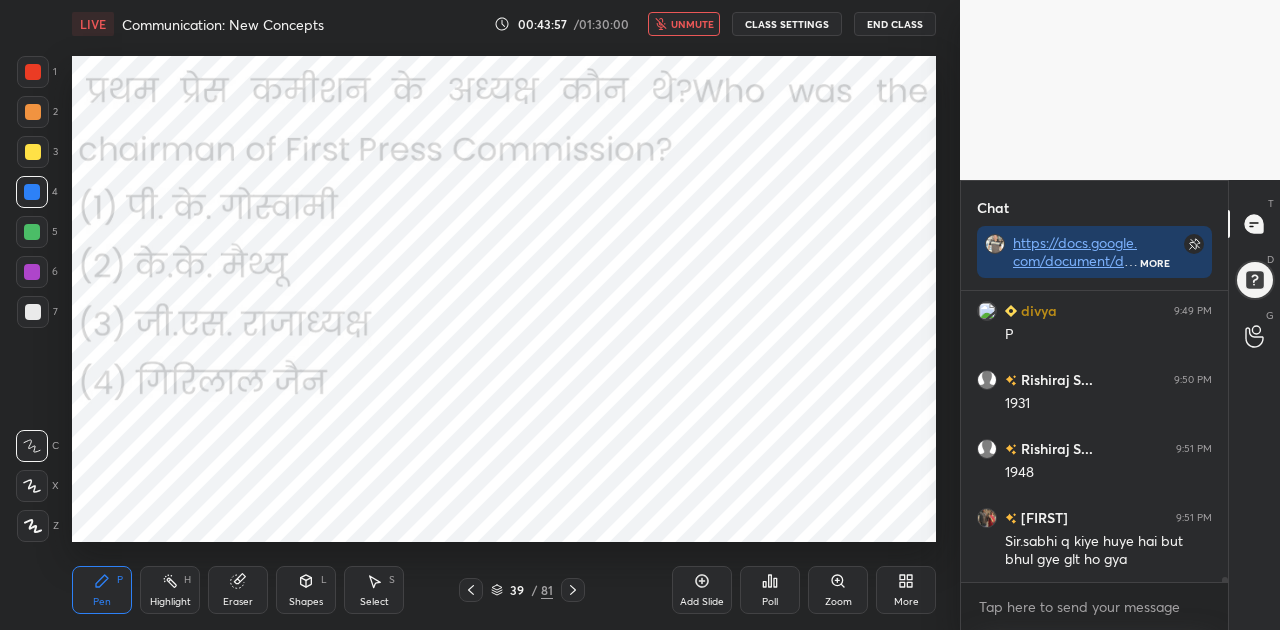 click on "Poll" at bounding box center [770, 590] 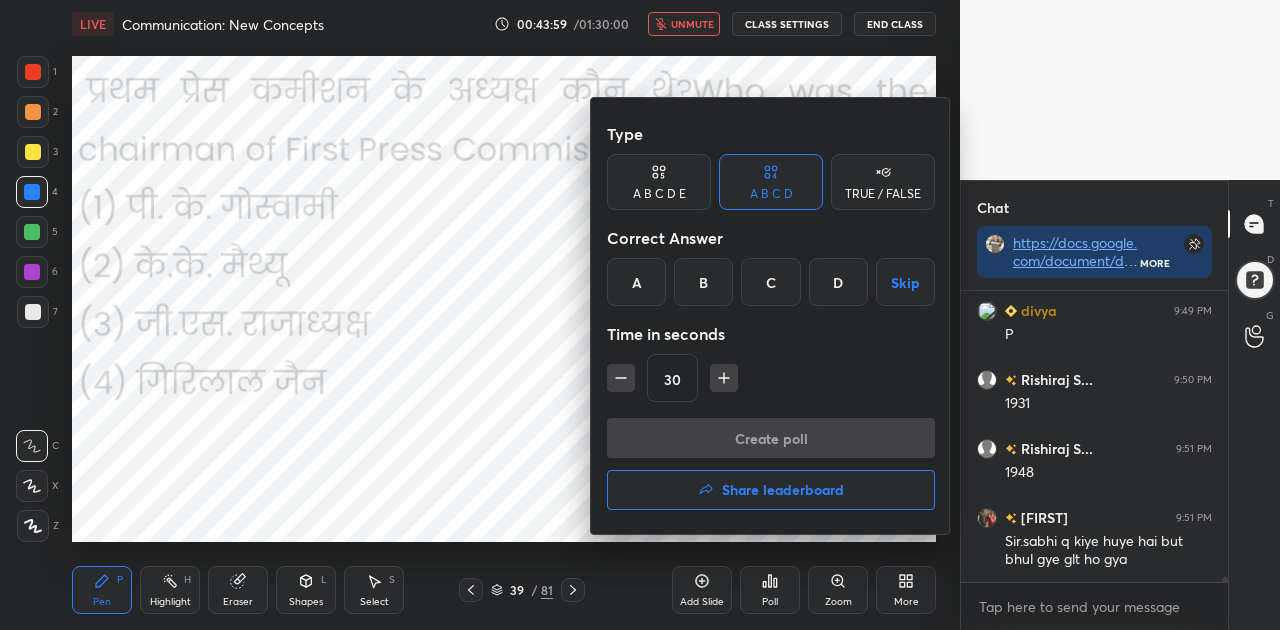 click on "C" at bounding box center [770, 282] 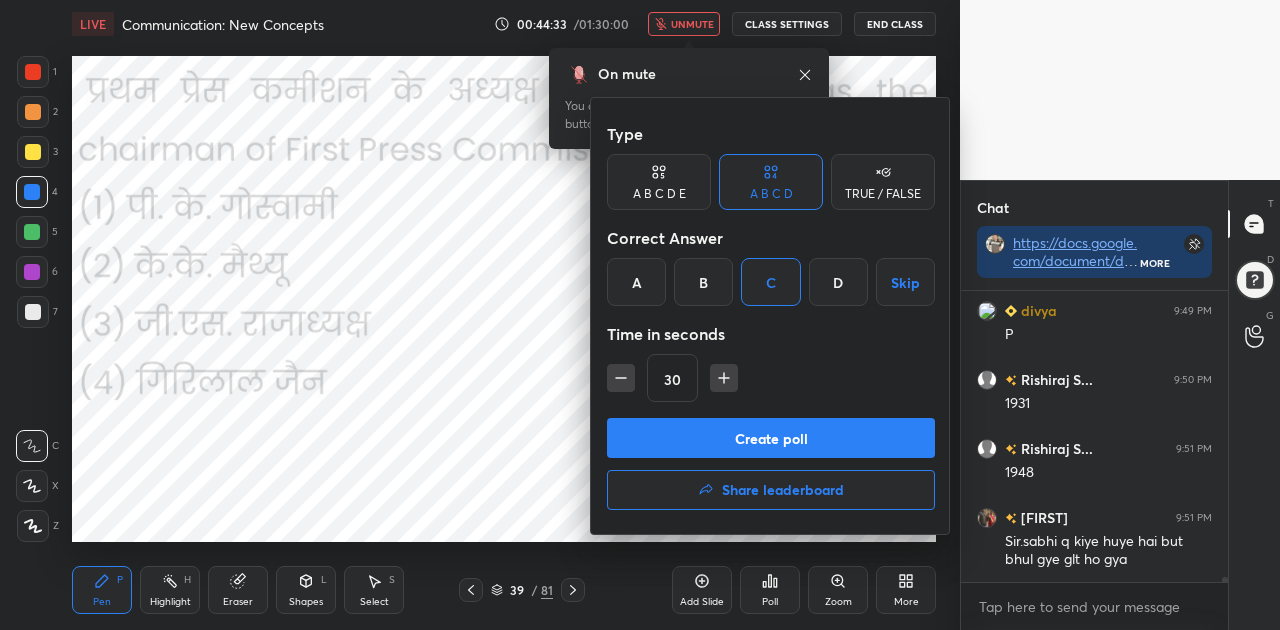 click on "Create poll" at bounding box center (771, 438) 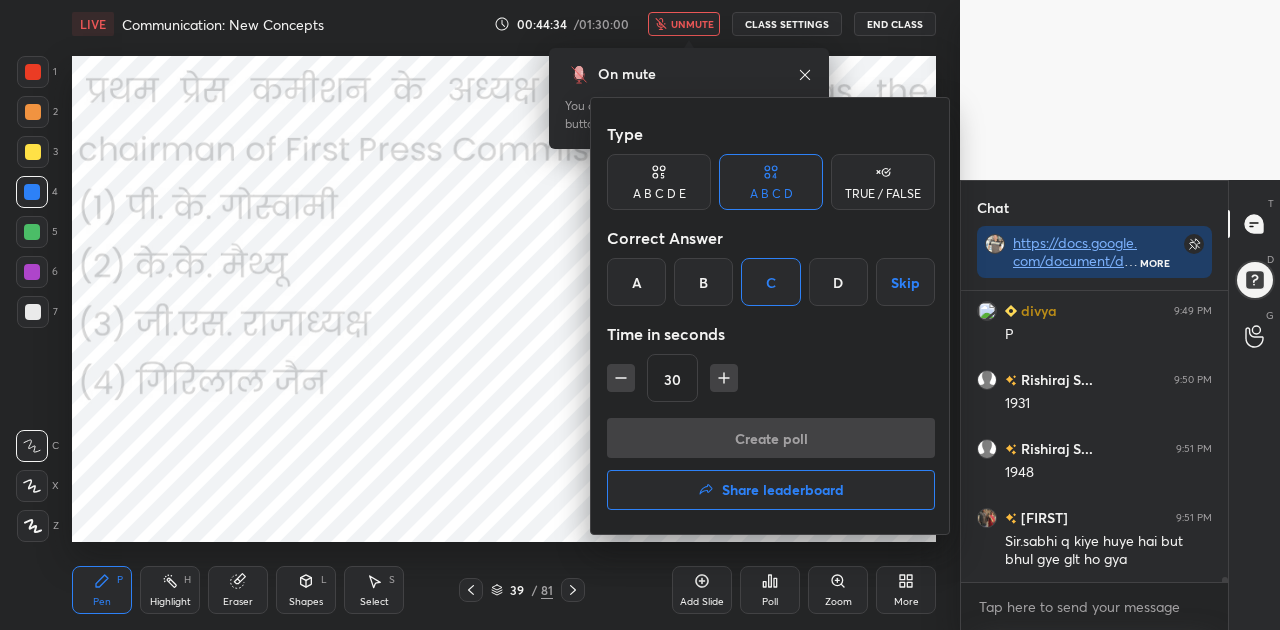 scroll, scrollTop: 243, scrollLeft: 261, axis: both 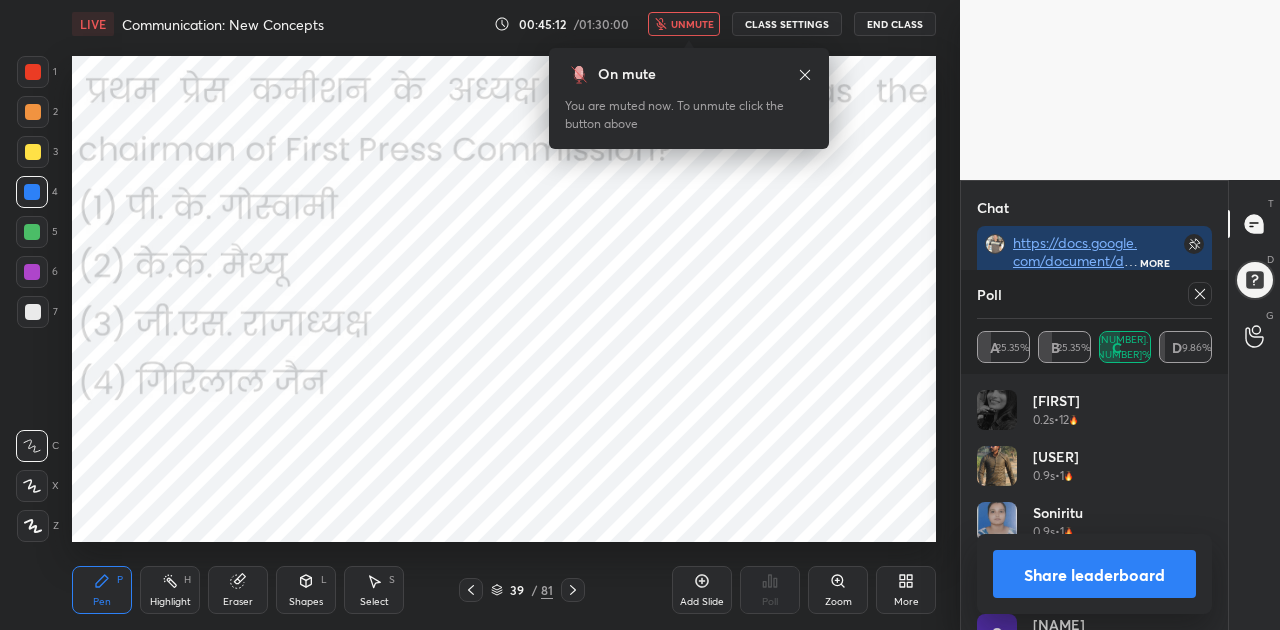click on "Share leaderboard" at bounding box center (1094, 574) 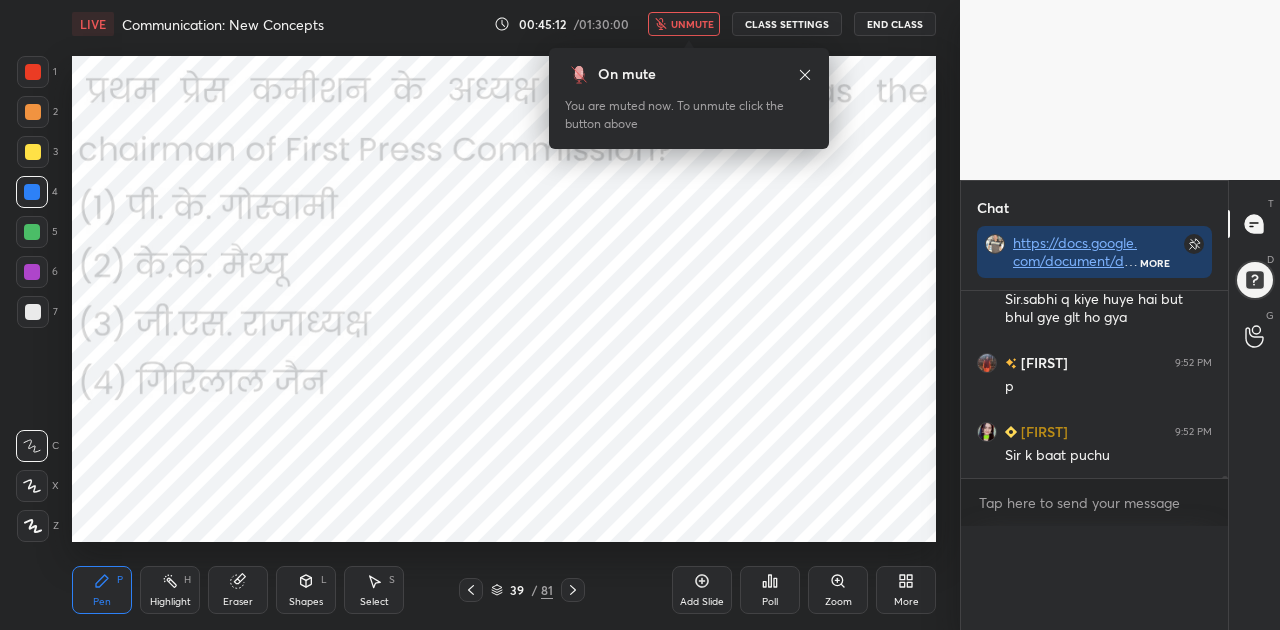 scroll, scrollTop: 0, scrollLeft: 0, axis: both 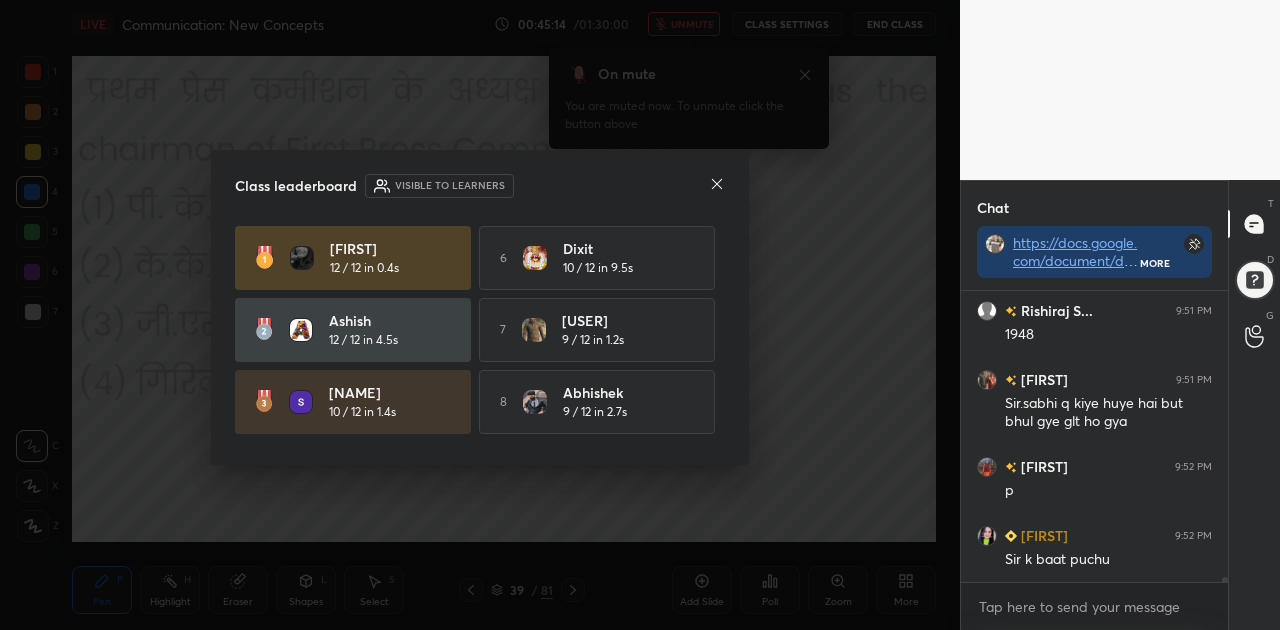 click 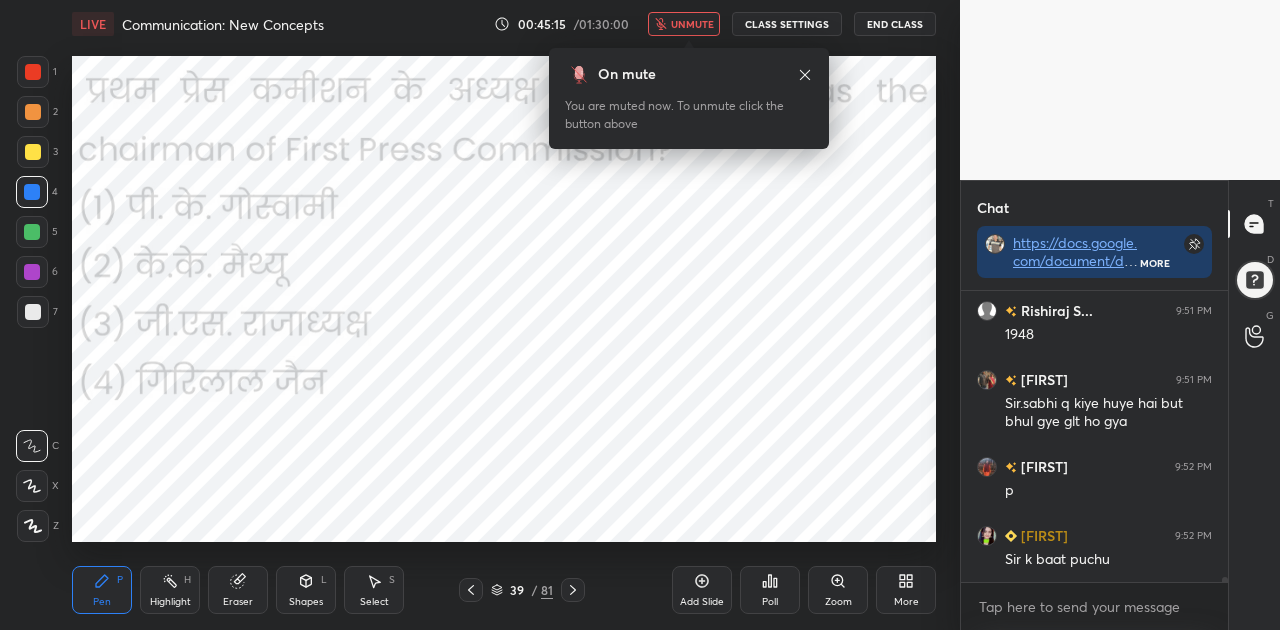 click on "unmute" at bounding box center [692, 24] 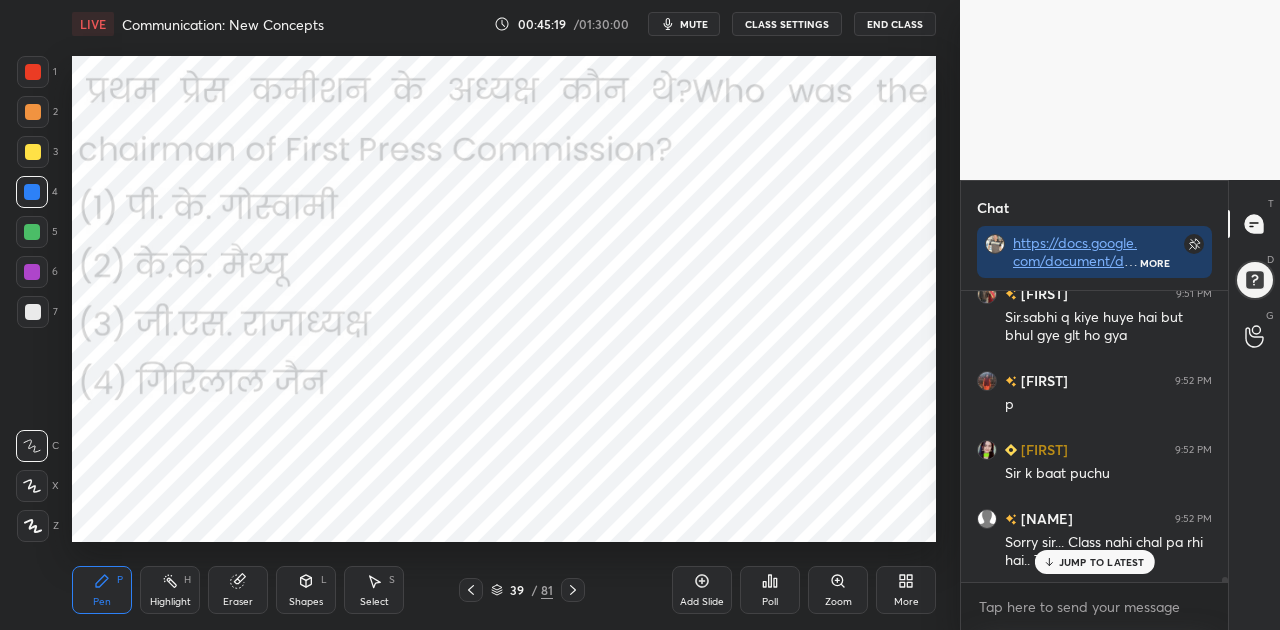 click on "JUMP TO LATEST" at bounding box center [1102, 562] 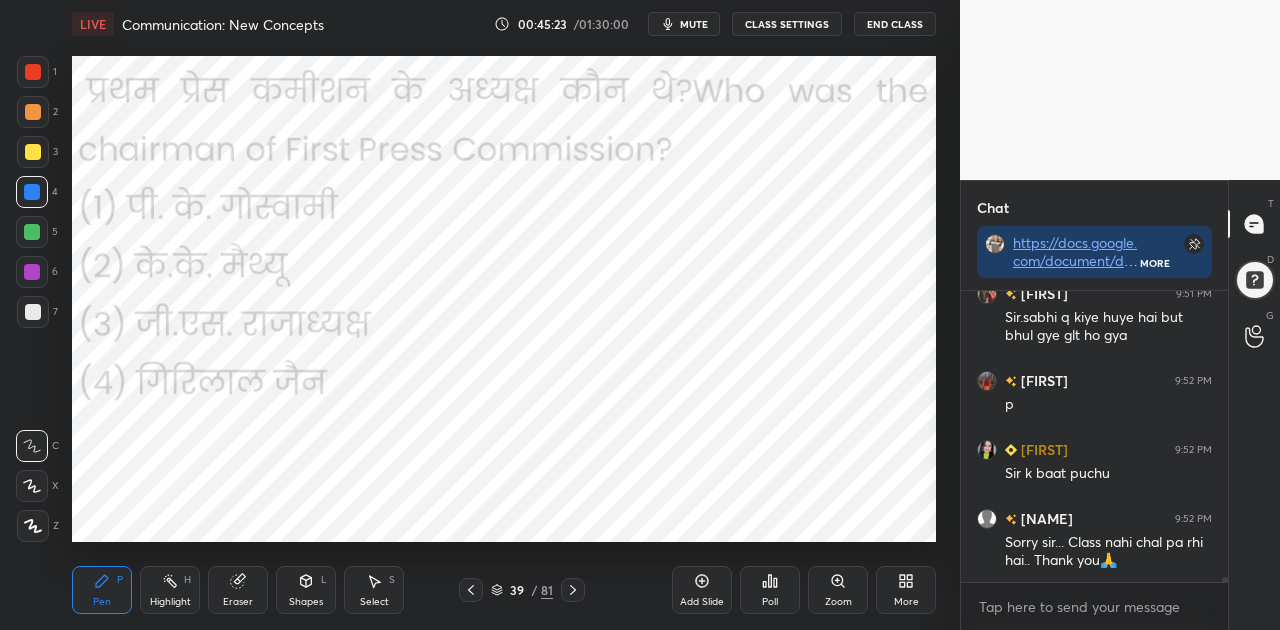 click 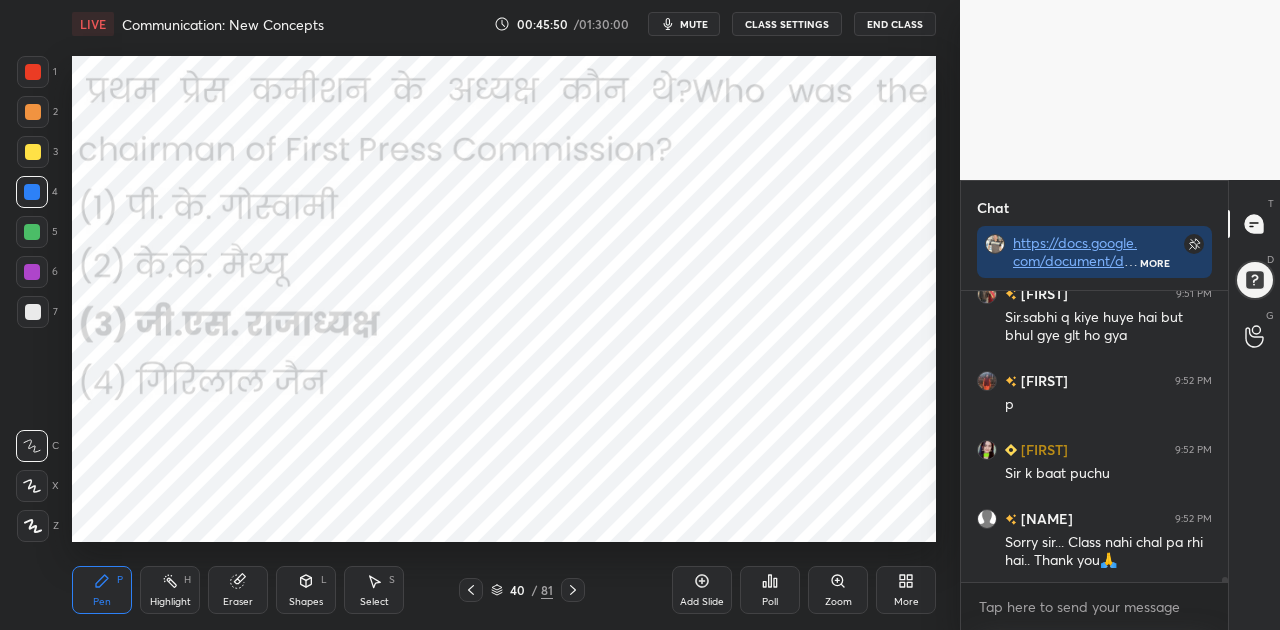 click 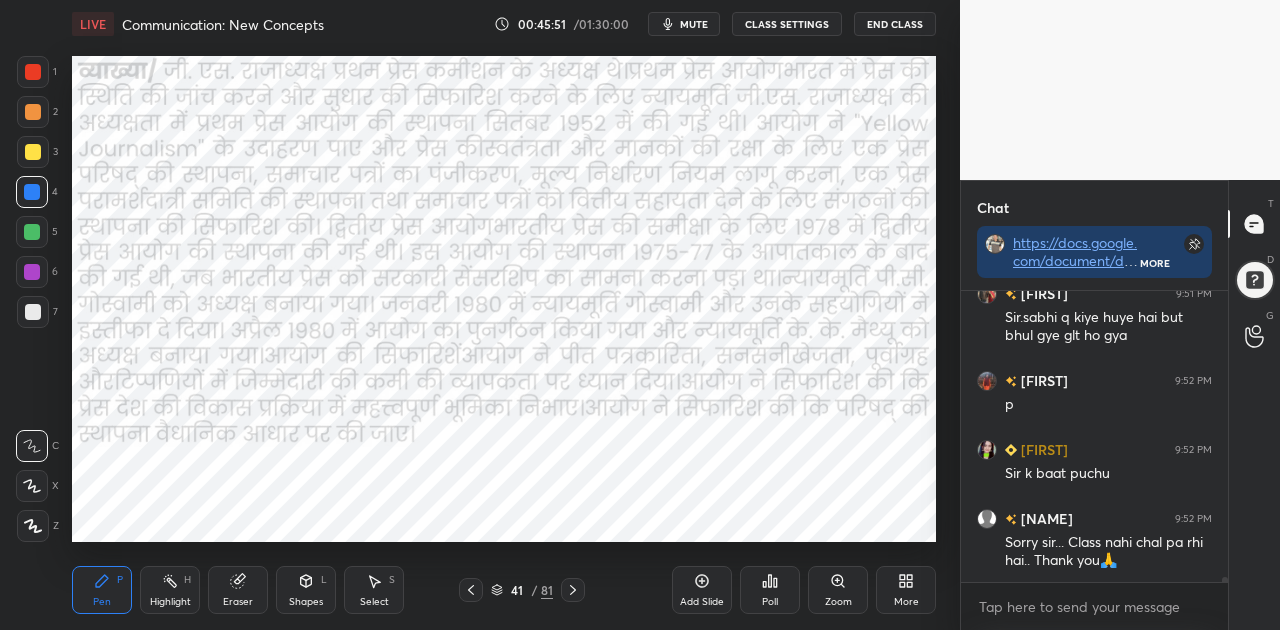 click 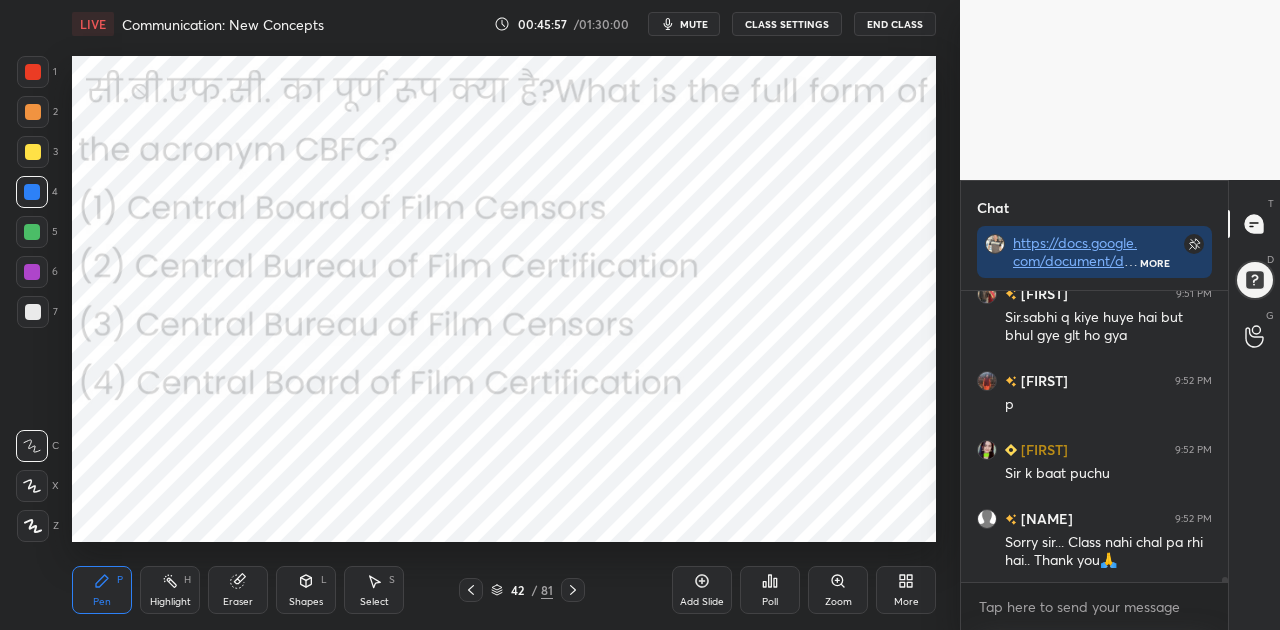 click on "mute" at bounding box center (694, 24) 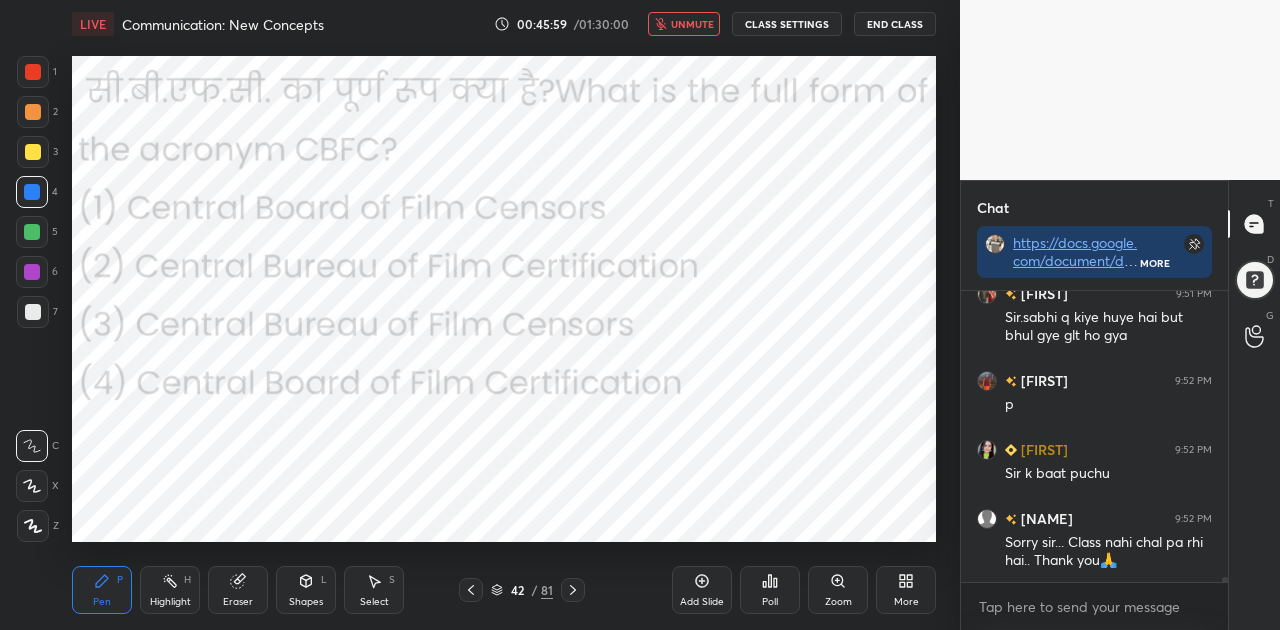 click on "Poll" at bounding box center (770, 590) 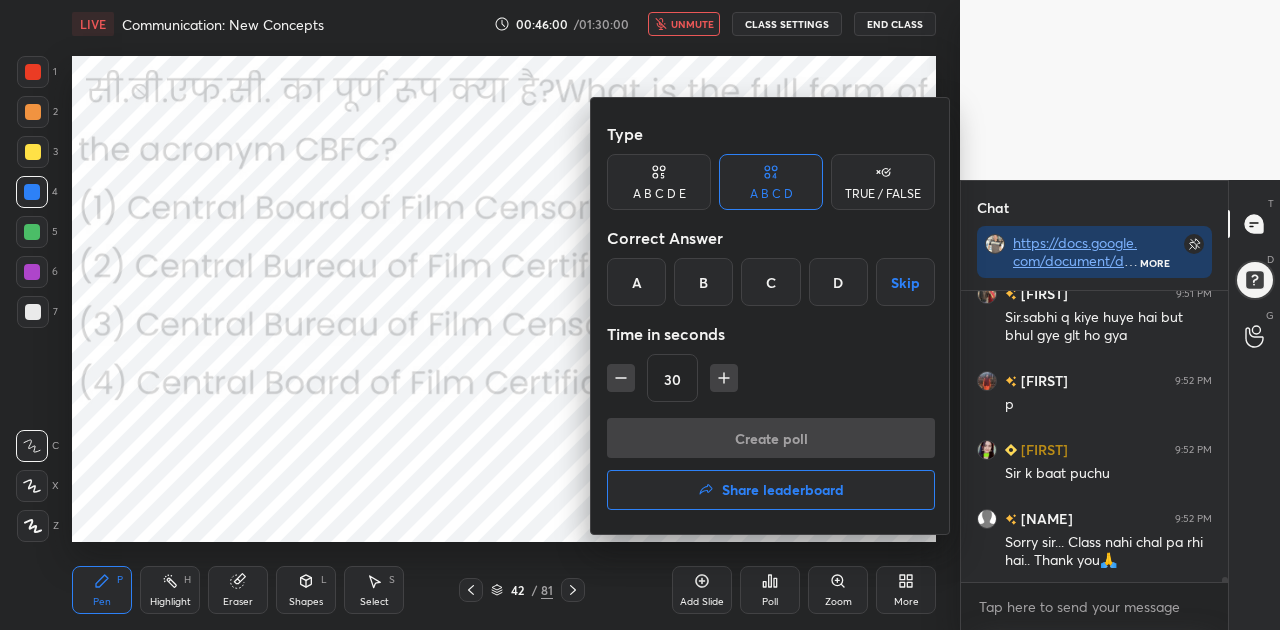 click on "D" at bounding box center (838, 282) 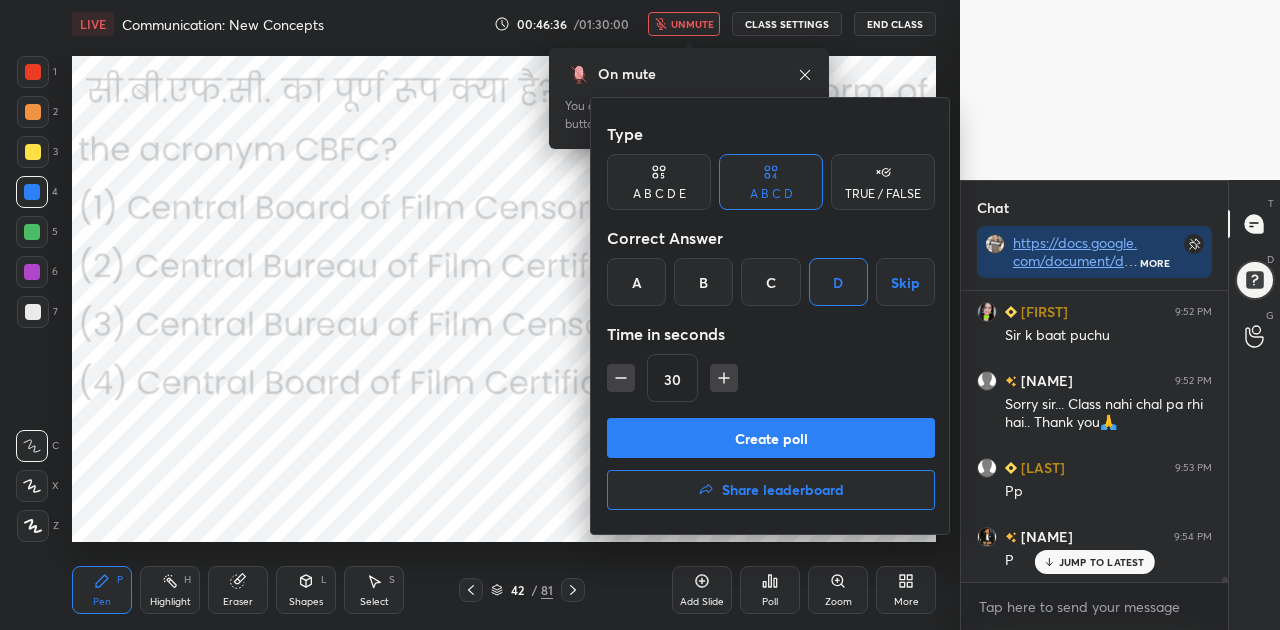 scroll, scrollTop: 15896, scrollLeft: 0, axis: vertical 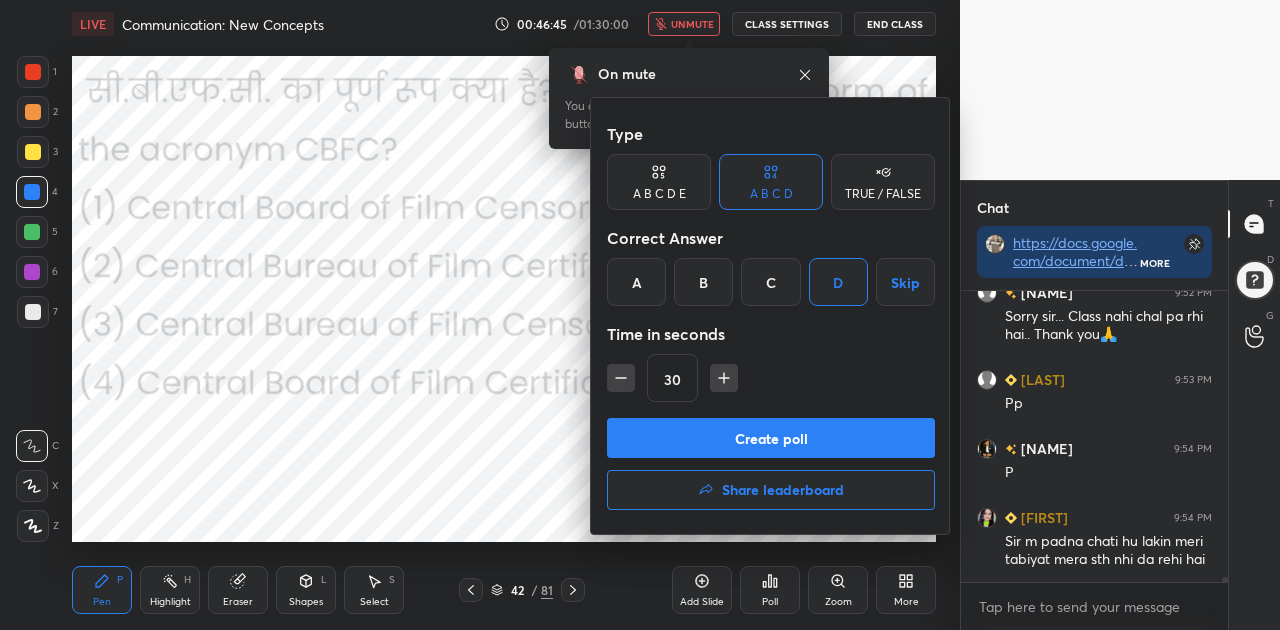 click on "Create poll" at bounding box center [771, 438] 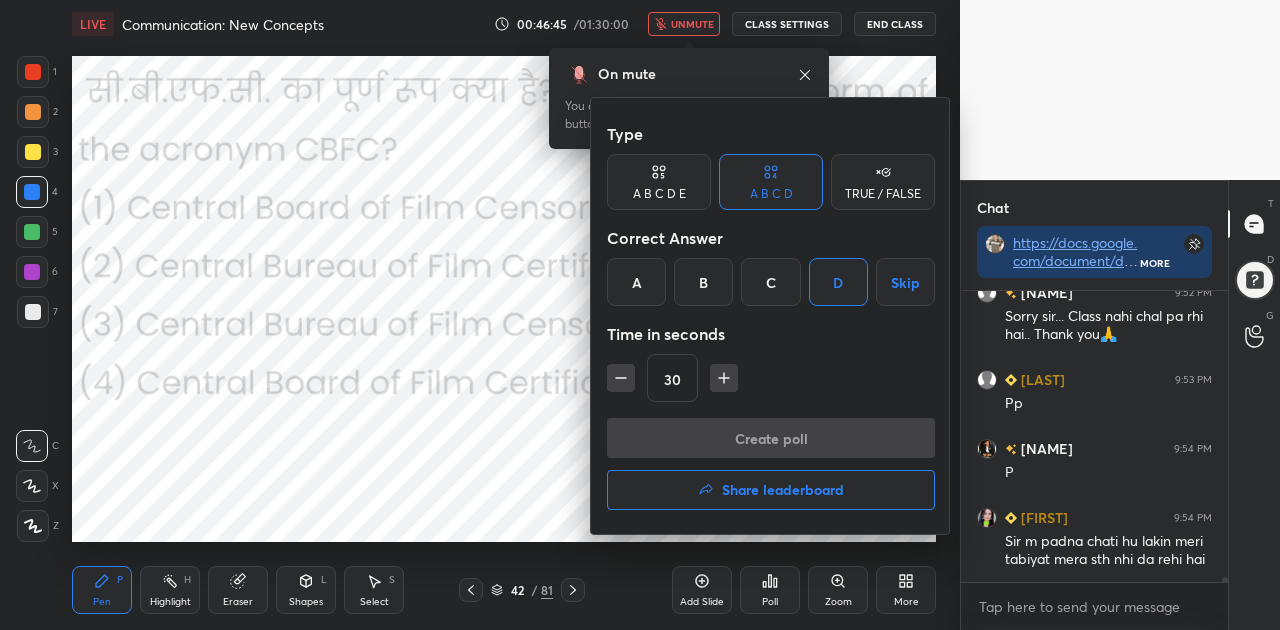 scroll, scrollTop: 243, scrollLeft: 261, axis: both 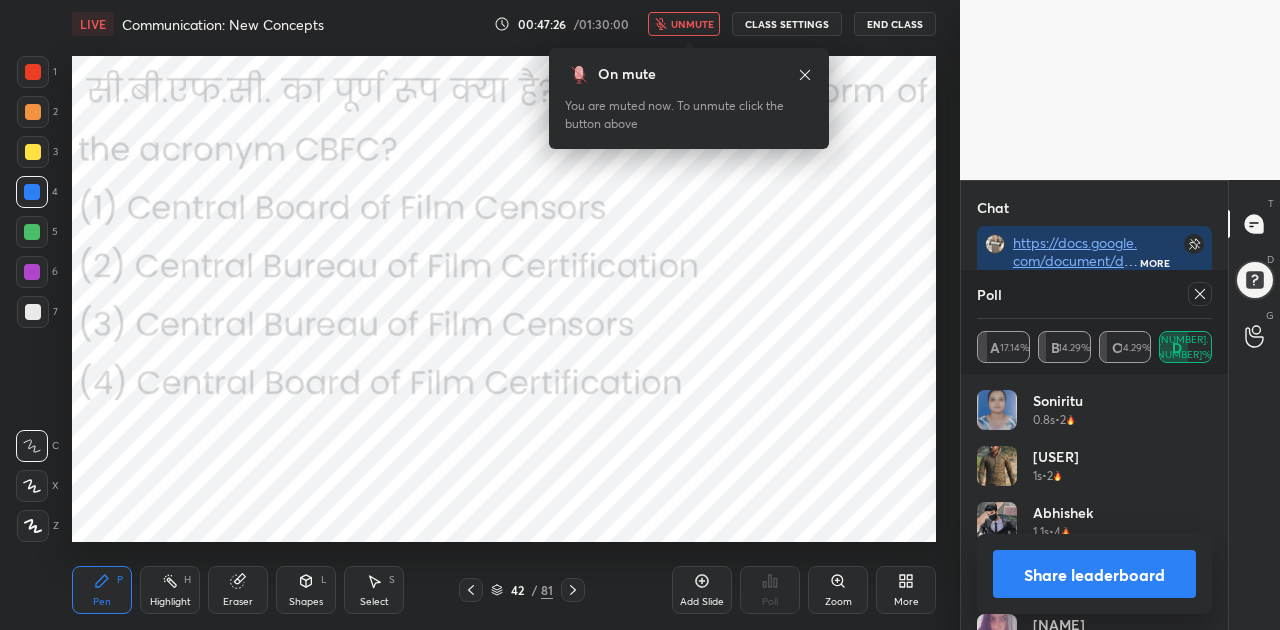 click on "Share leaderboard" at bounding box center [1094, 574] 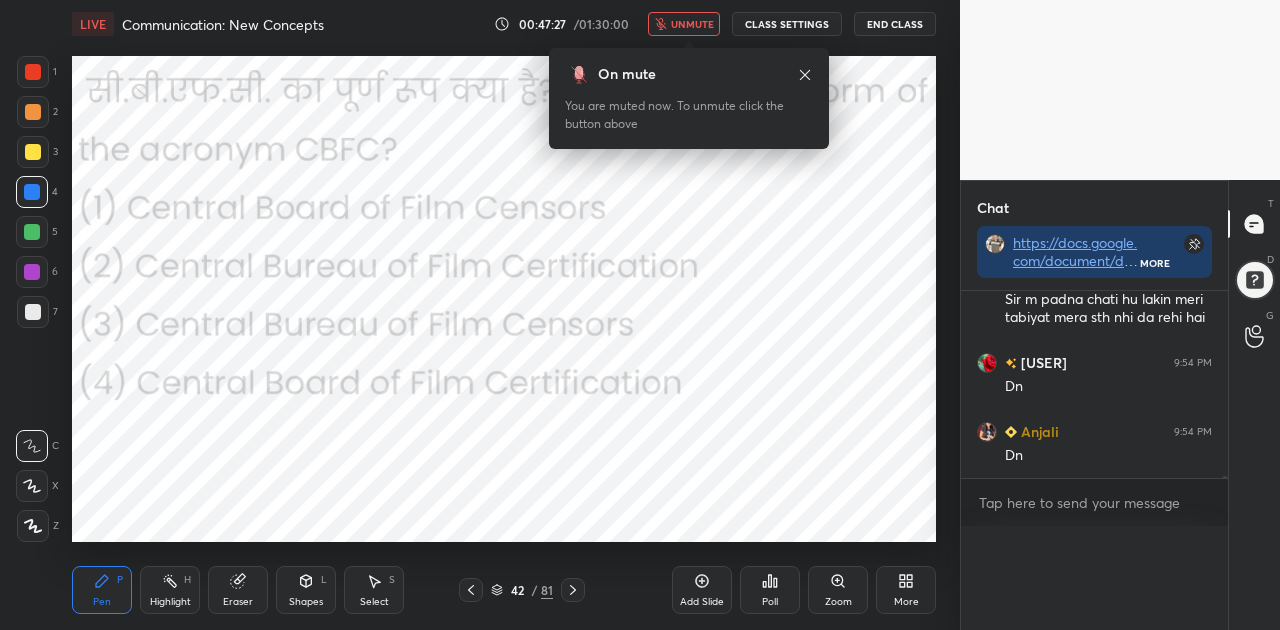 scroll, scrollTop: 0, scrollLeft: 0, axis: both 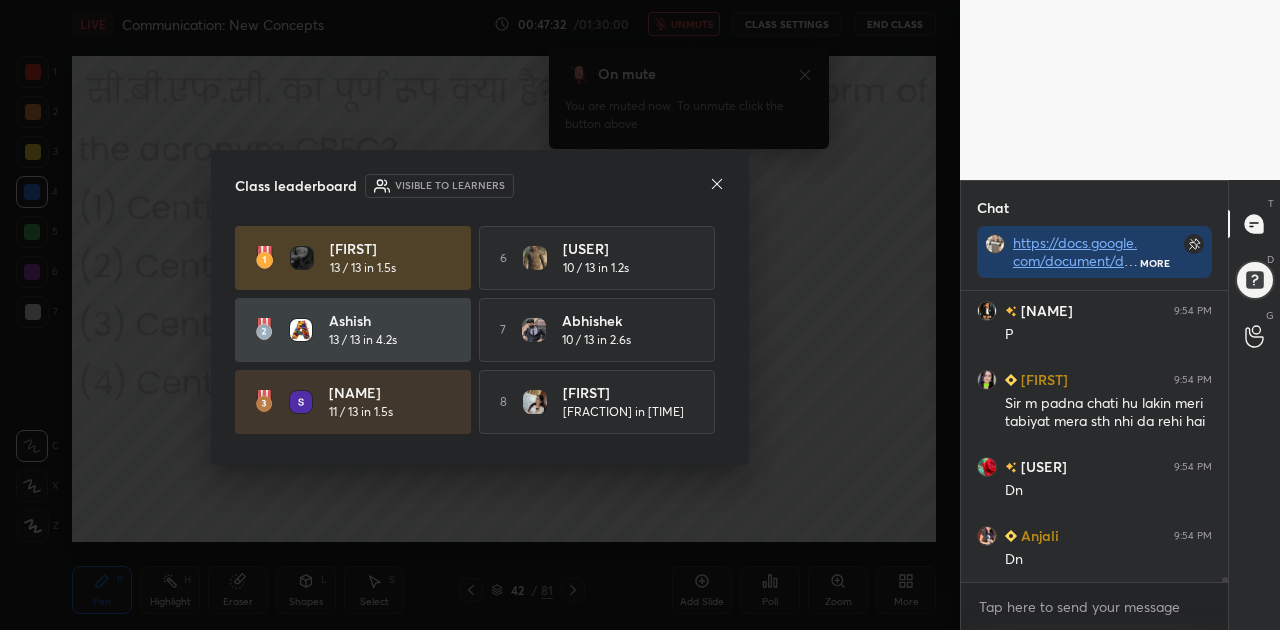 click 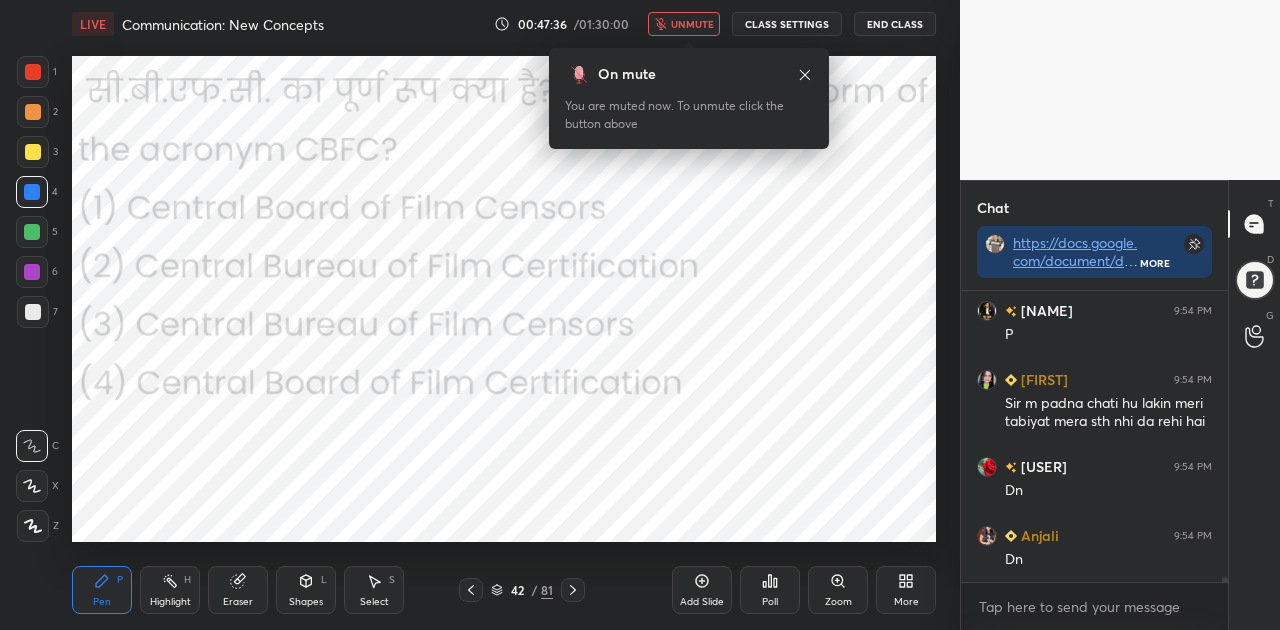 click on "unmute" at bounding box center (692, 24) 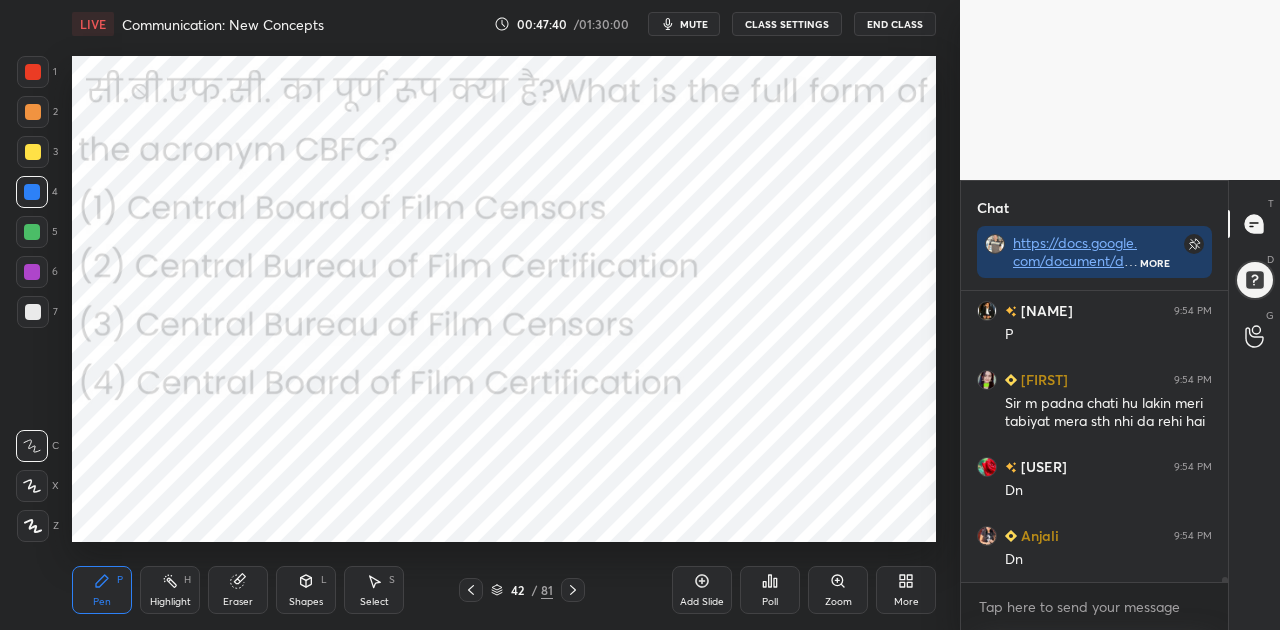 click 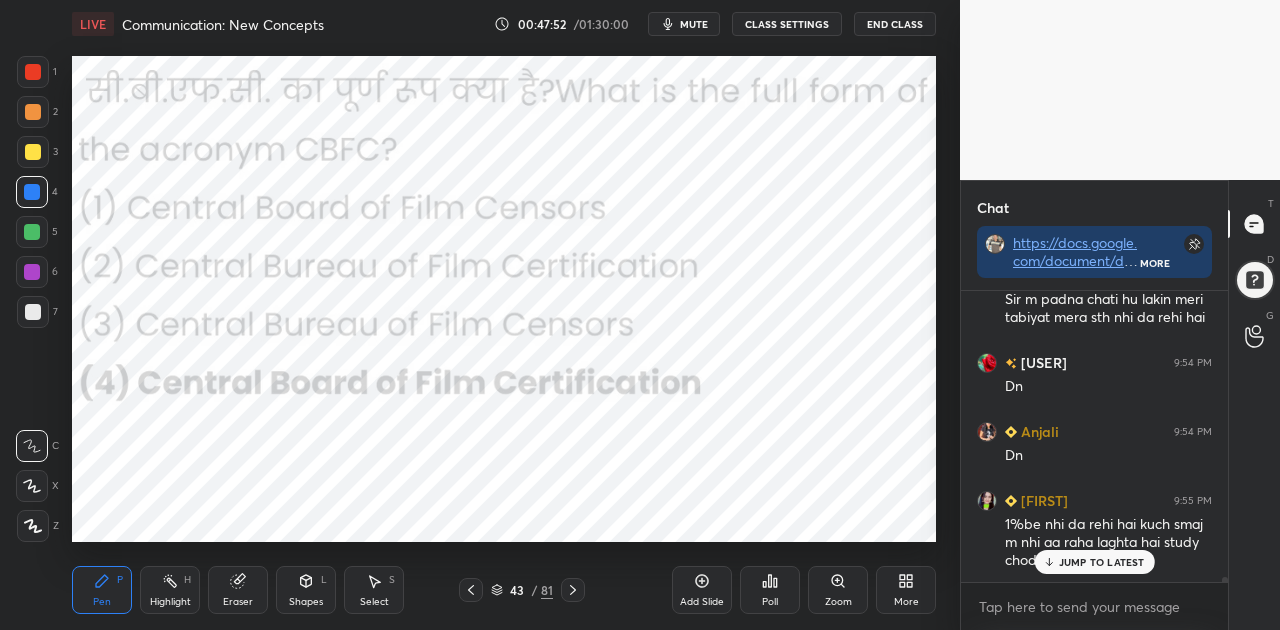 click on "JUMP TO LATEST" at bounding box center (1102, 562) 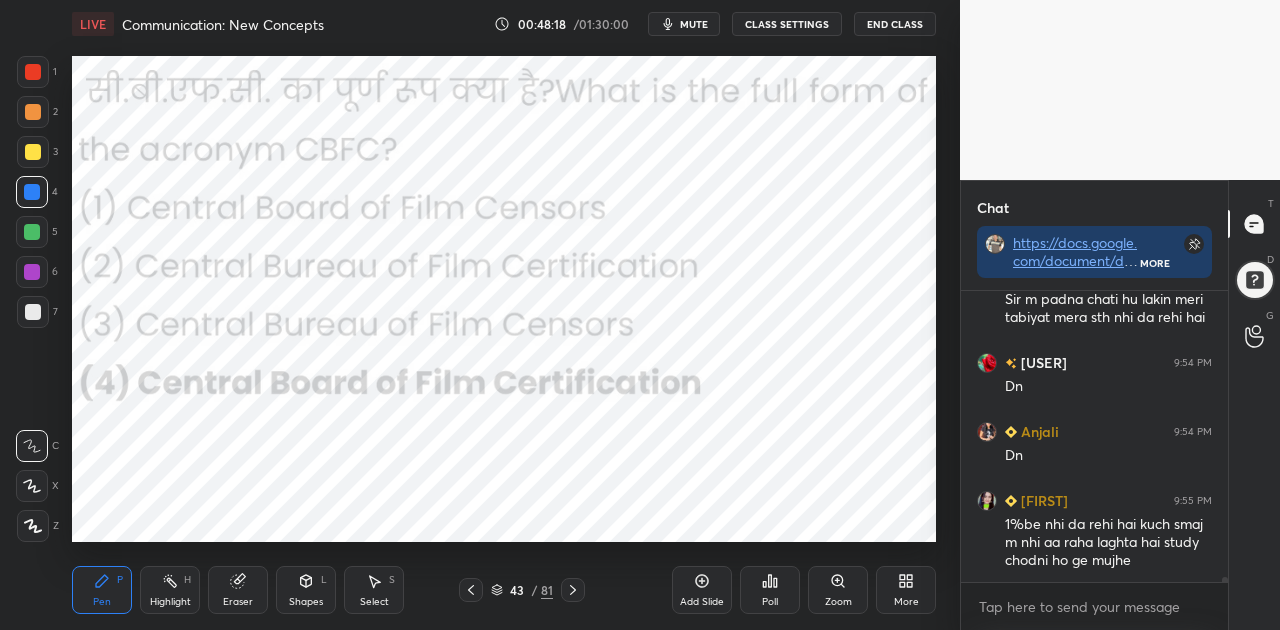 click 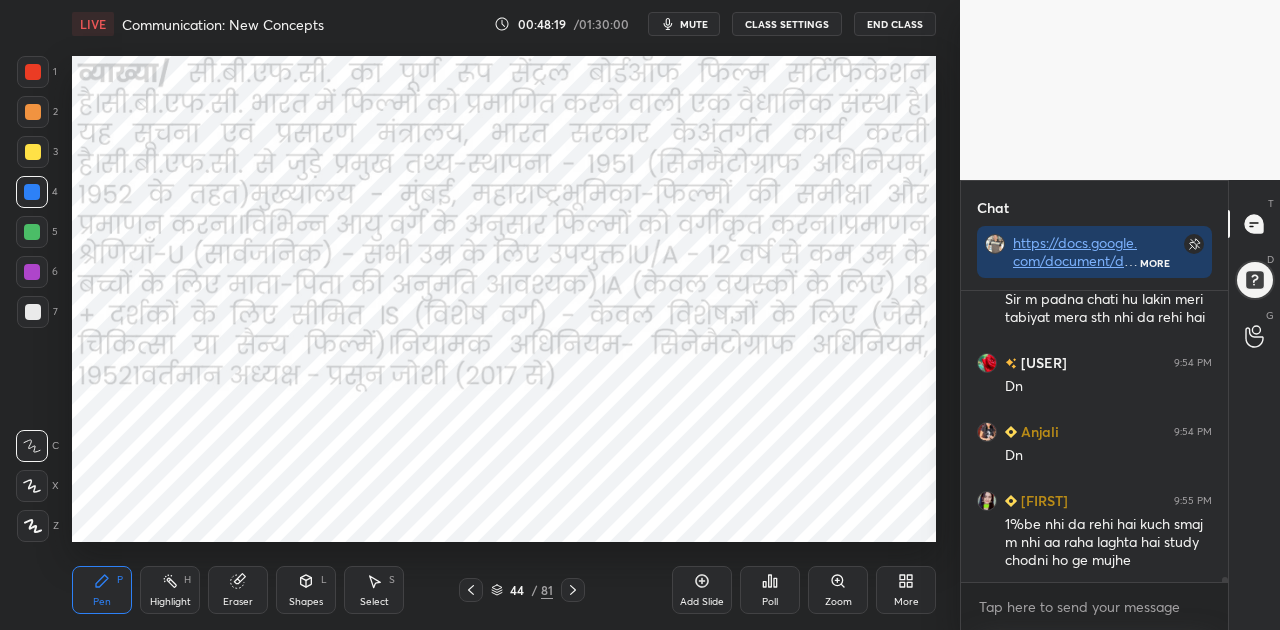 click 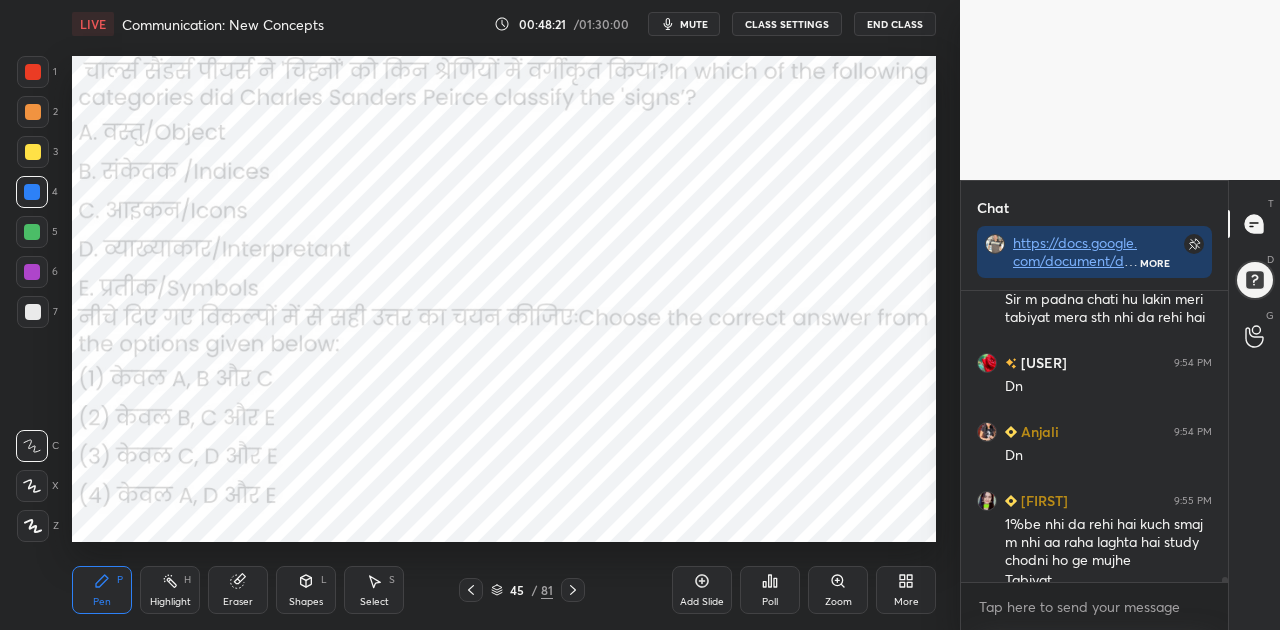 scroll, scrollTop: 16158, scrollLeft: 0, axis: vertical 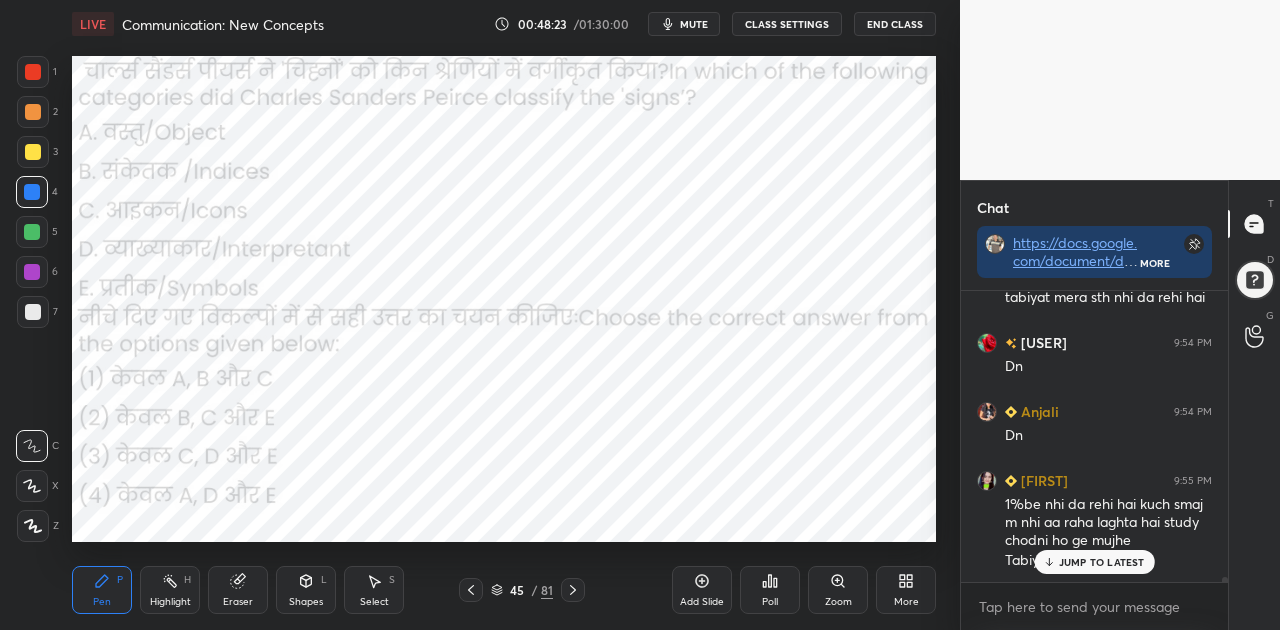 click on "JUMP TO LATEST" at bounding box center (1102, 562) 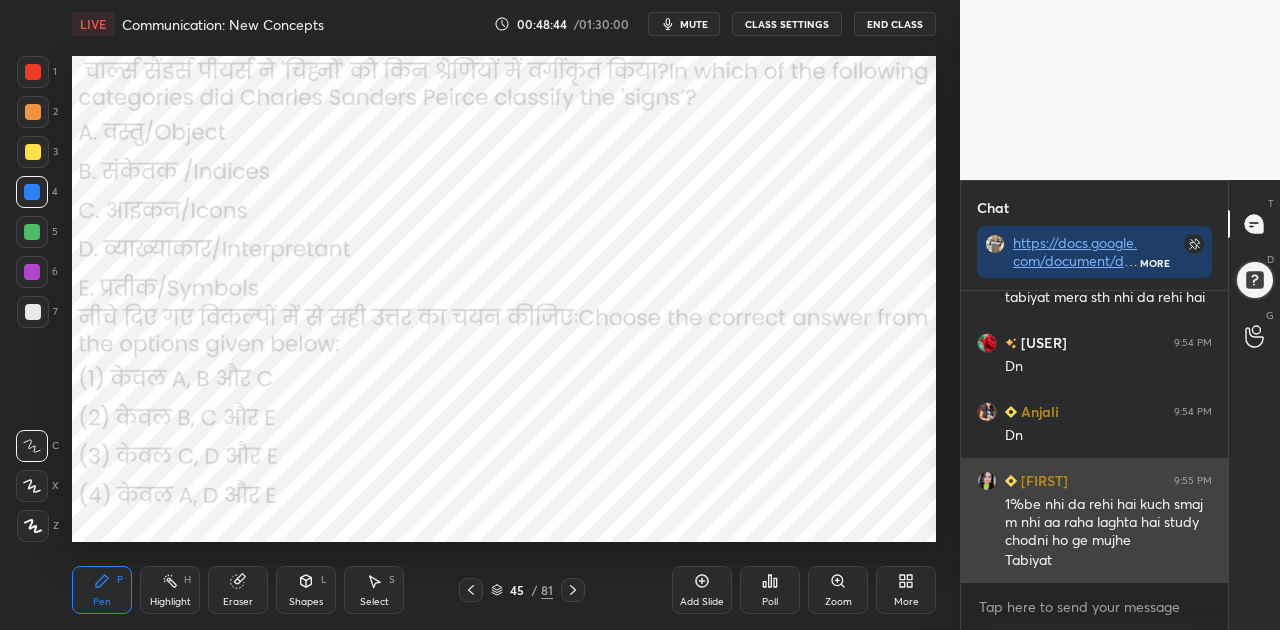 scroll, scrollTop: 16228, scrollLeft: 0, axis: vertical 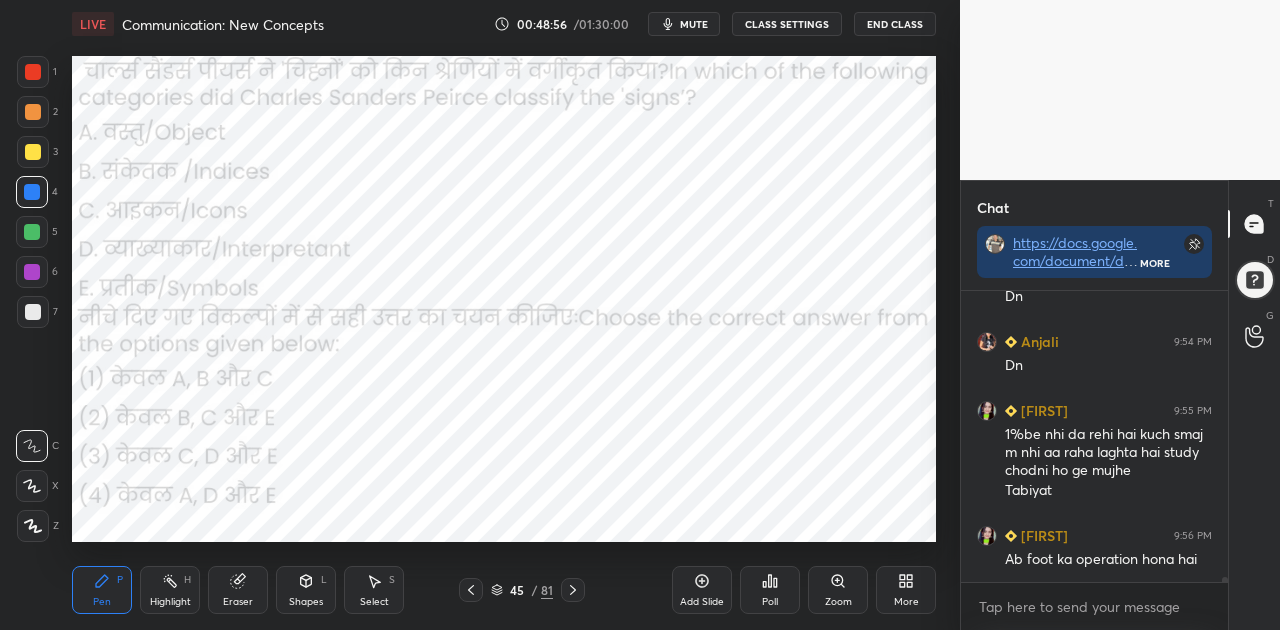 click on "mute" at bounding box center (694, 24) 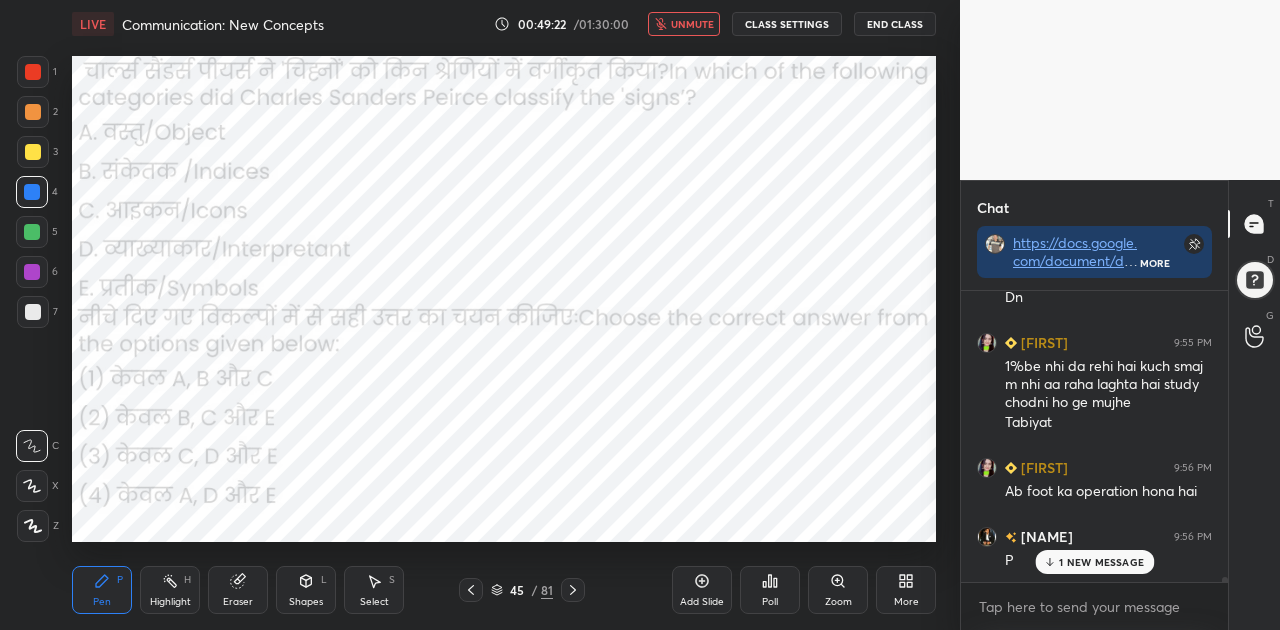 scroll, scrollTop: 16384, scrollLeft: 0, axis: vertical 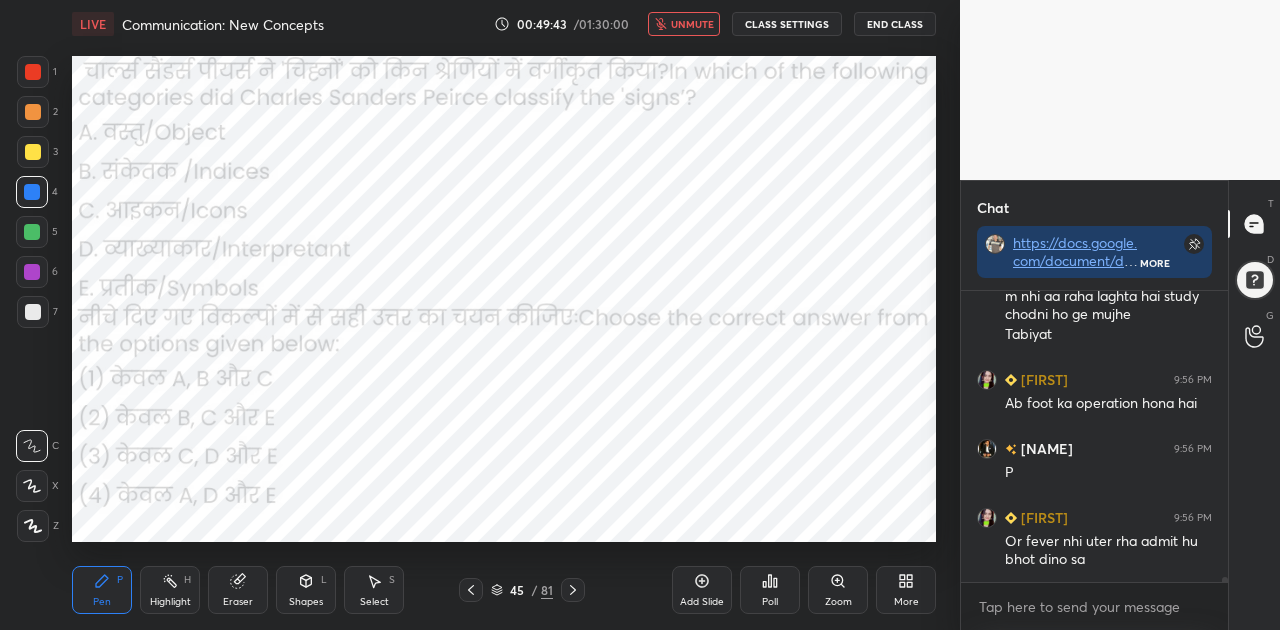 click on "unmute" at bounding box center (692, 24) 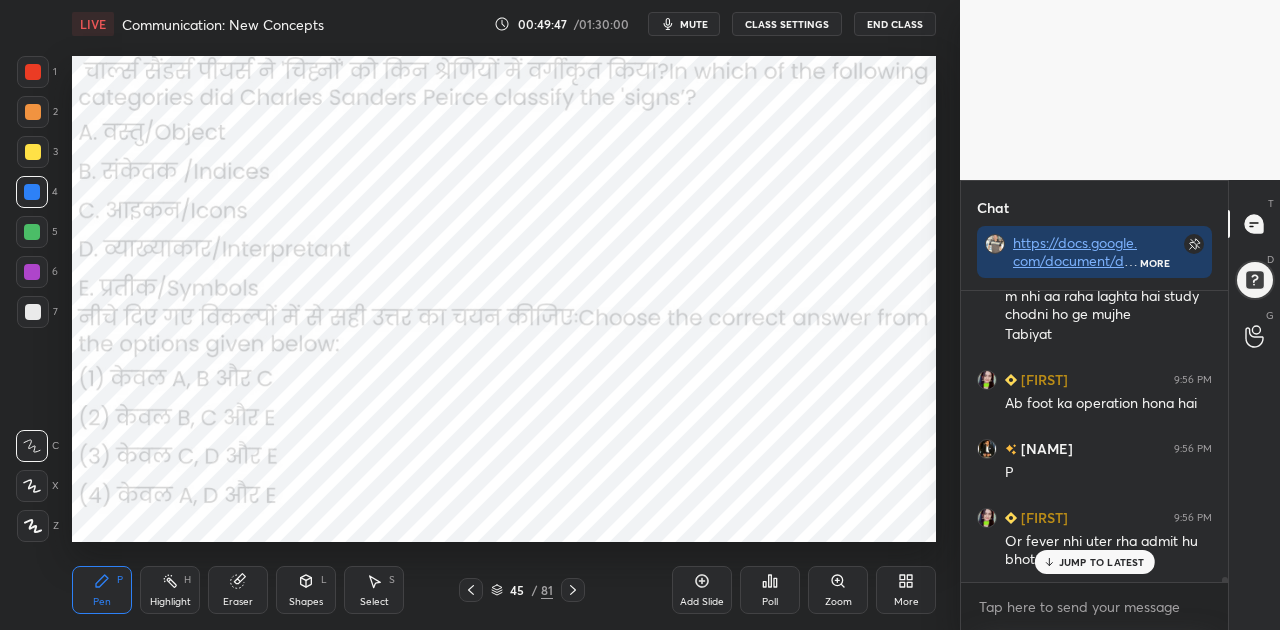 scroll, scrollTop: 16452, scrollLeft: 0, axis: vertical 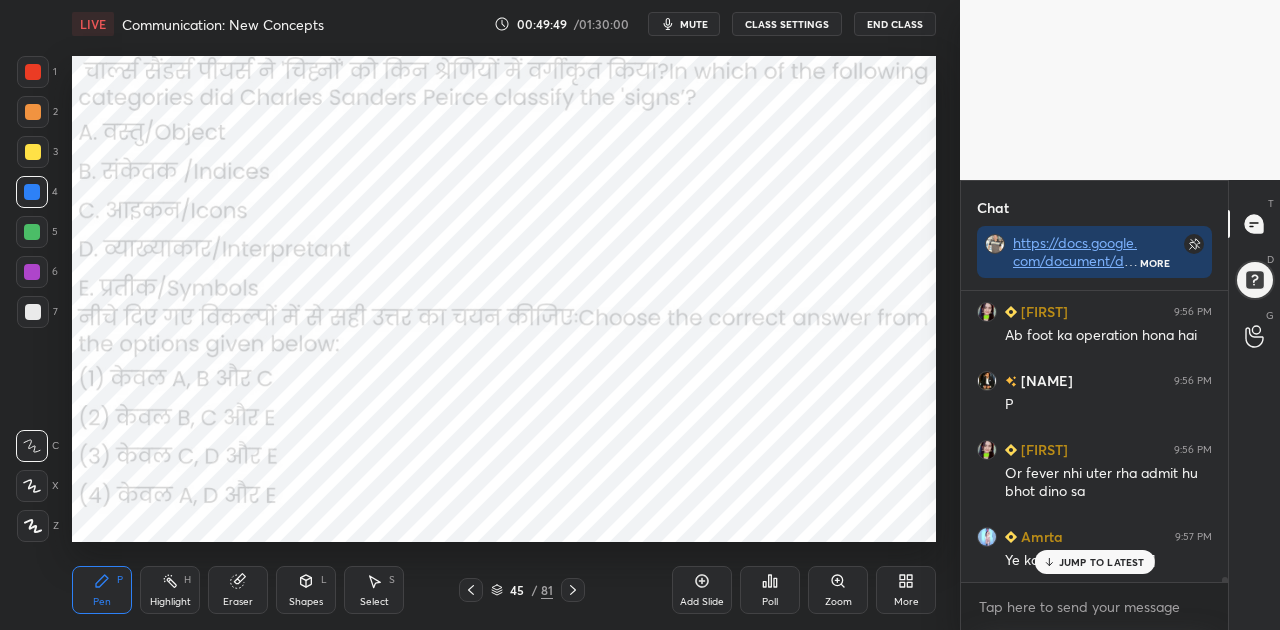 click 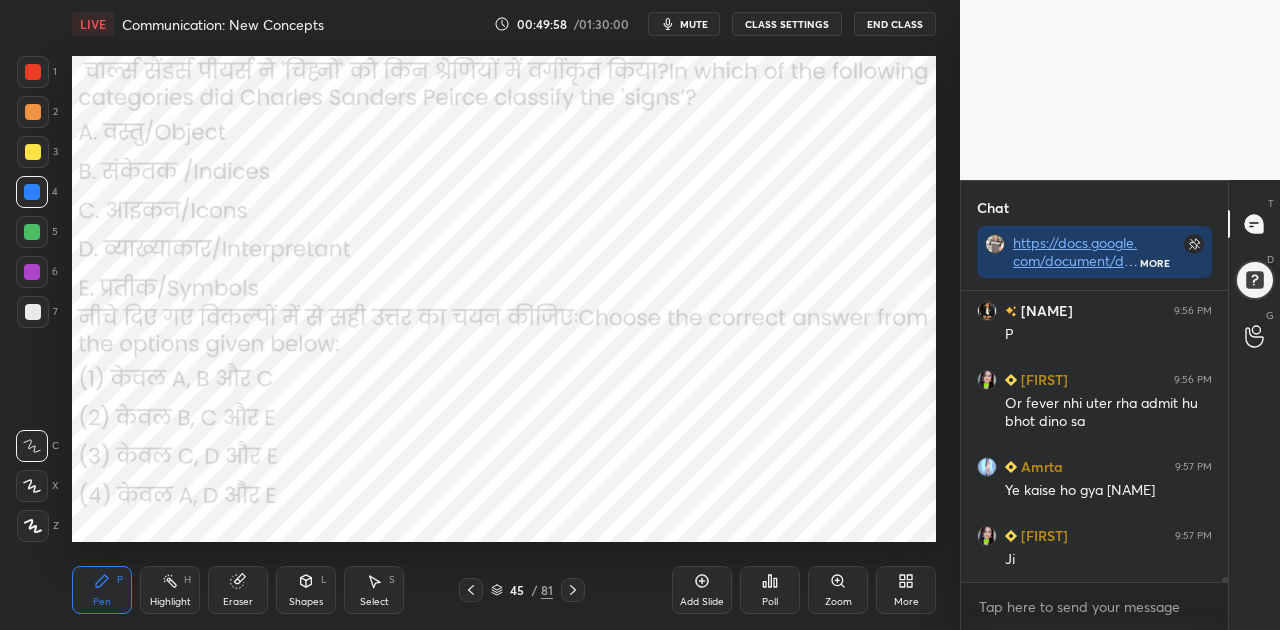 scroll, scrollTop: 16590, scrollLeft: 0, axis: vertical 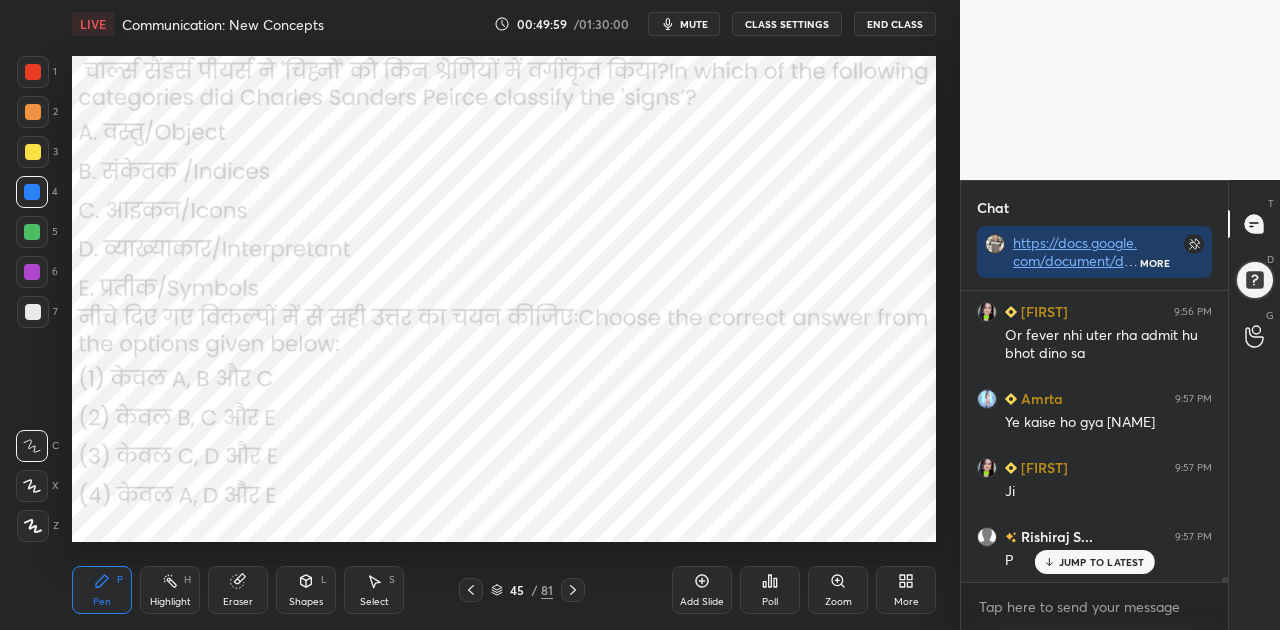 click on "mute" at bounding box center (694, 24) 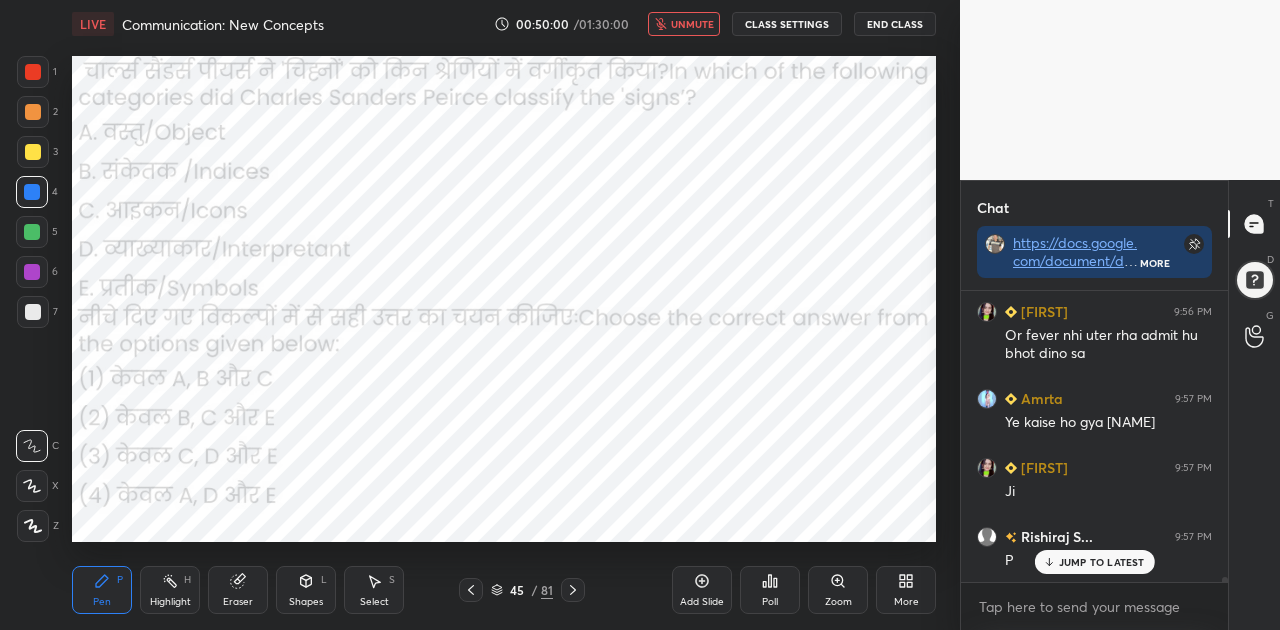 click on "unmute" at bounding box center [692, 24] 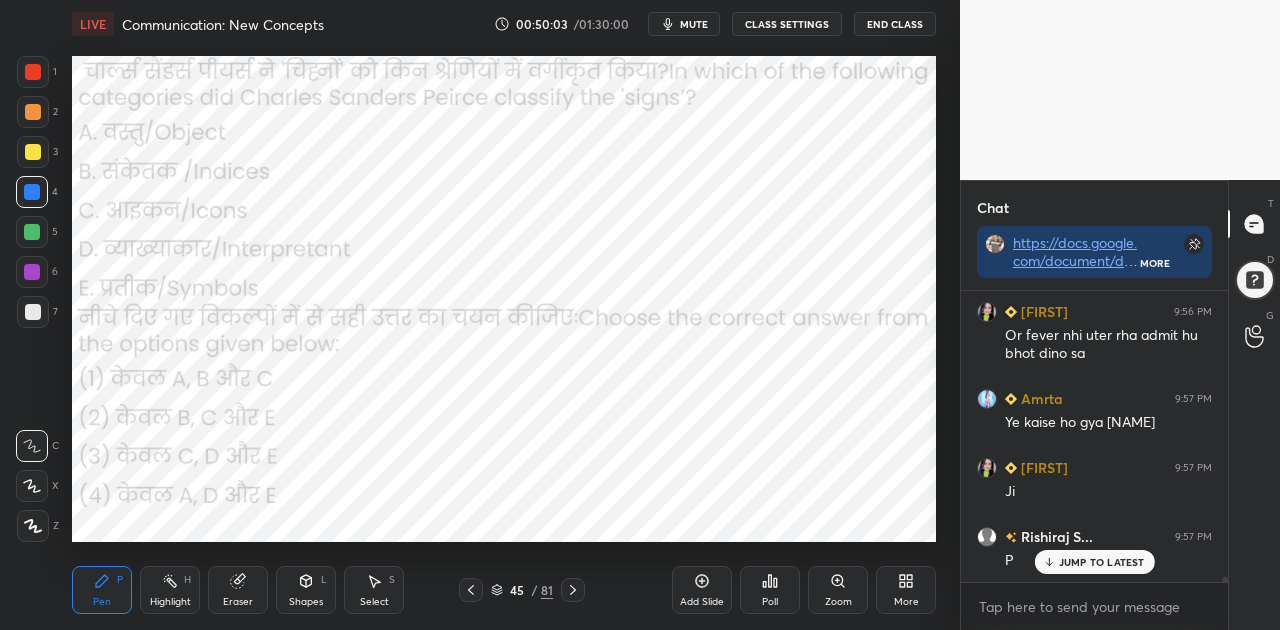 click on "mute" at bounding box center [694, 24] 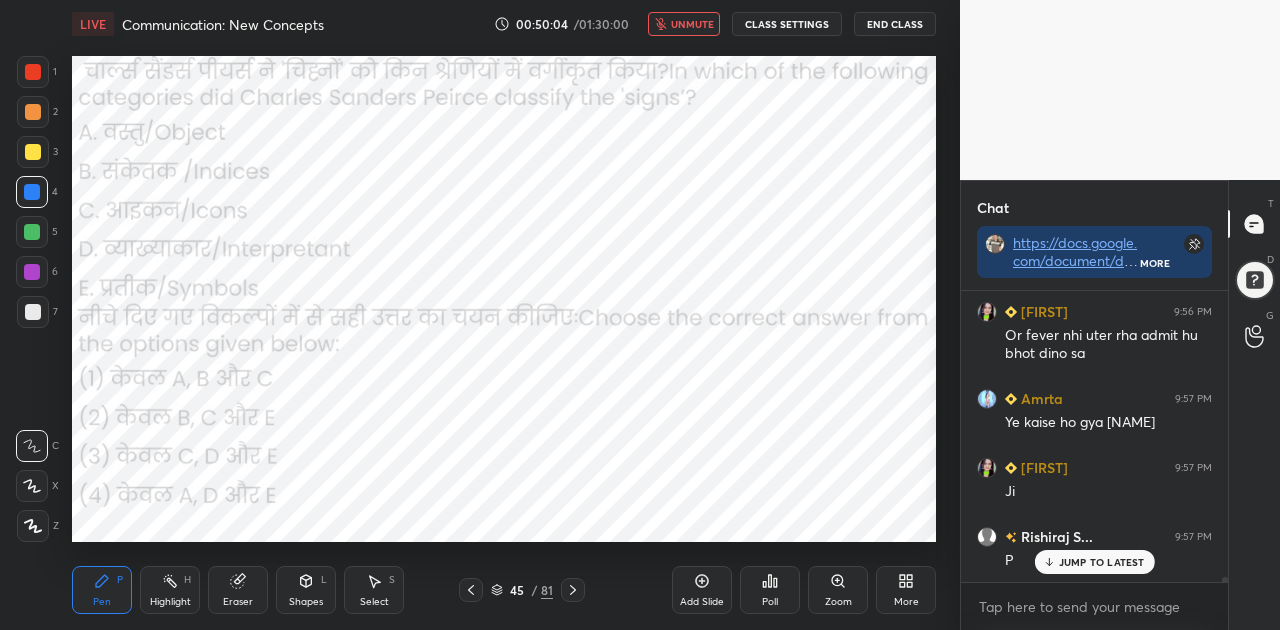click on "Poll" at bounding box center (770, 590) 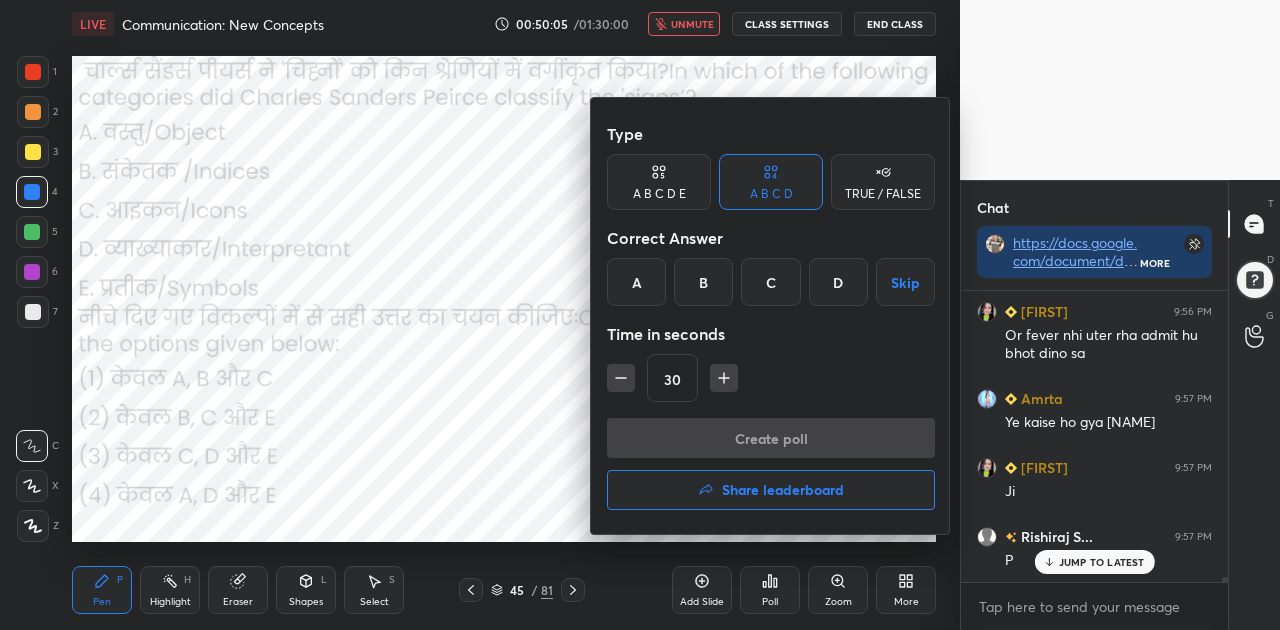 click on "B" at bounding box center (703, 282) 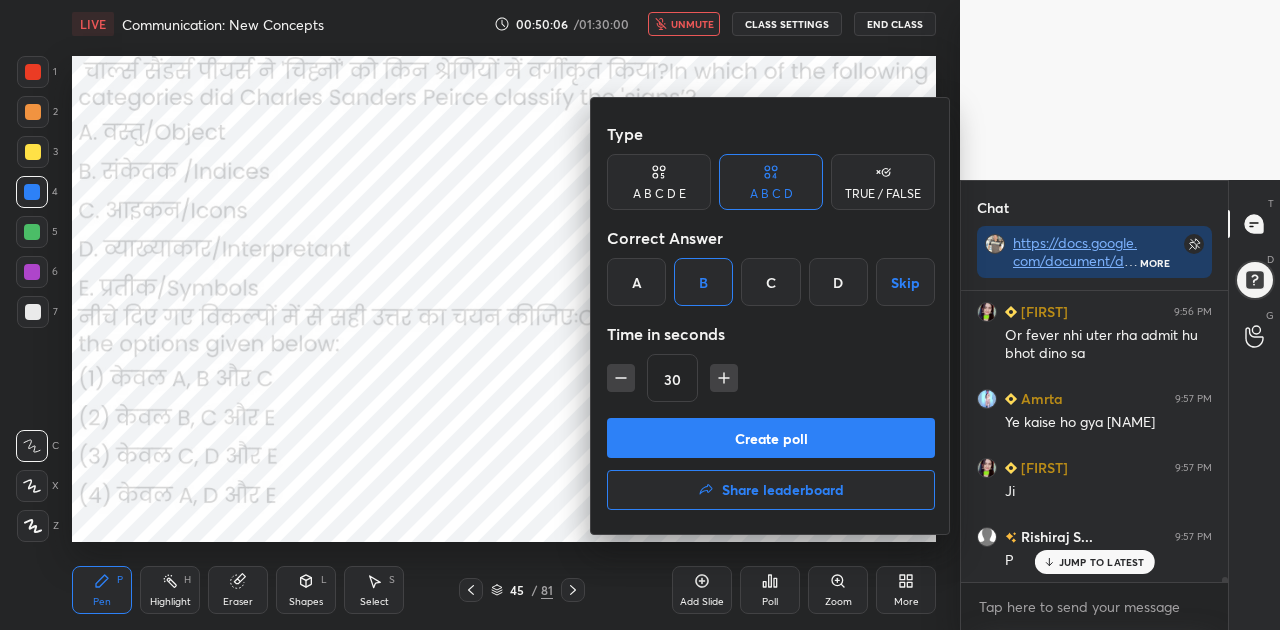 click on "Create poll" at bounding box center [771, 438] 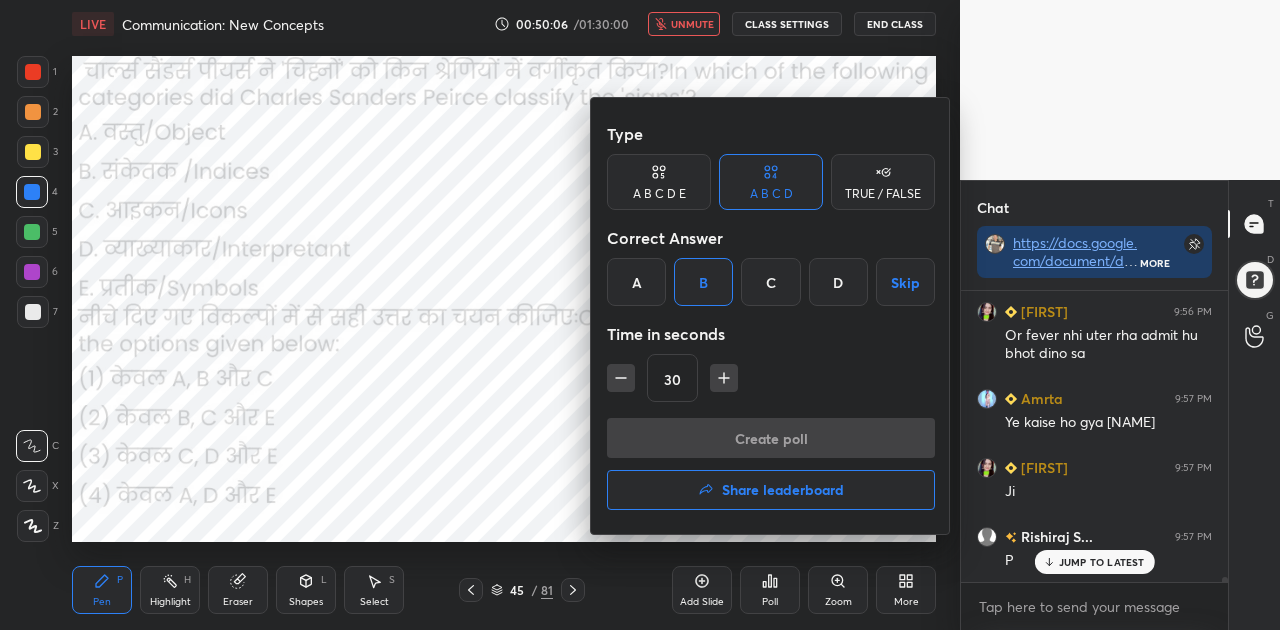 scroll, scrollTop: 252, scrollLeft: 261, axis: both 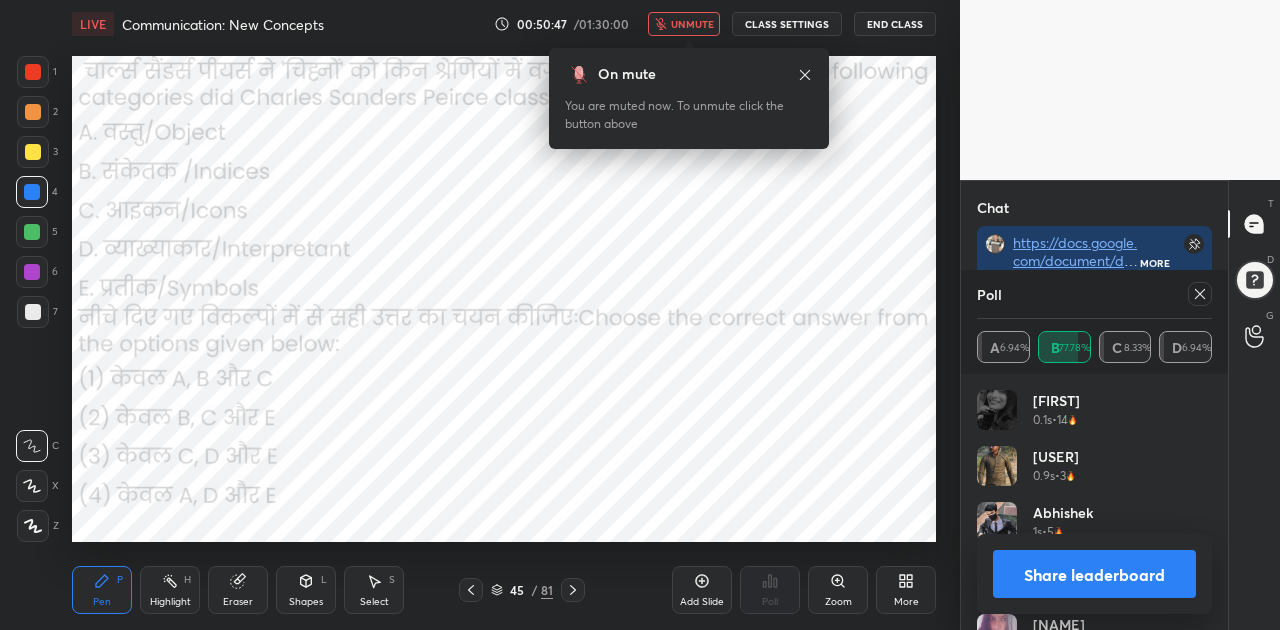 click on "Share leaderboard" at bounding box center [1094, 574] 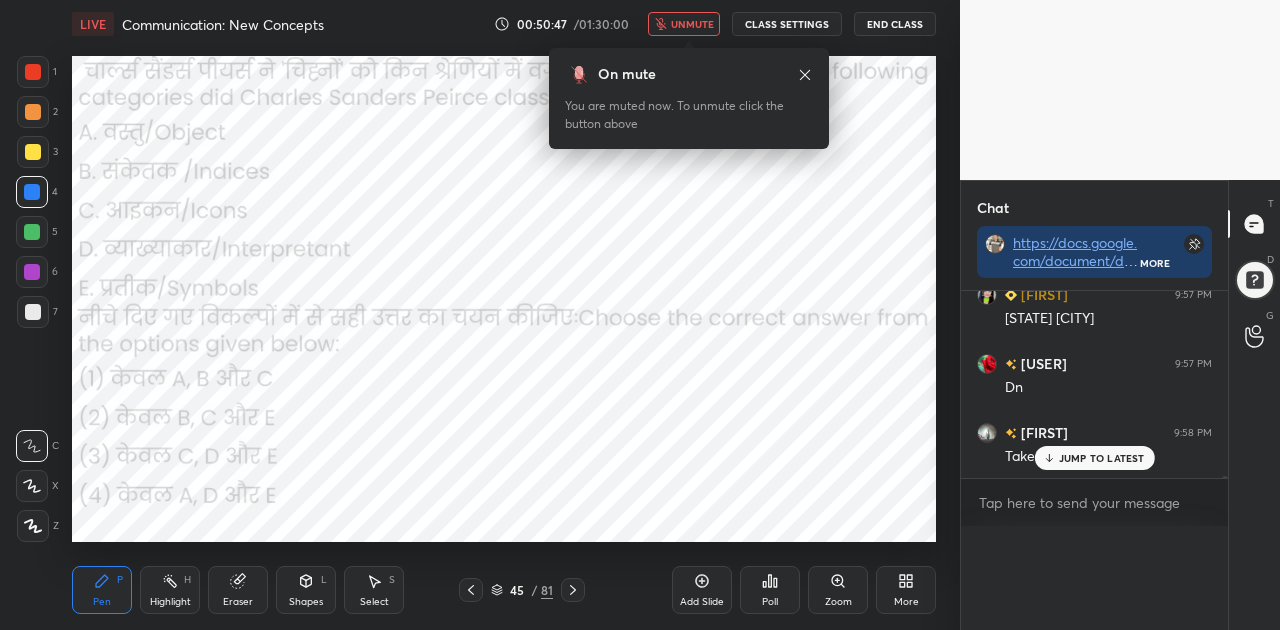 scroll, scrollTop: 0, scrollLeft: 0, axis: both 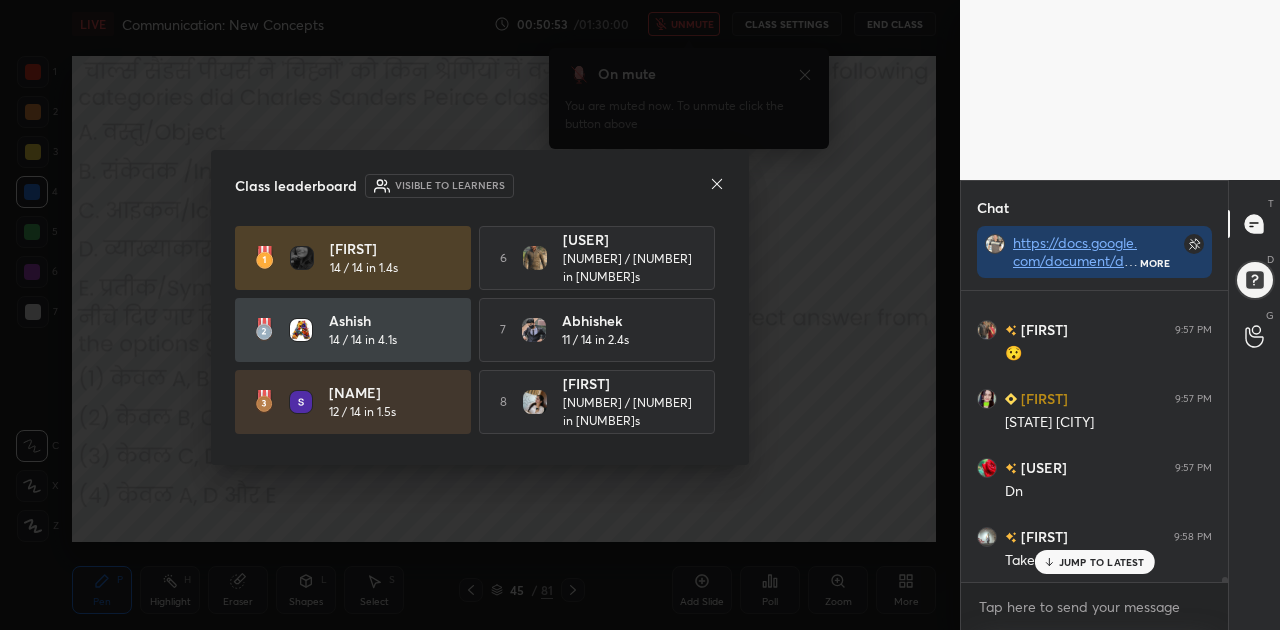 click 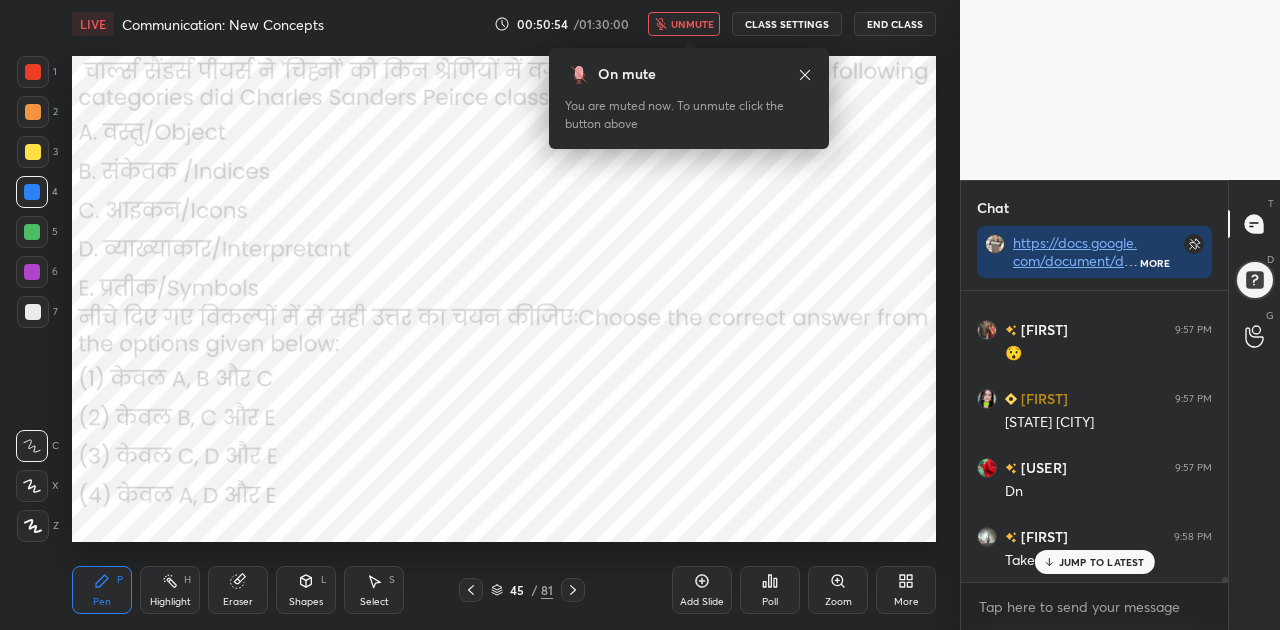 click on "JUMP TO LATEST" at bounding box center [1102, 562] 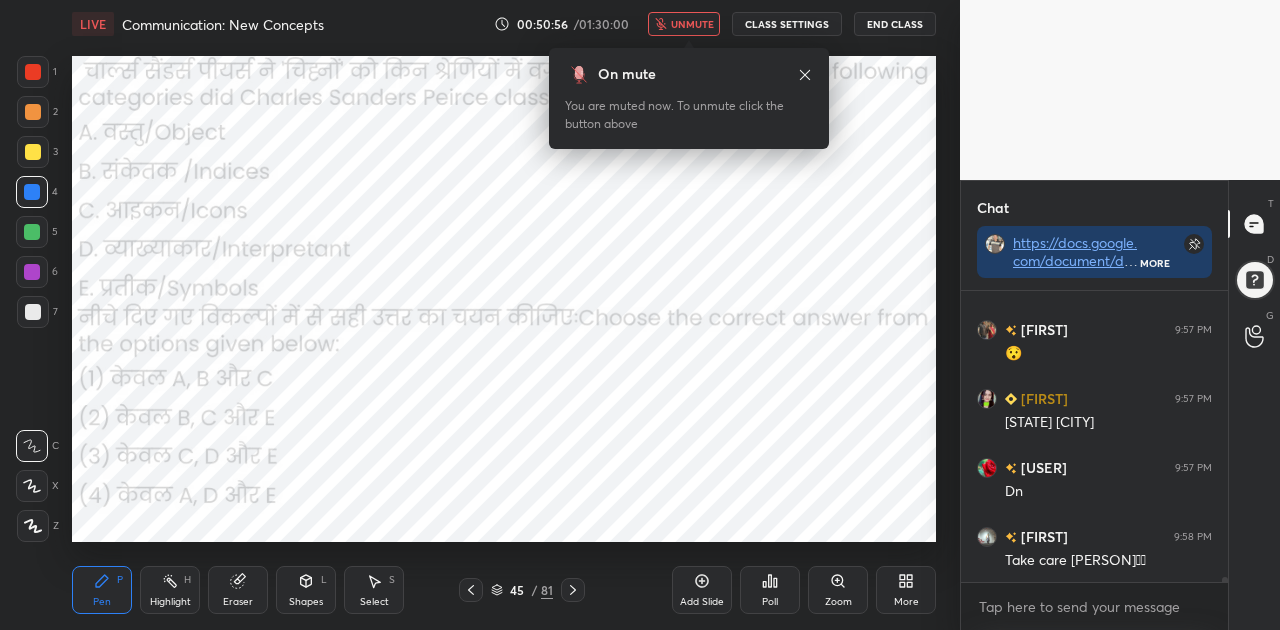 click on "unmute" at bounding box center (692, 24) 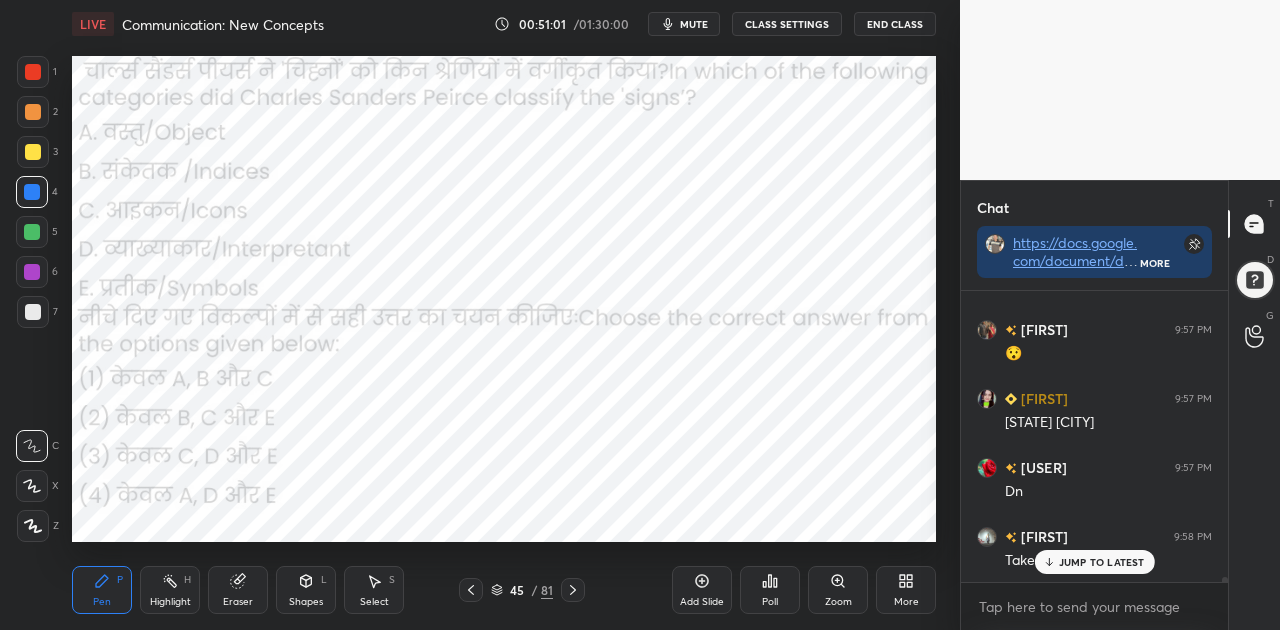 click on "JUMP TO LATEST" at bounding box center (1102, 562) 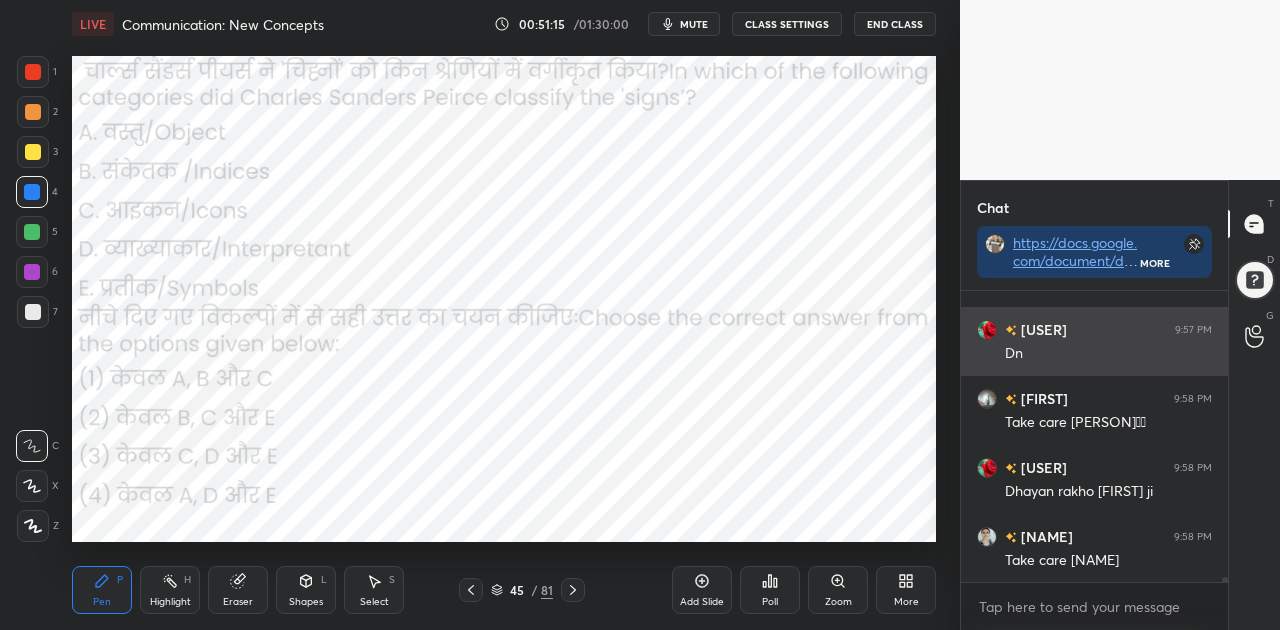 scroll, scrollTop: 17074, scrollLeft: 0, axis: vertical 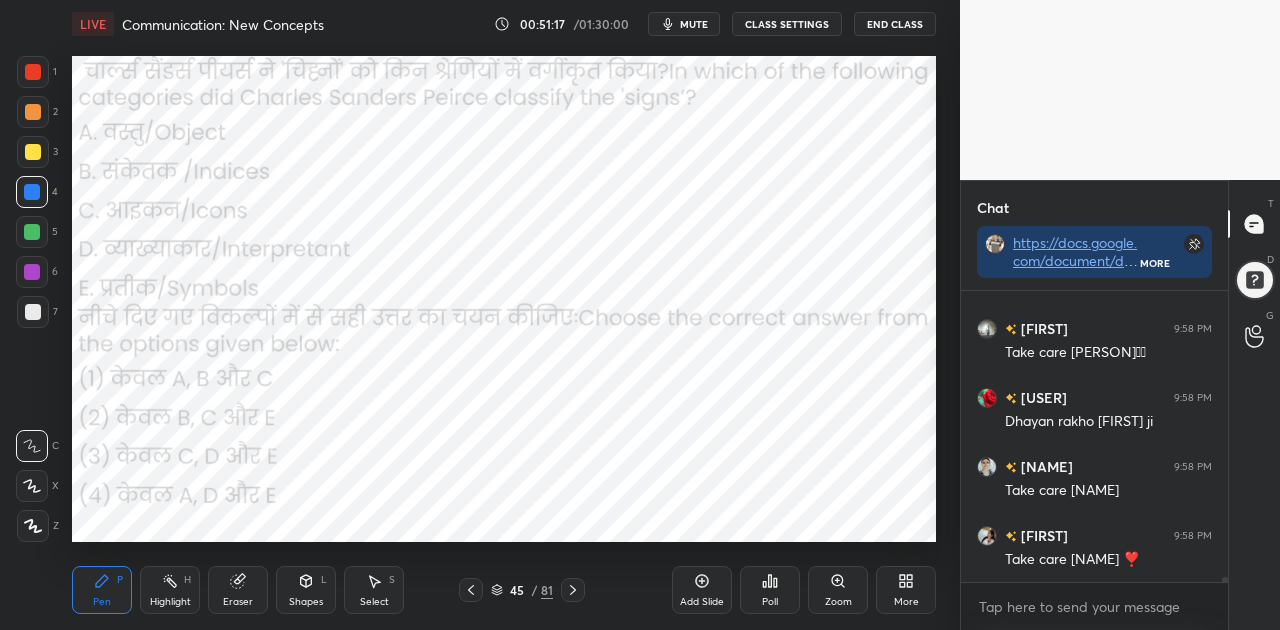 click 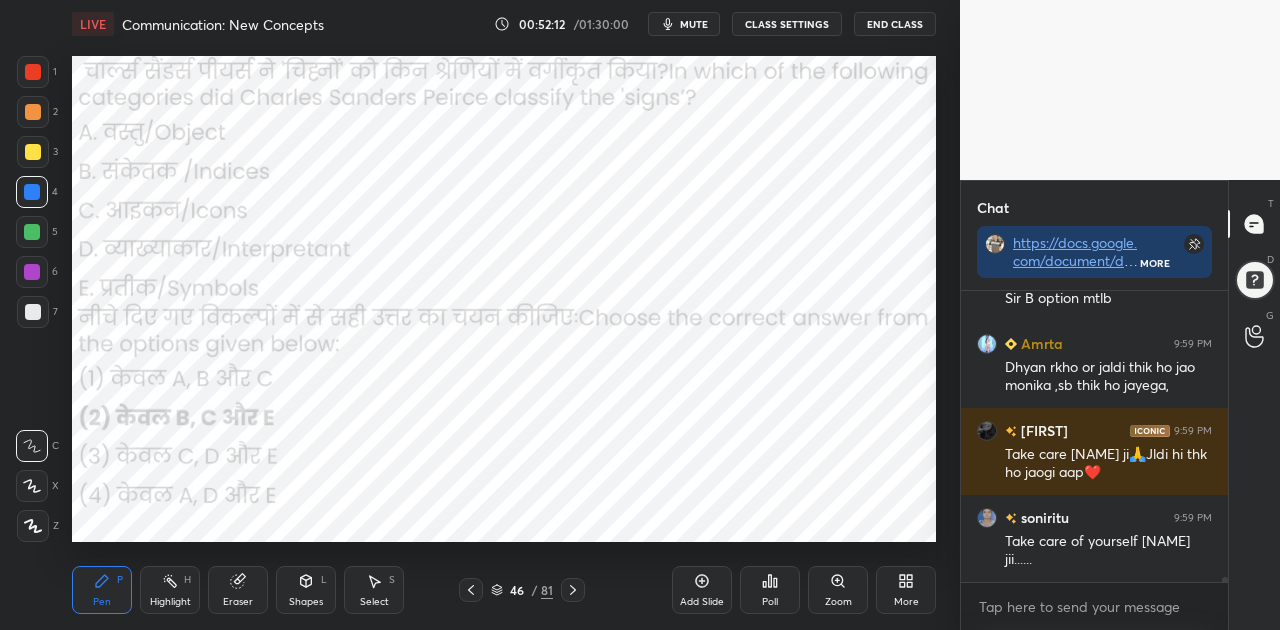 scroll, scrollTop: 17748, scrollLeft: 0, axis: vertical 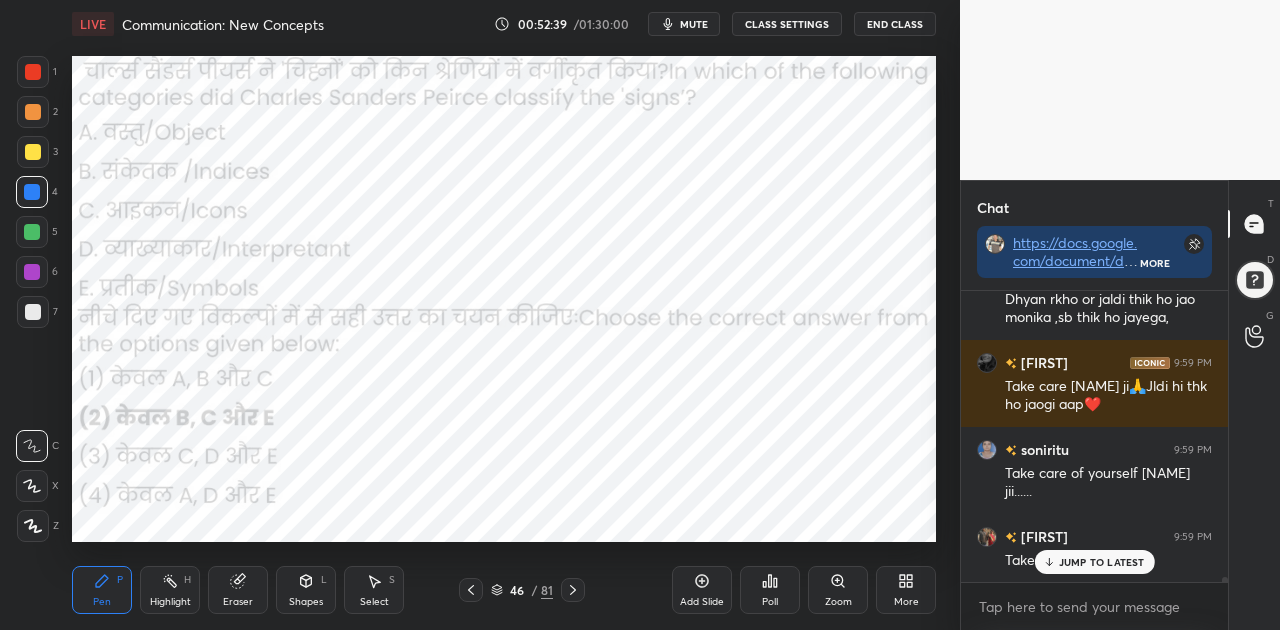 click on "JUMP TO LATEST" at bounding box center [1102, 562] 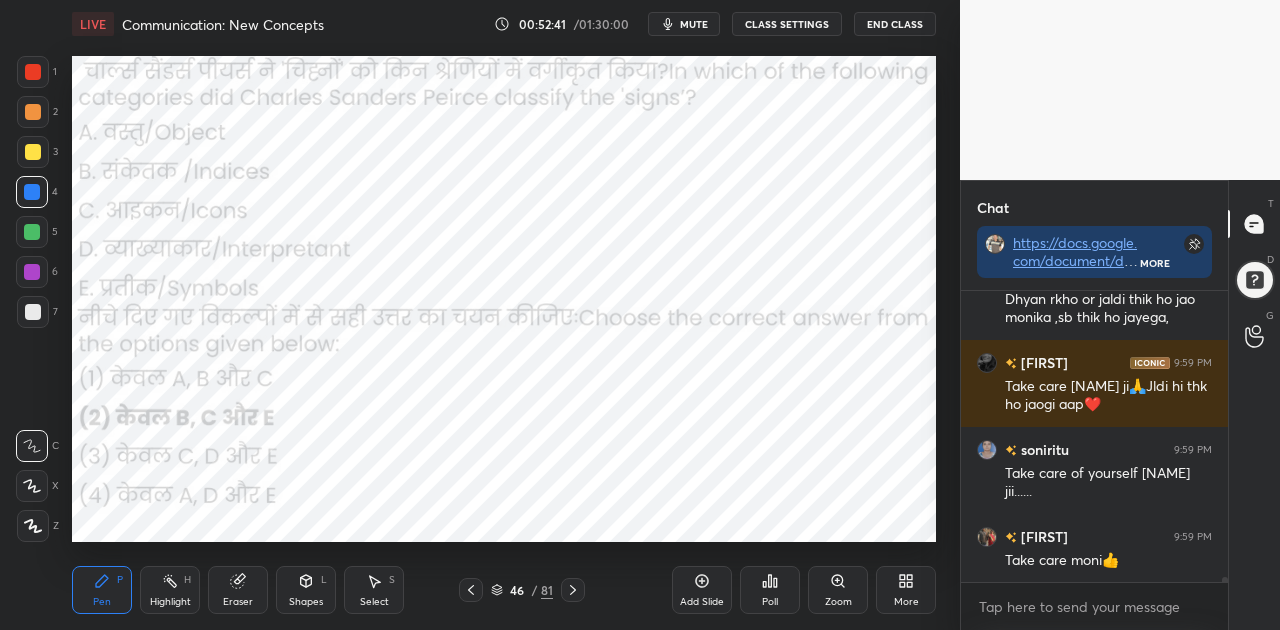click 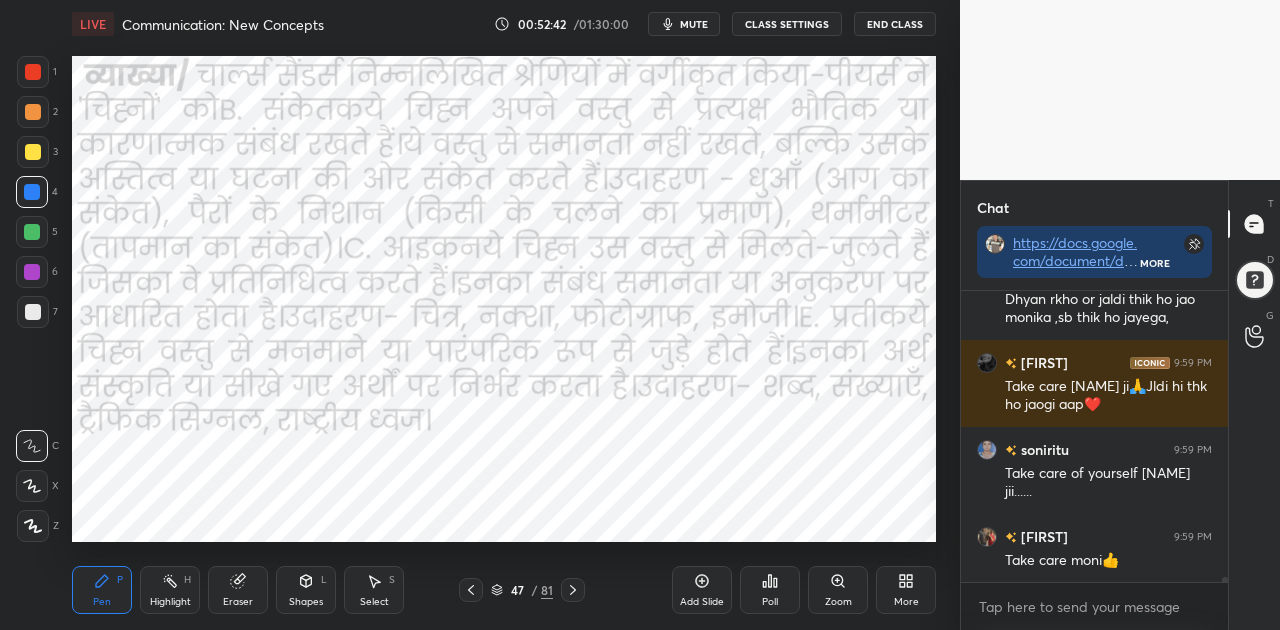 click 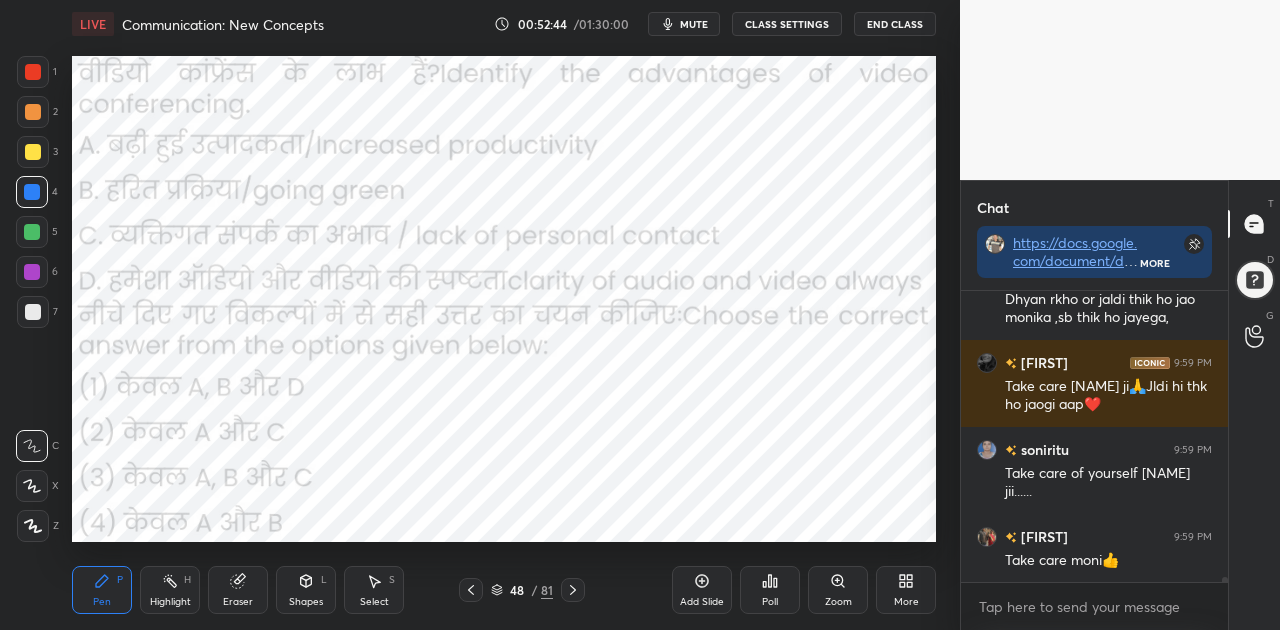 scroll, scrollTop: 17818, scrollLeft: 0, axis: vertical 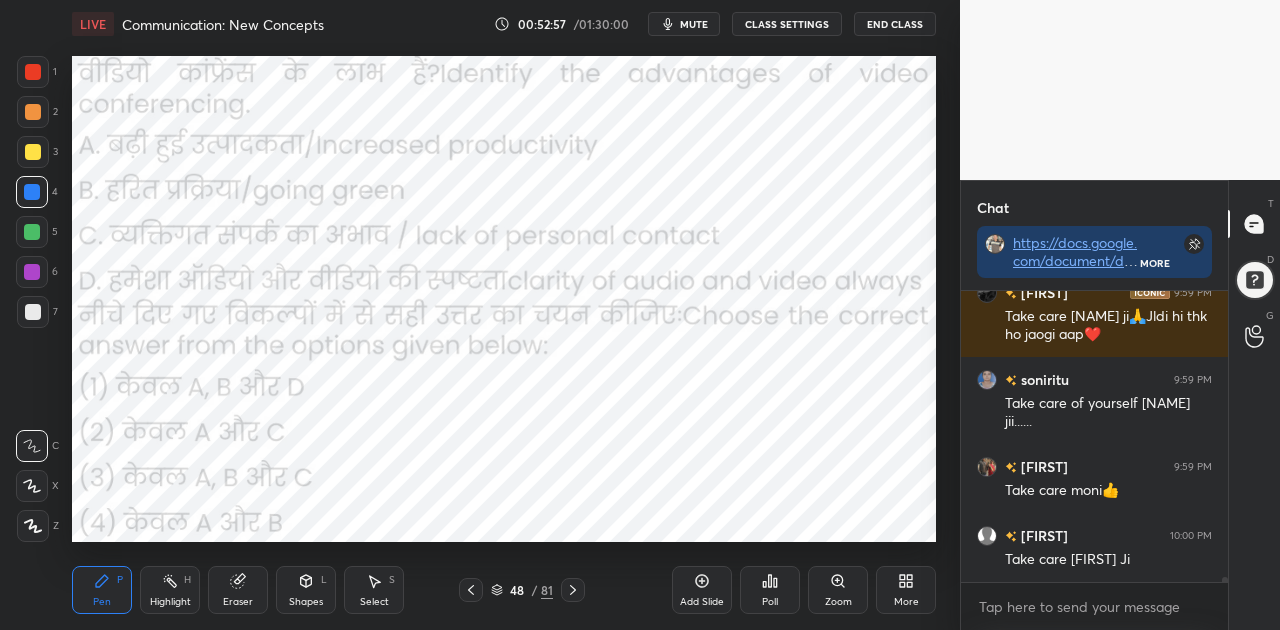 click on "mute" at bounding box center (694, 24) 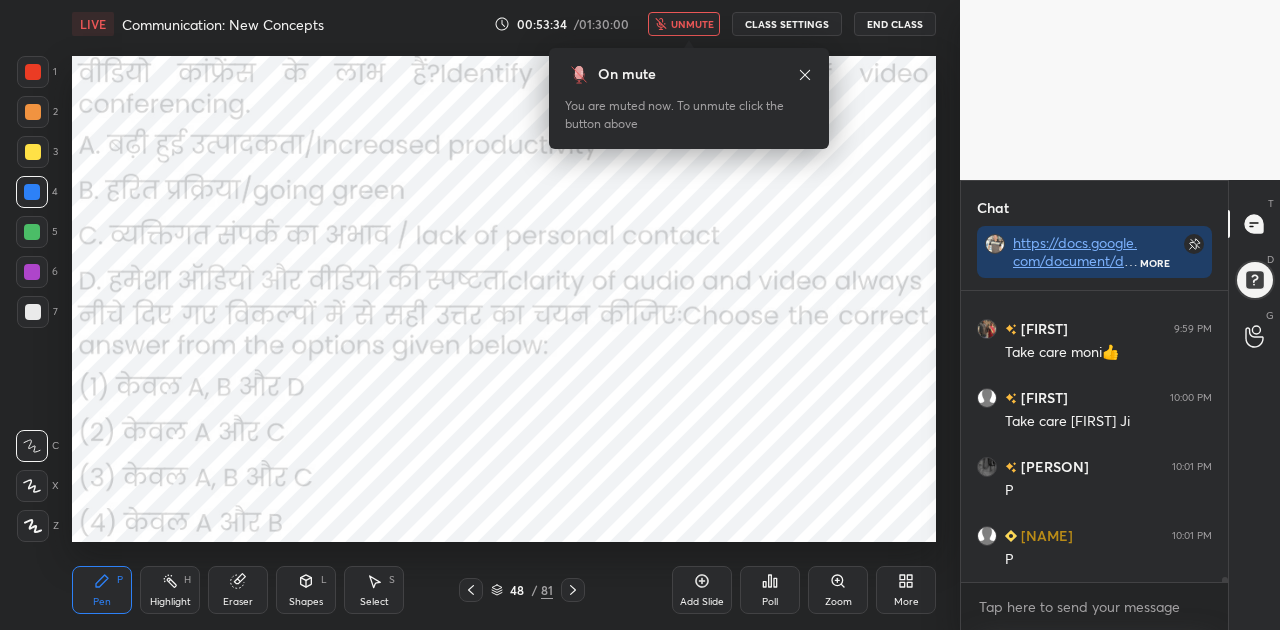 scroll, scrollTop: 18094, scrollLeft: 0, axis: vertical 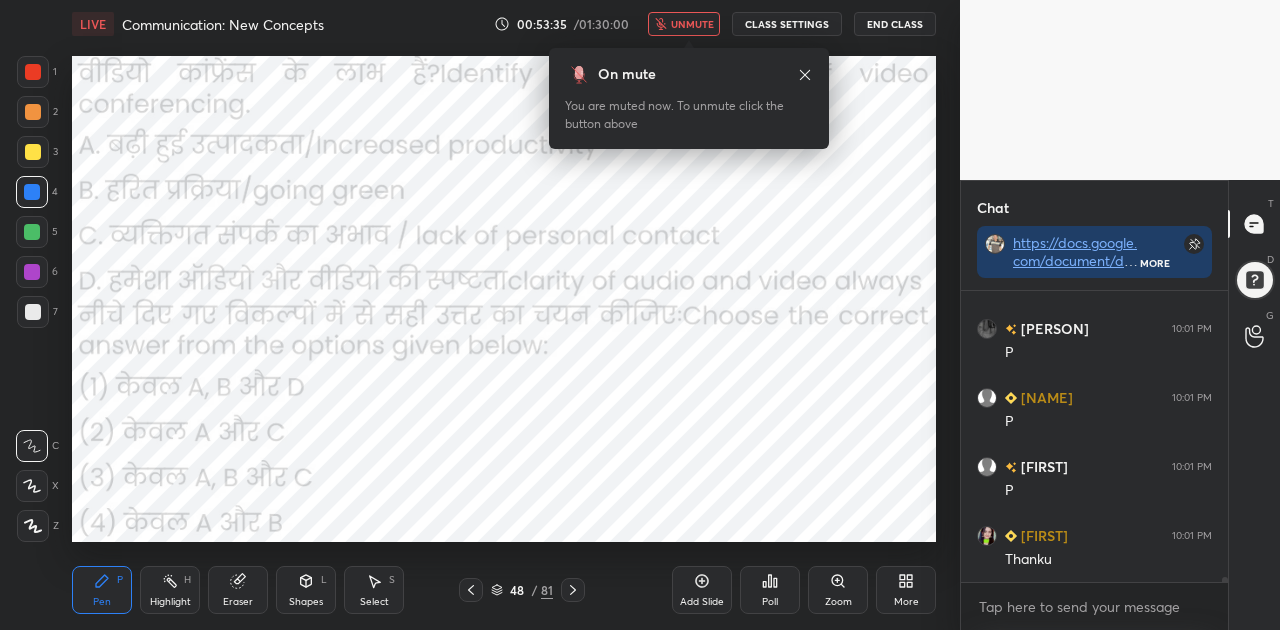 click on "Poll" at bounding box center (770, 590) 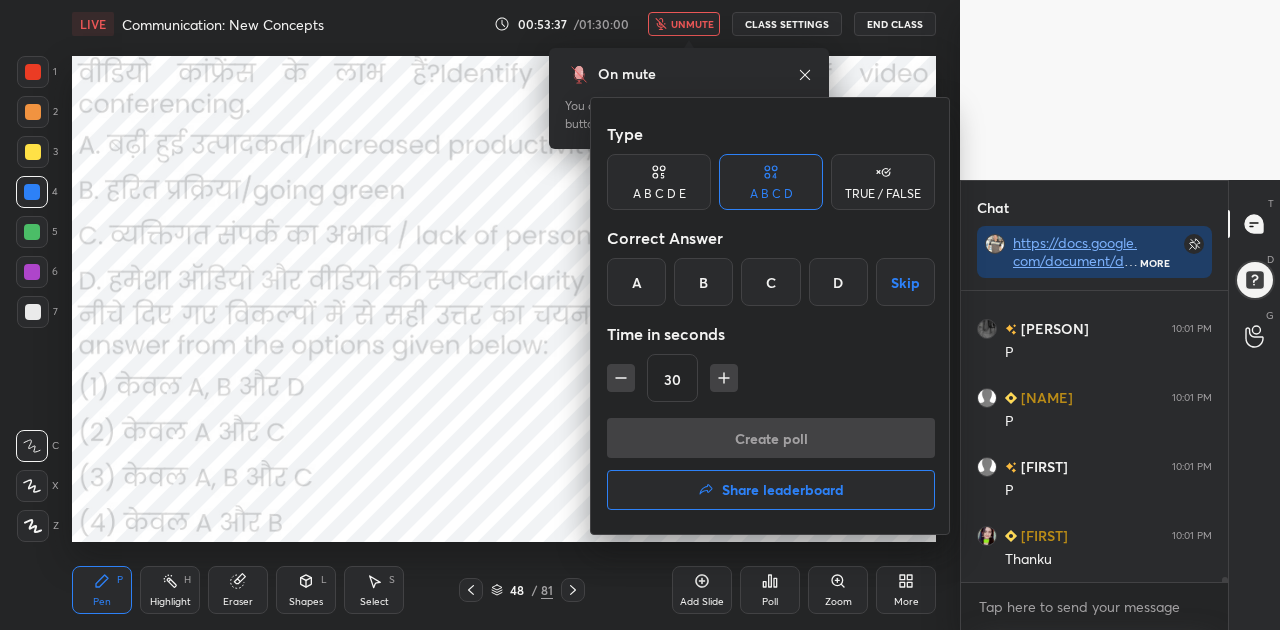 click on "D" at bounding box center [838, 282] 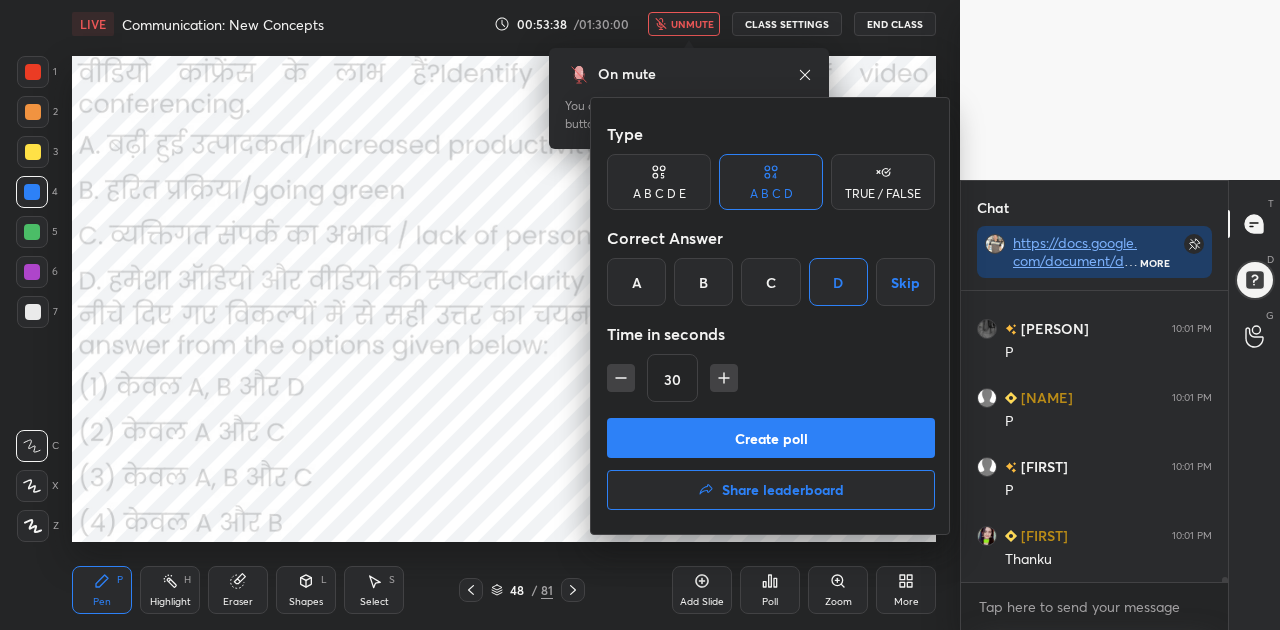 click on "Create poll" at bounding box center (771, 438) 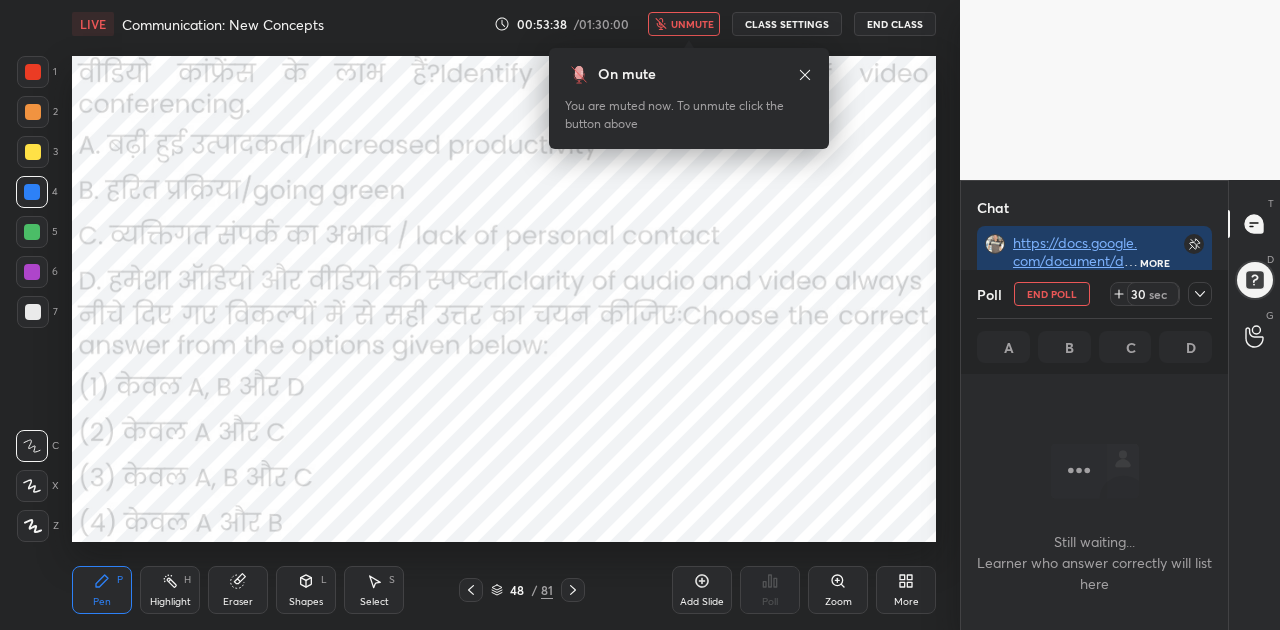 scroll, scrollTop: 187, scrollLeft: 261, axis: both 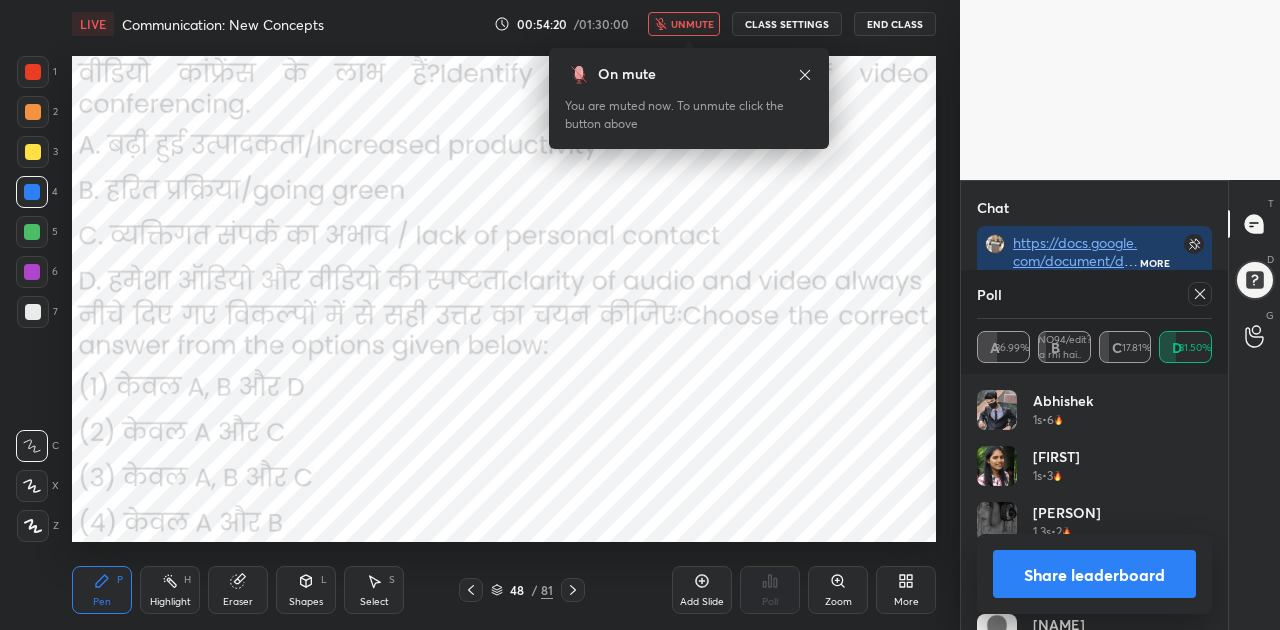 click on "Share leaderboard" at bounding box center [1094, 574] 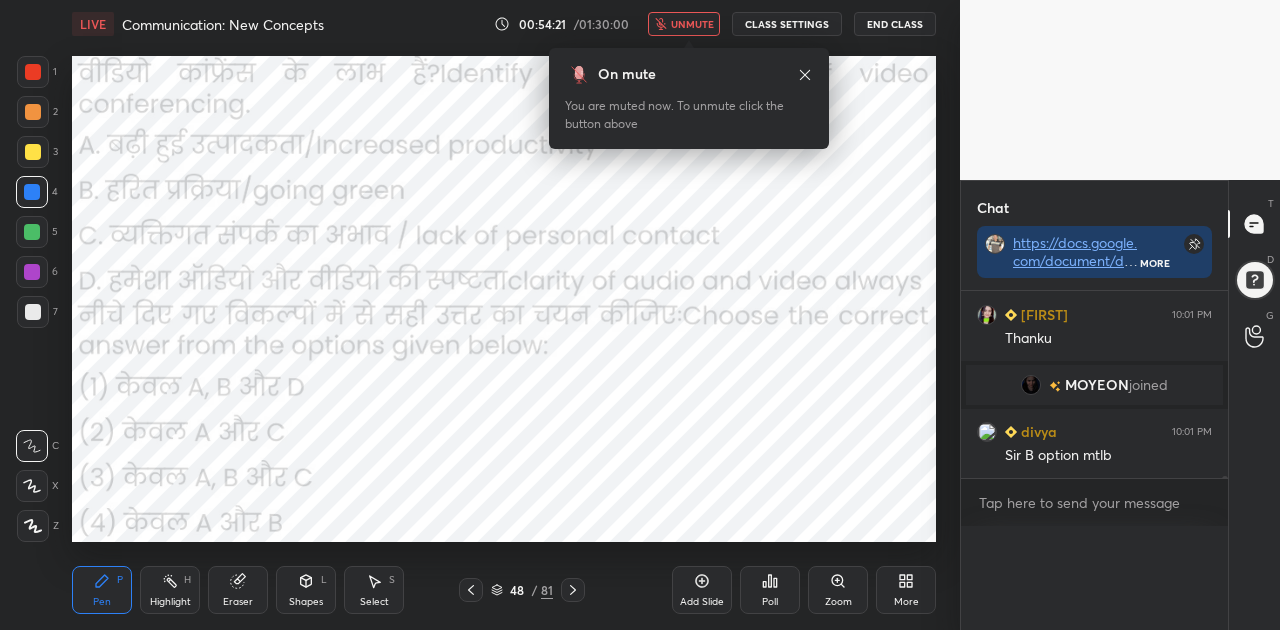 scroll, scrollTop: 0, scrollLeft: 0, axis: both 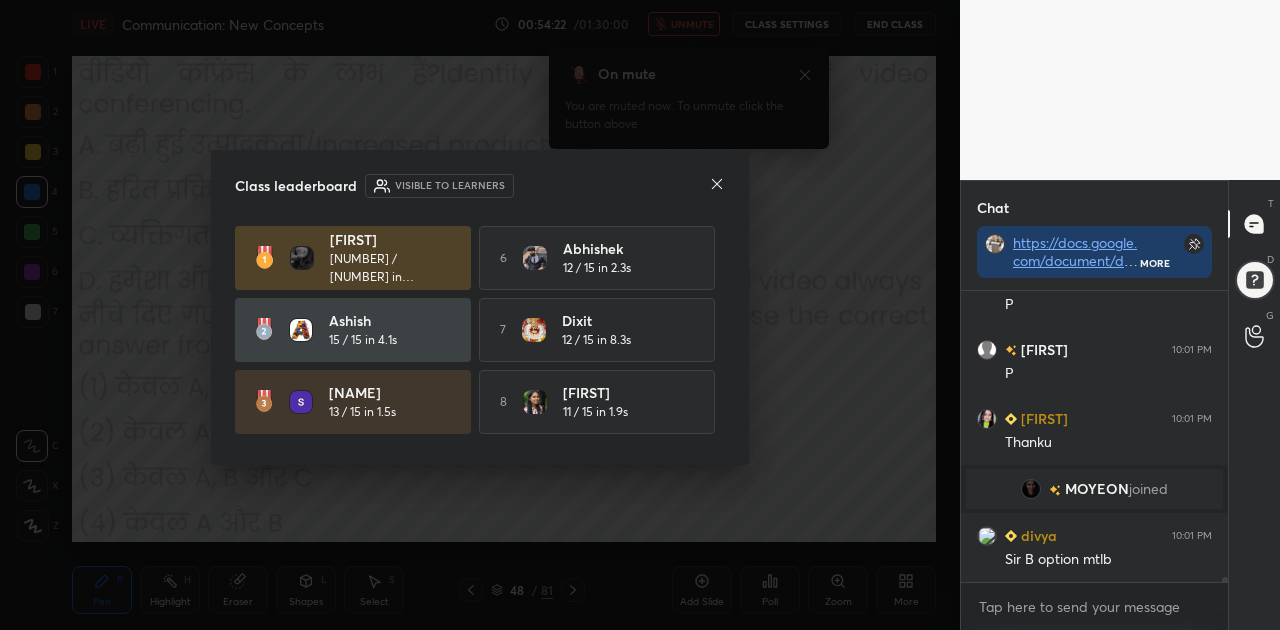 click 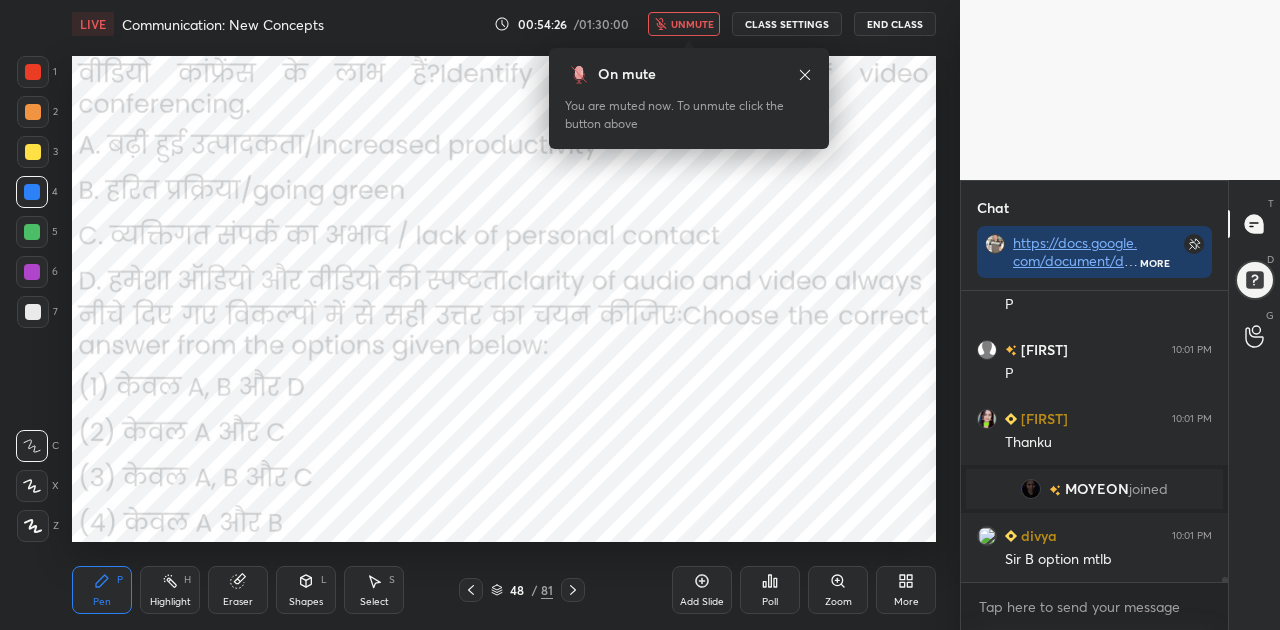 click on "unmute" at bounding box center (692, 24) 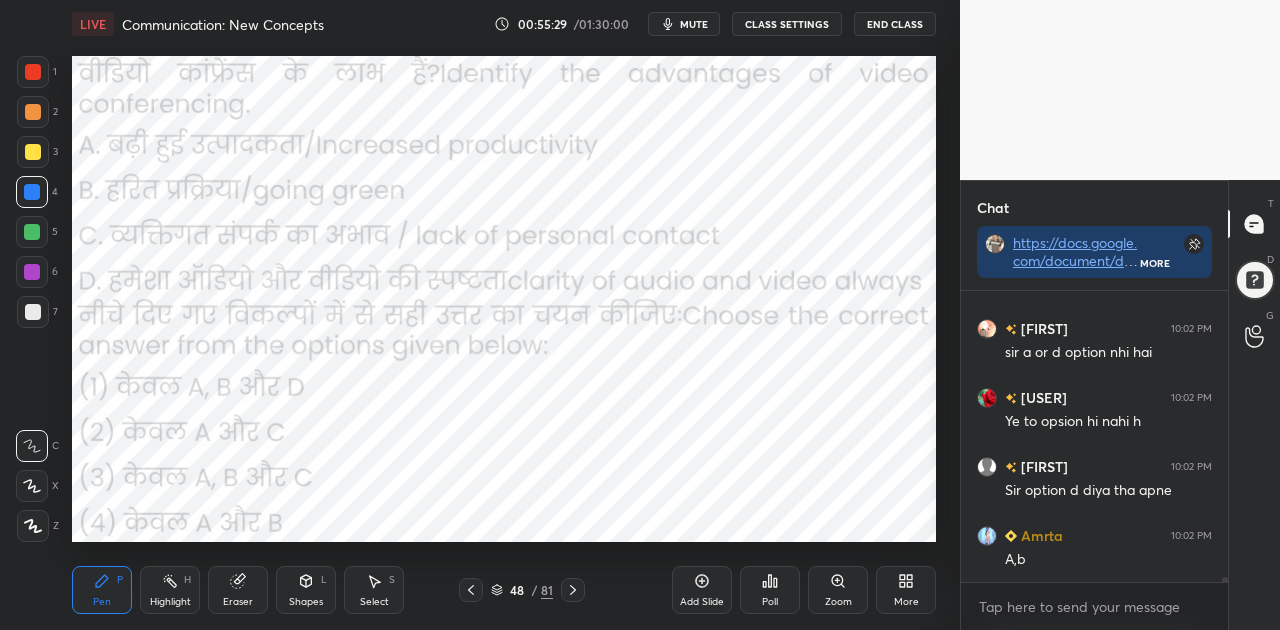 scroll, scrollTop: 18242, scrollLeft: 0, axis: vertical 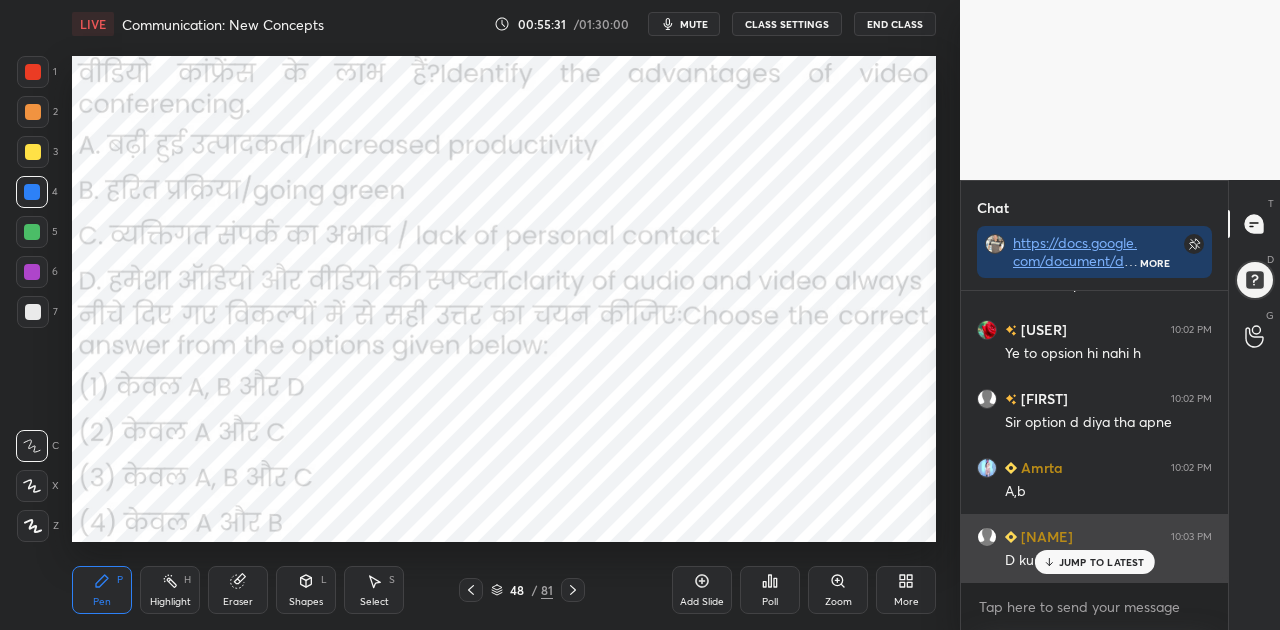 click on "JUMP TO LATEST" at bounding box center (1102, 562) 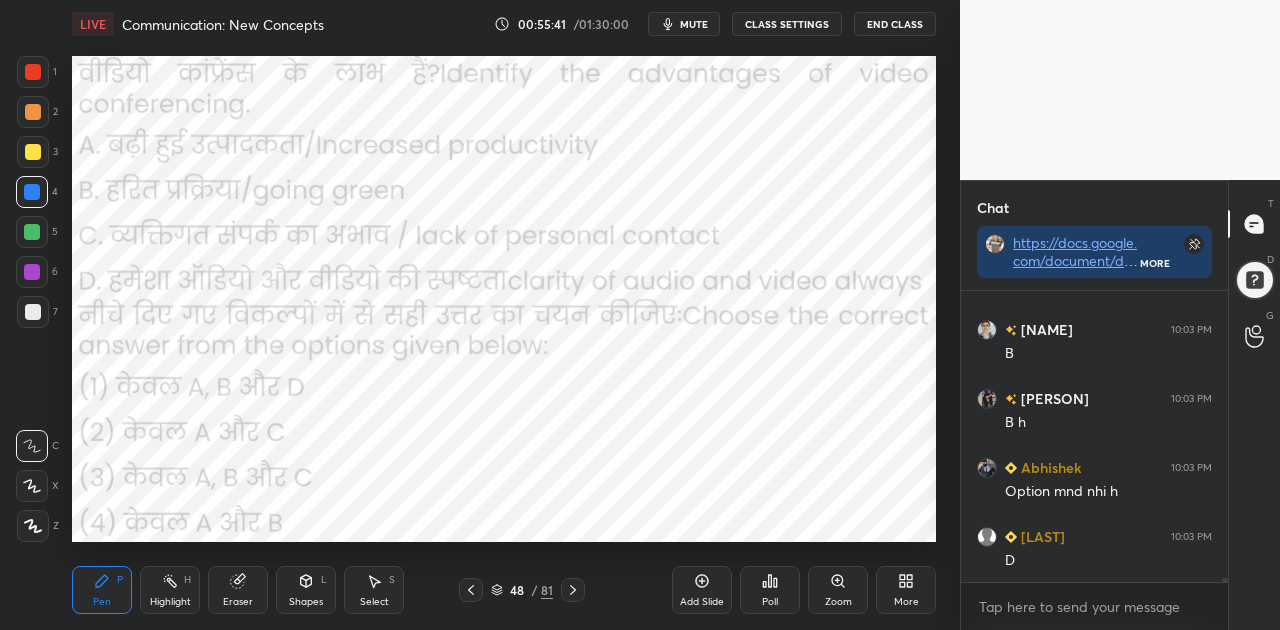 scroll, scrollTop: 18588, scrollLeft: 0, axis: vertical 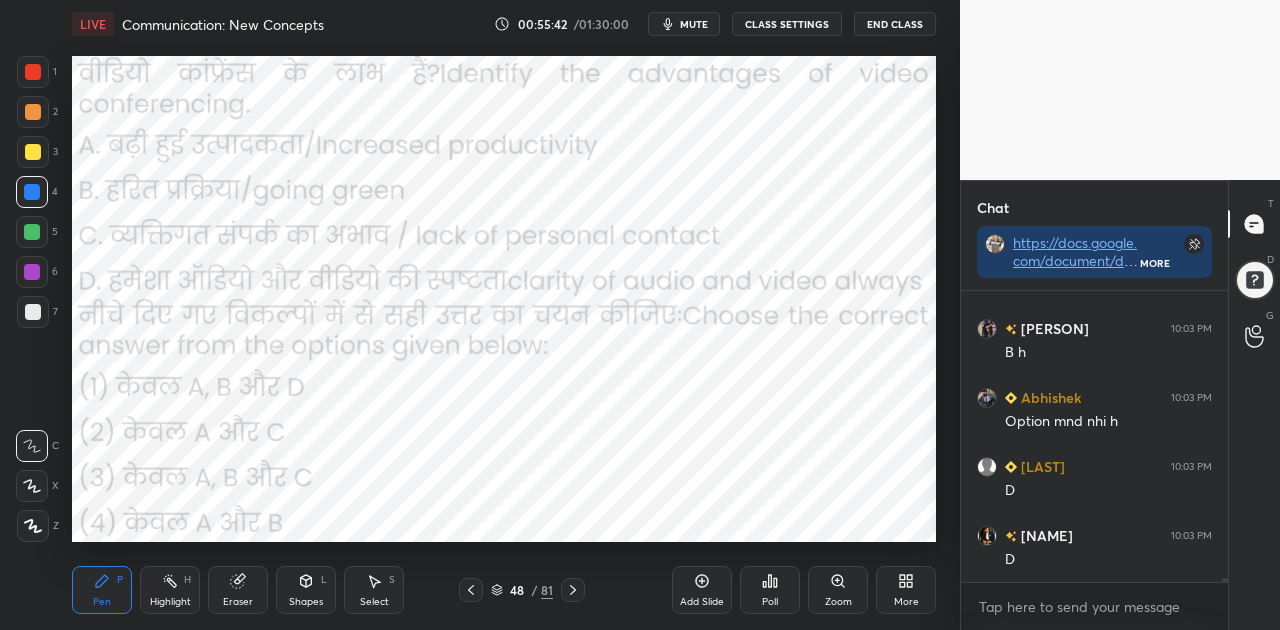 click 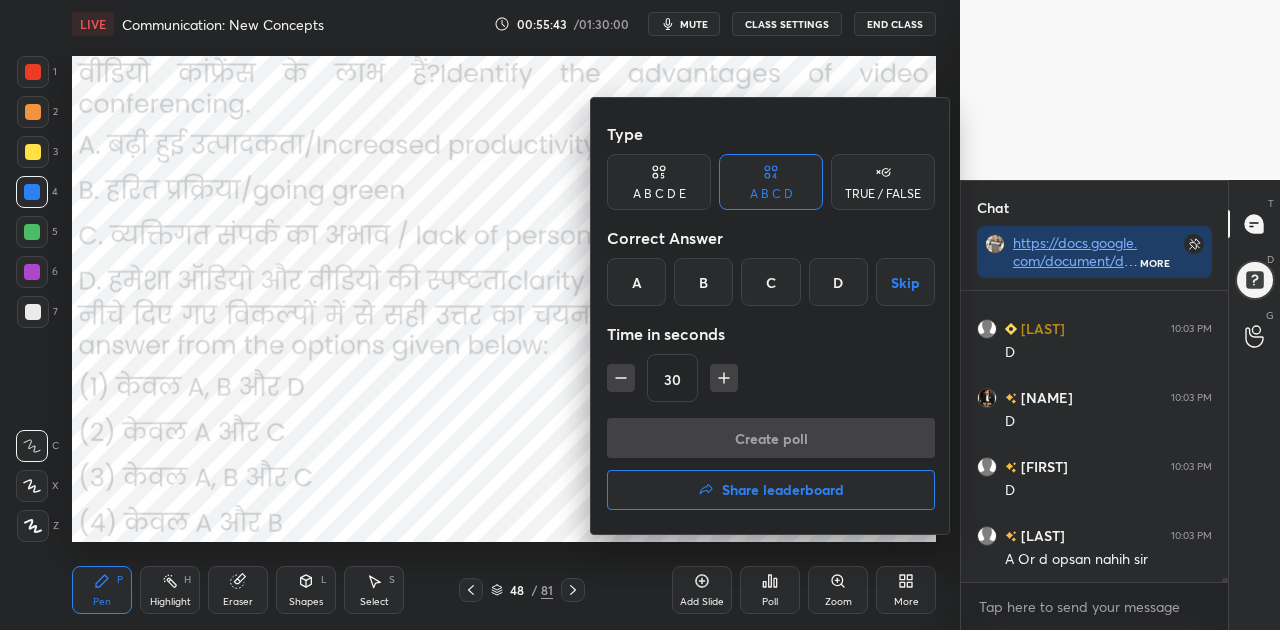 click on "D" at bounding box center [838, 282] 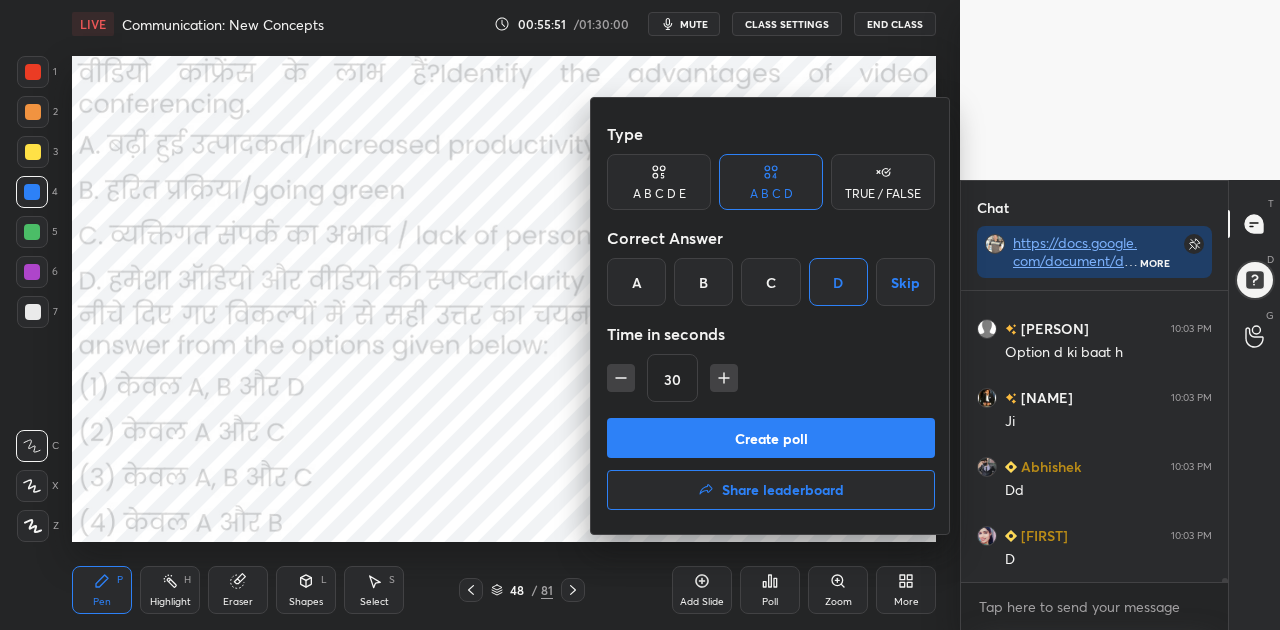 scroll, scrollTop: 19226, scrollLeft: 0, axis: vertical 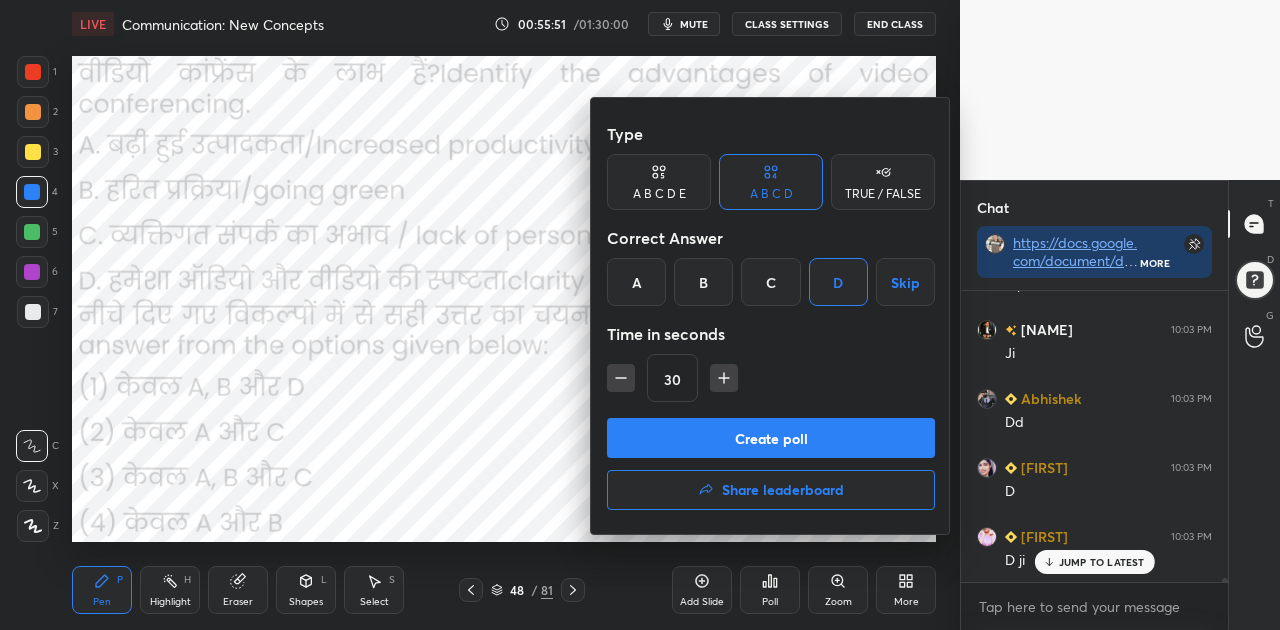 click at bounding box center [640, 315] 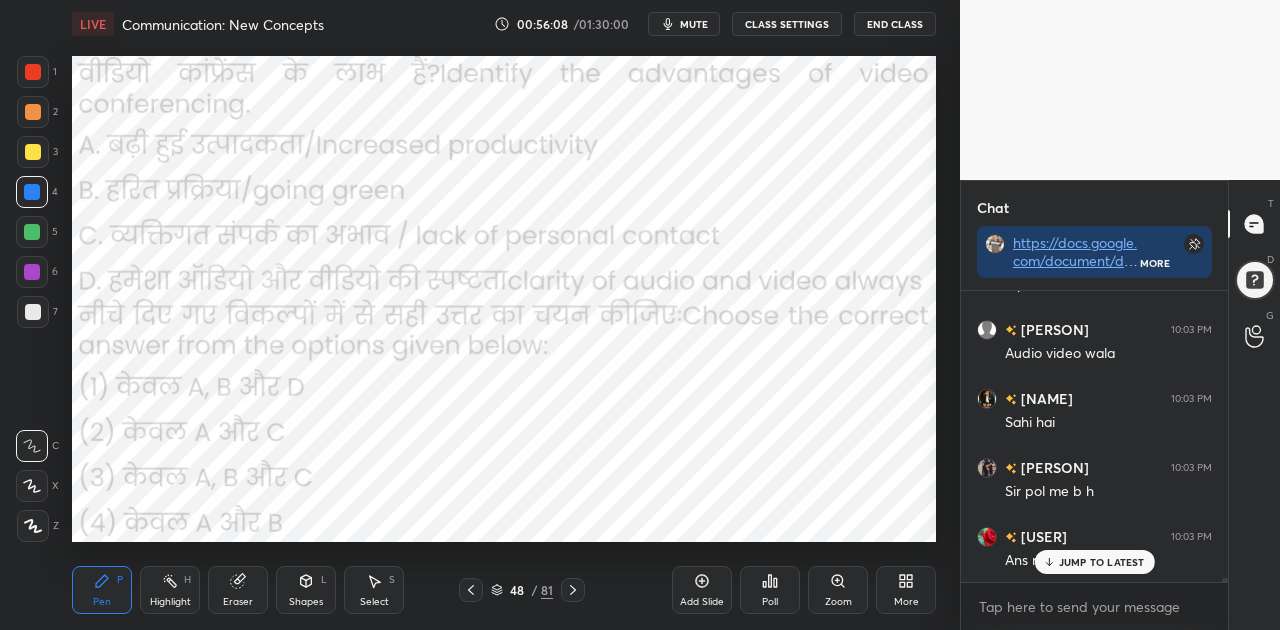 scroll, scrollTop: 20124, scrollLeft: 0, axis: vertical 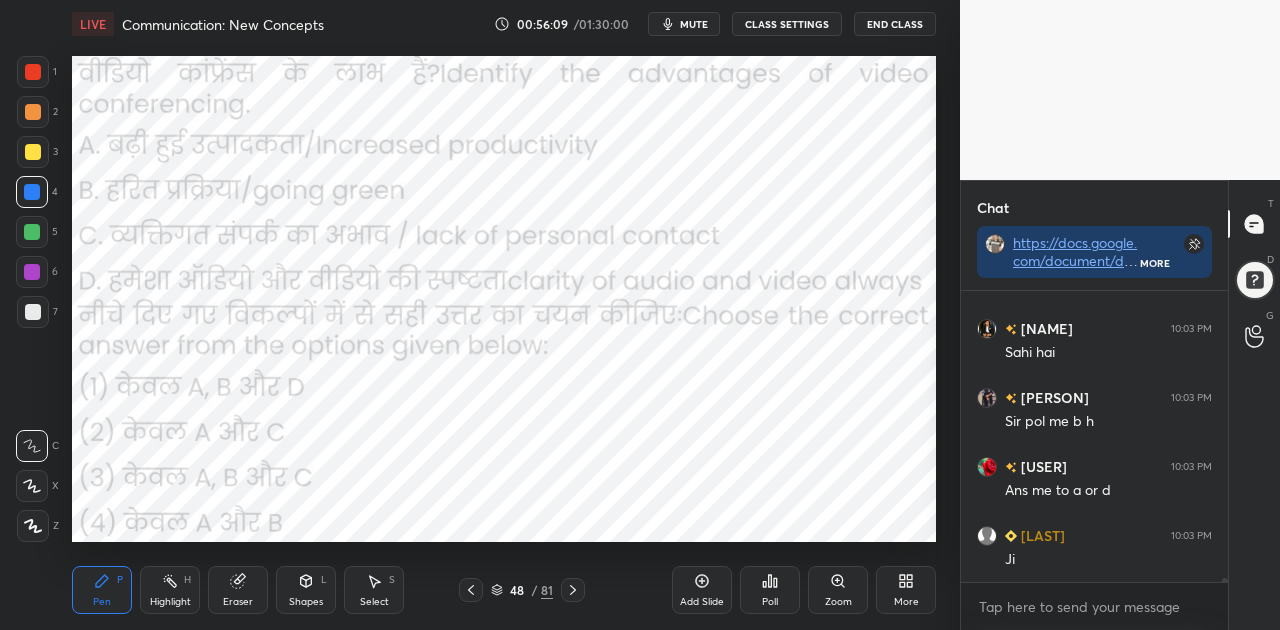 click 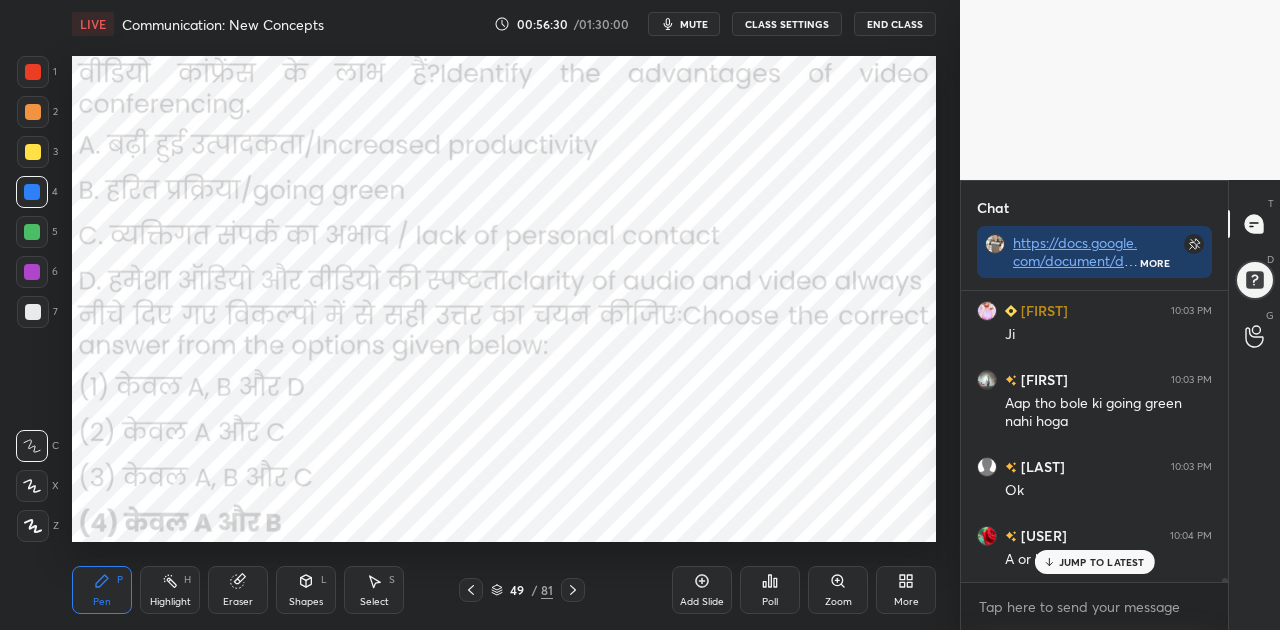 scroll, scrollTop: 20762, scrollLeft: 0, axis: vertical 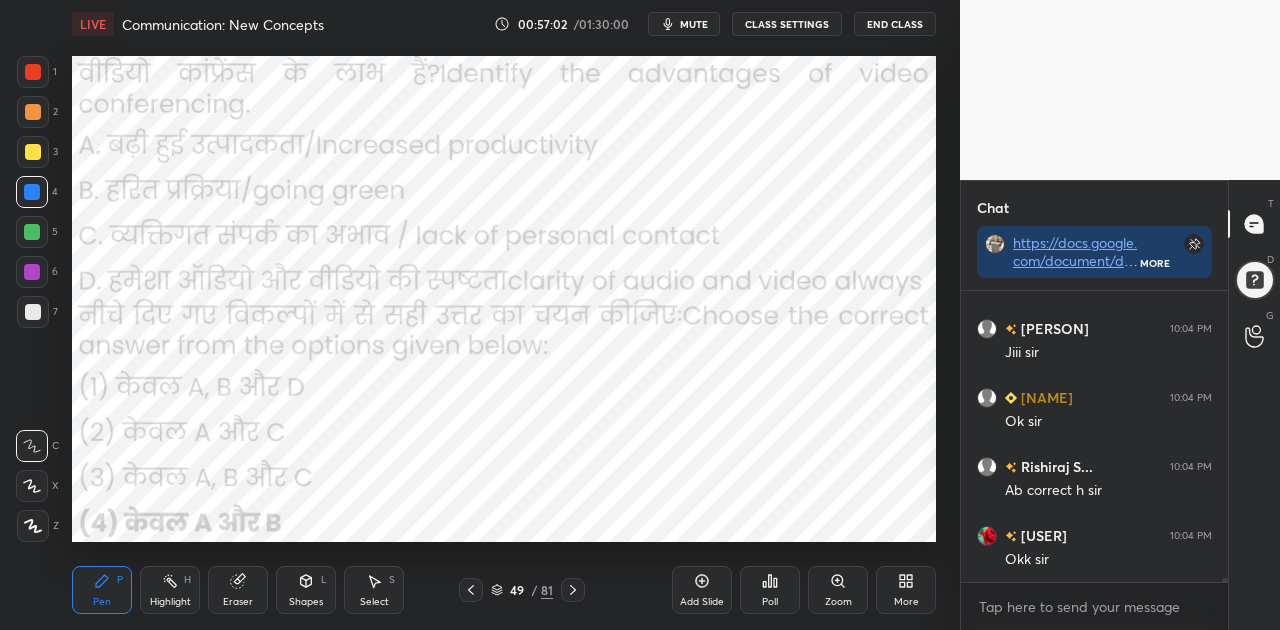 click 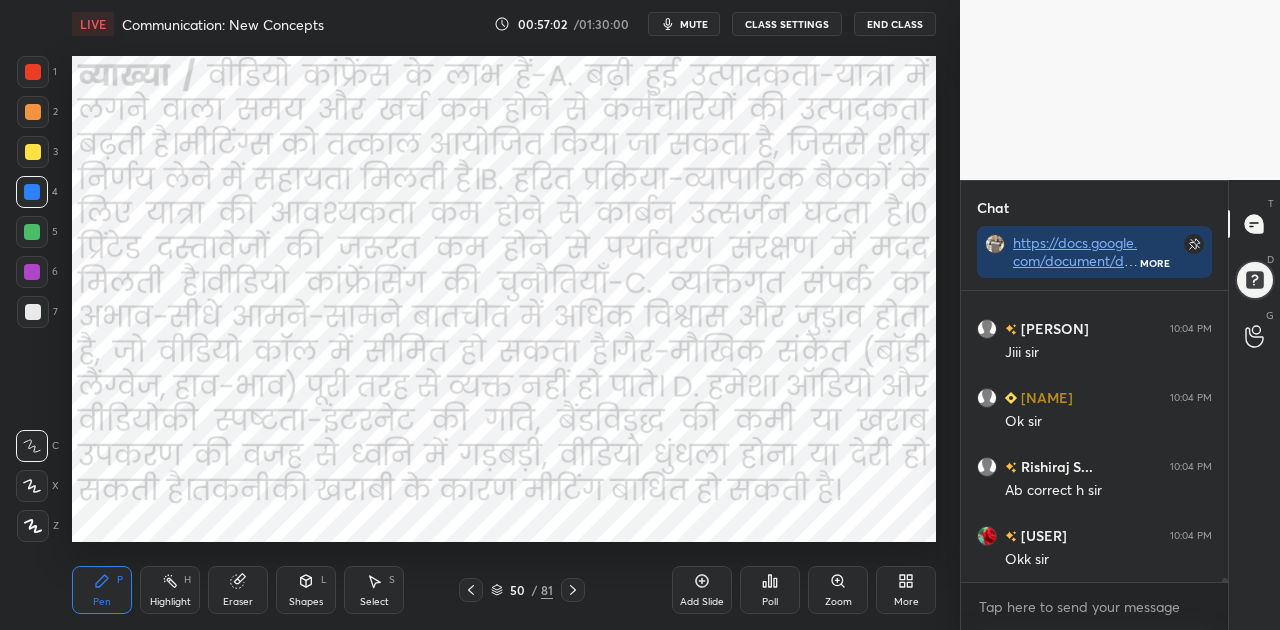 click 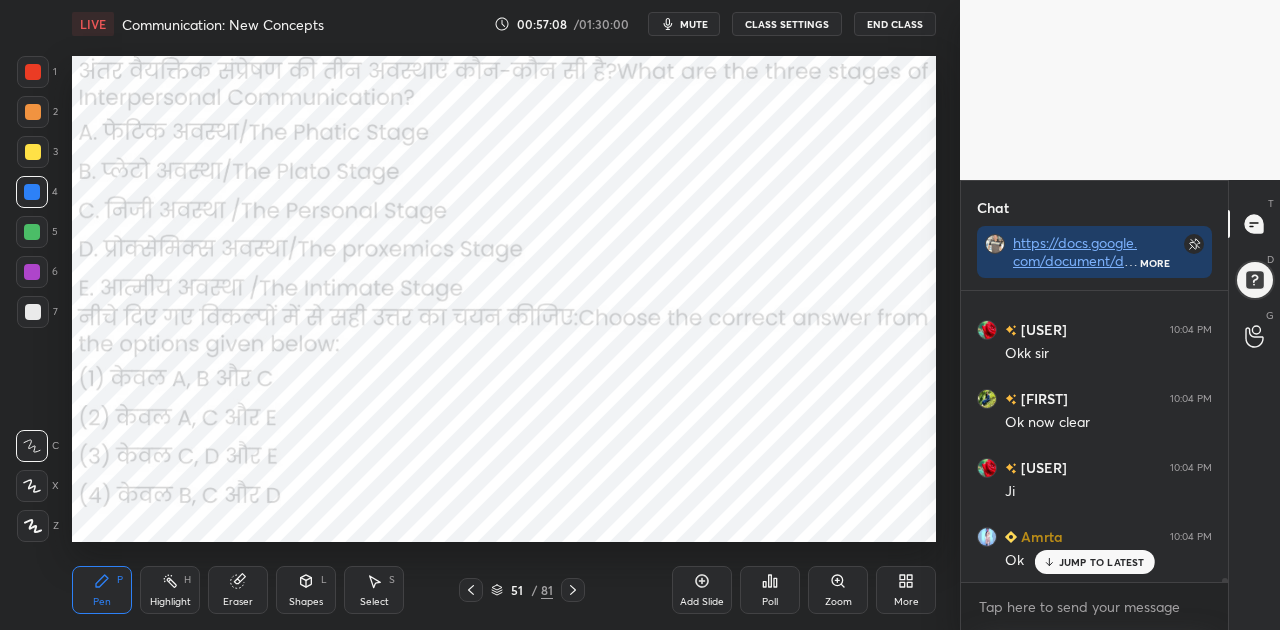 scroll, scrollTop: 21522, scrollLeft: 0, axis: vertical 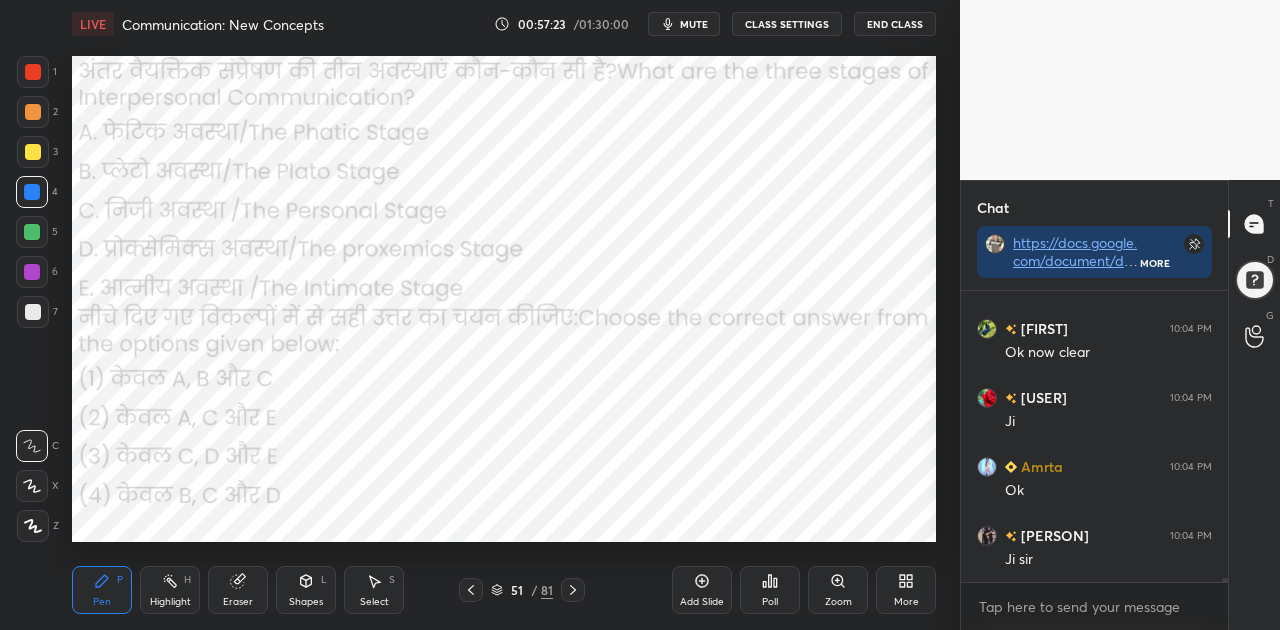 click on "mute" at bounding box center (694, 24) 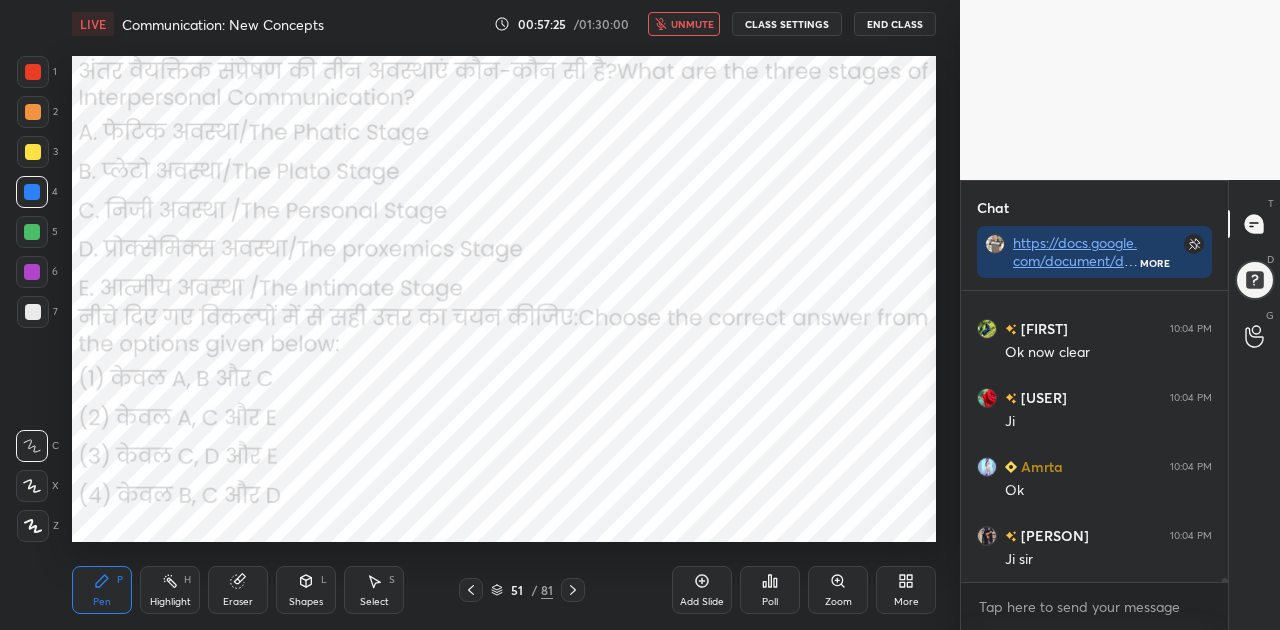 click 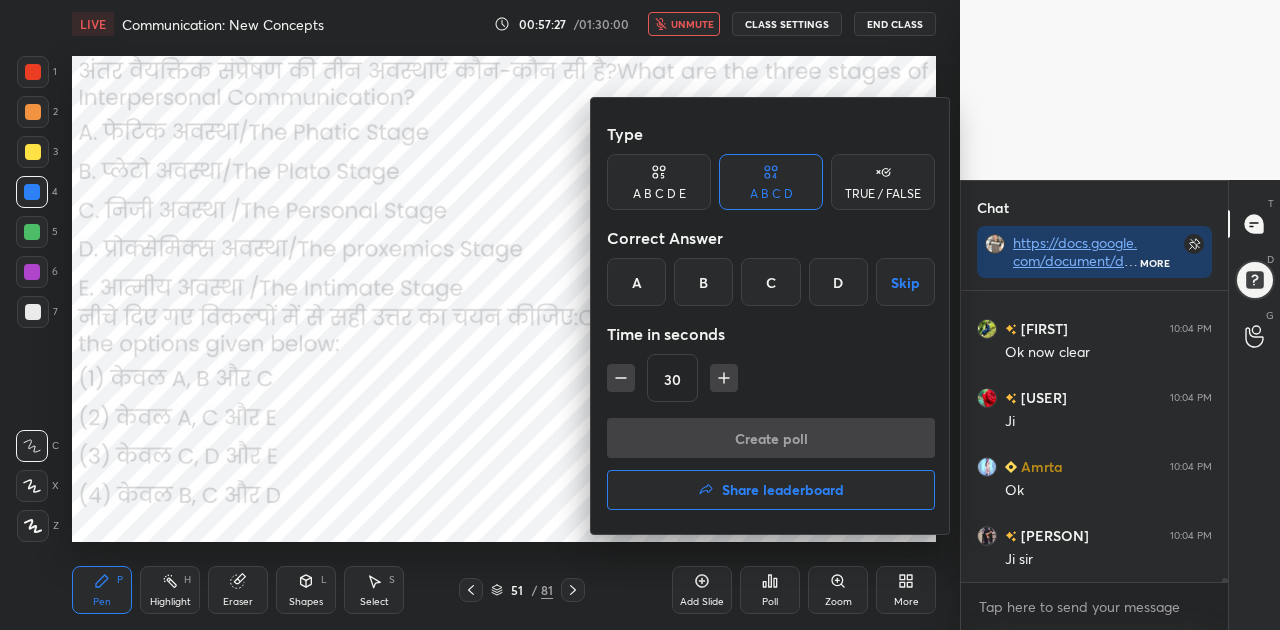 click on "B" at bounding box center (703, 282) 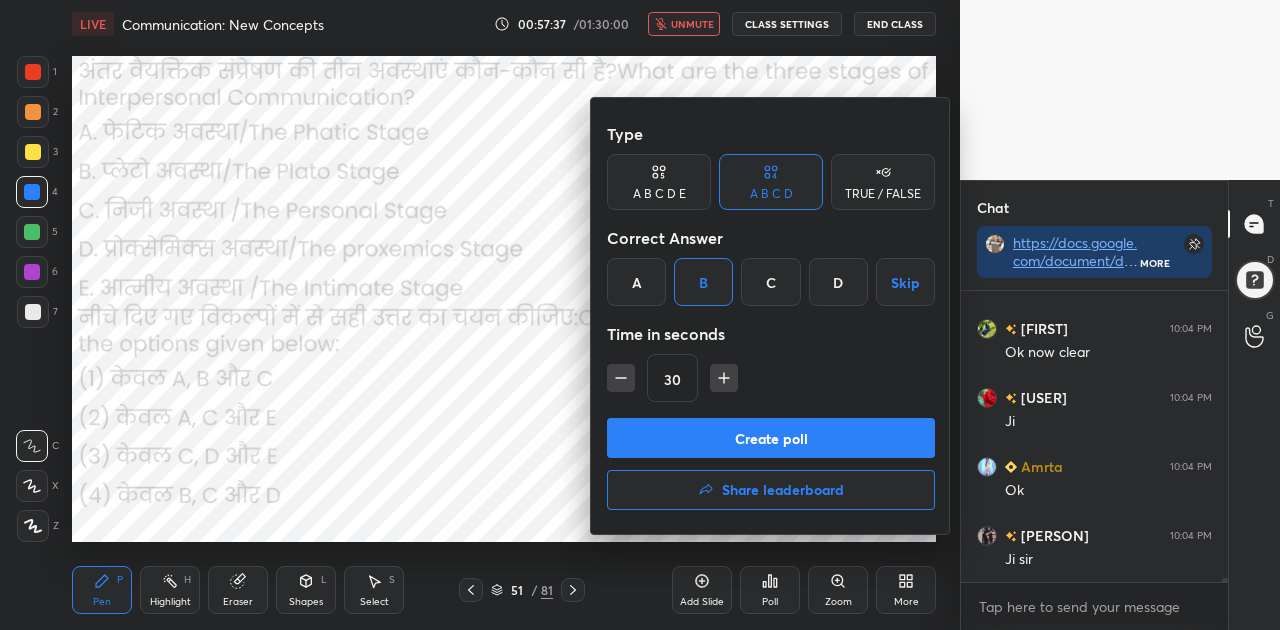 click on "A B C D" at bounding box center (771, 182) 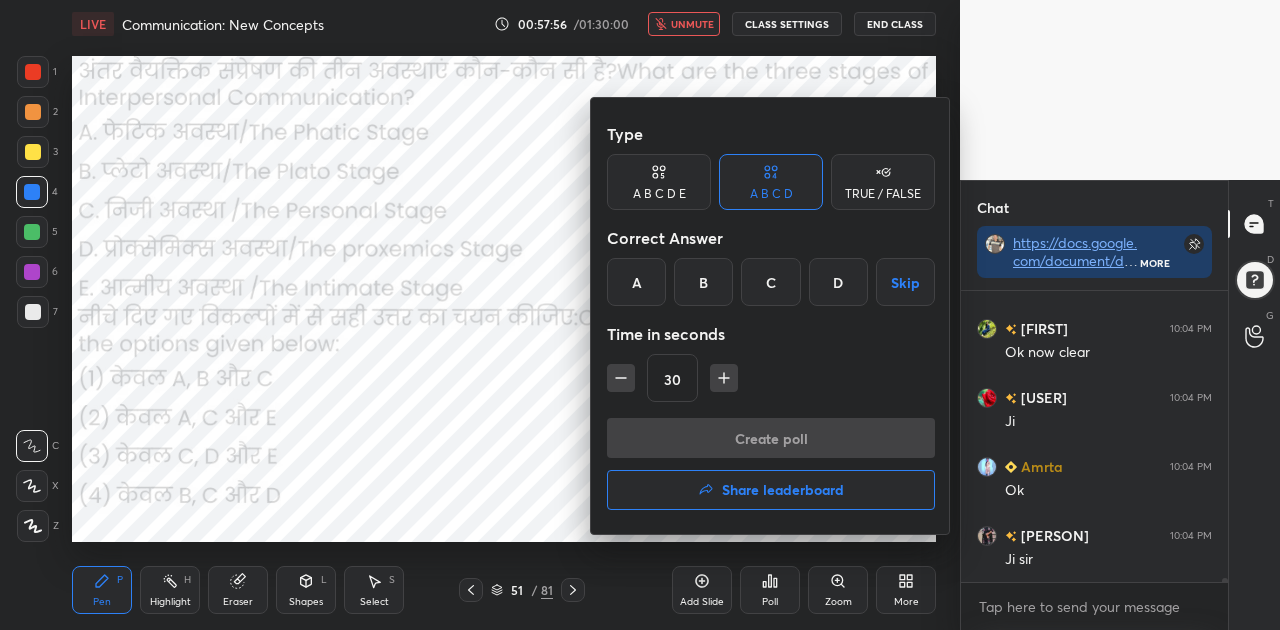 click on "B" at bounding box center (703, 282) 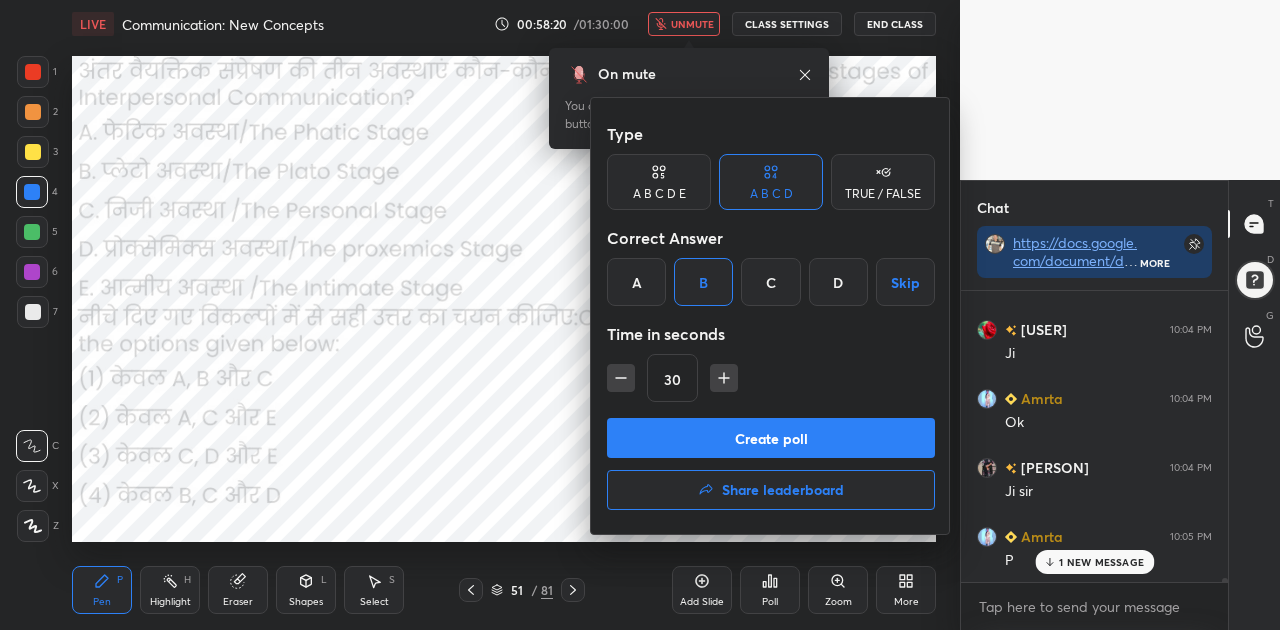 scroll, scrollTop: 21660, scrollLeft: 0, axis: vertical 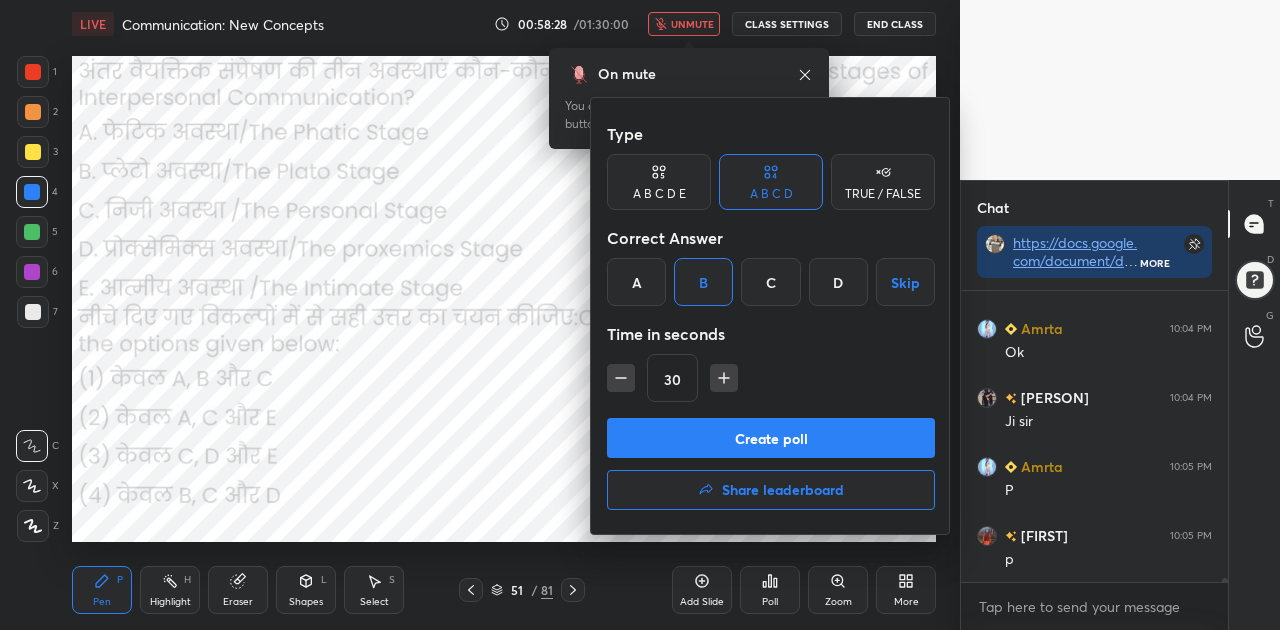 click on "Create poll" at bounding box center (771, 438) 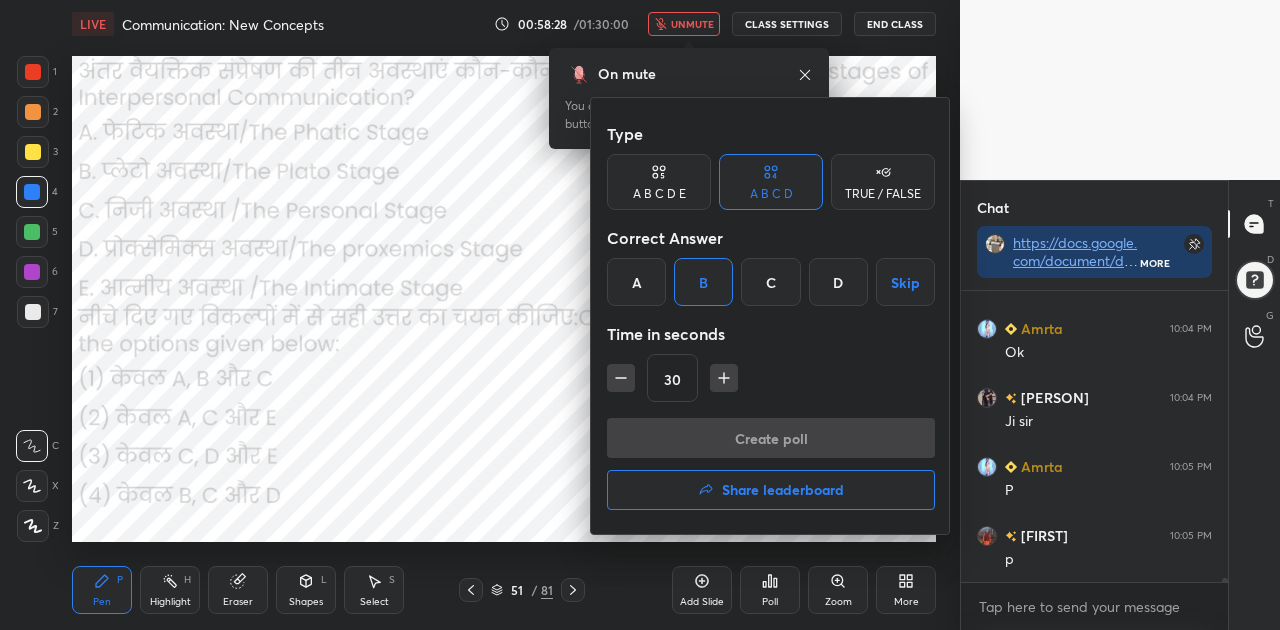 scroll, scrollTop: 252, scrollLeft: 261, axis: both 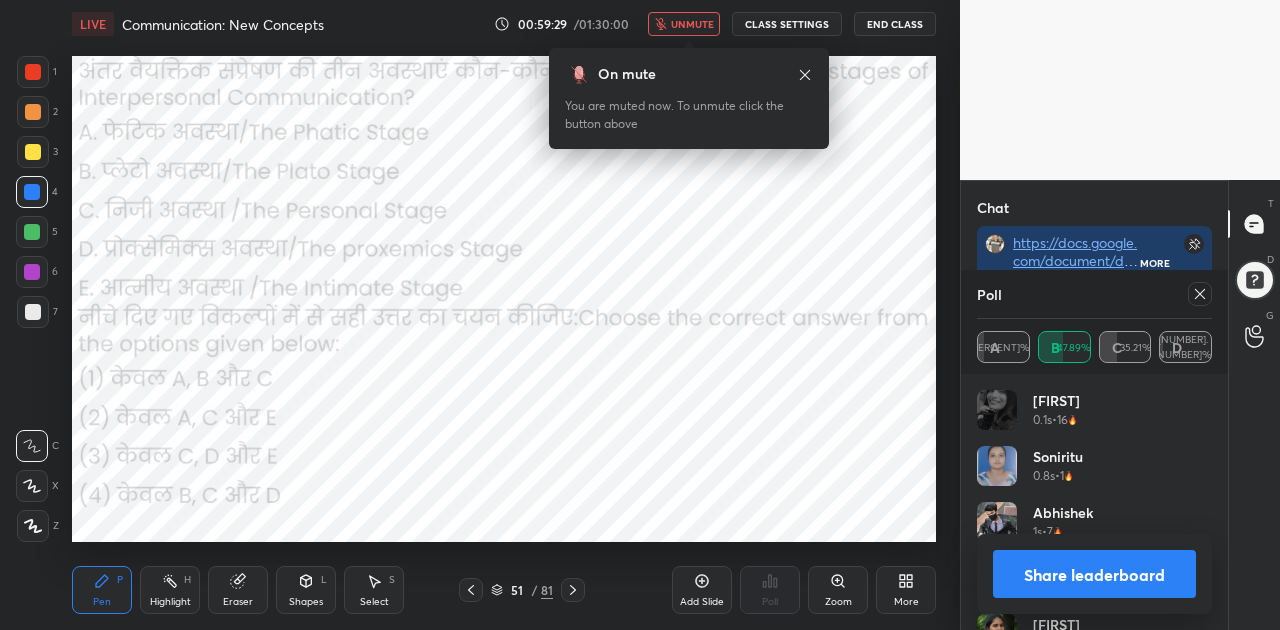 click on "Share leaderboard" at bounding box center (1094, 574) 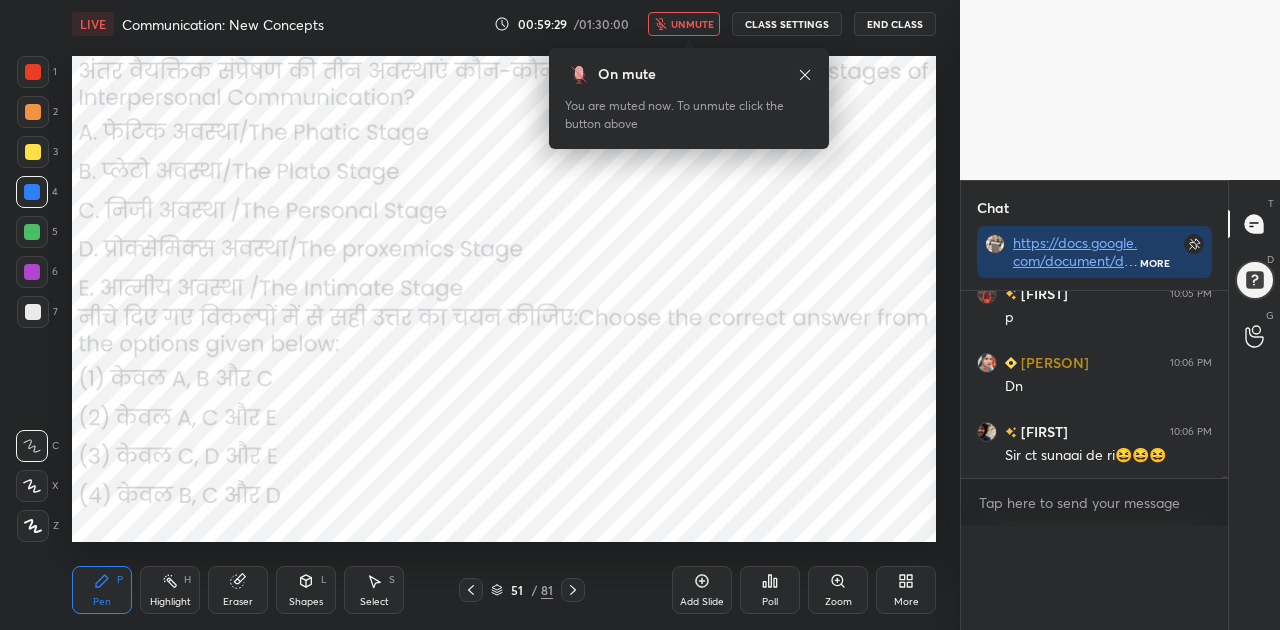 scroll, scrollTop: 0, scrollLeft: 0, axis: both 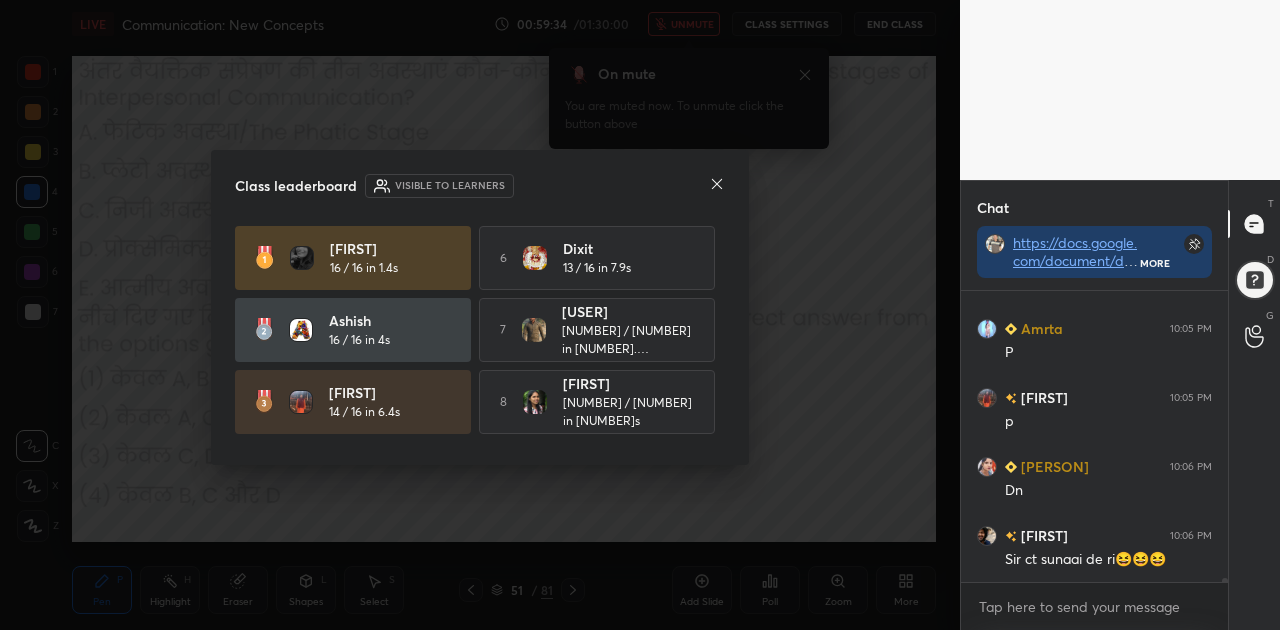 click 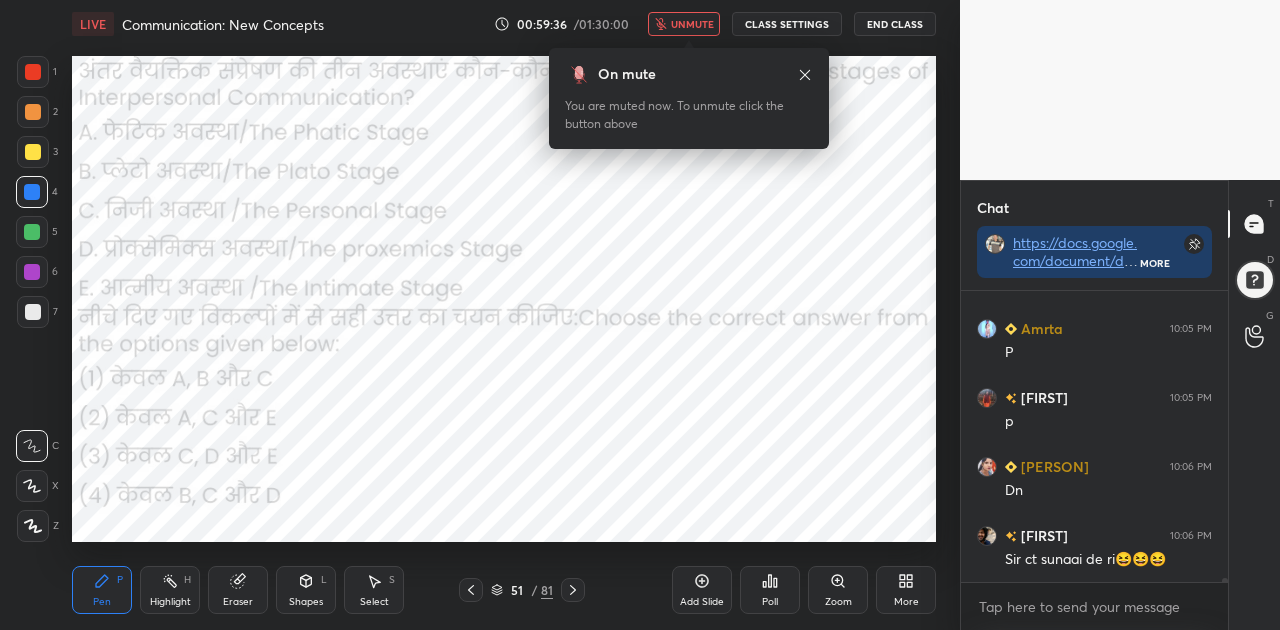click on "unmute" at bounding box center (692, 24) 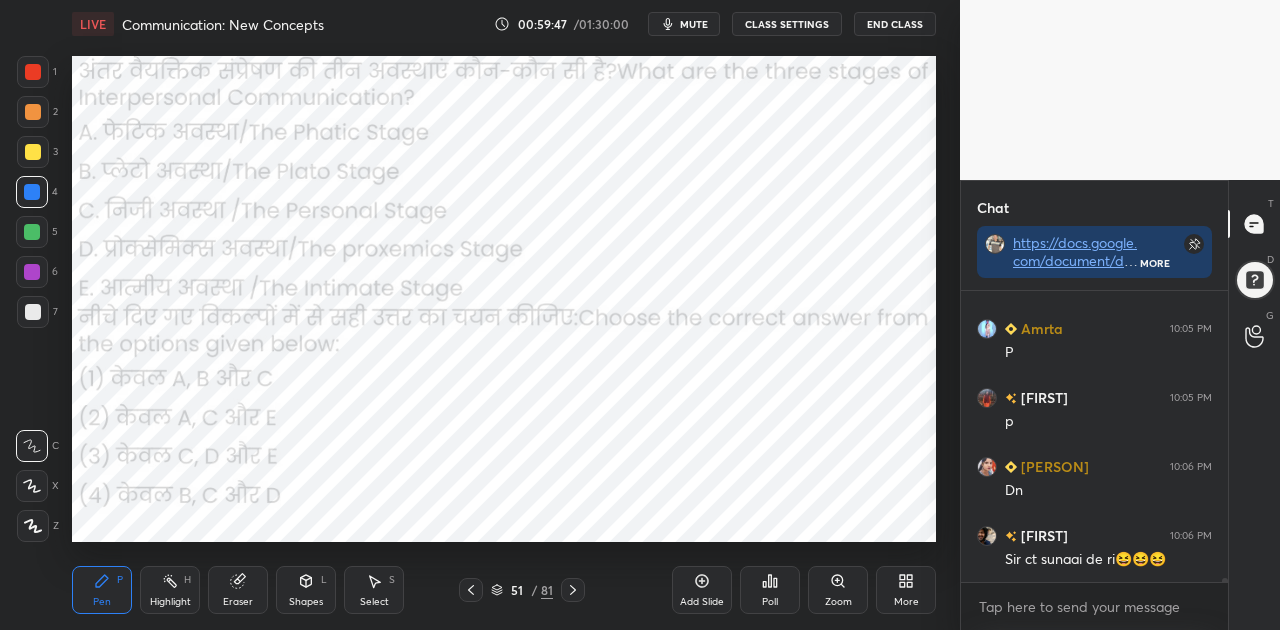 scroll, scrollTop: 21866, scrollLeft: 0, axis: vertical 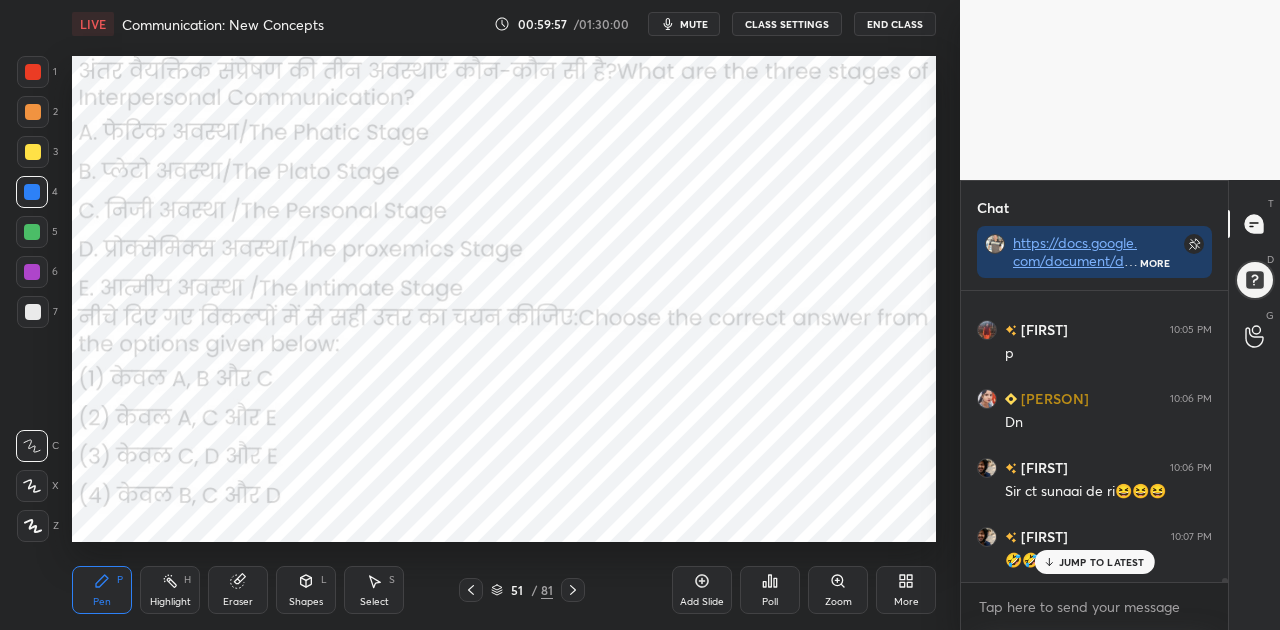 click 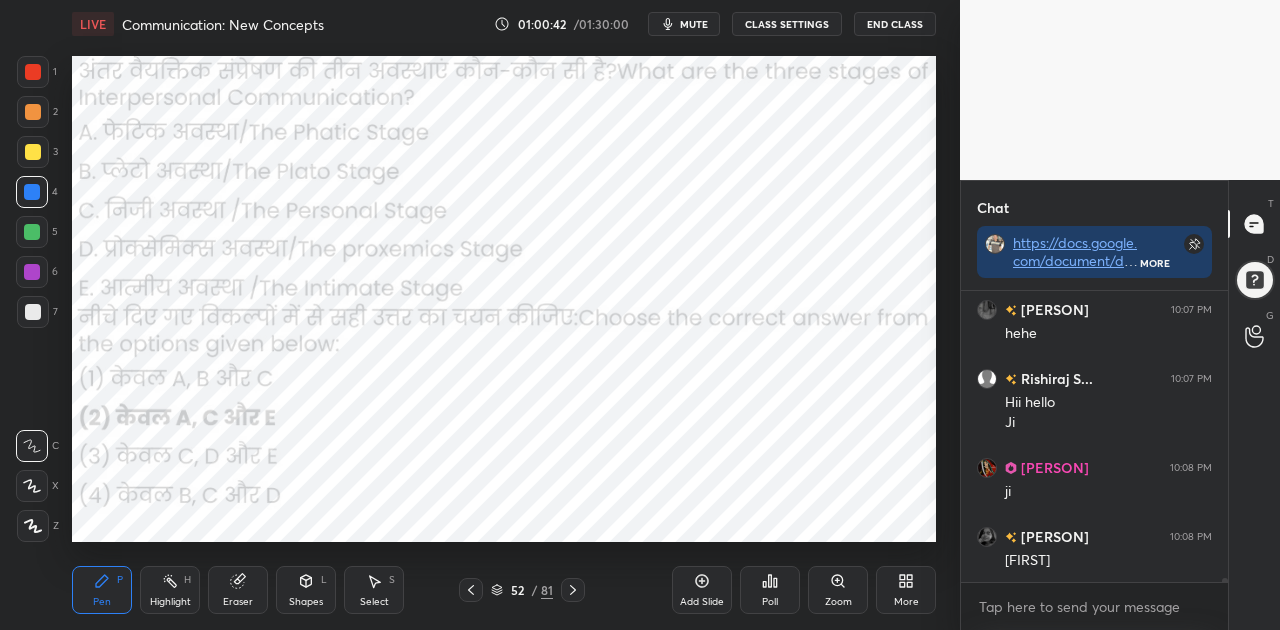scroll, scrollTop: 22232, scrollLeft: 0, axis: vertical 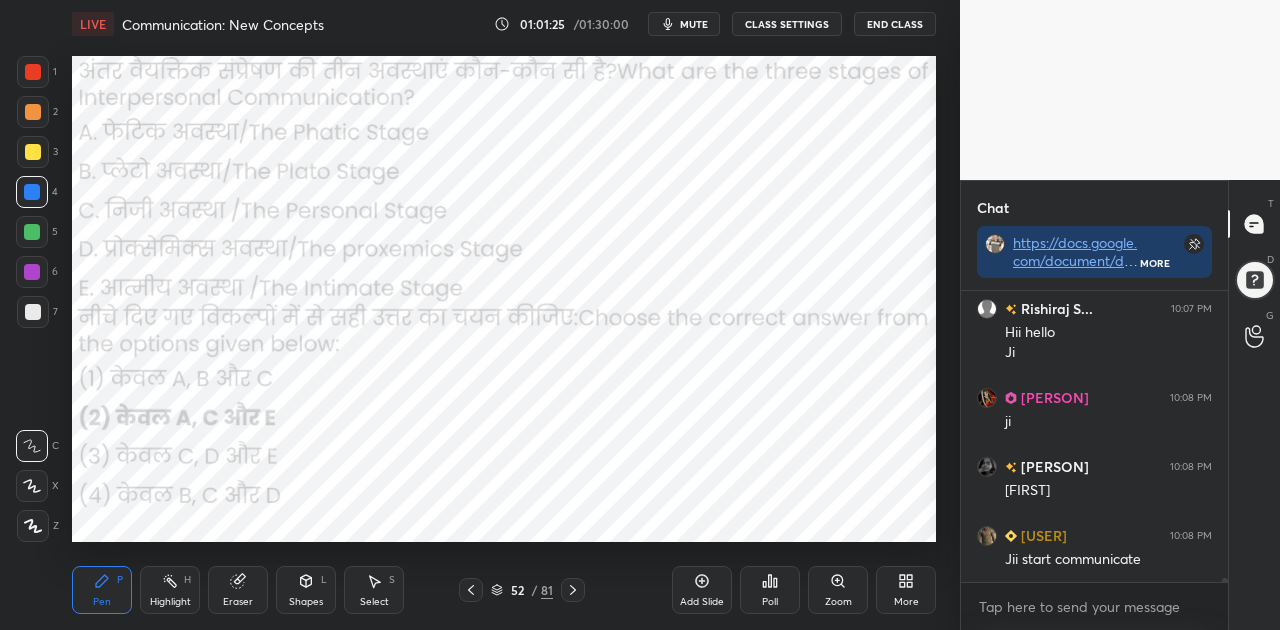 click 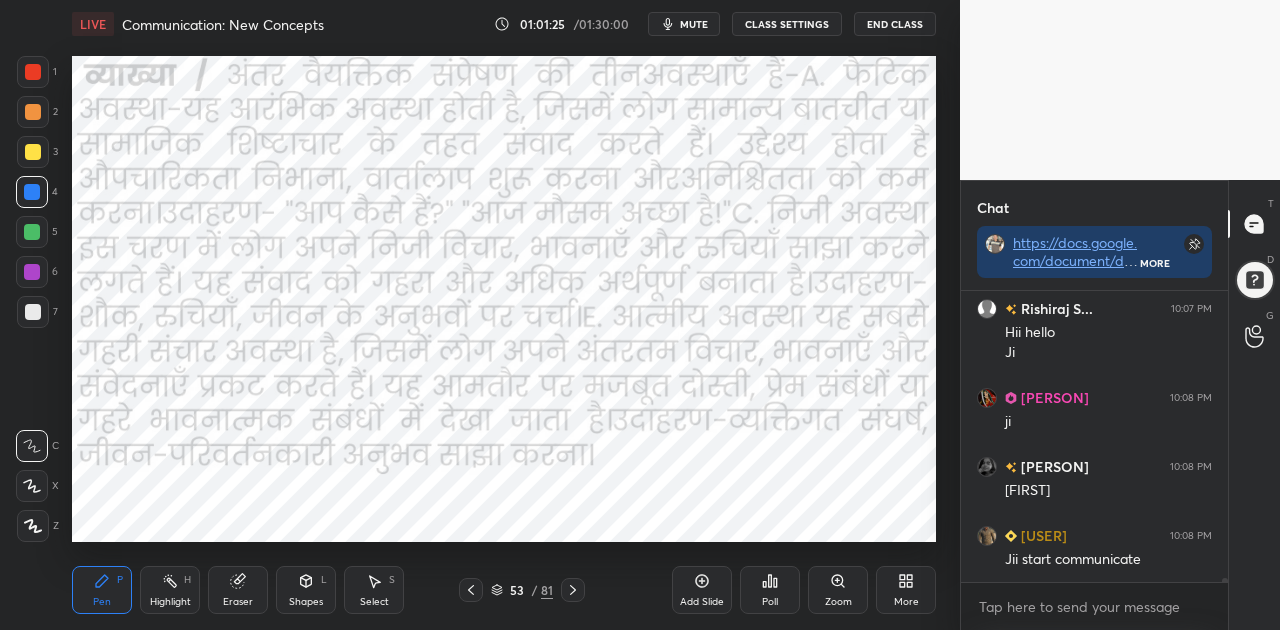 click 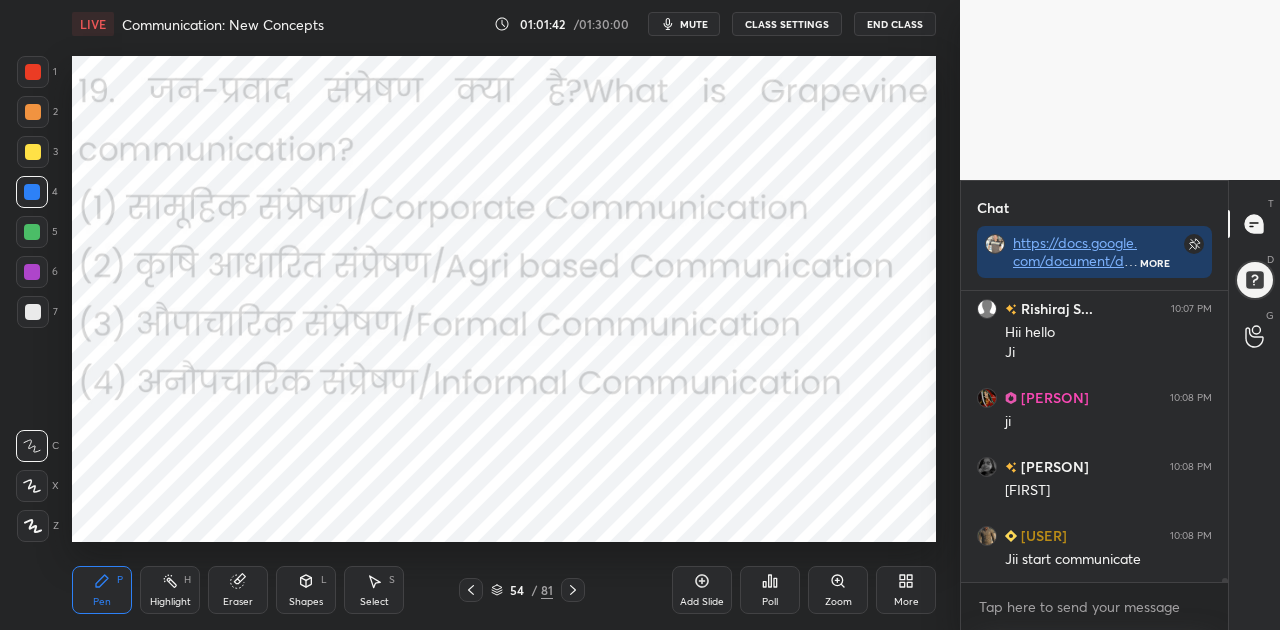 click on "mute" at bounding box center [694, 24] 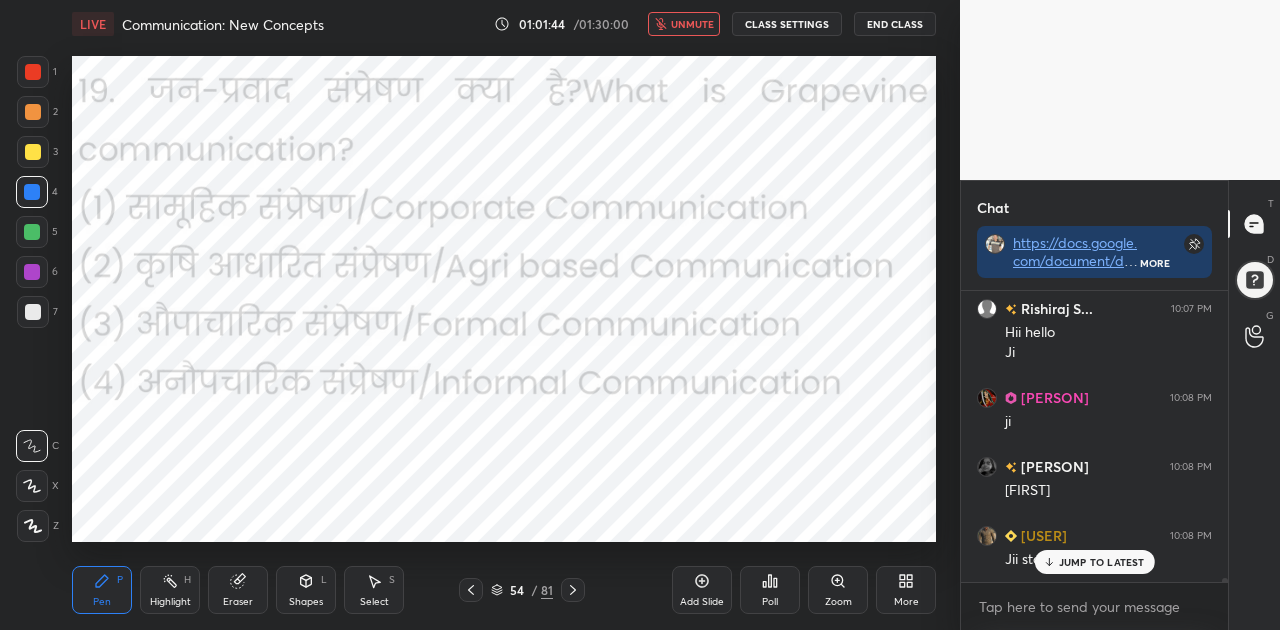 scroll, scrollTop: 22300, scrollLeft: 0, axis: vertical 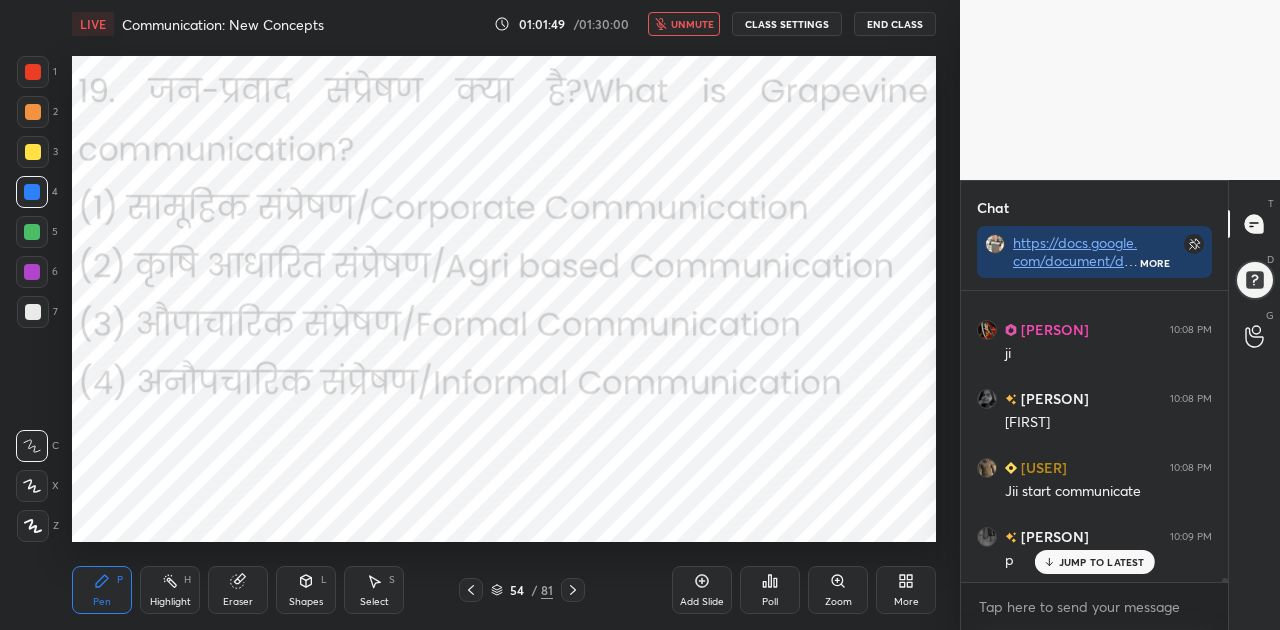 click on "JUMP TO LATEST" at bounding box center [1102, 562] 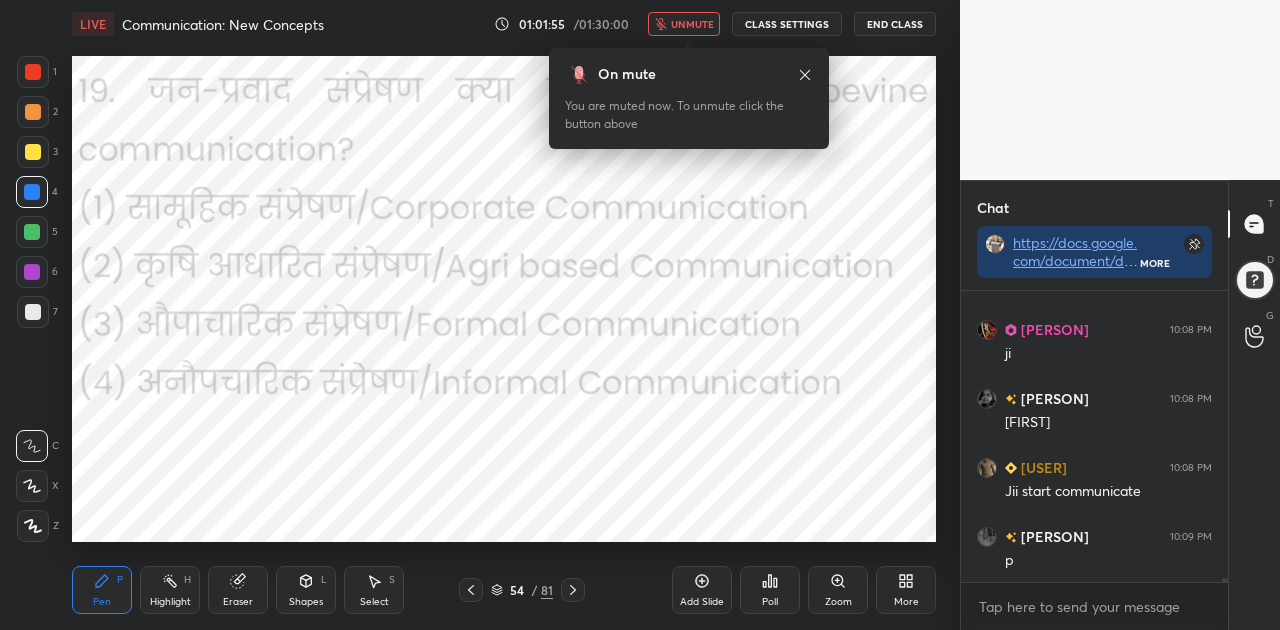 click on "Poll" at bounding box center (770, 590) 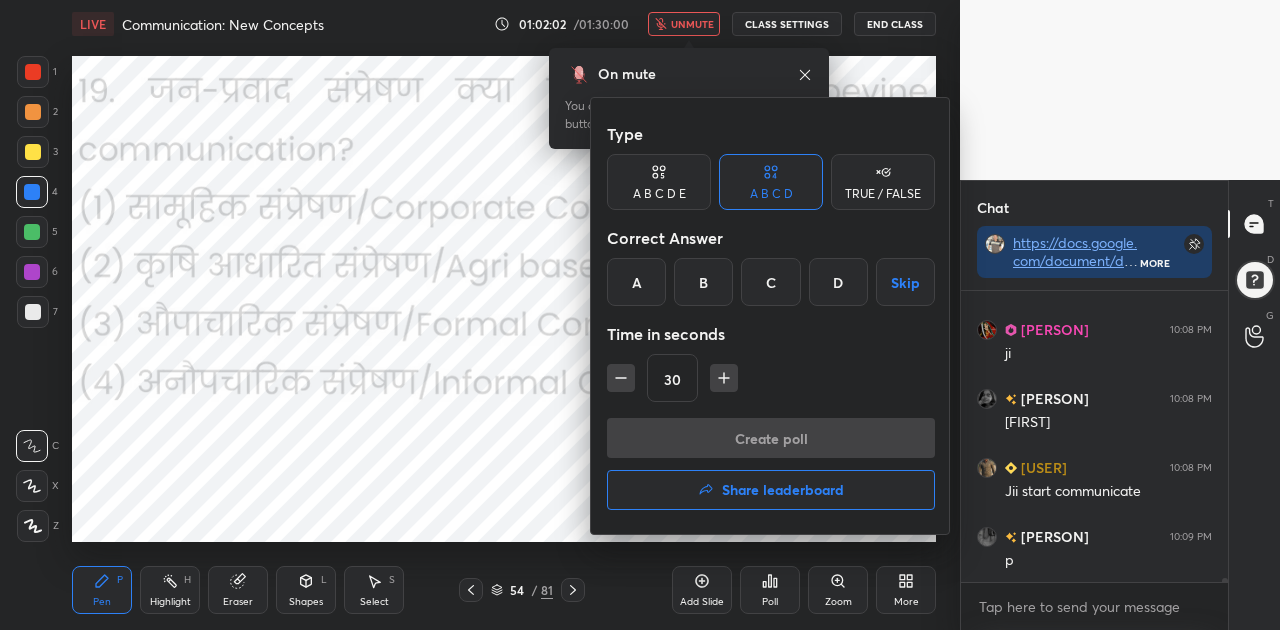 click on "D" at bounding box center [838, 282] 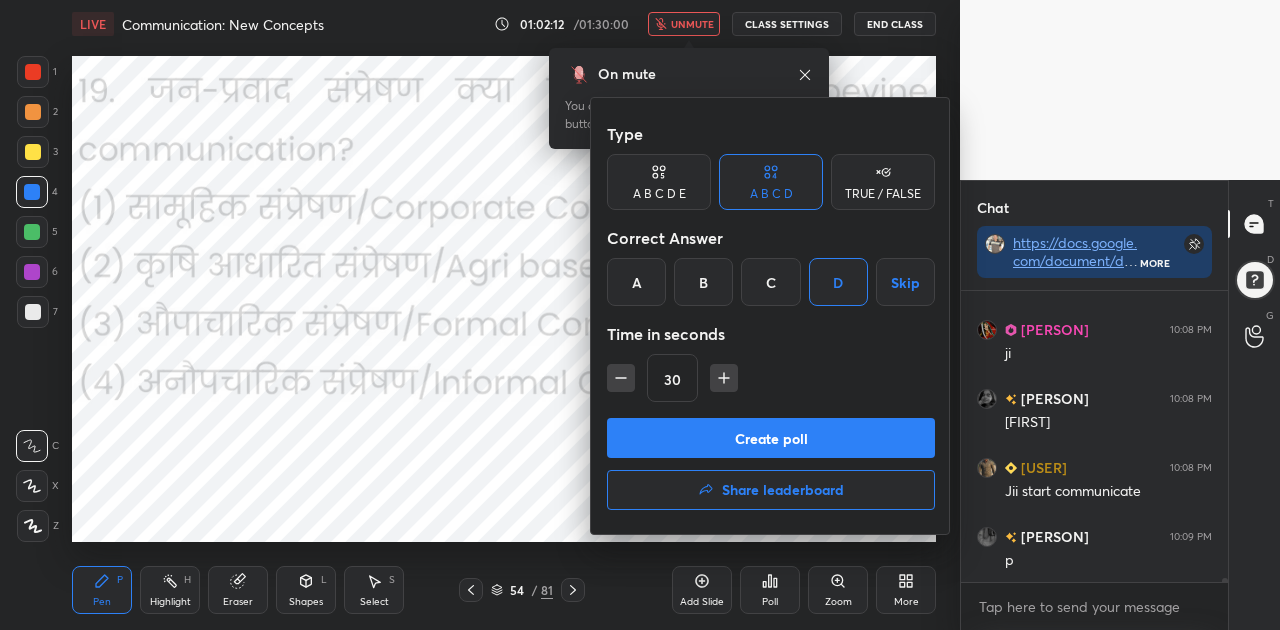 scroll, scrollTop: 22370, scrollLeft: 0, axis: vertical 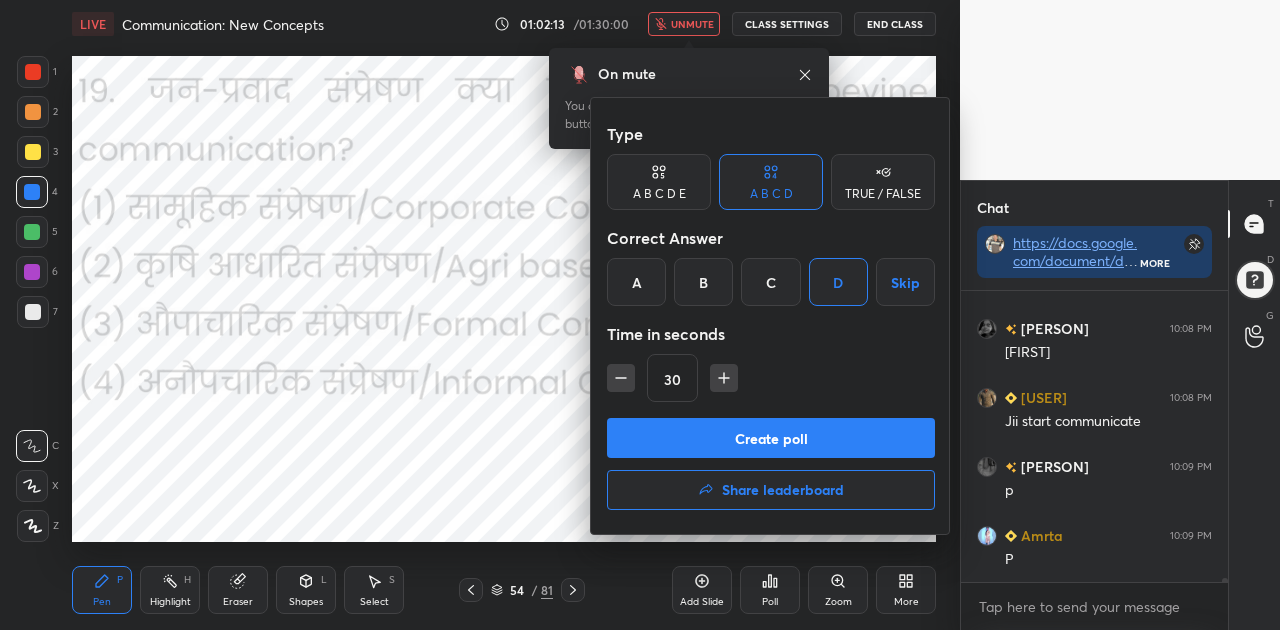 click on "Create poll" at bounding box center (771, 438) 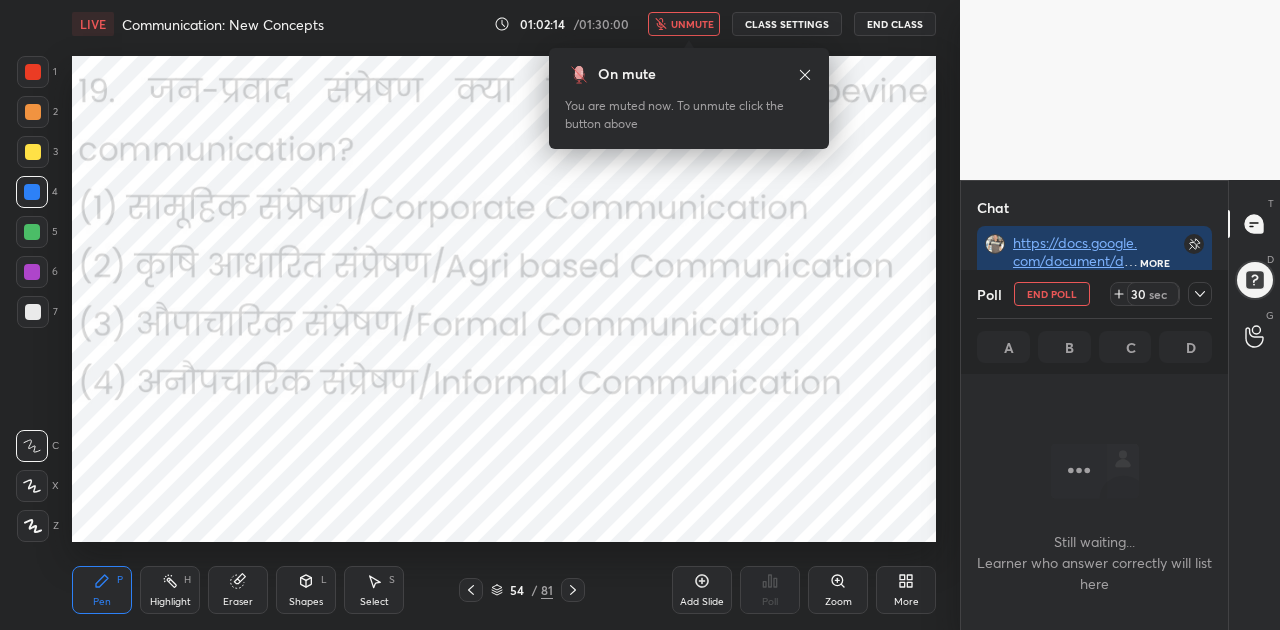 scroll, scrollTop: 198, scrollLeft: 261, axis: both 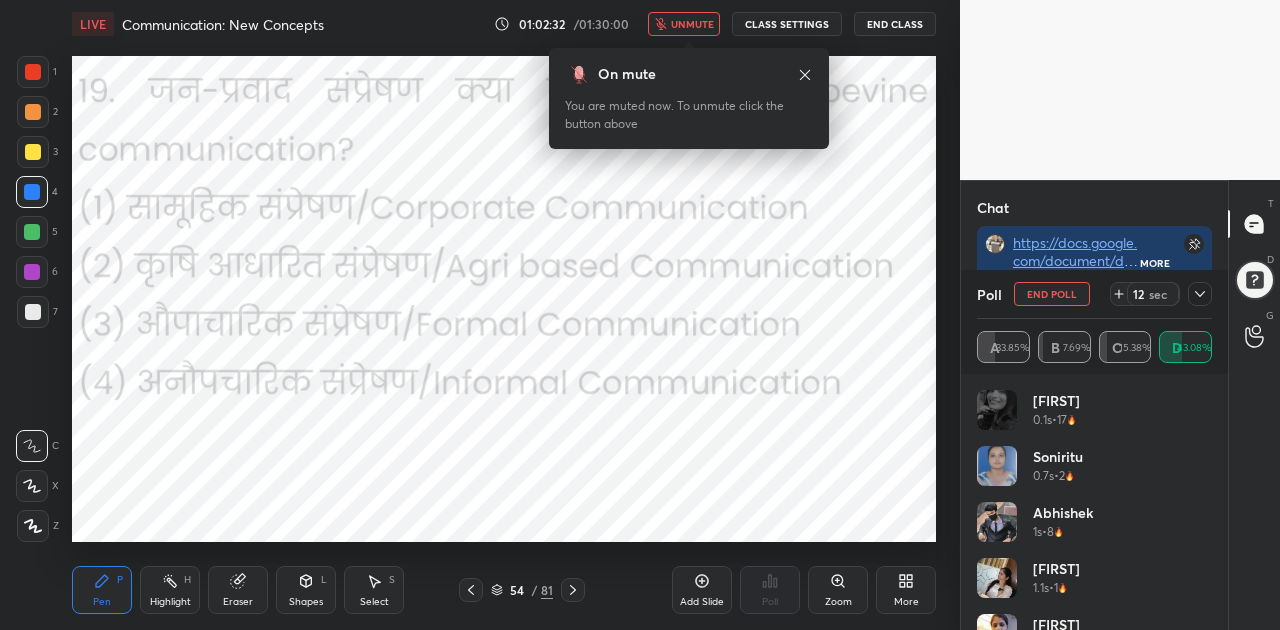 click on "unmute" at bounding box center [692, 24] 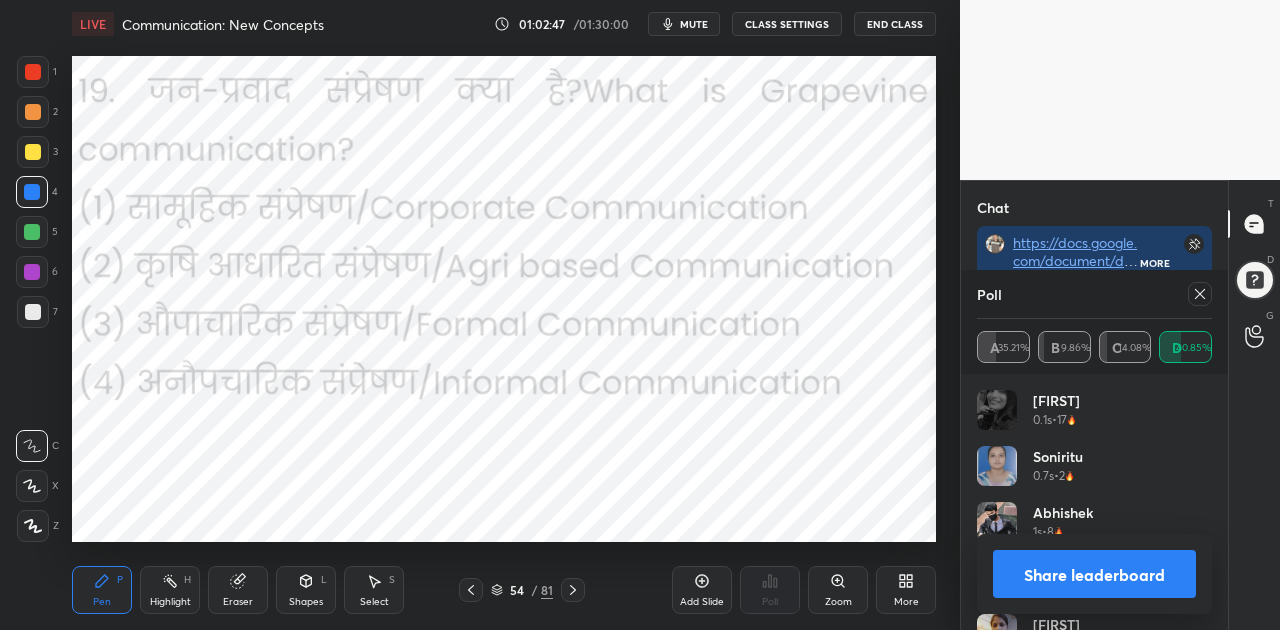 scroll, scrollTop: 181, scrollLeft: 261, axis: both 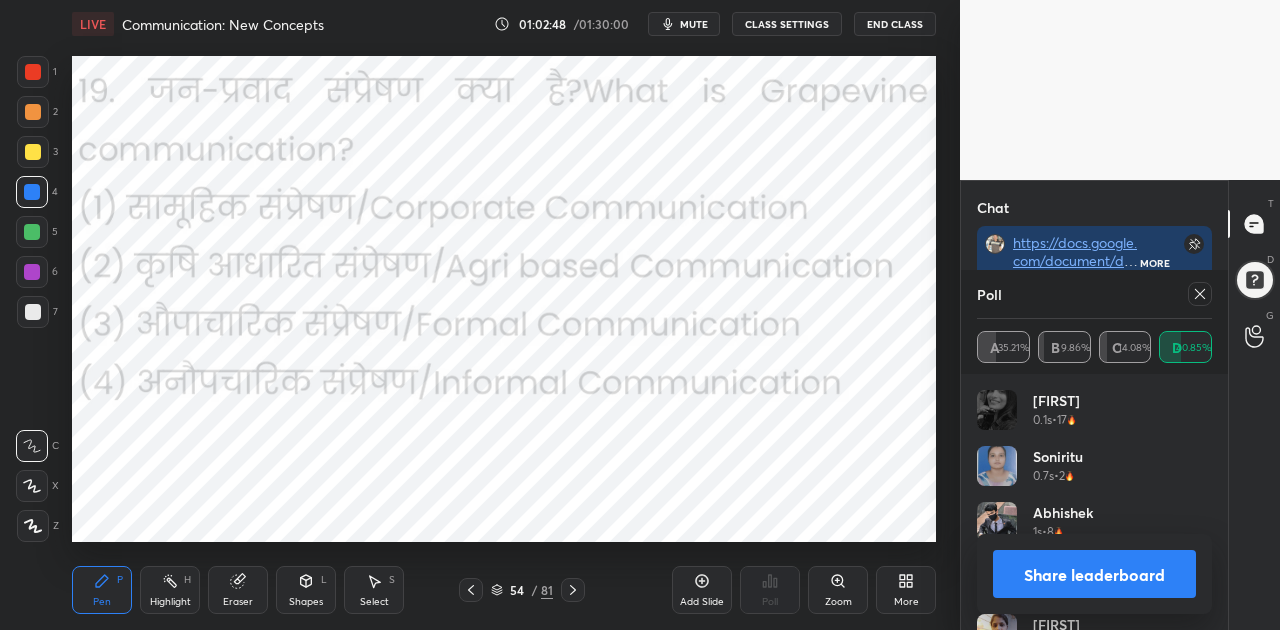 click on "Share leaderboard" at bounding box center (1094, 574) 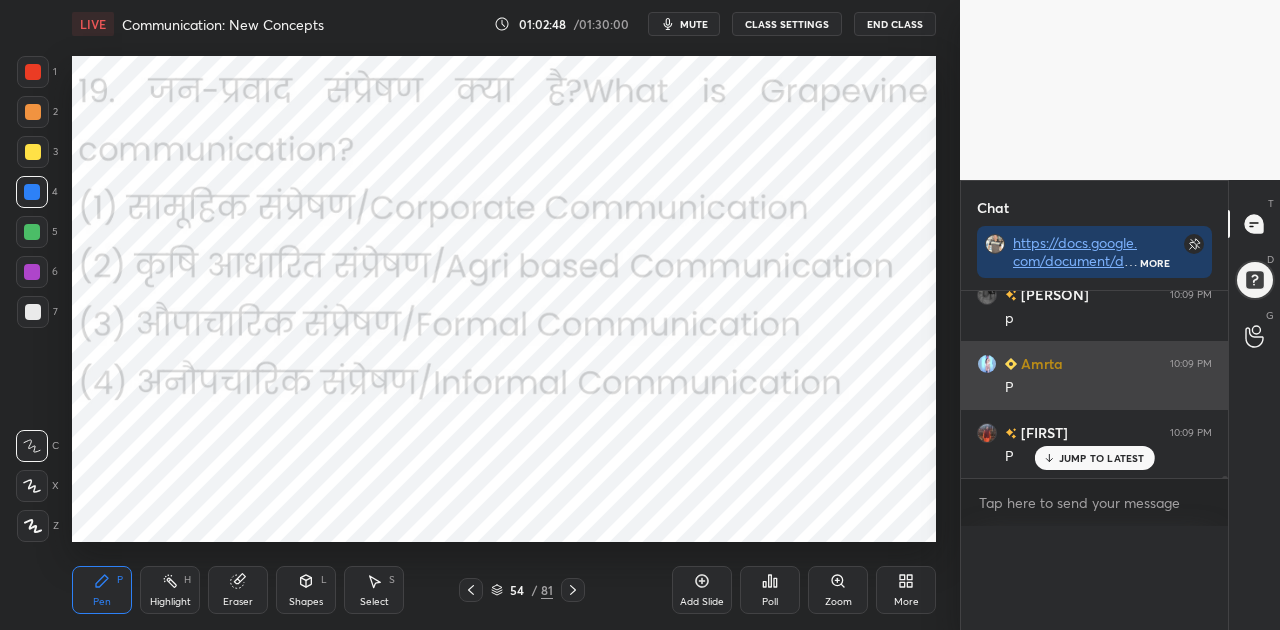 scroll, scrollTop: 0, scrollLeft: 0, axis: both 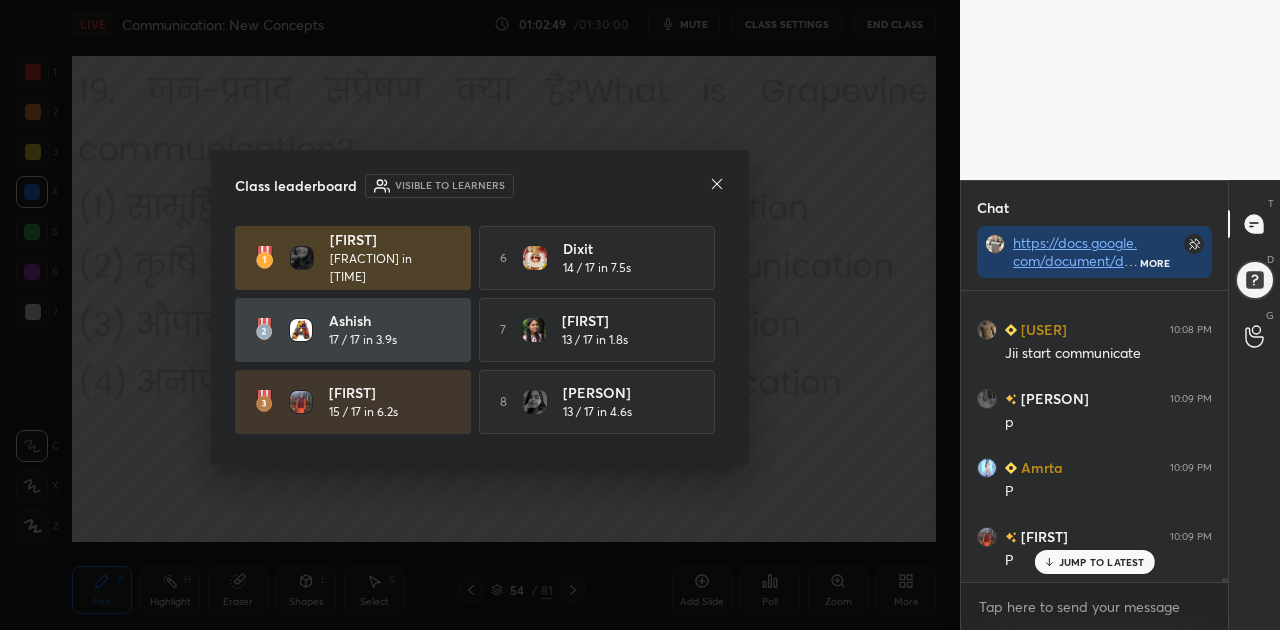 click 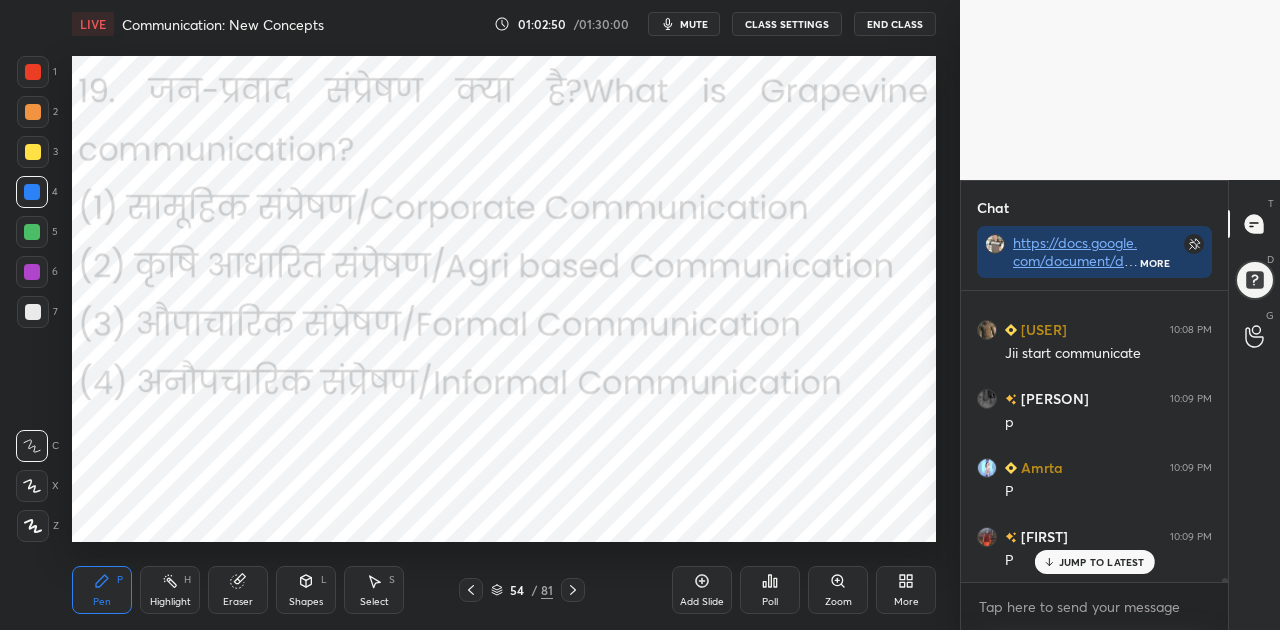 click on "Poll" at bounding box center [770, 602] 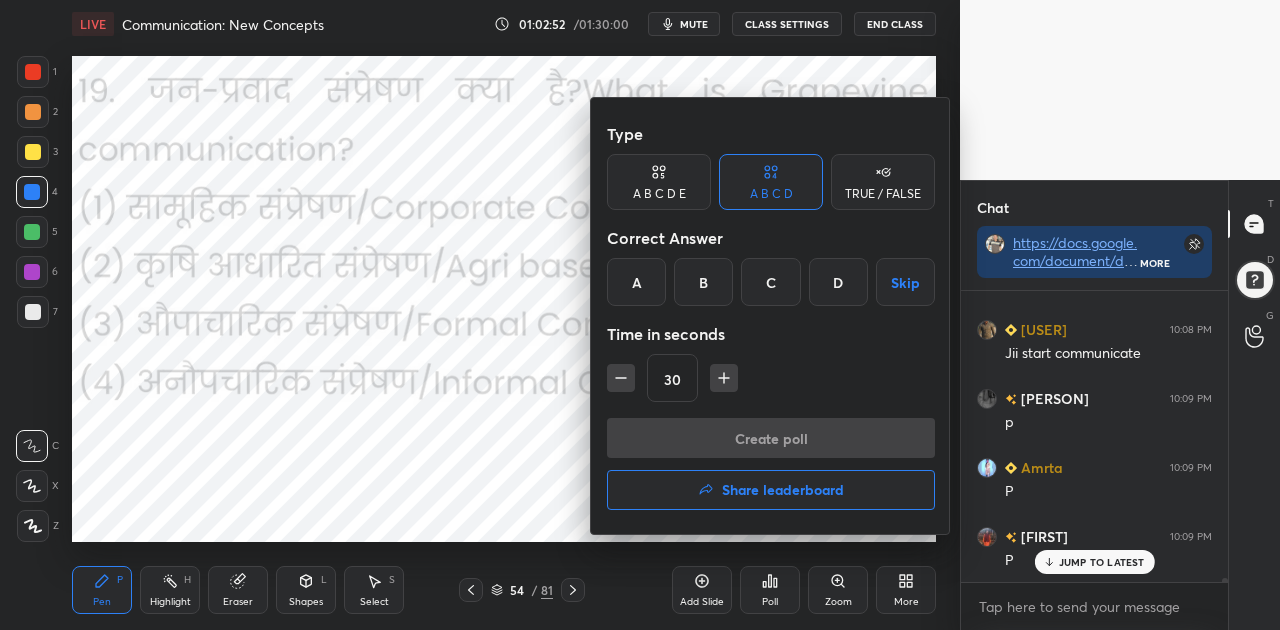 click on "D" at bounding box center (838, 282) 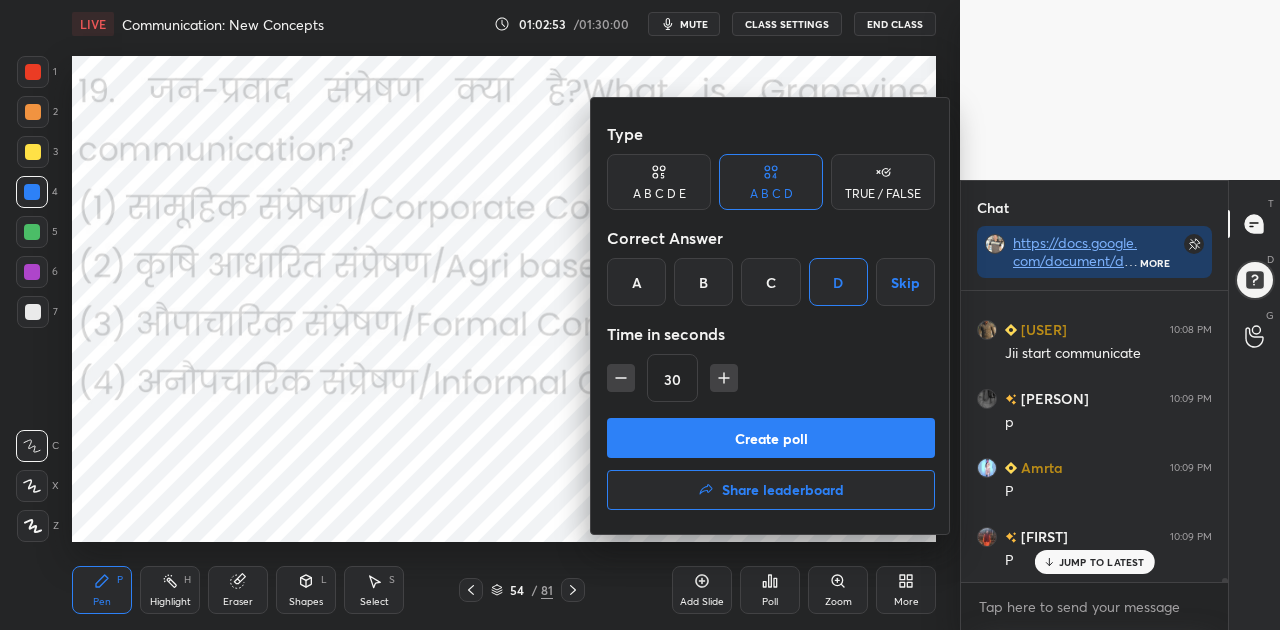 click on "Create poll" at bounding box center (771, 438) 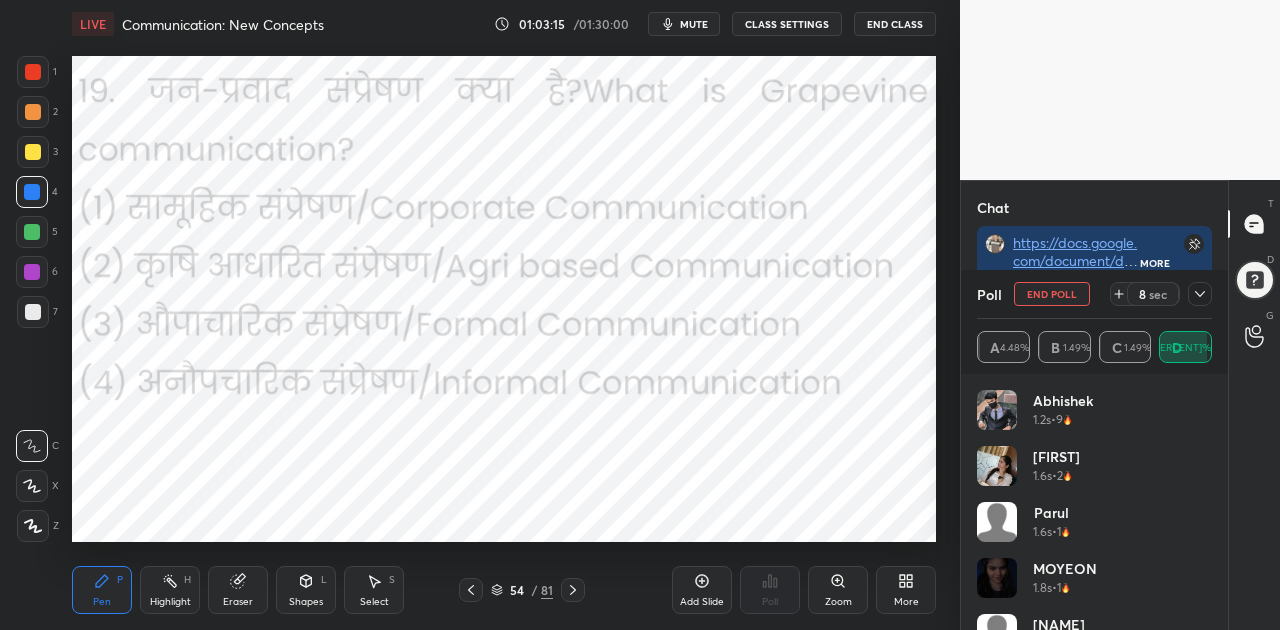 click 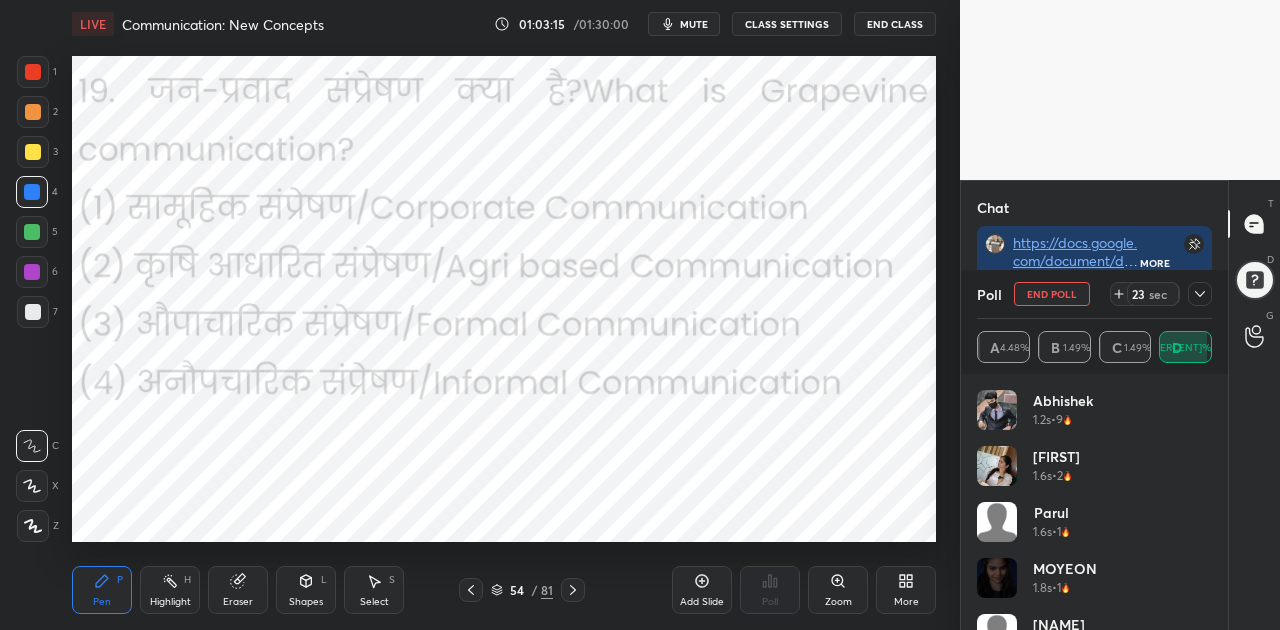 click 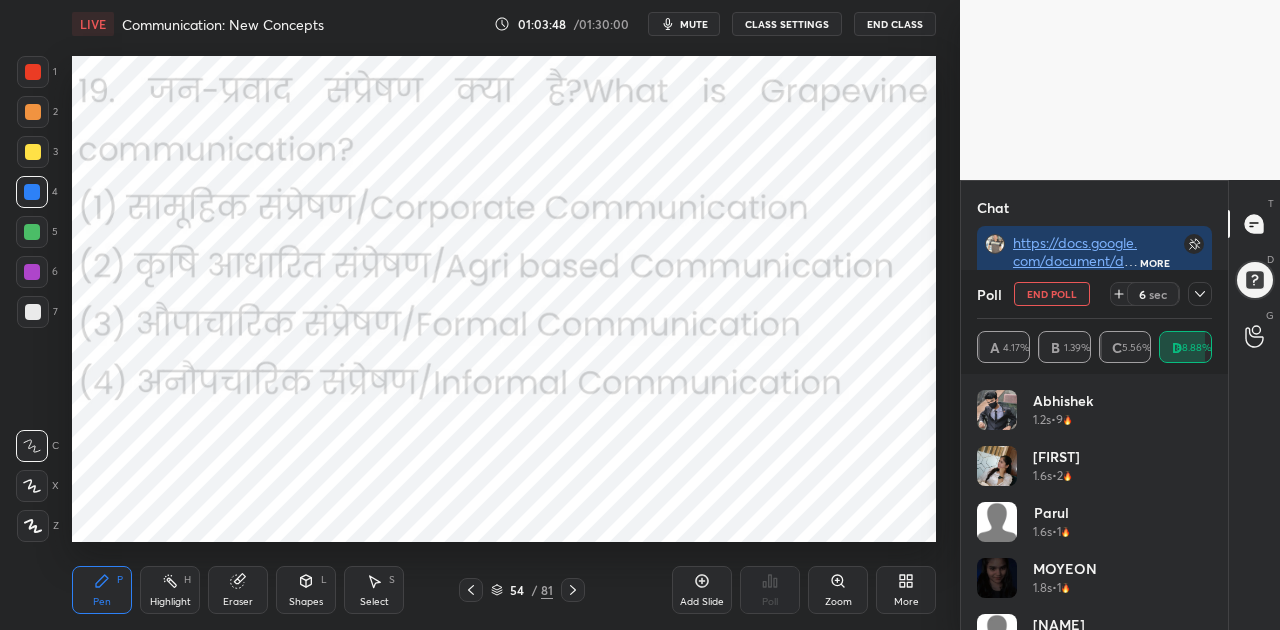 scroll, scrollTop: 22632, scrollLeft: 0, axis: vertical 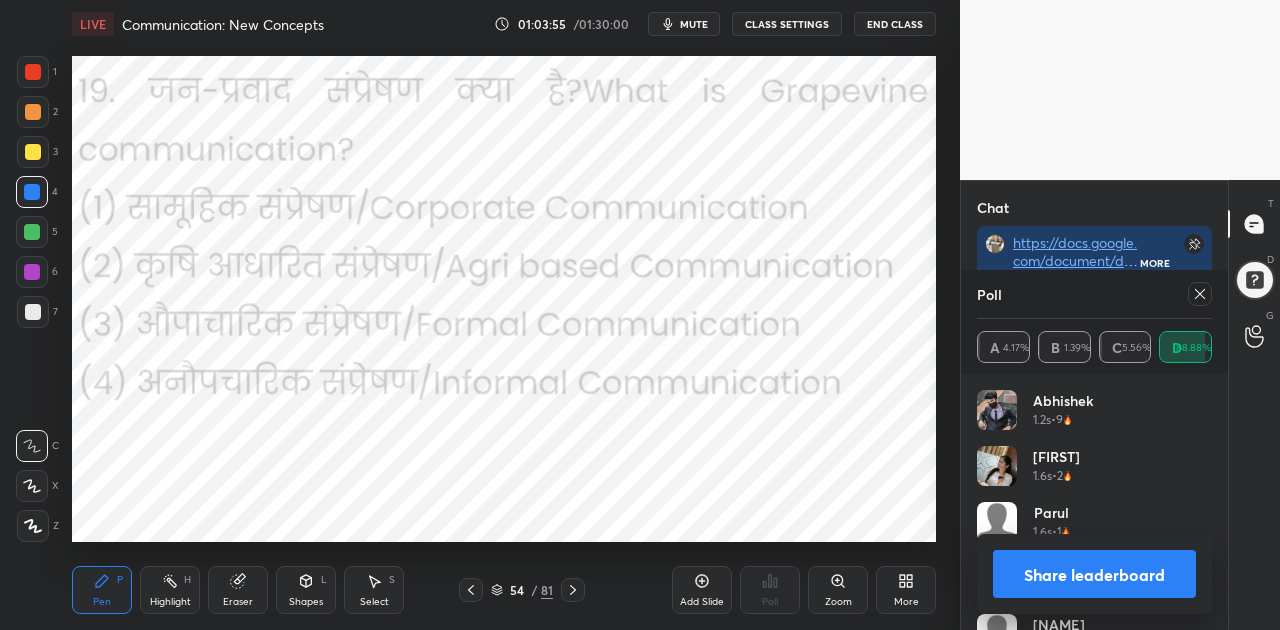 click on "Share leaderboard" at bounding box center [1094, 574] 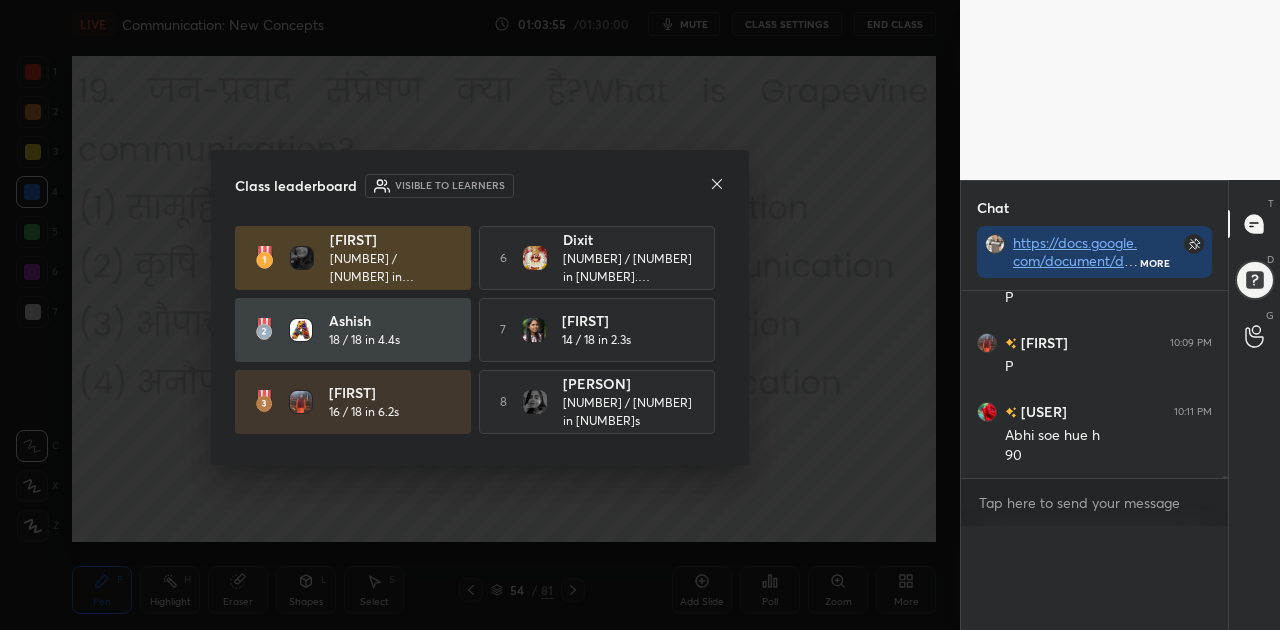 scroll, scrollTop: 0, scrollLeft: 0, axis: both 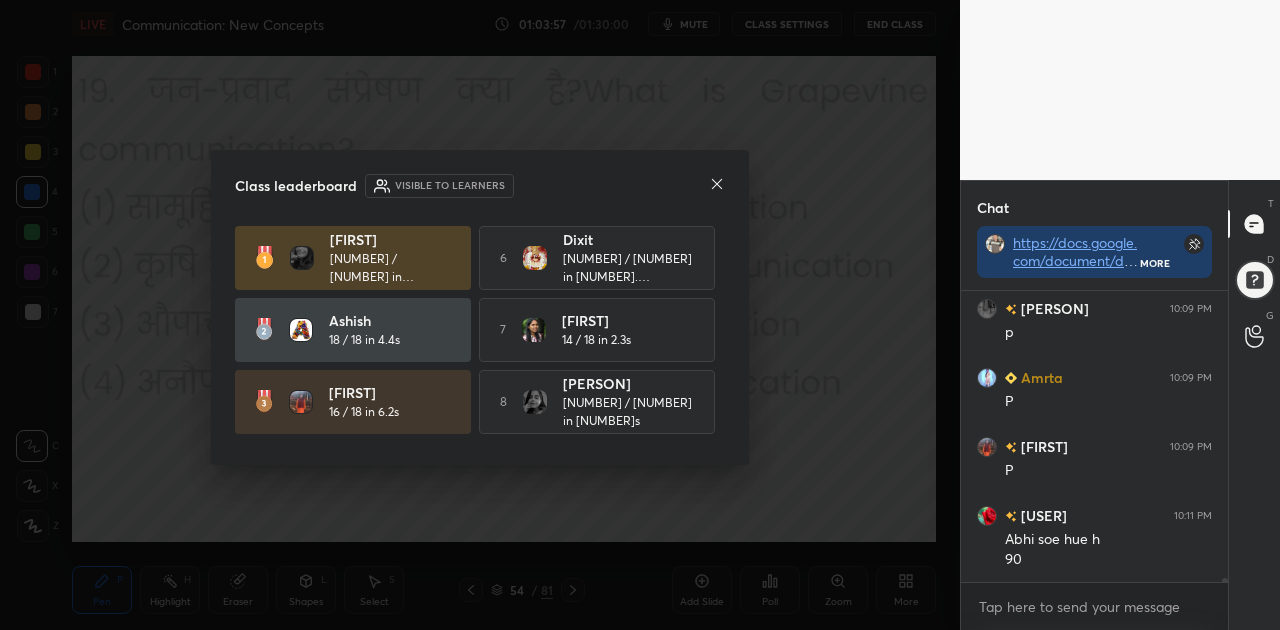 click 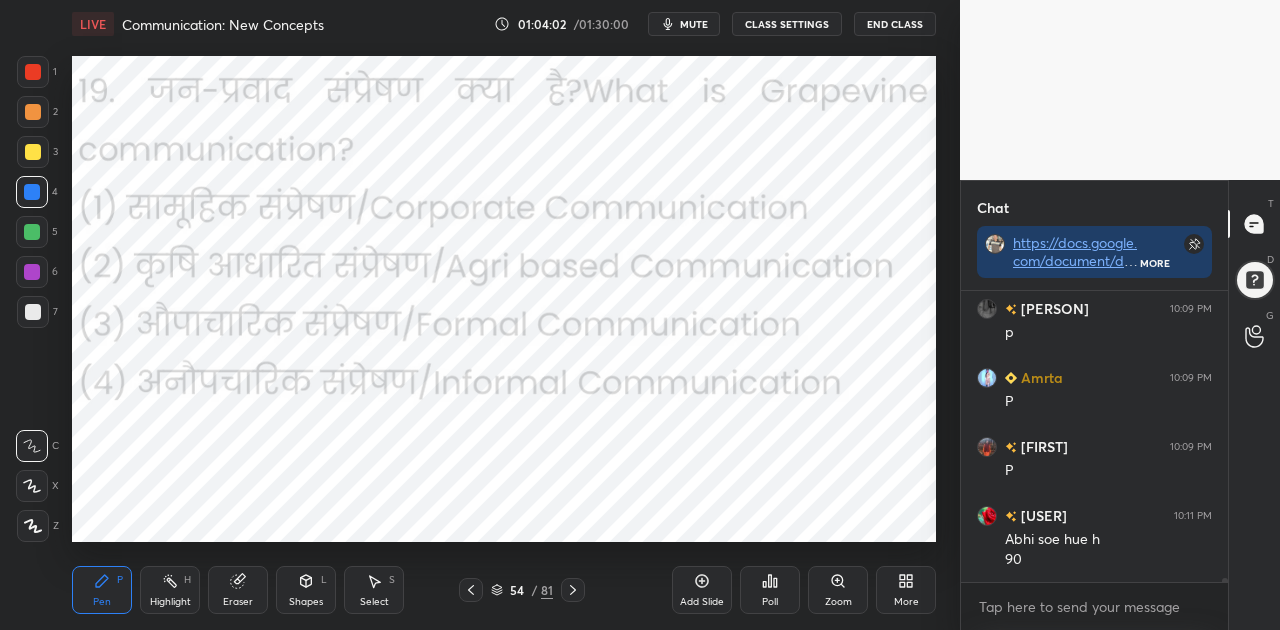 click 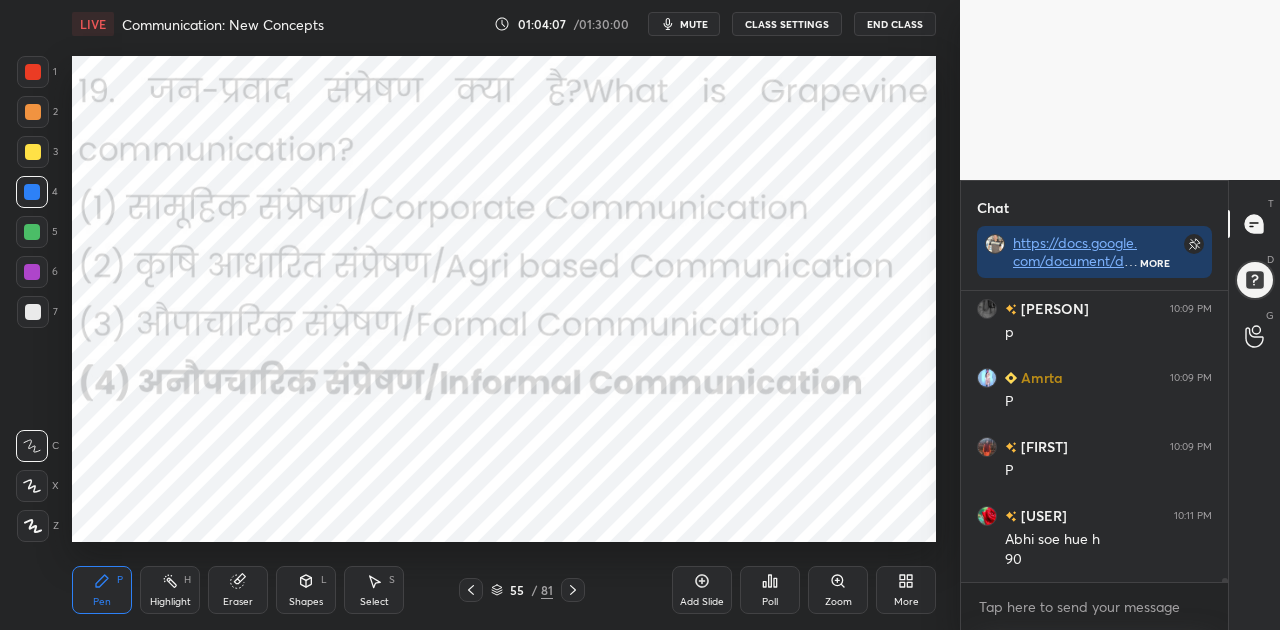 click 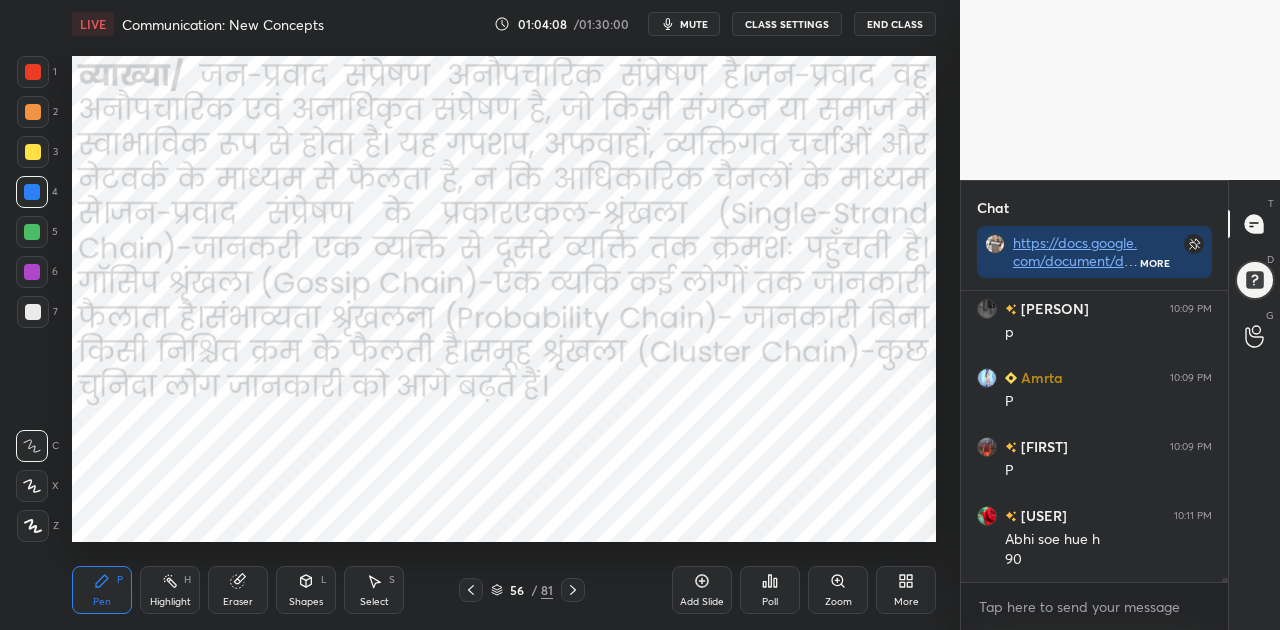 click at bounding box center (573, 590) 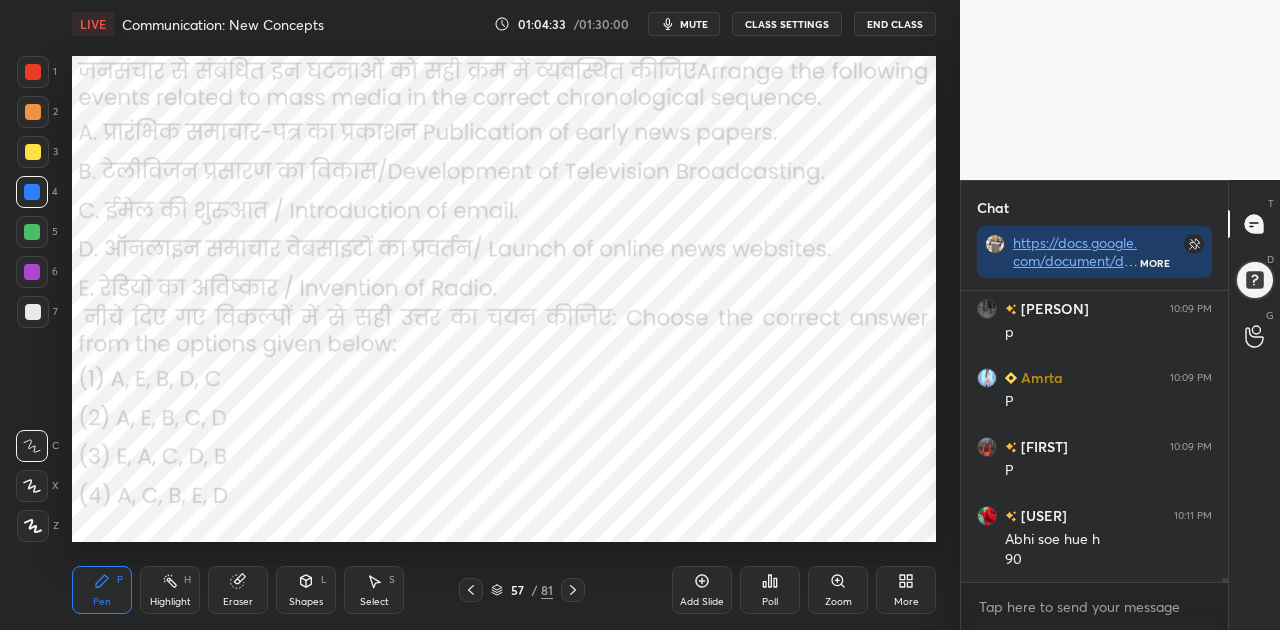 click on "mute" at bounding box center (684, 24) 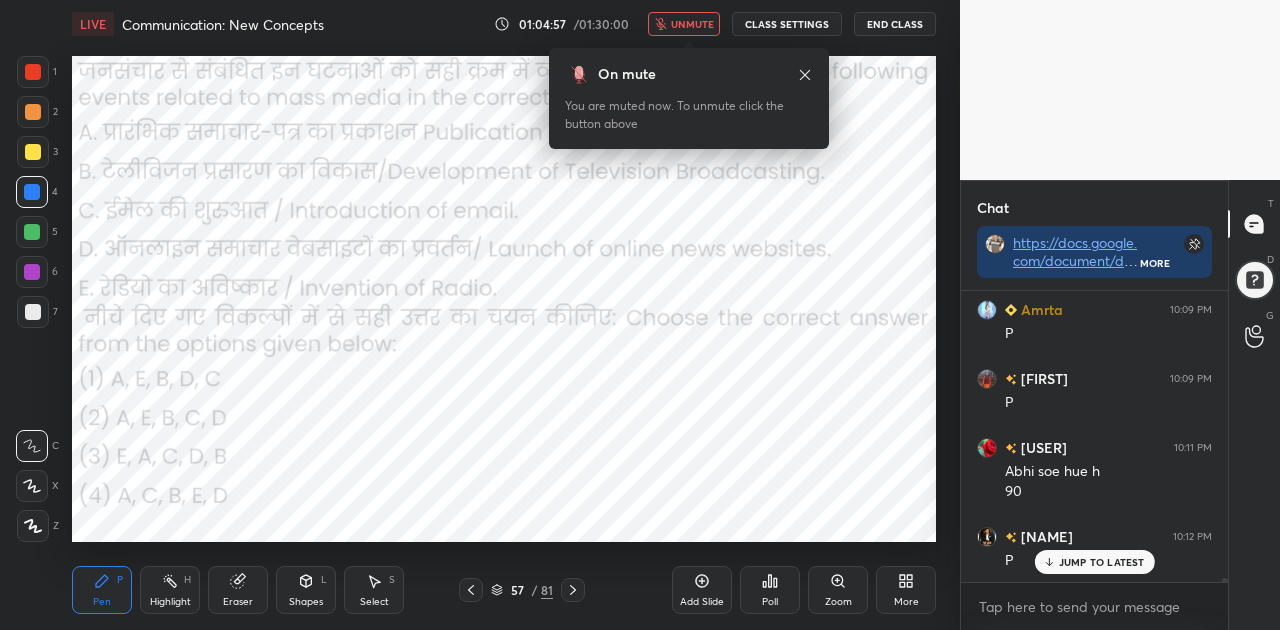 scroll, scrollTop: 22666, scrollLeft: 0, axis: vertical 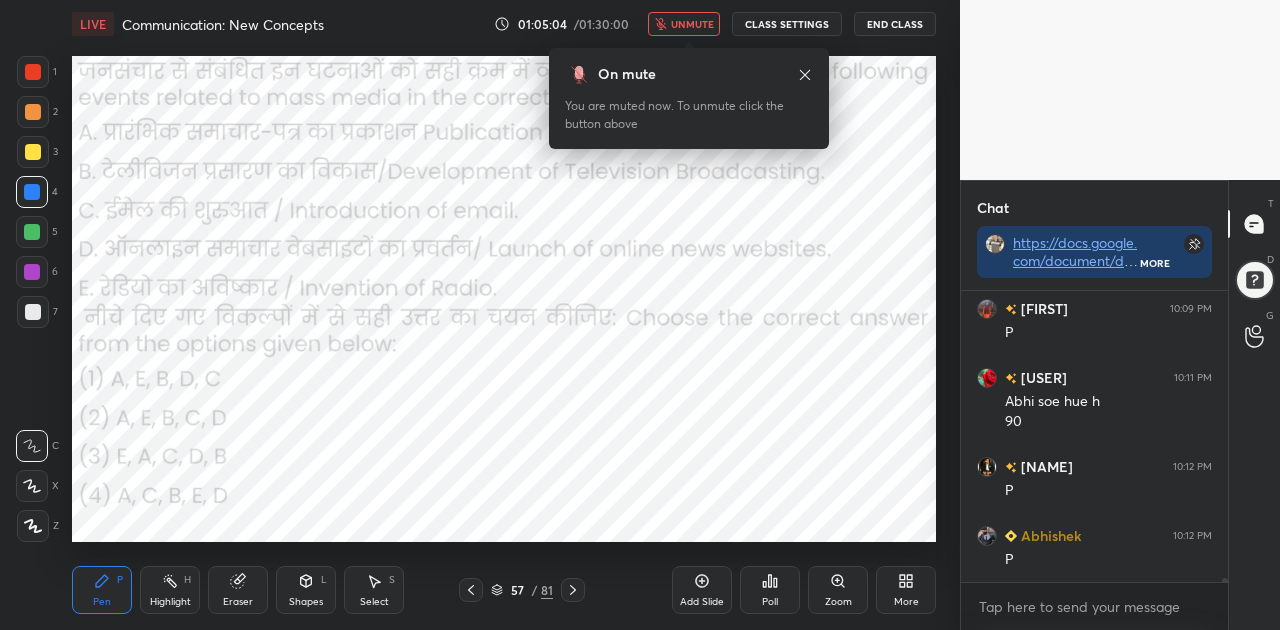 click on "Poll" at bounding box center (770, 590) 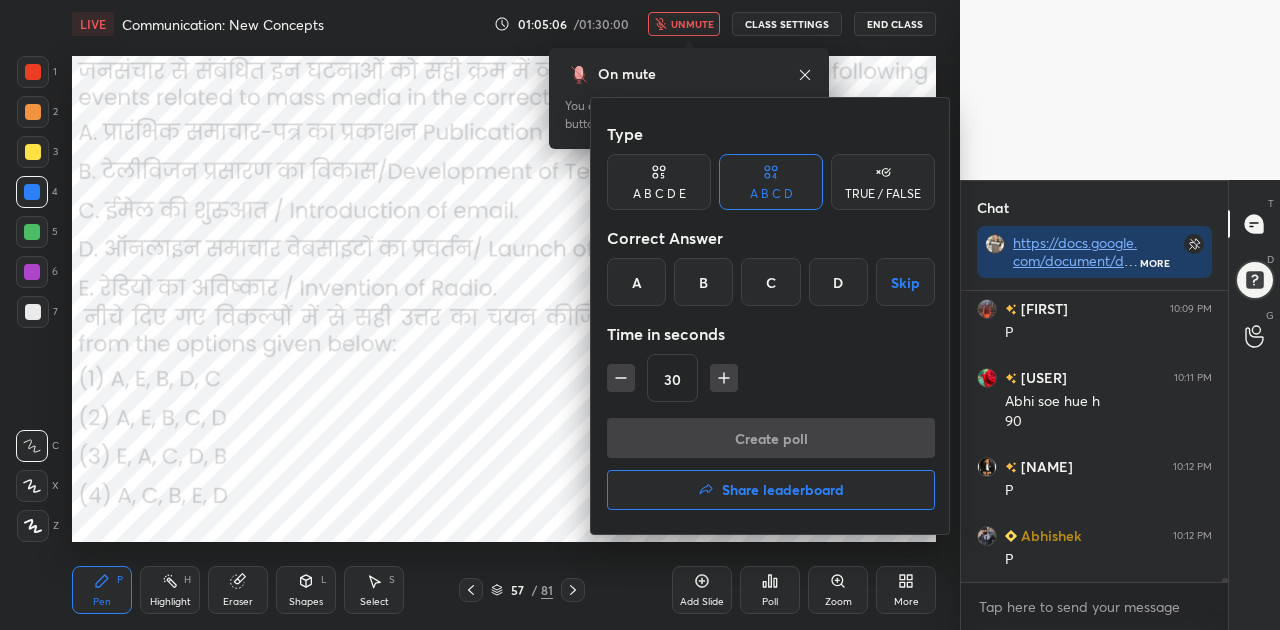 click on "B" at bounding box center [703, 282] 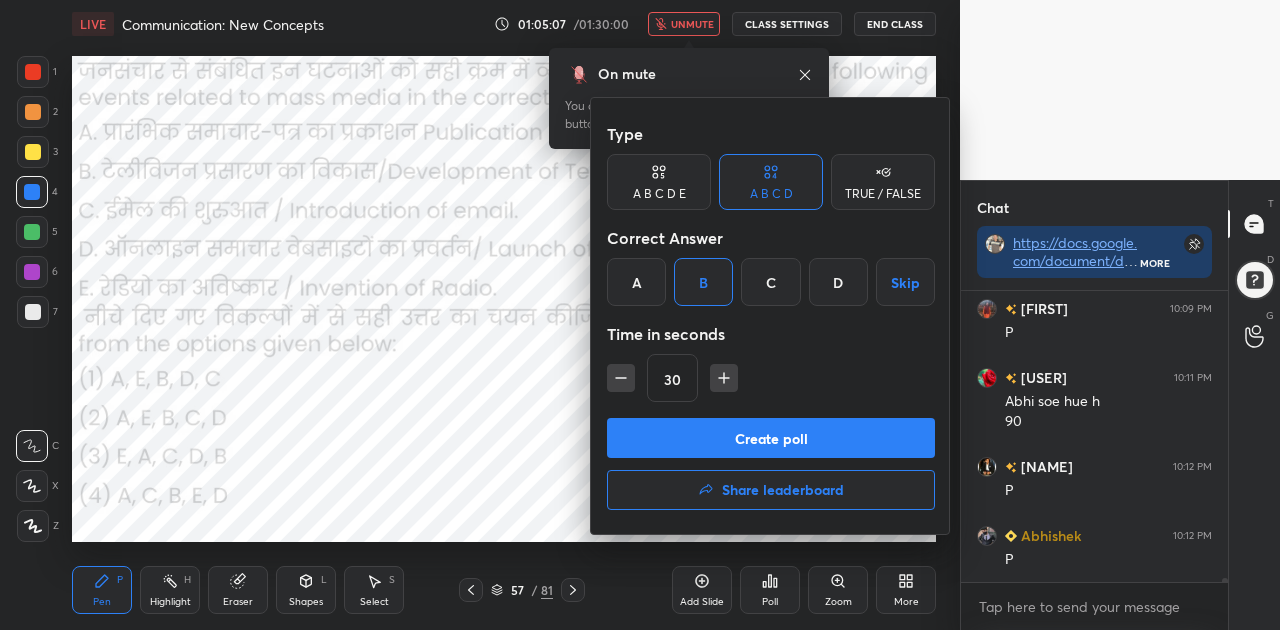 click on "Create poll" at bounding box center [771, 438] 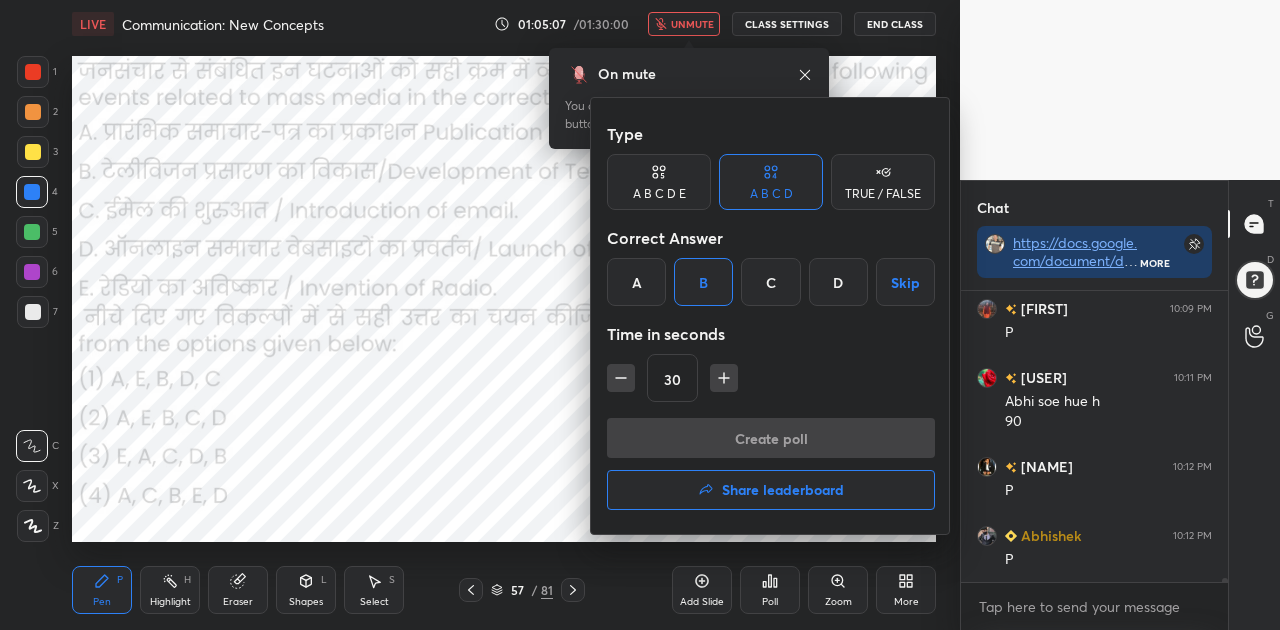 scroll, scrollTop: 252, scrollLeft: 261, axis: both 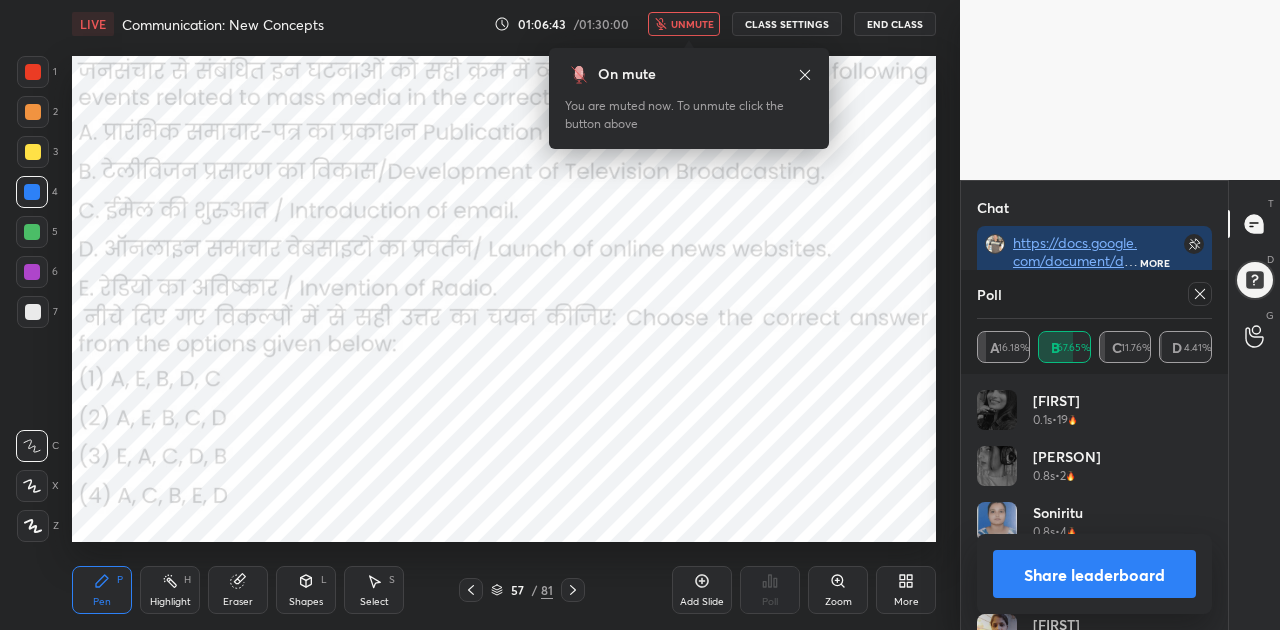 click on "Share leaderboard" at bounding box center [1094, 574] 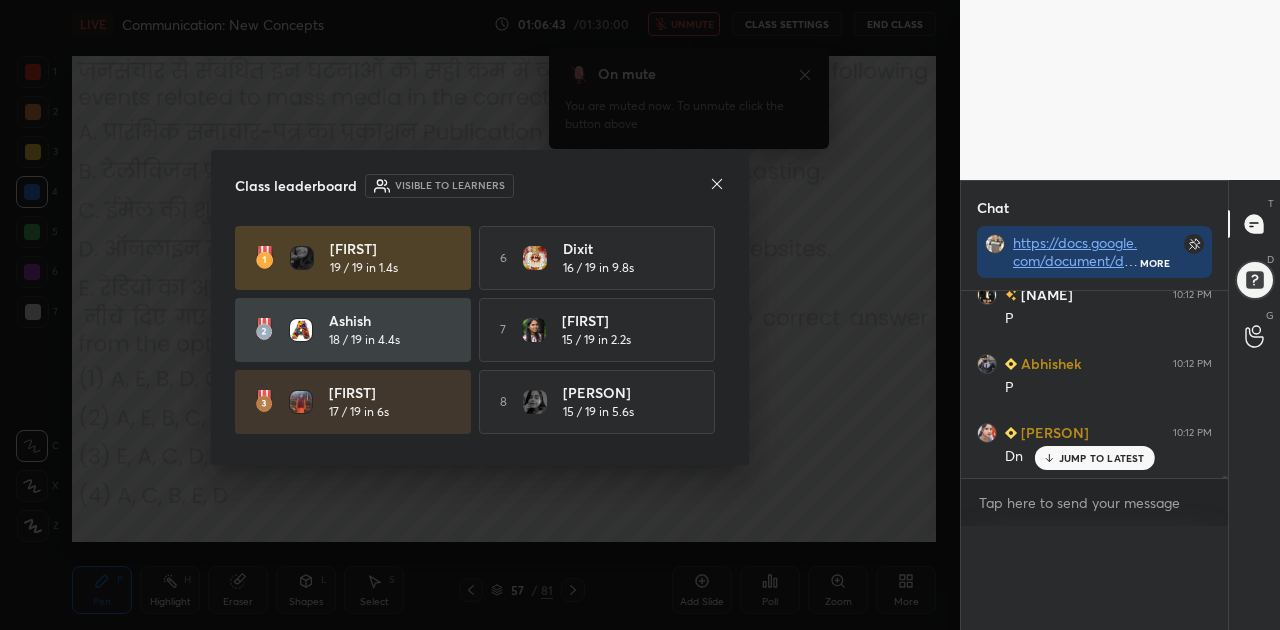 scroll, scrollTop: 0, scrollLeft: 0, axis: both 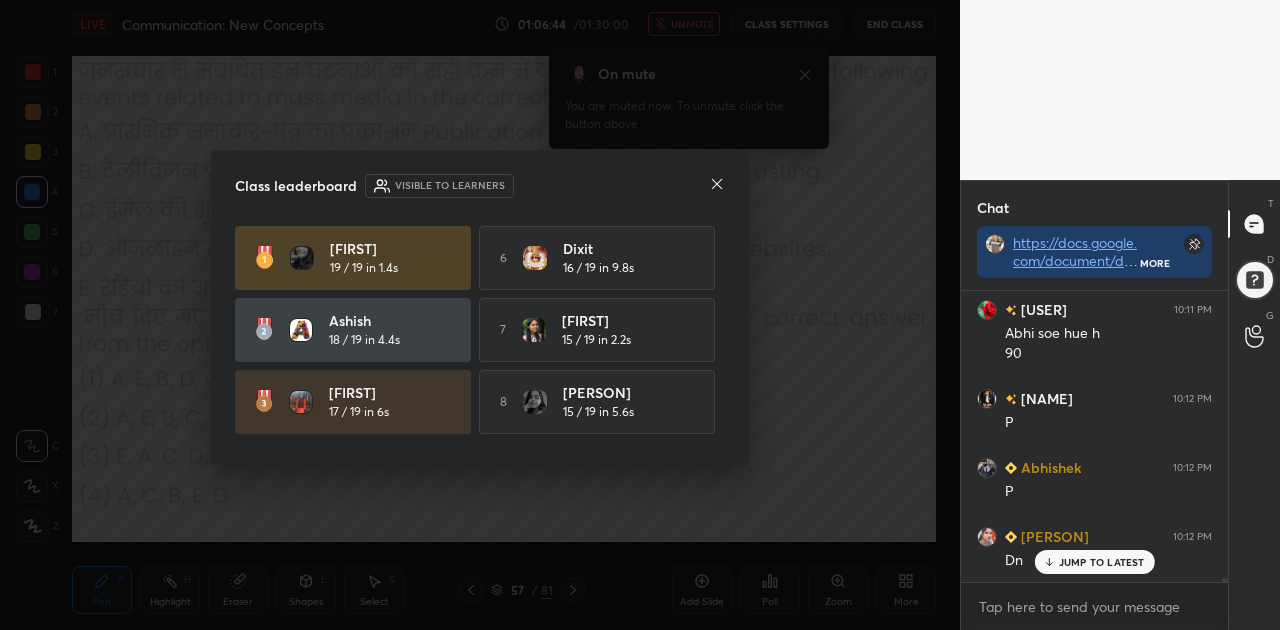 click 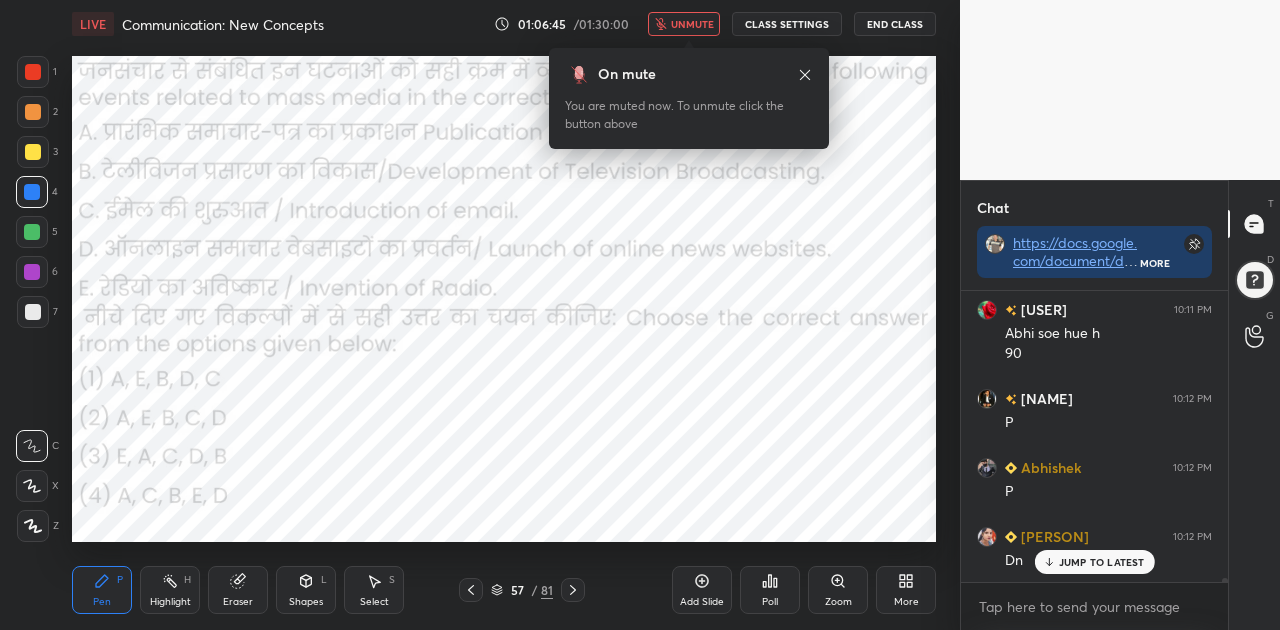 click on "unmute" at bounding box center [692, 24] 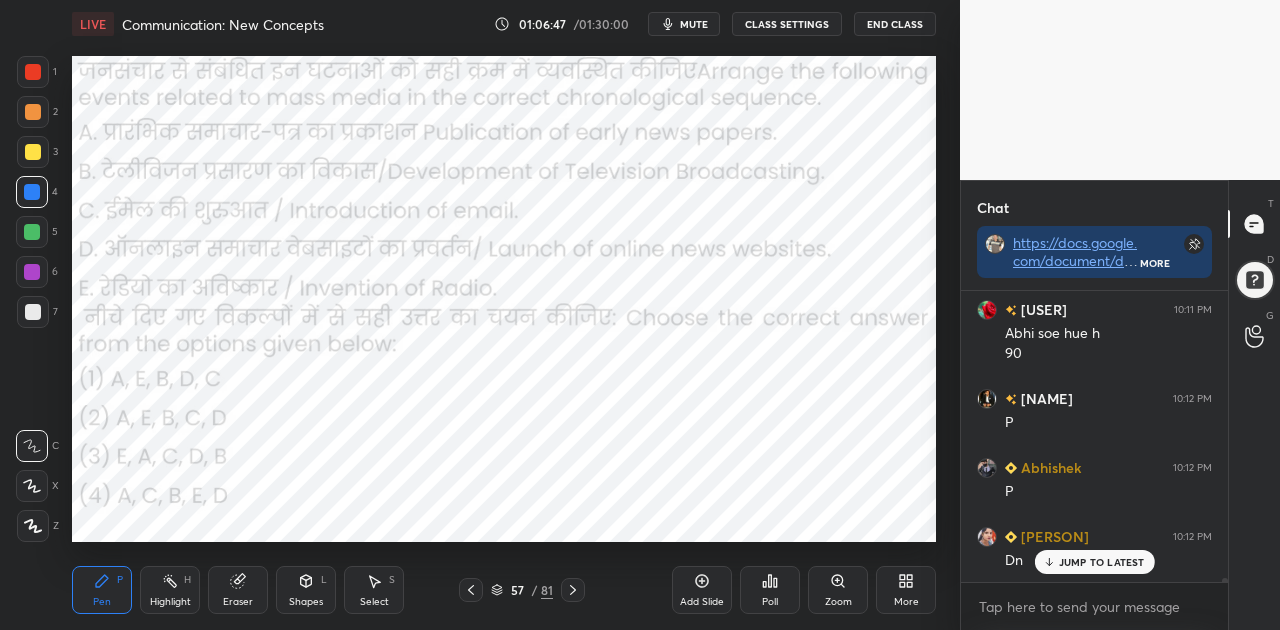 click 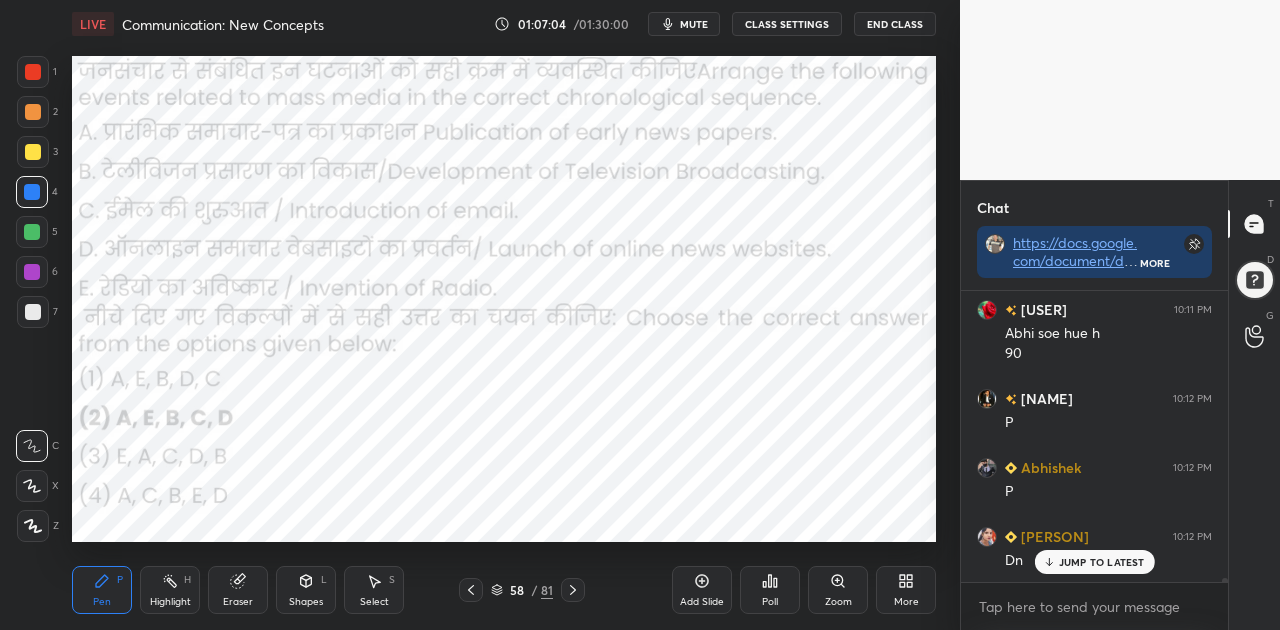 scroll, scrollTop: 22804, scrollLeft: 0, axis: vertical 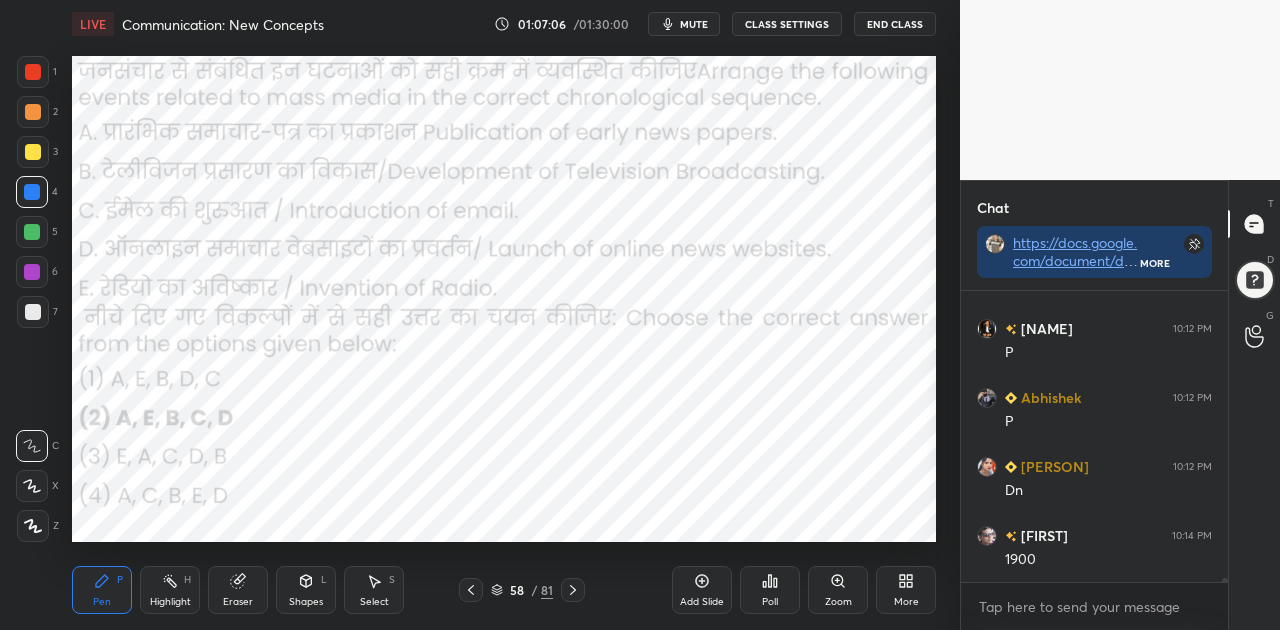 click 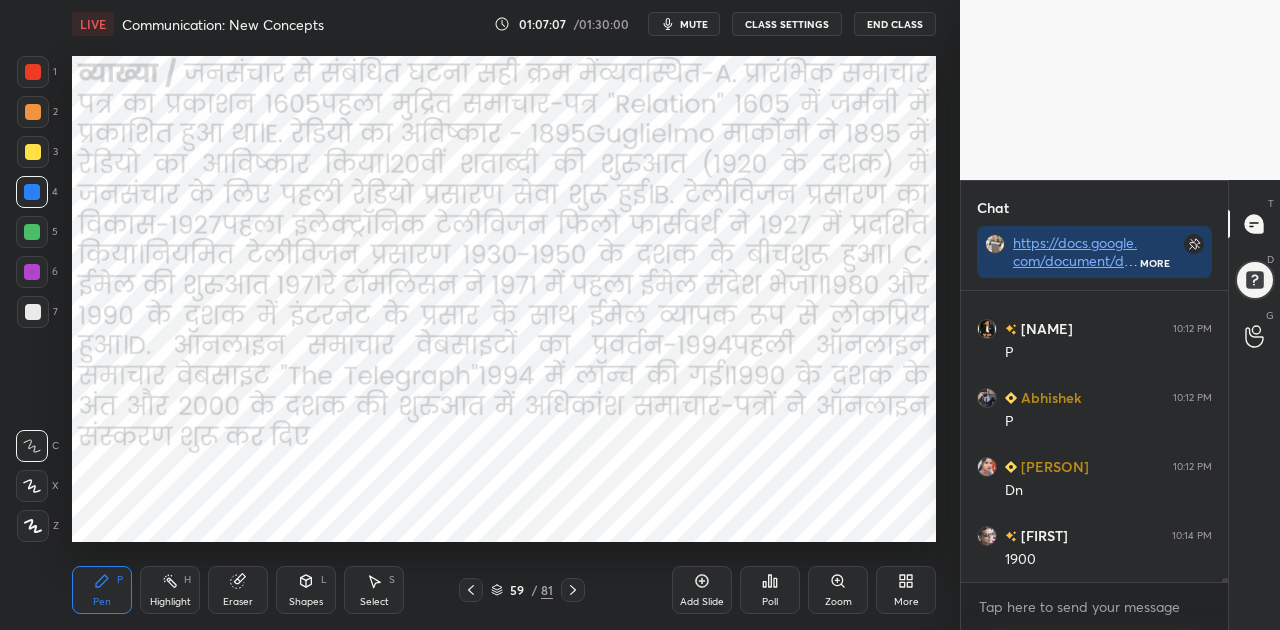 click 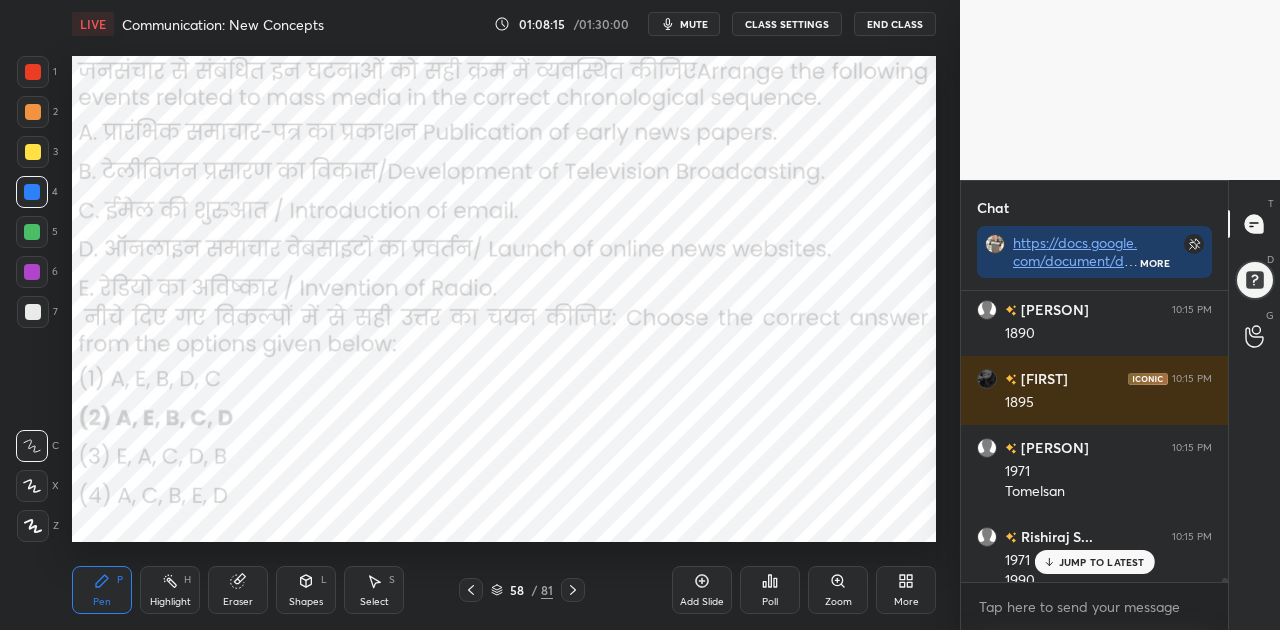 scroll, scrollTop: 23188, scrollLeft: 0, axis: vertical 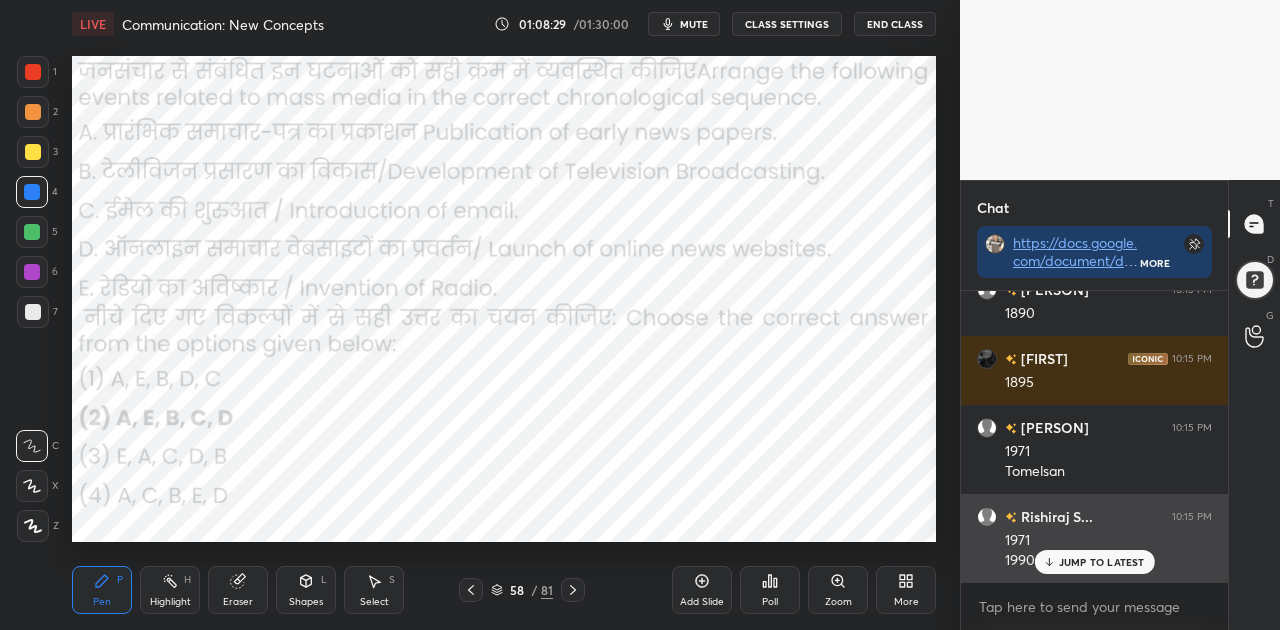 click on "JUMP TO LATEST" at bounding box center (1102, 562) 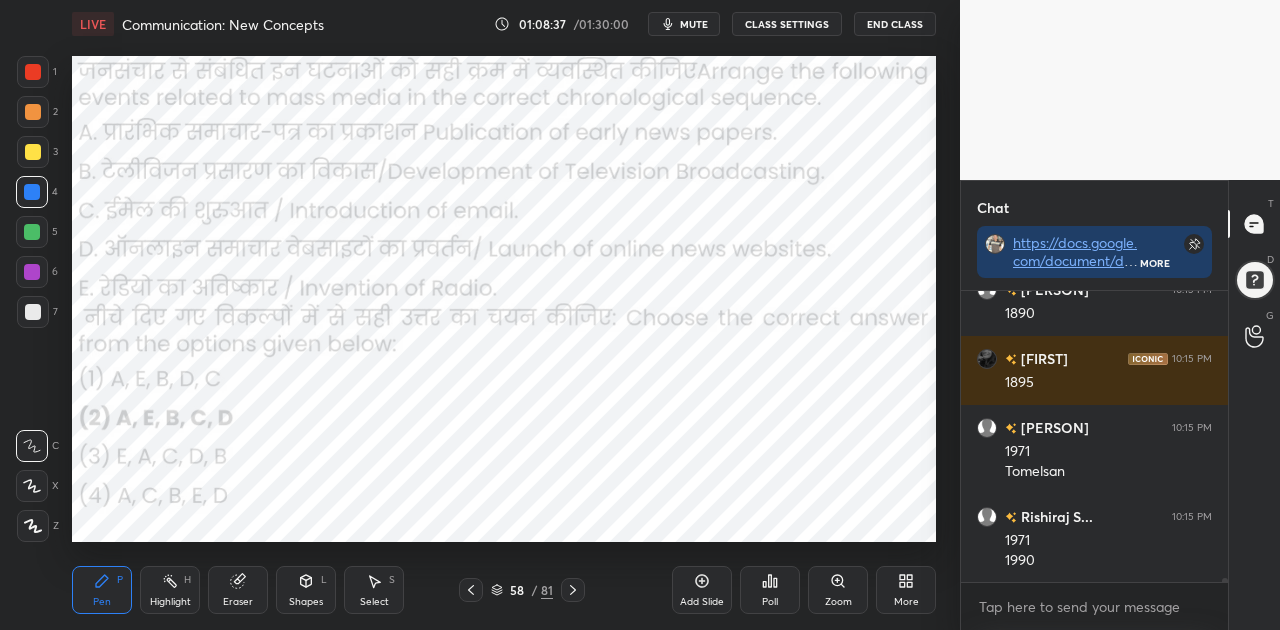 click 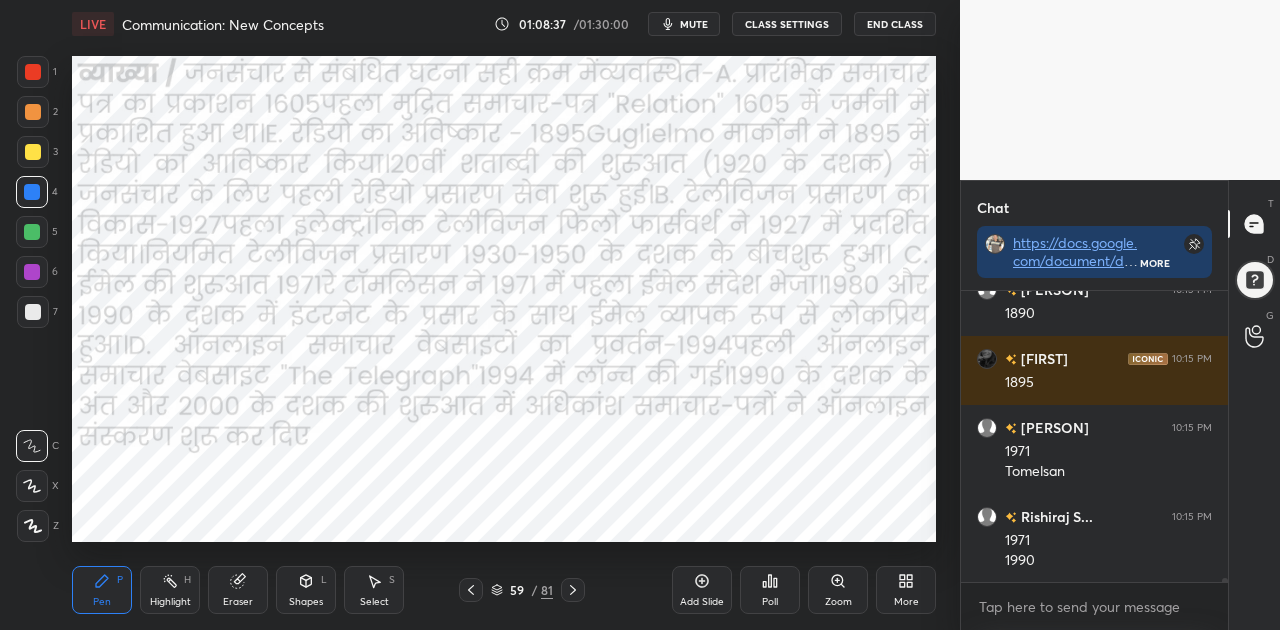click 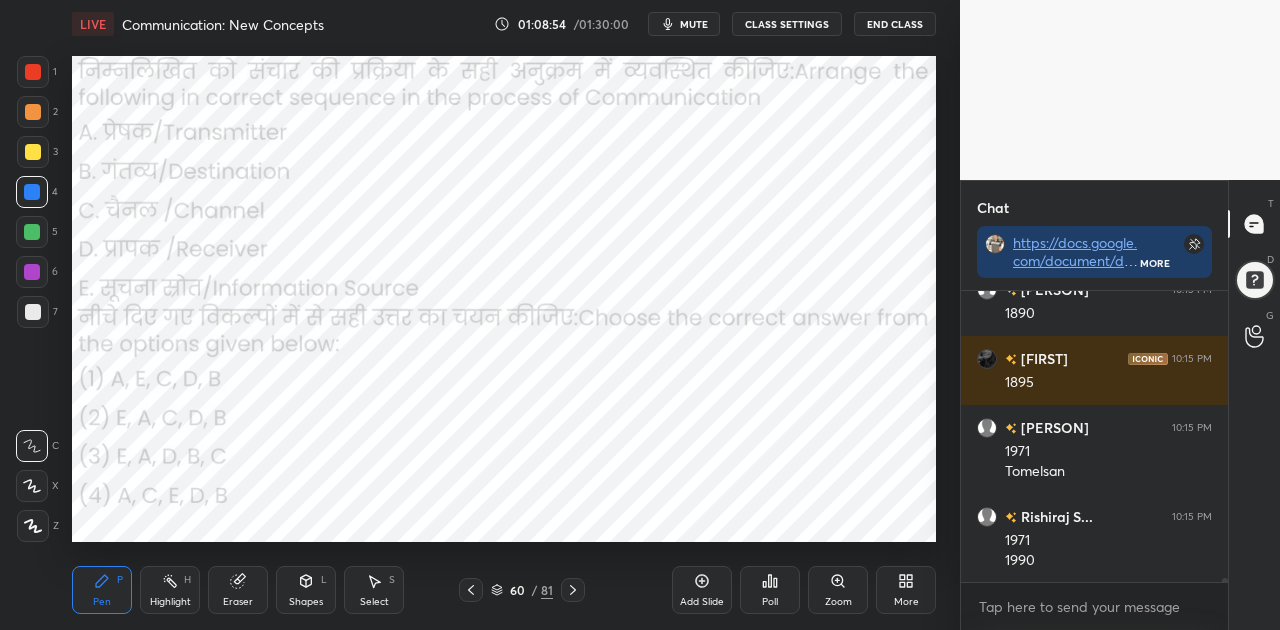 click on "mute" at bounding box center (694, 24) 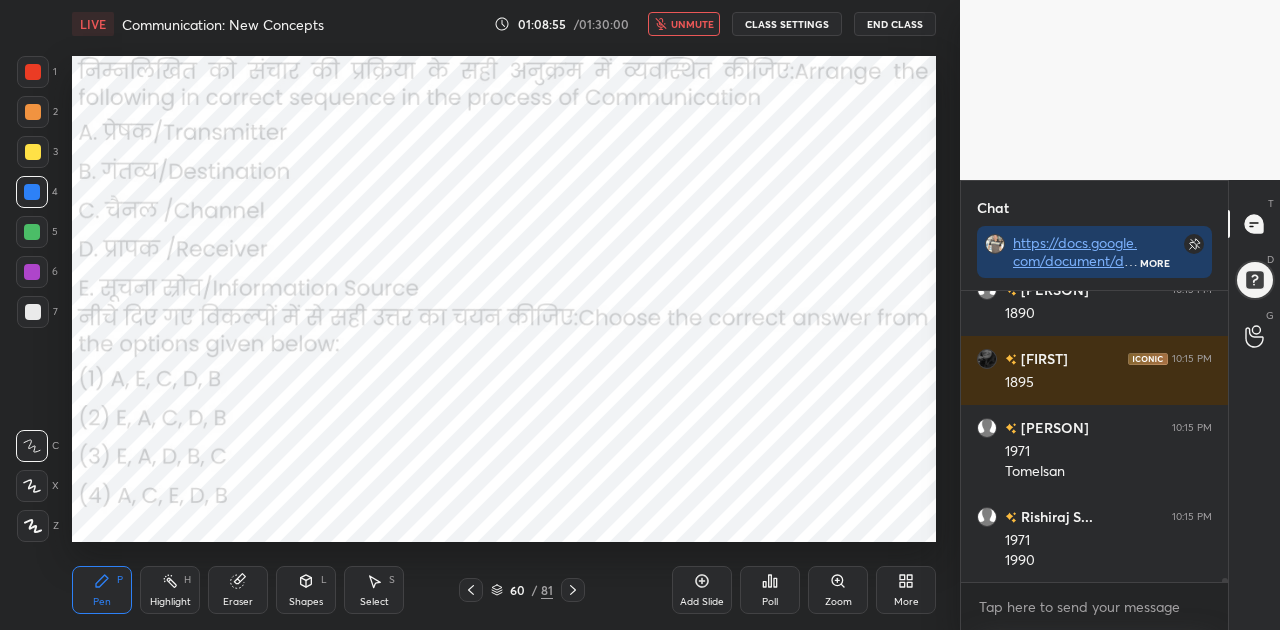 click 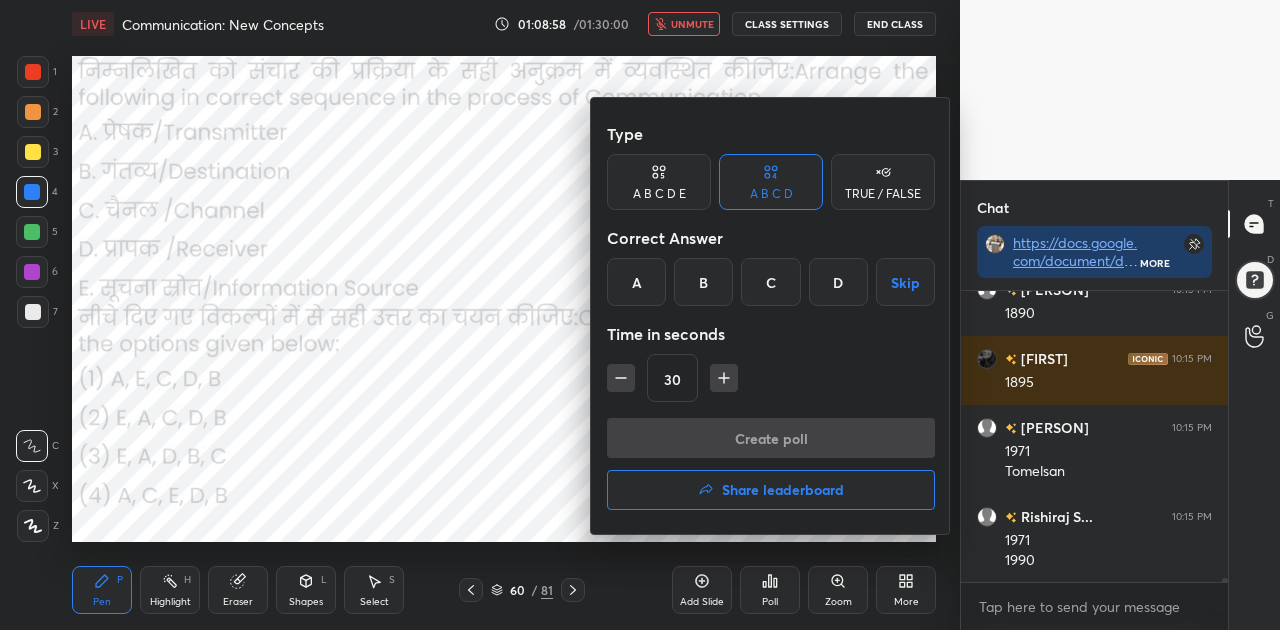 click on "B" at bounding box center (703, 282) 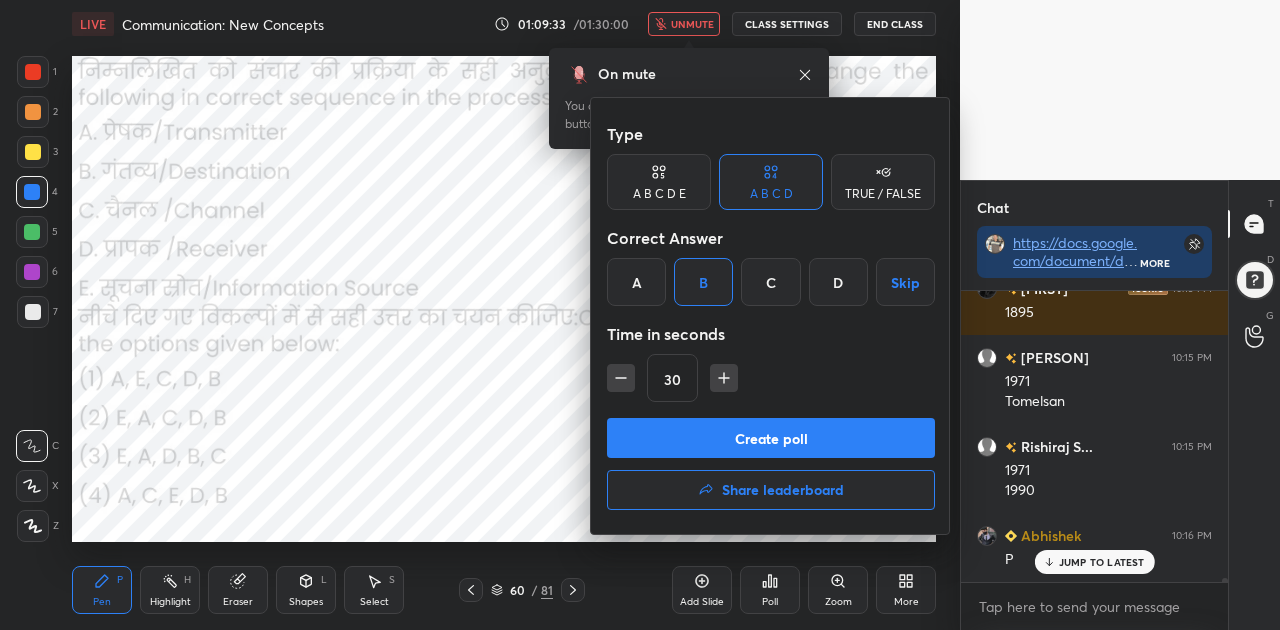 scroll, scrollTop: 23326, scrollLeft: 0, axis: vertical 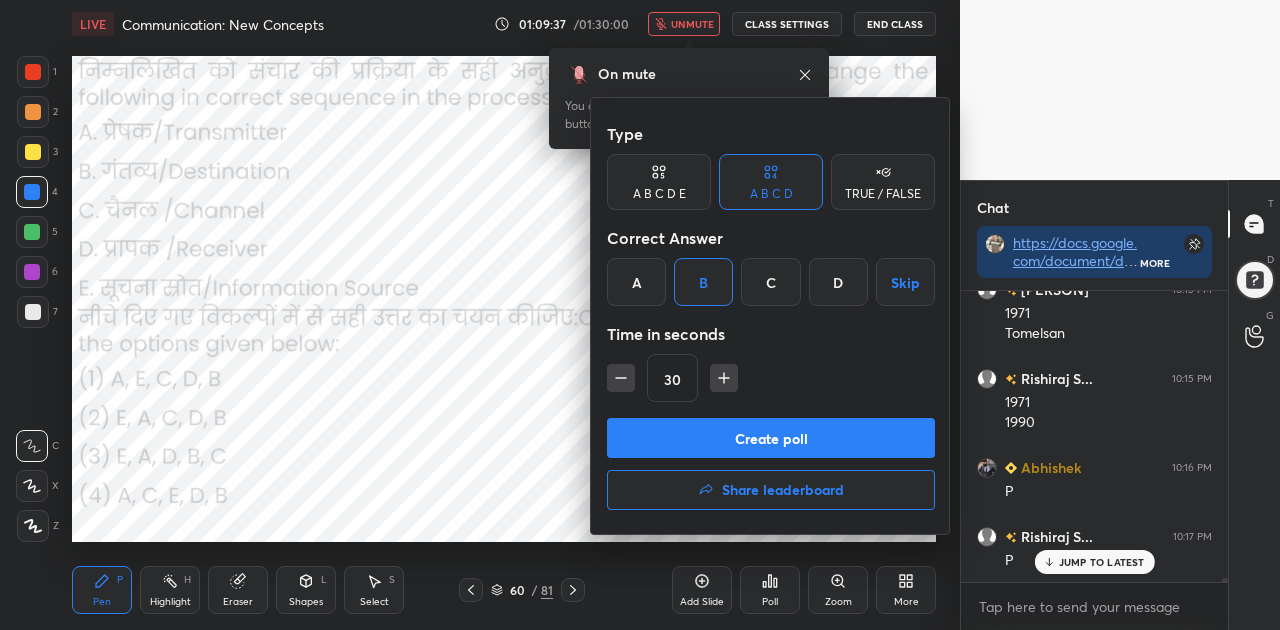 click on "Create poll" at bounding box center (771, 438) 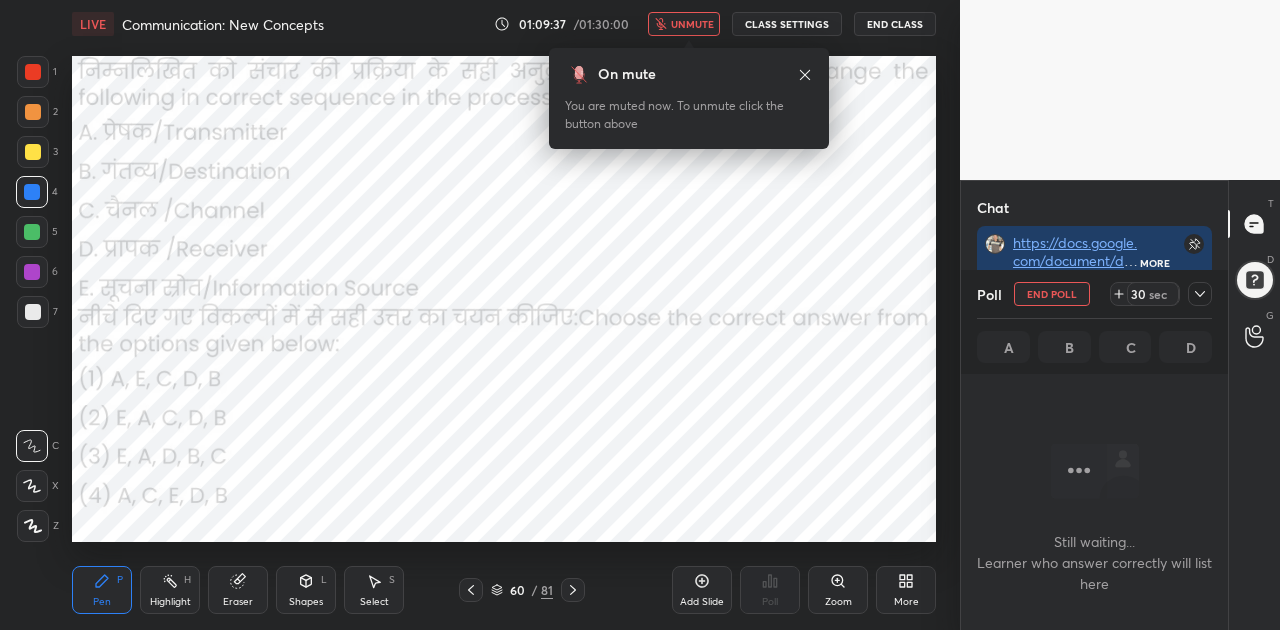 scroll, scrollTop: 192, scrollLeft: 261, axis: both 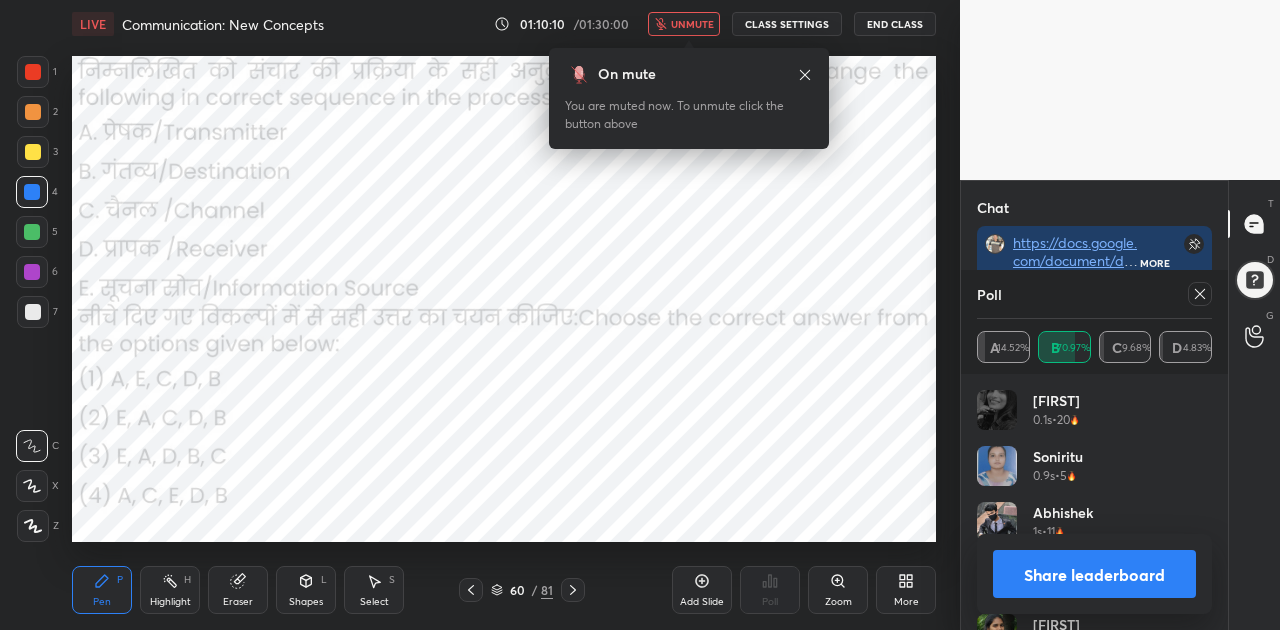 click on "Share leaderboard" at bounding box center [1094, 574] 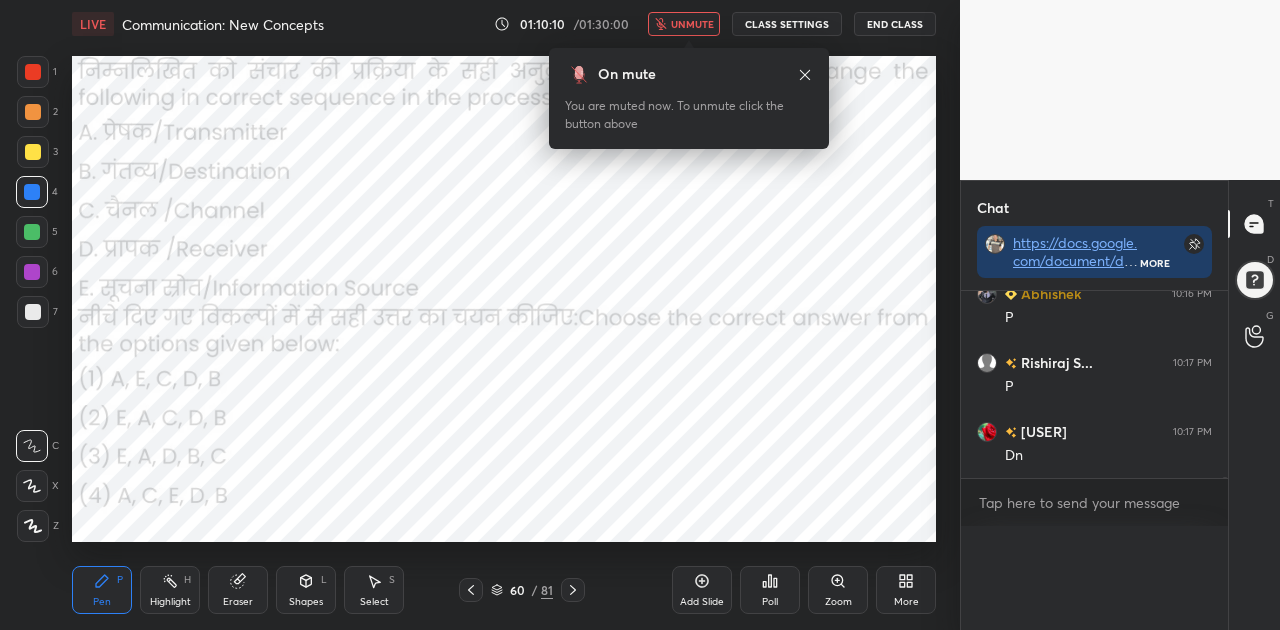 scroll, scrollTop: 54, scrollLeft: 229, axis: both 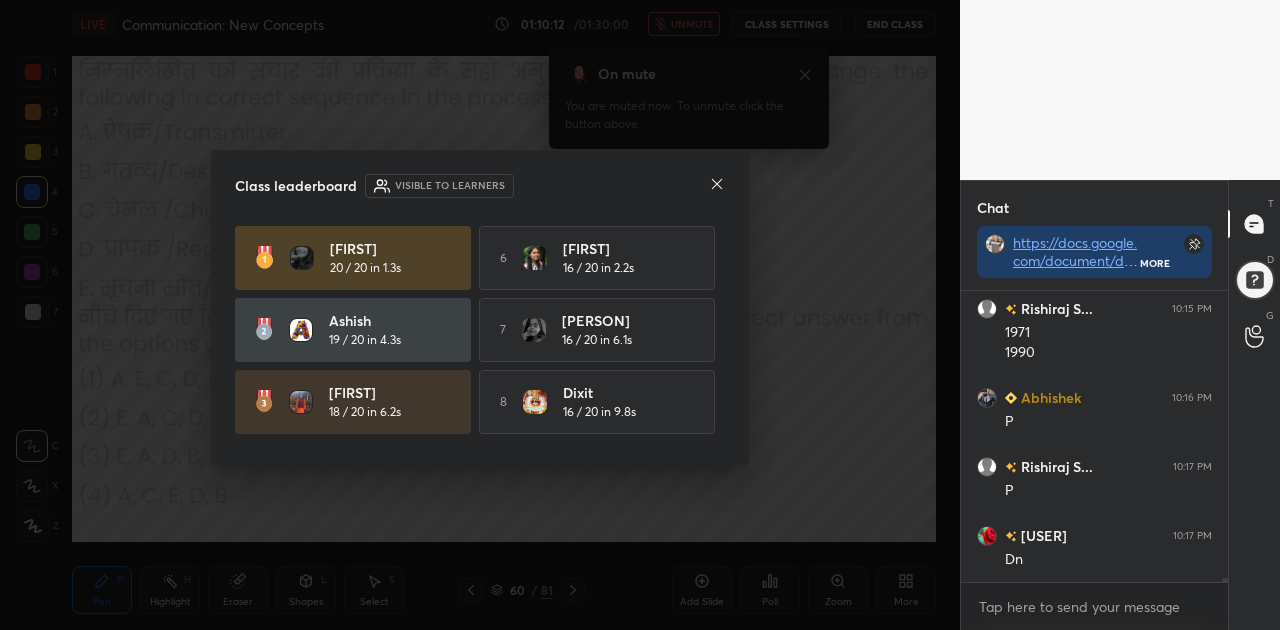 click 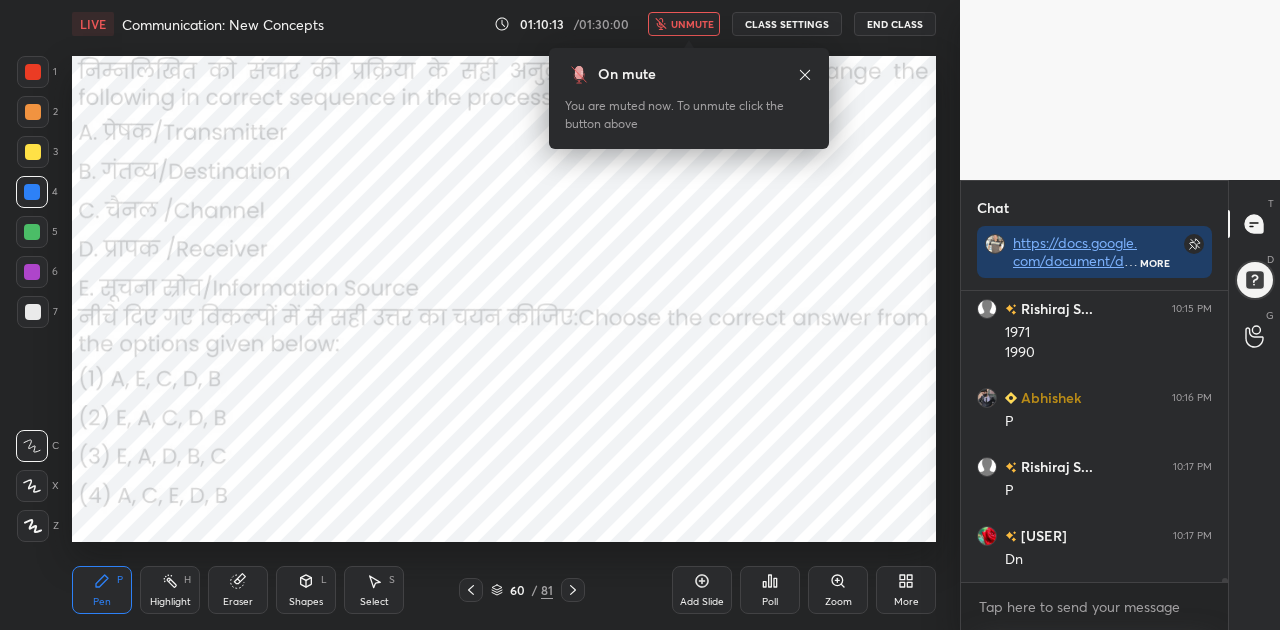 click on "unmute" at bounding box center [692, 24] 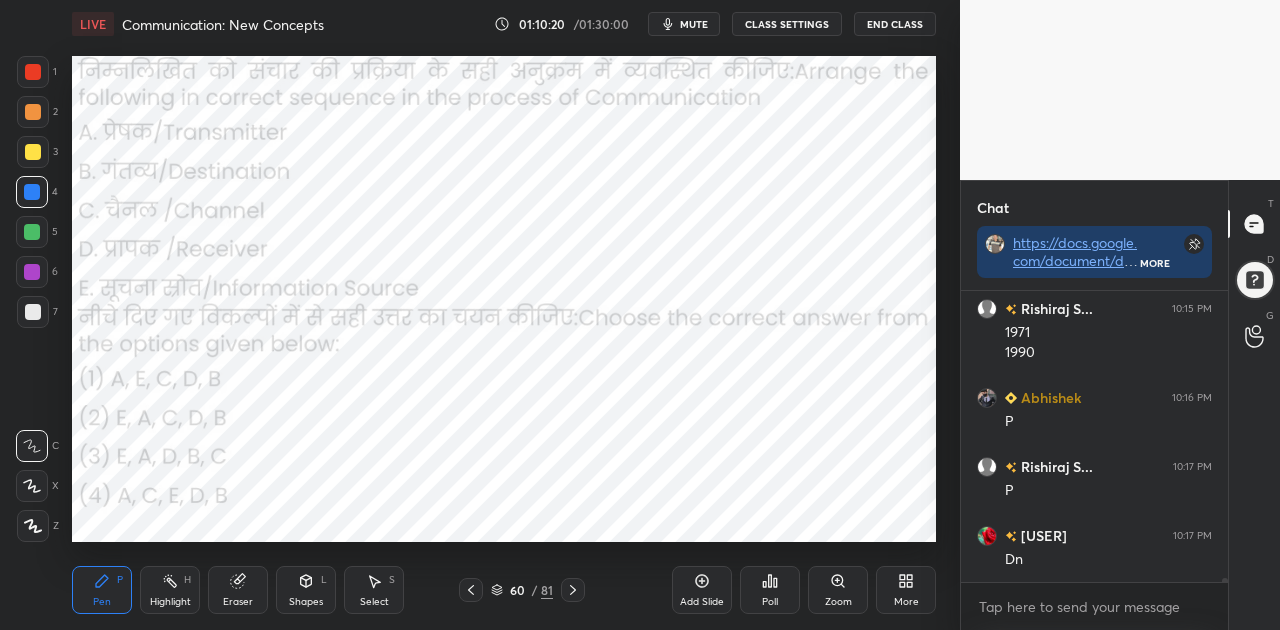 click 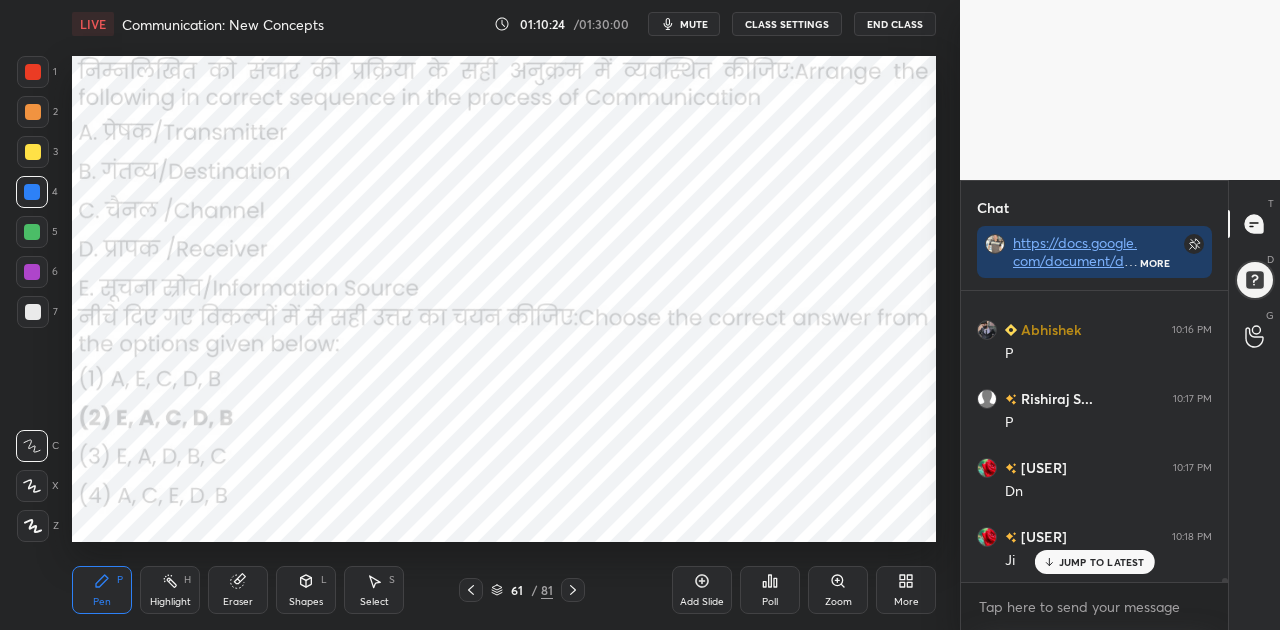 scroll, scrollTop: 23552, scrollLeft: 0, axis: vertical 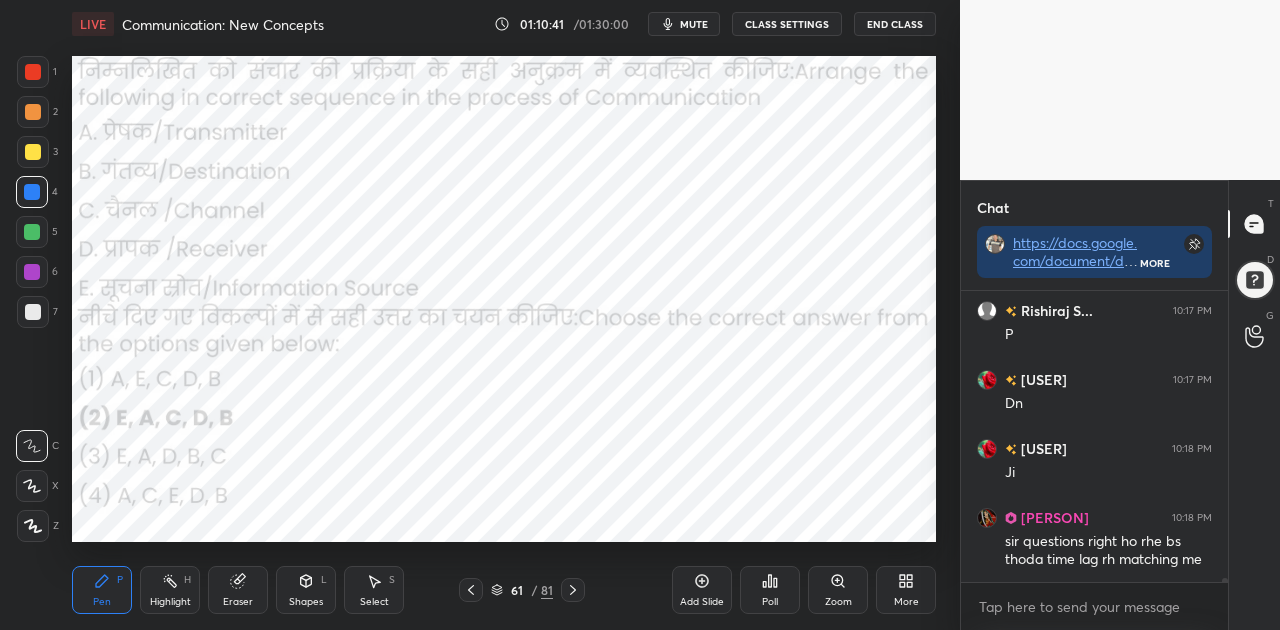 click 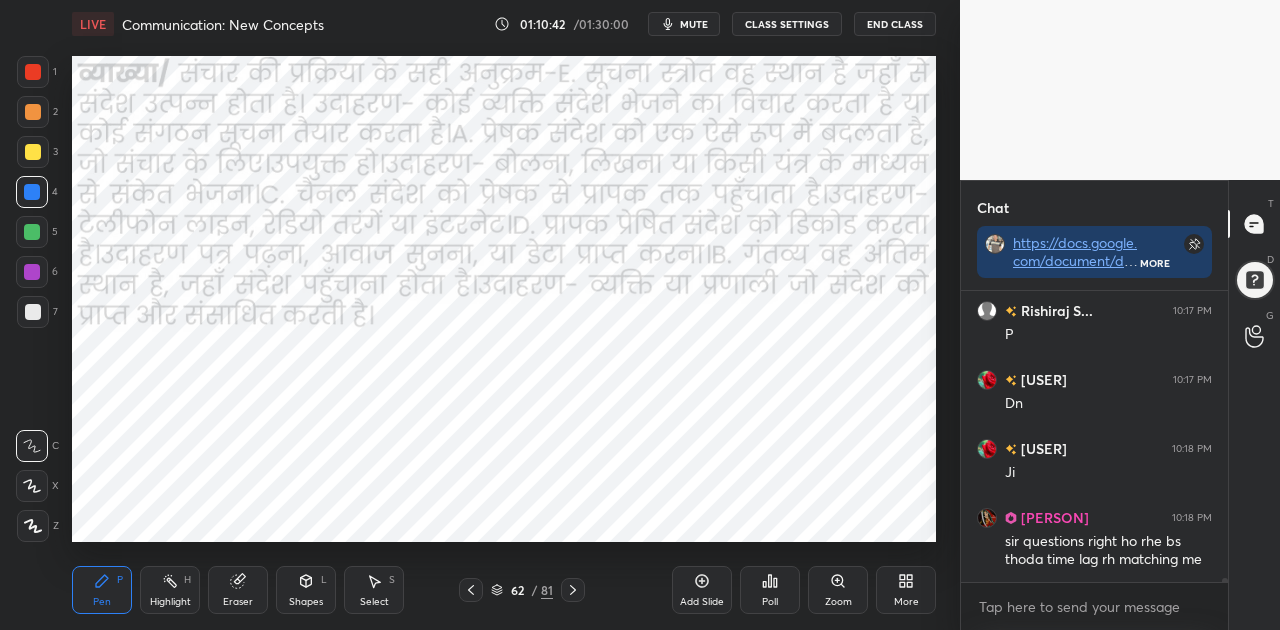 click 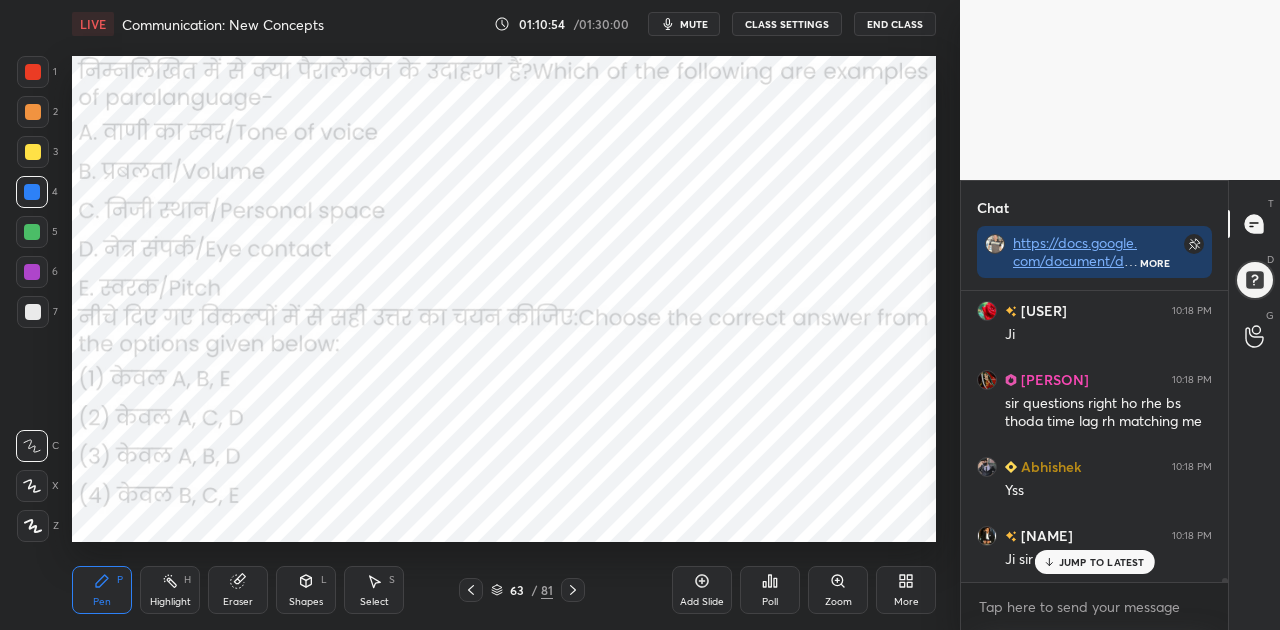 scroll, scrollTop: 23758, scrollLeft: 0, axis: vertical 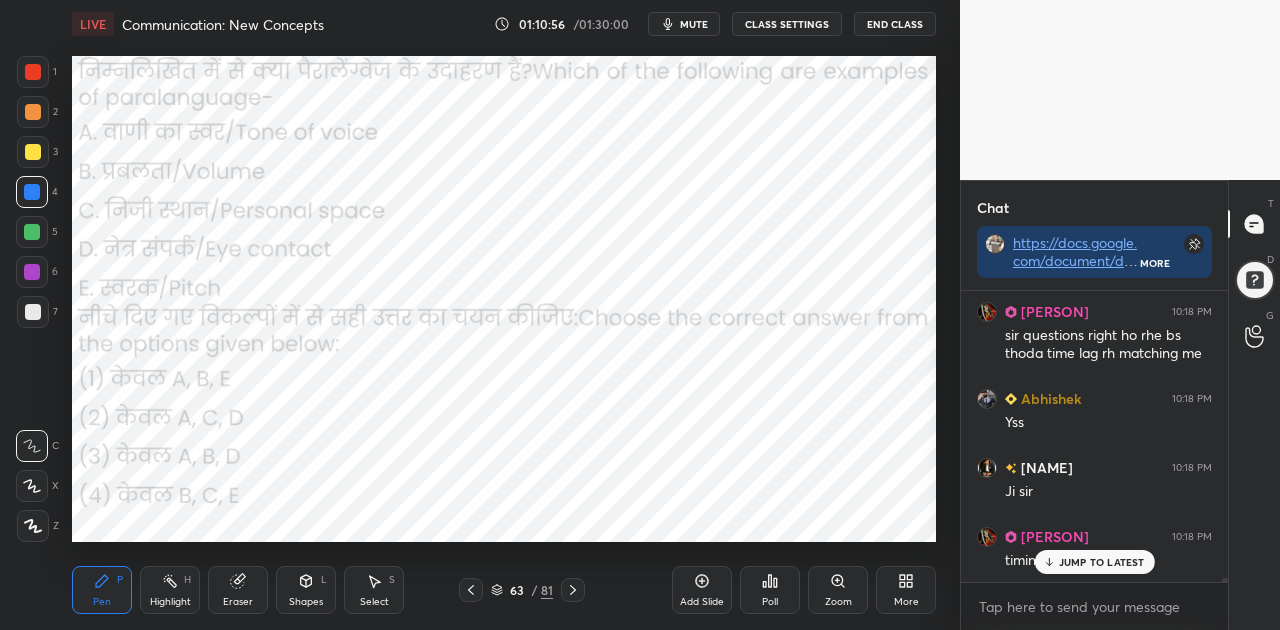 click on "mute" at bounding box center [694, 24] 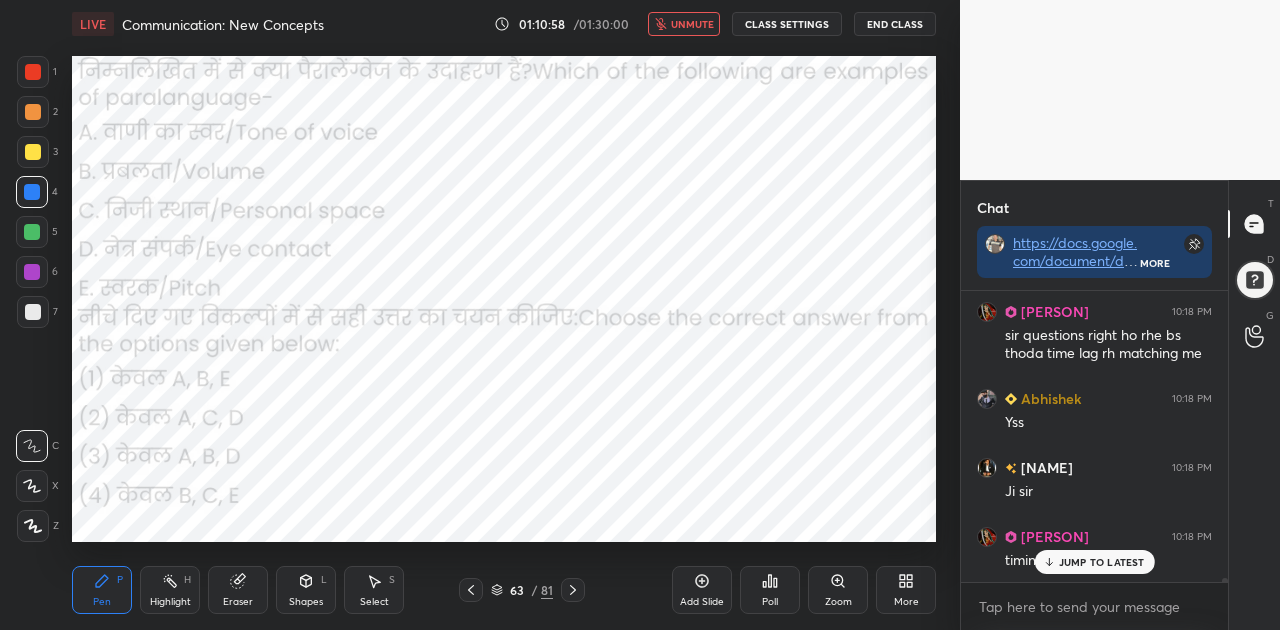 click on "JUMP TO LATEST" at bounding box center (1102, 562) 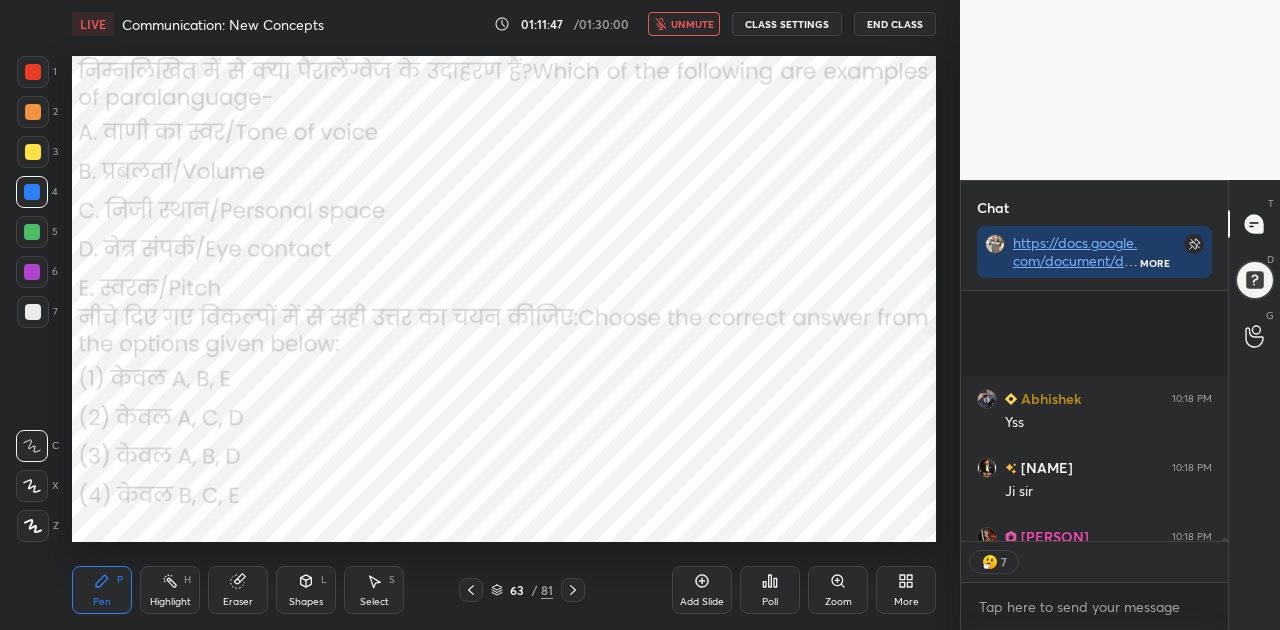 scroll, scrollTop: 23966, scrollLeft: 0, axis: vertical 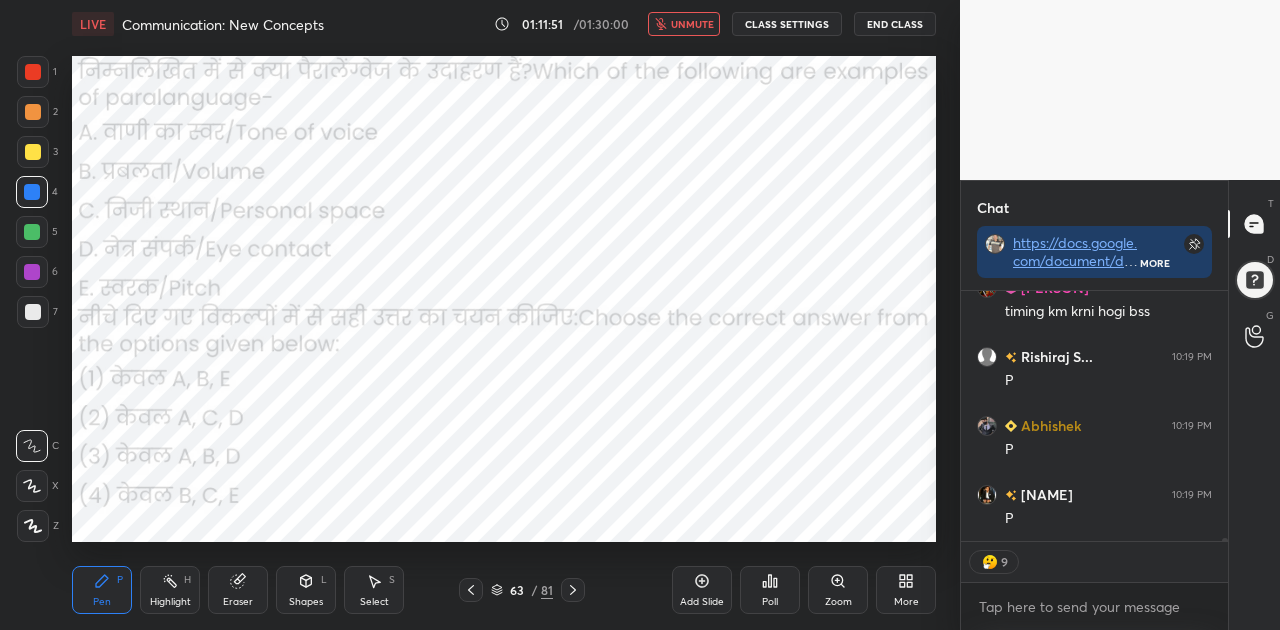 click on "Poll" at bounding box center (770, 590) 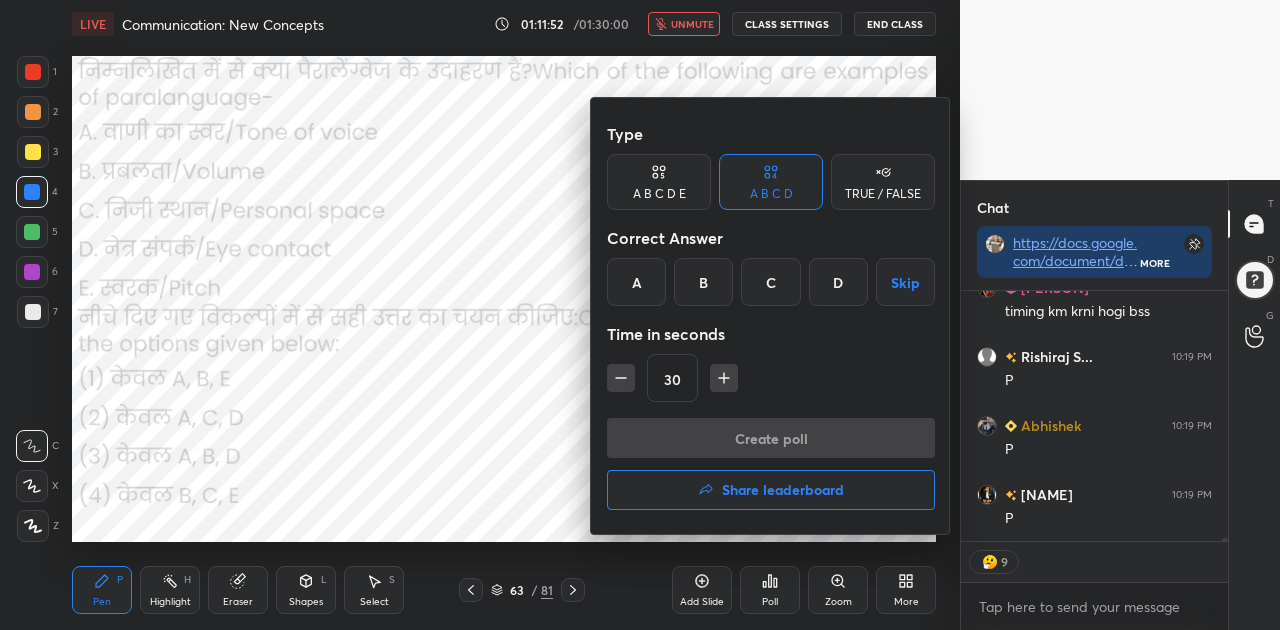 click on "A" at bounding box center [636, 282] 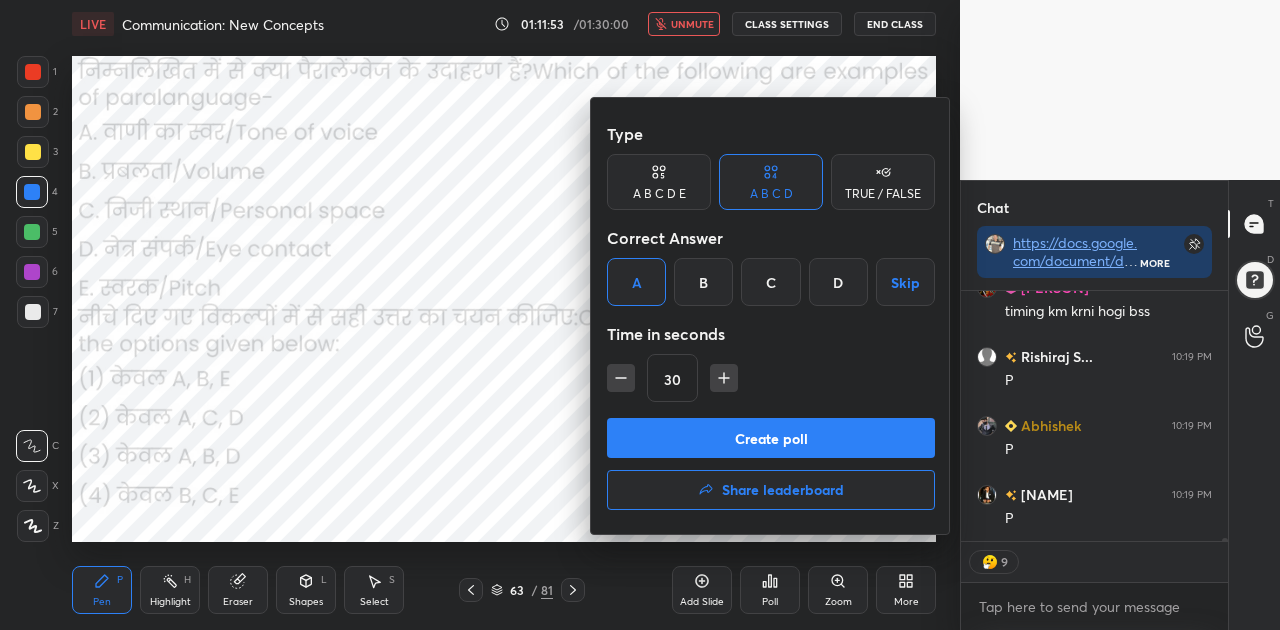 click on "Create poll" at bounding box center [771, 438] 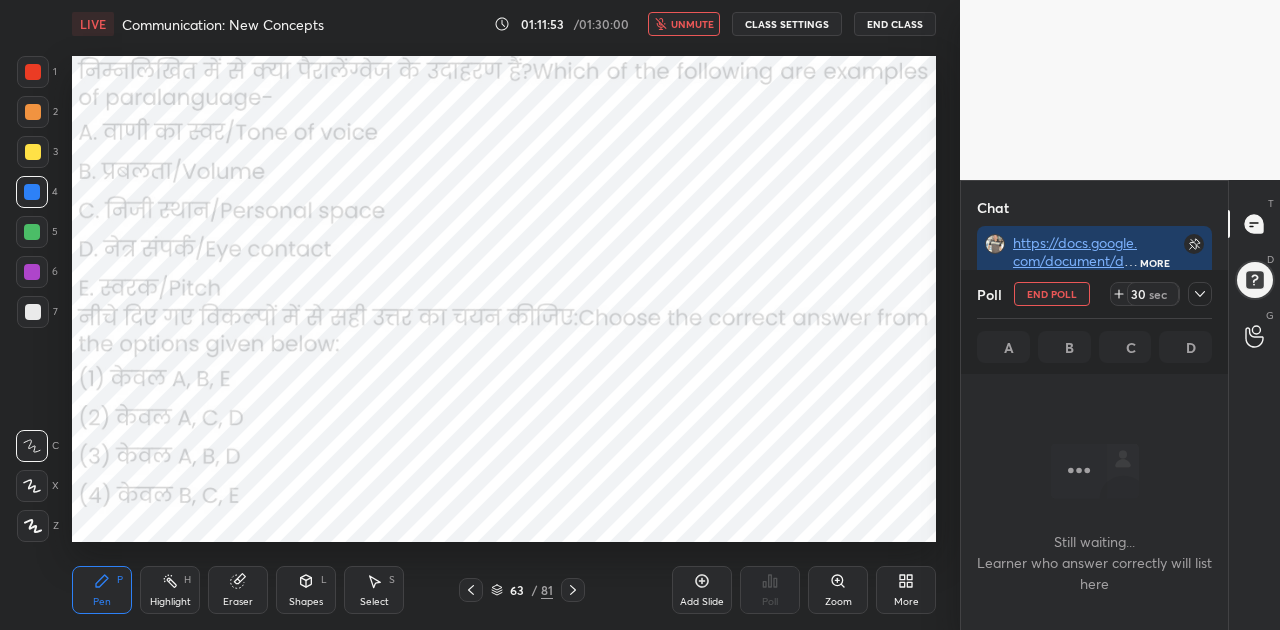 scroll, scrollTop: 151, scrollLeft: 261, axis: both 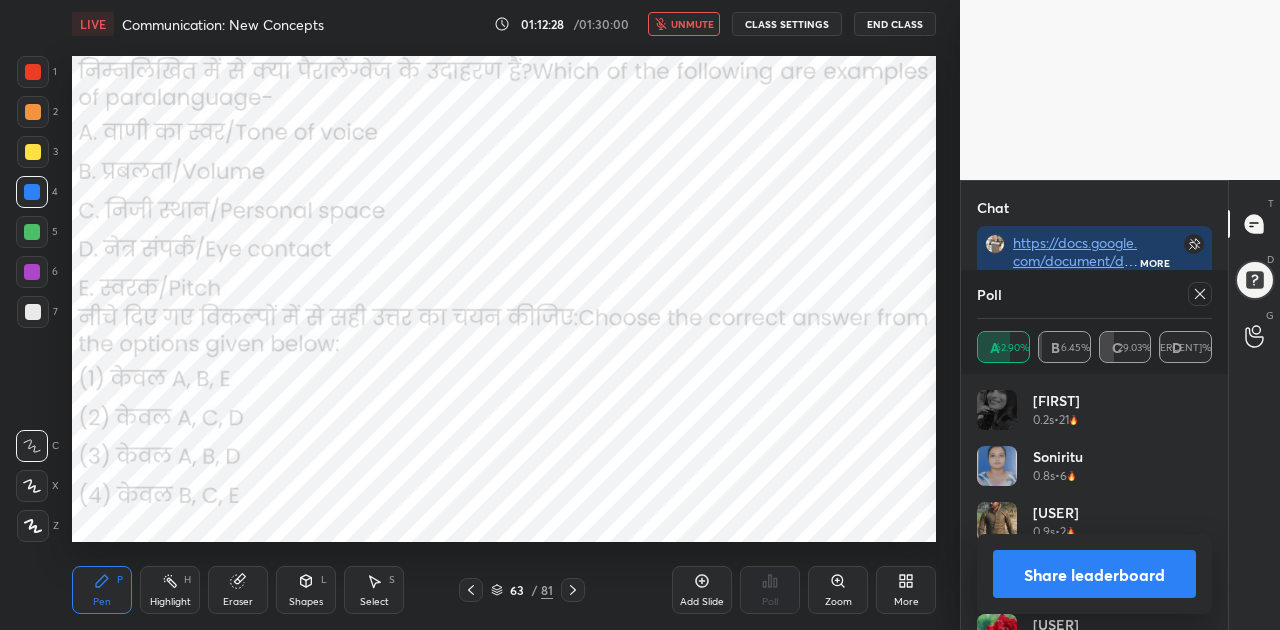 click on "Share leaderboard" at bounding box center (1094, 574) 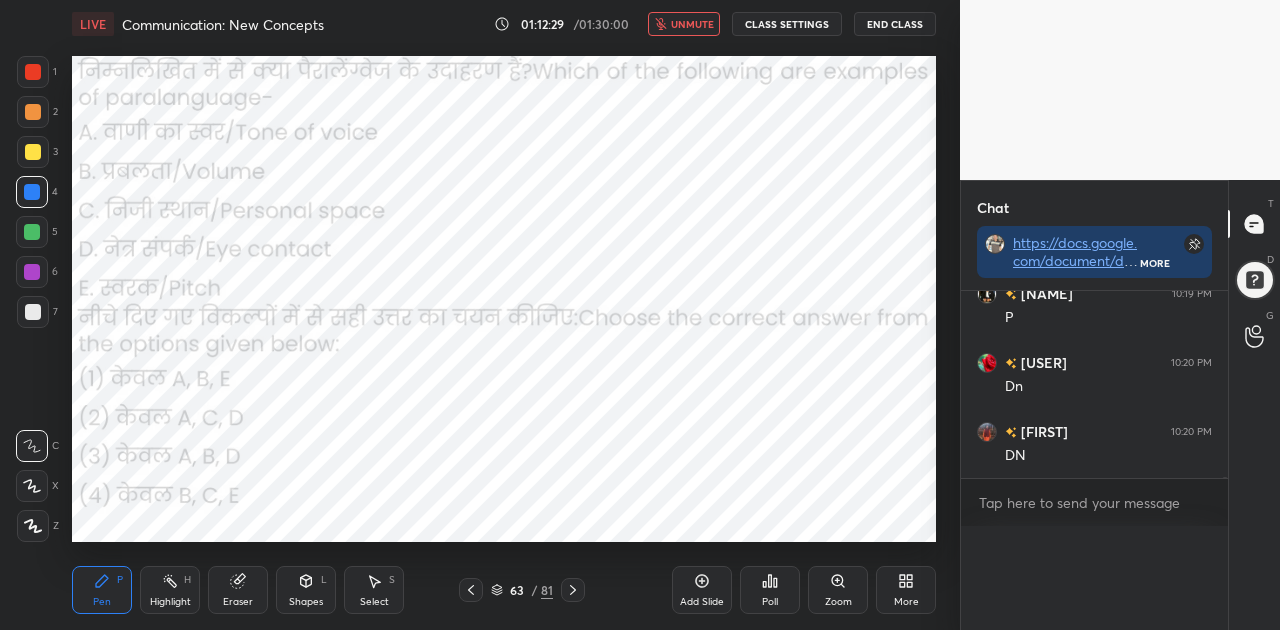scroll, scrollTop: 0, scrollLeft: 0, axis: both 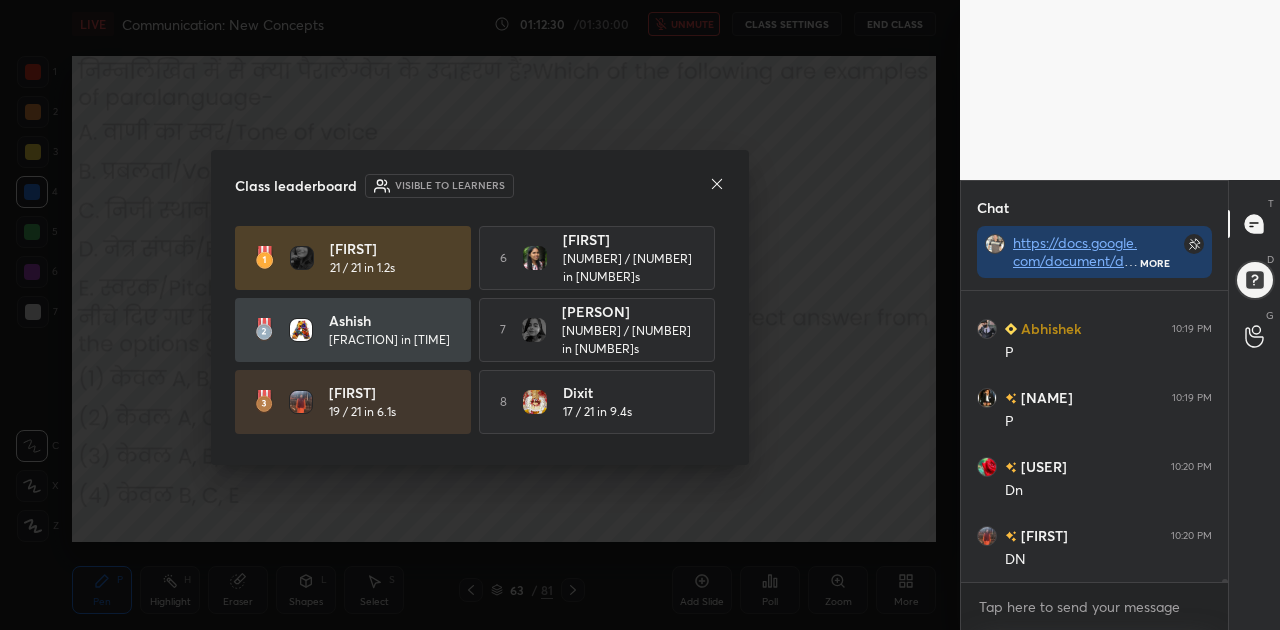 click 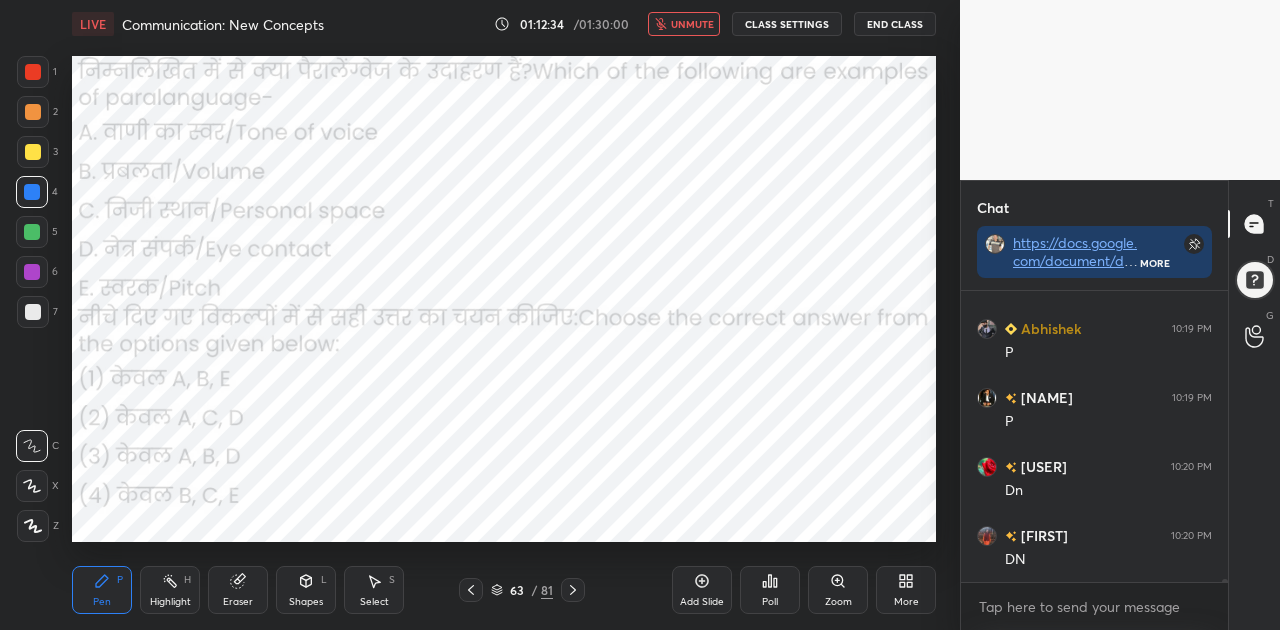 click on "unmute" at bounding box center [692, 24] 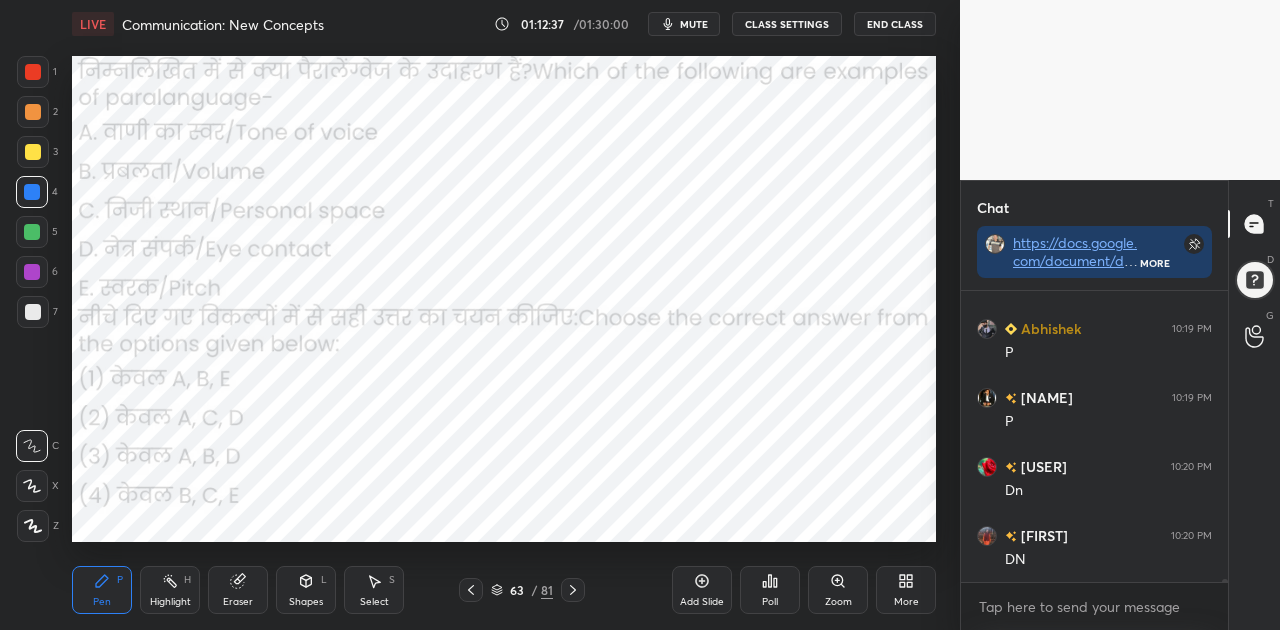 click 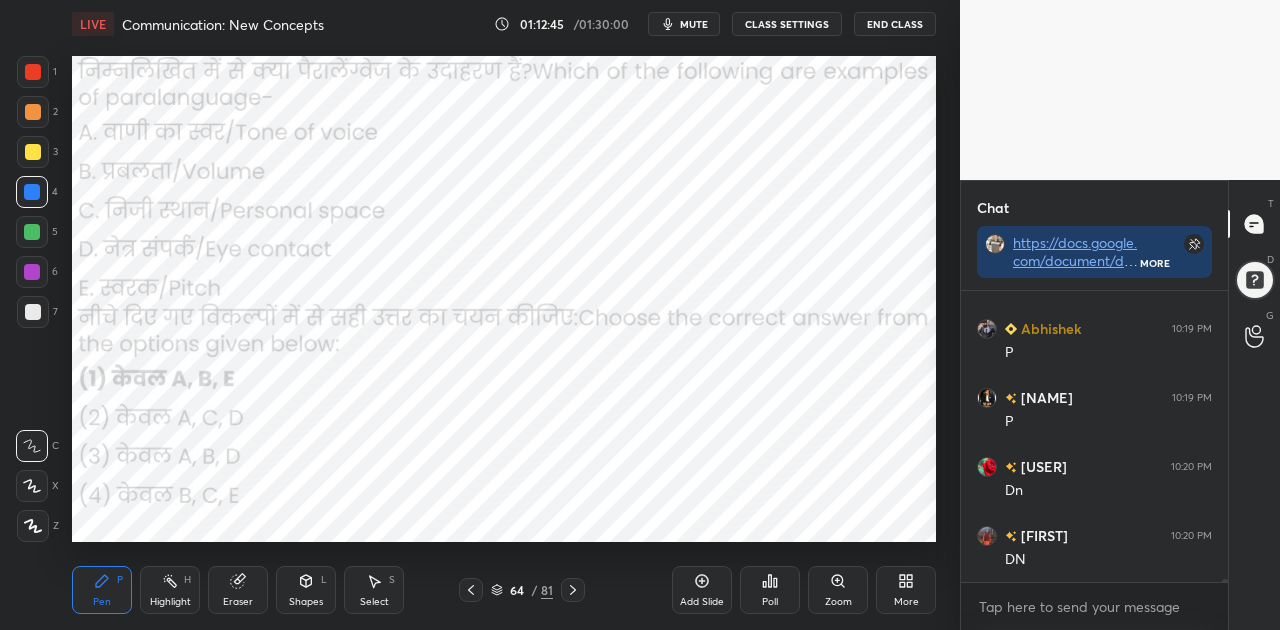 click 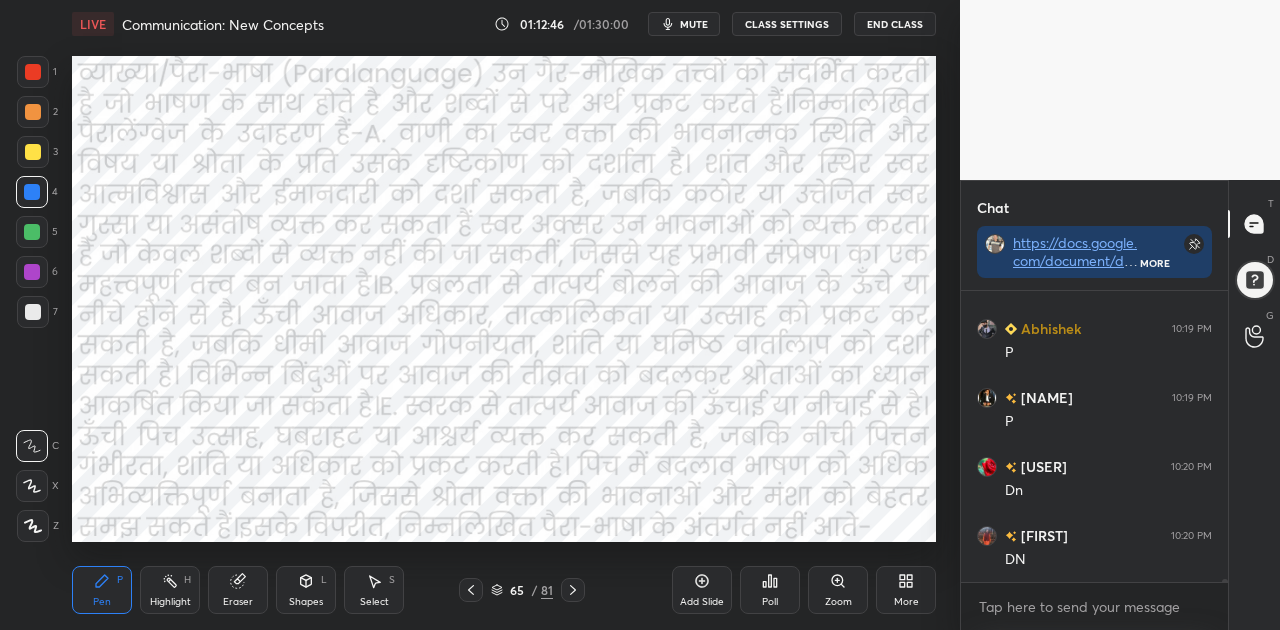 click 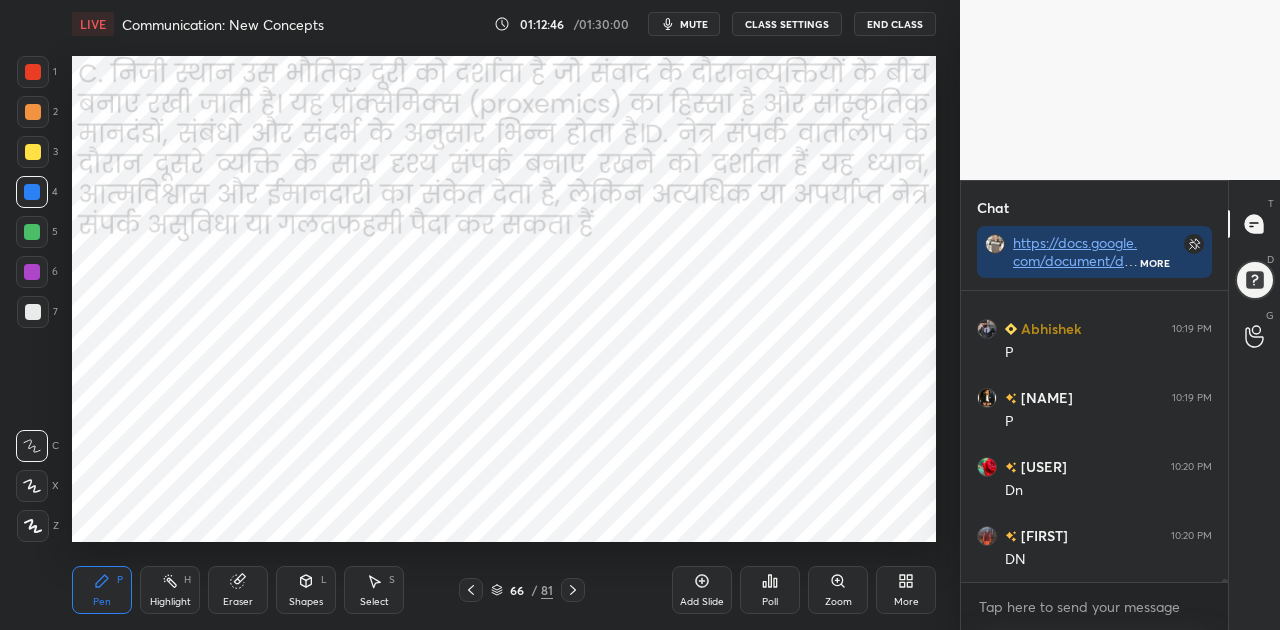 click 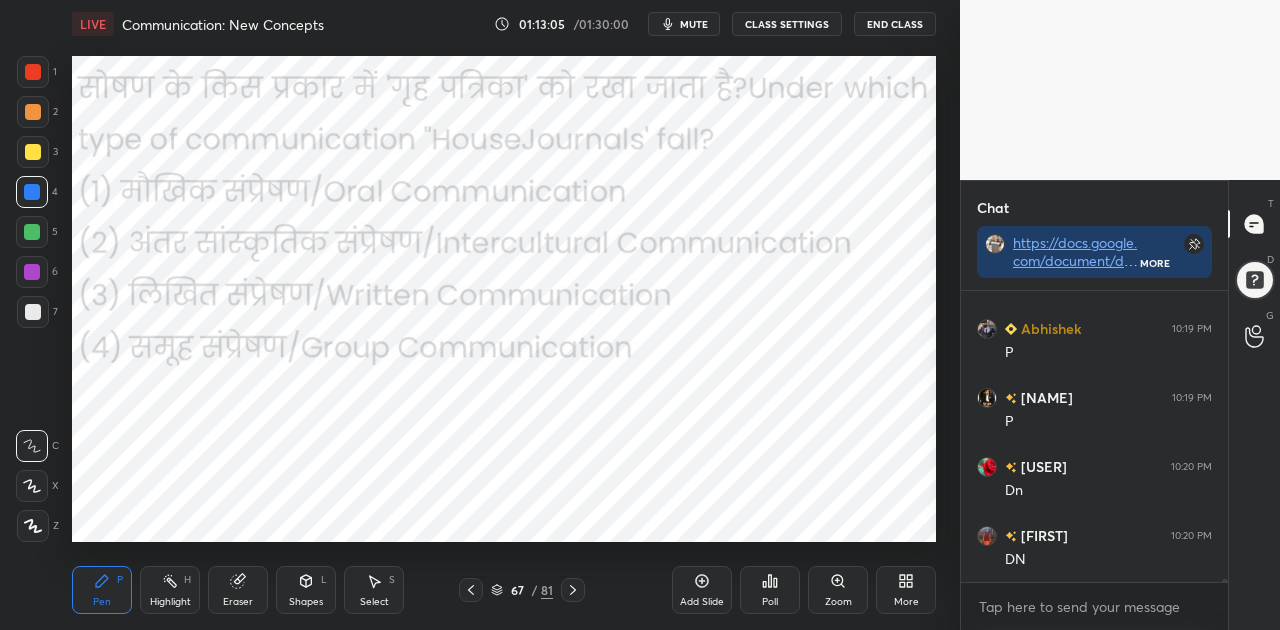 click on "mute" at bounding box center (694, 24) 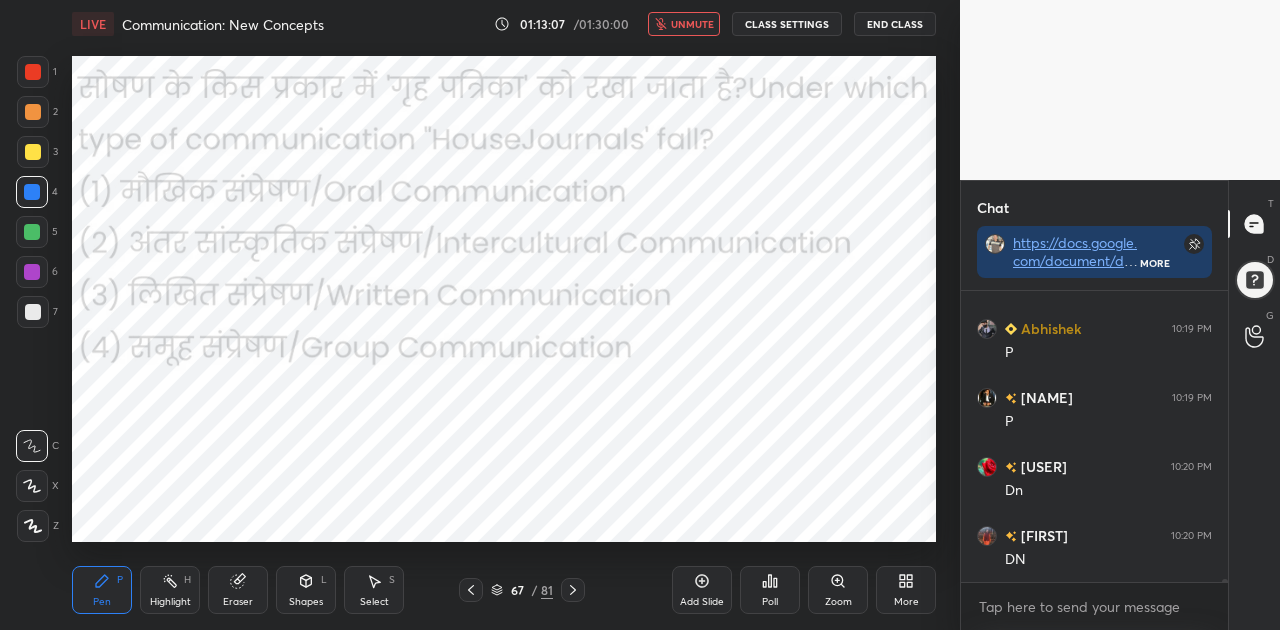 click 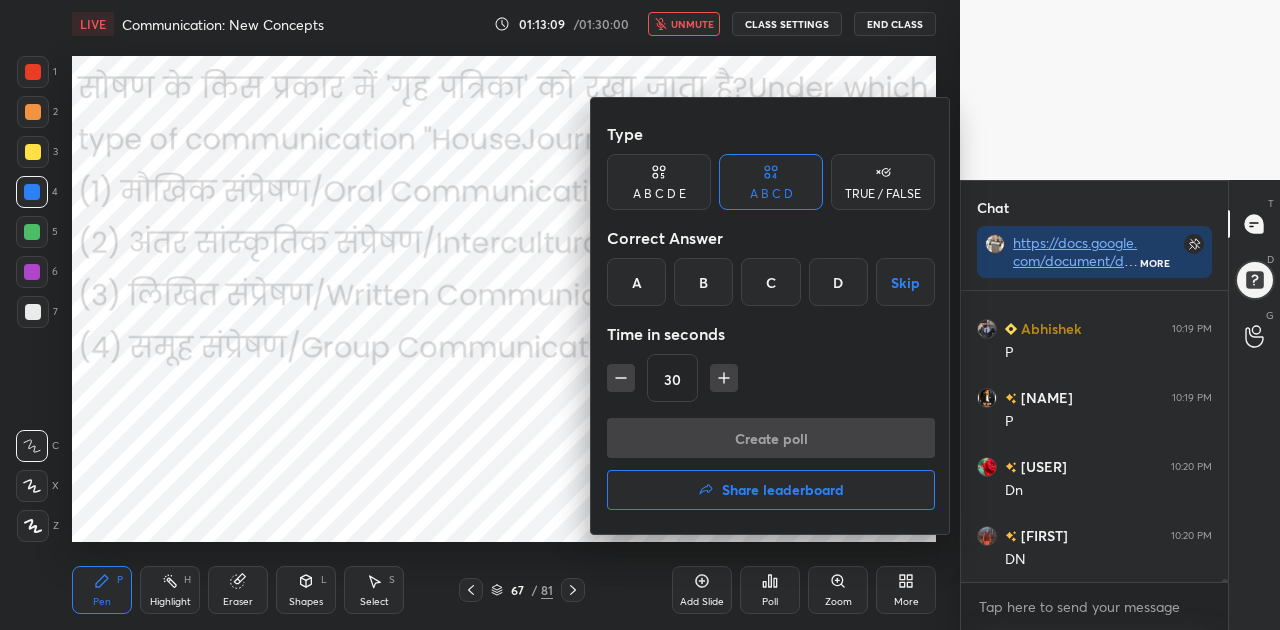 click on "C" at bounding box center [770, 282] 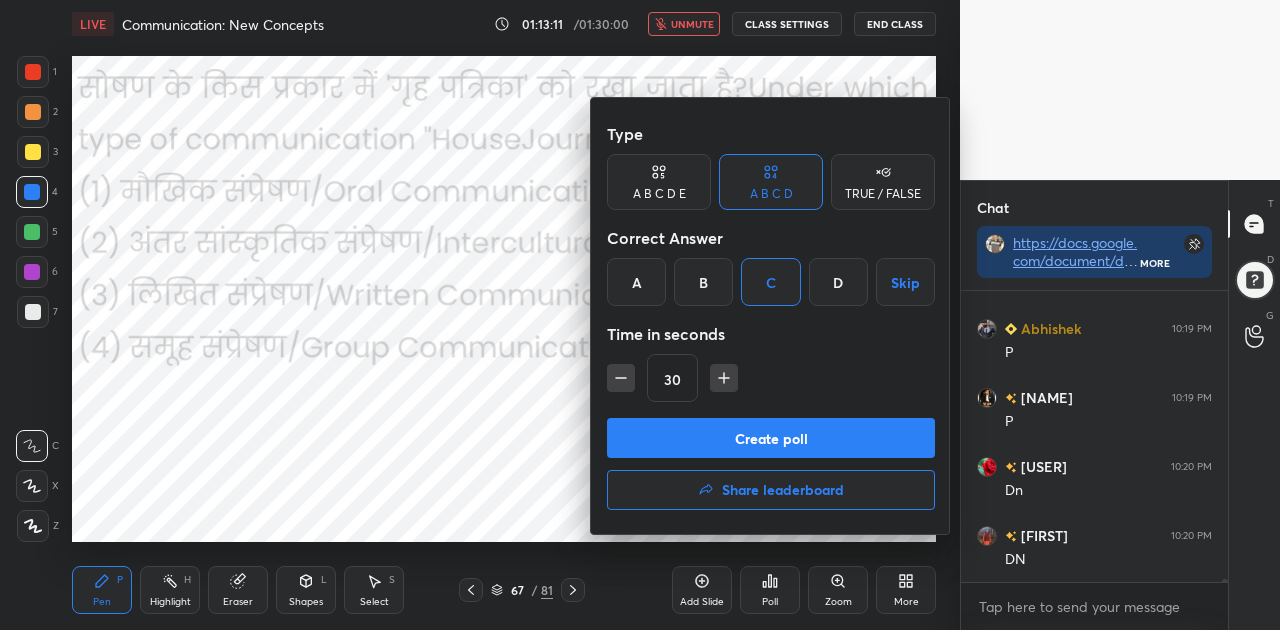click on "Create poll" at bounding box center (771, 438) 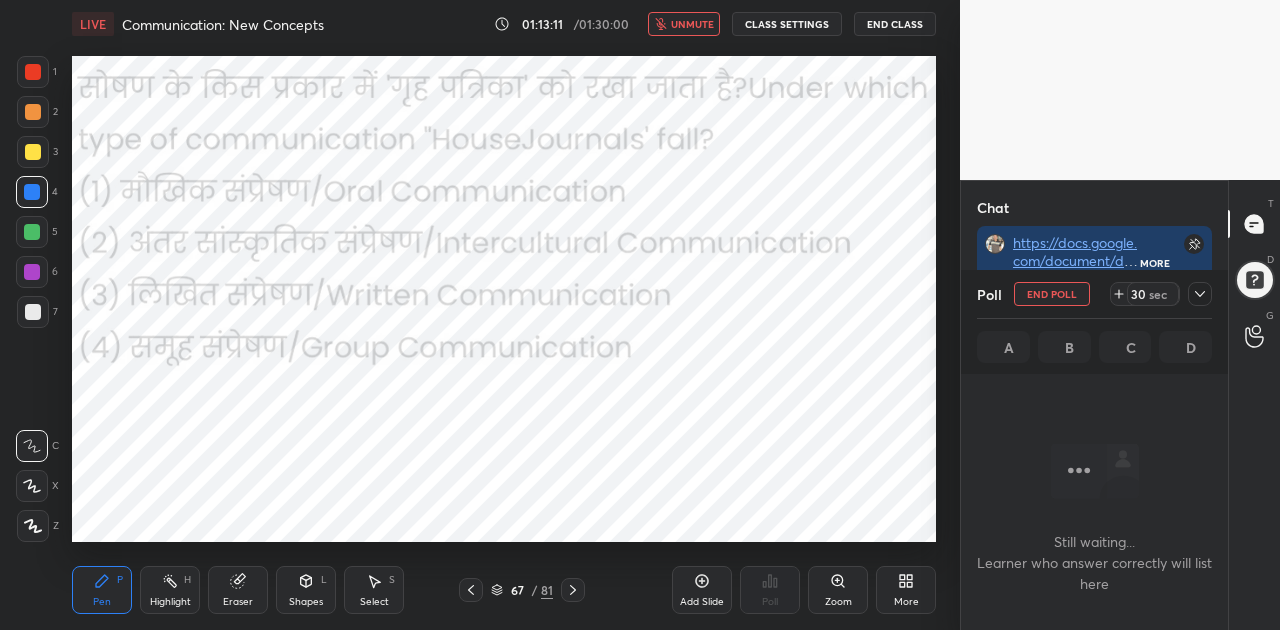 scroll, scrollTop: 192, scrollLeft: 261, axis: both 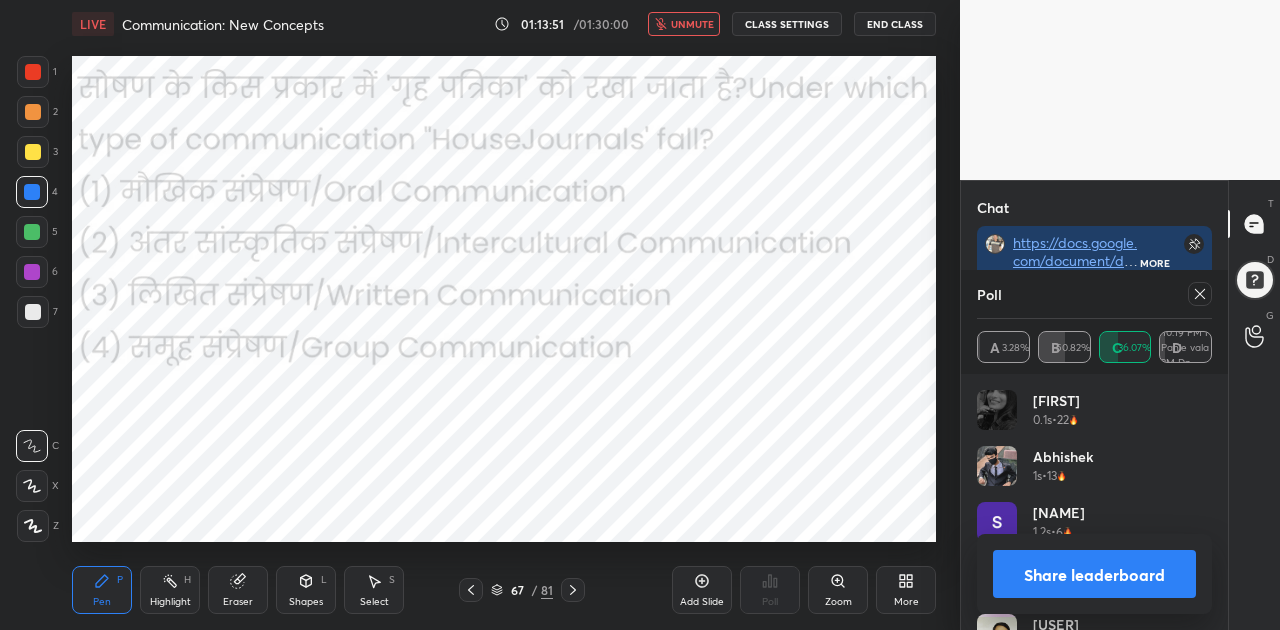 click on "Share leaderboard" at bounding box center [1094, 574] 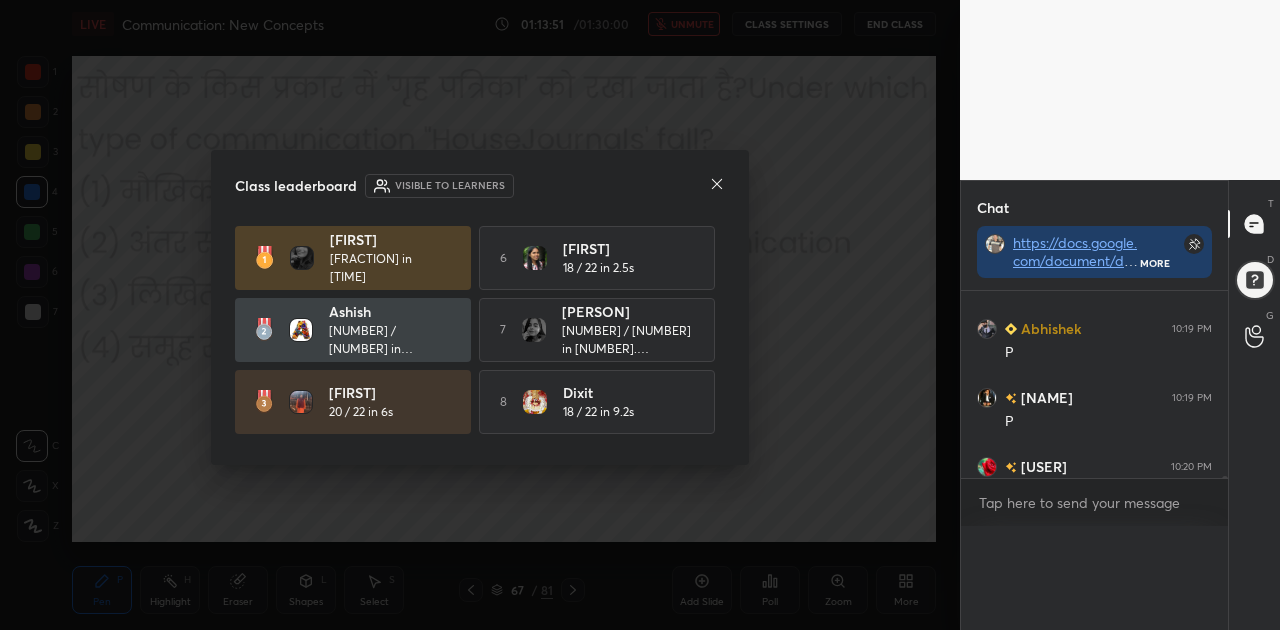 scroll, scrollTop: 0, scrollLeft: 0, axis: both 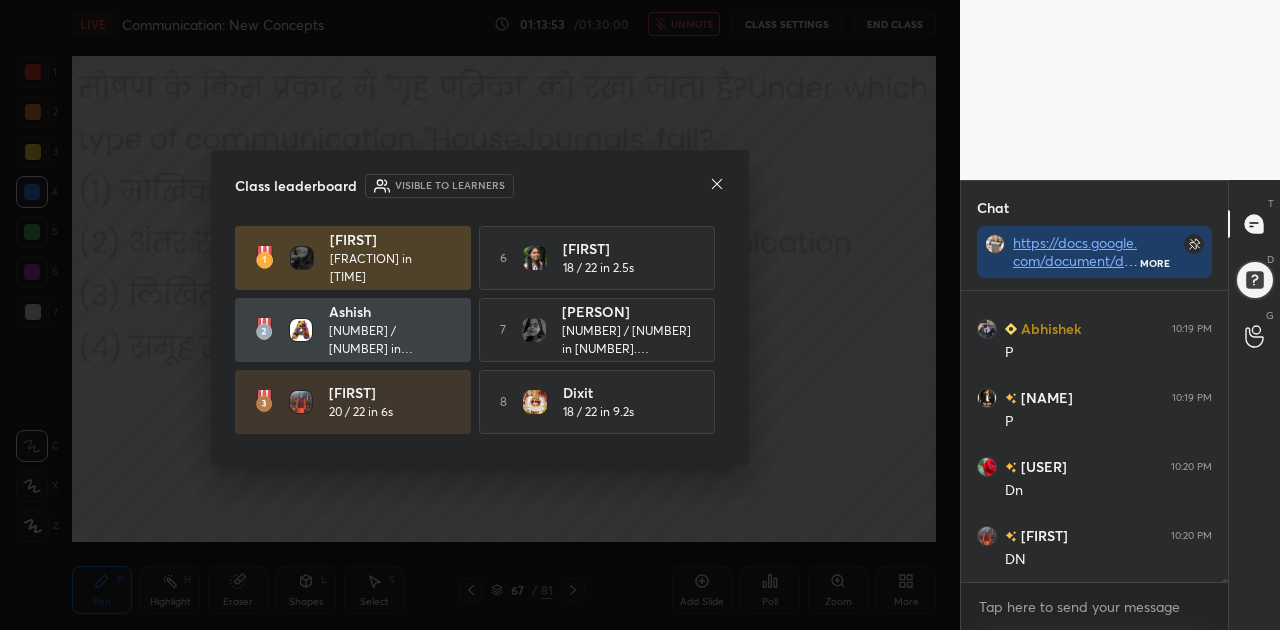 click 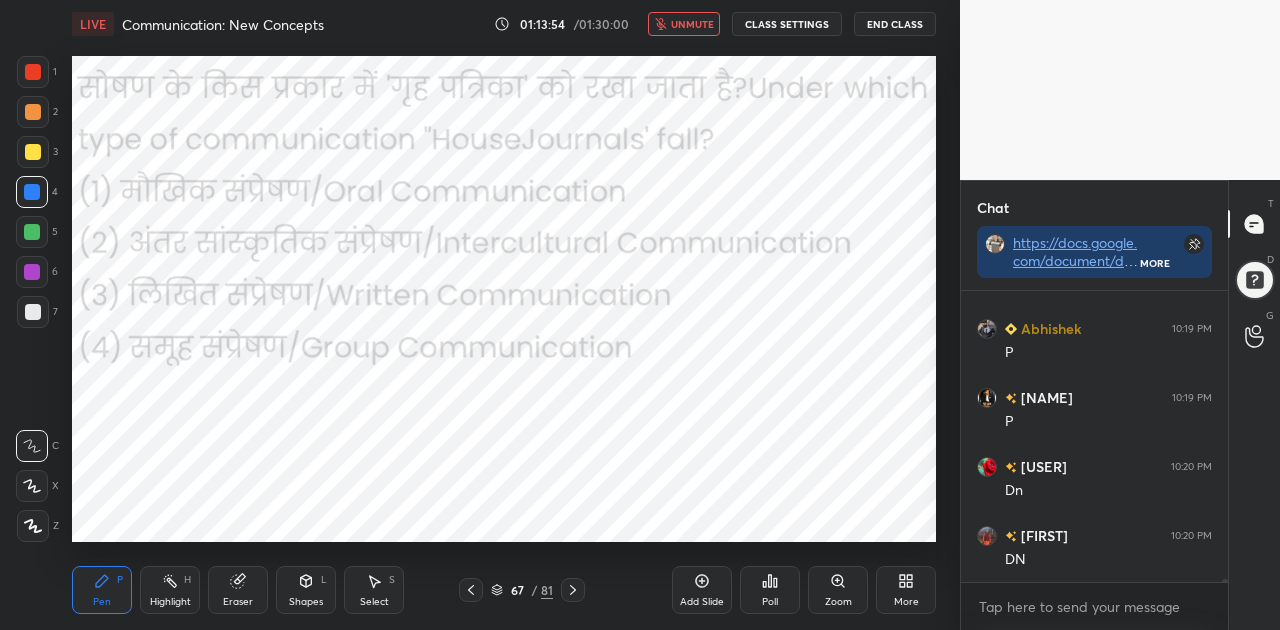 click 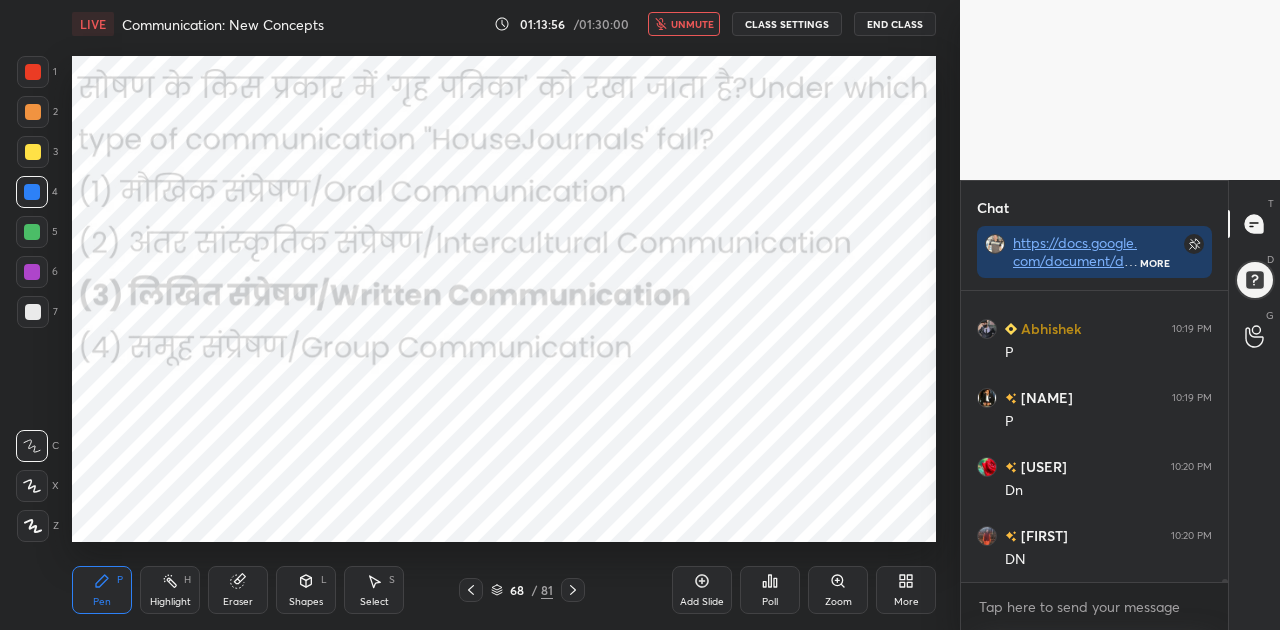 click 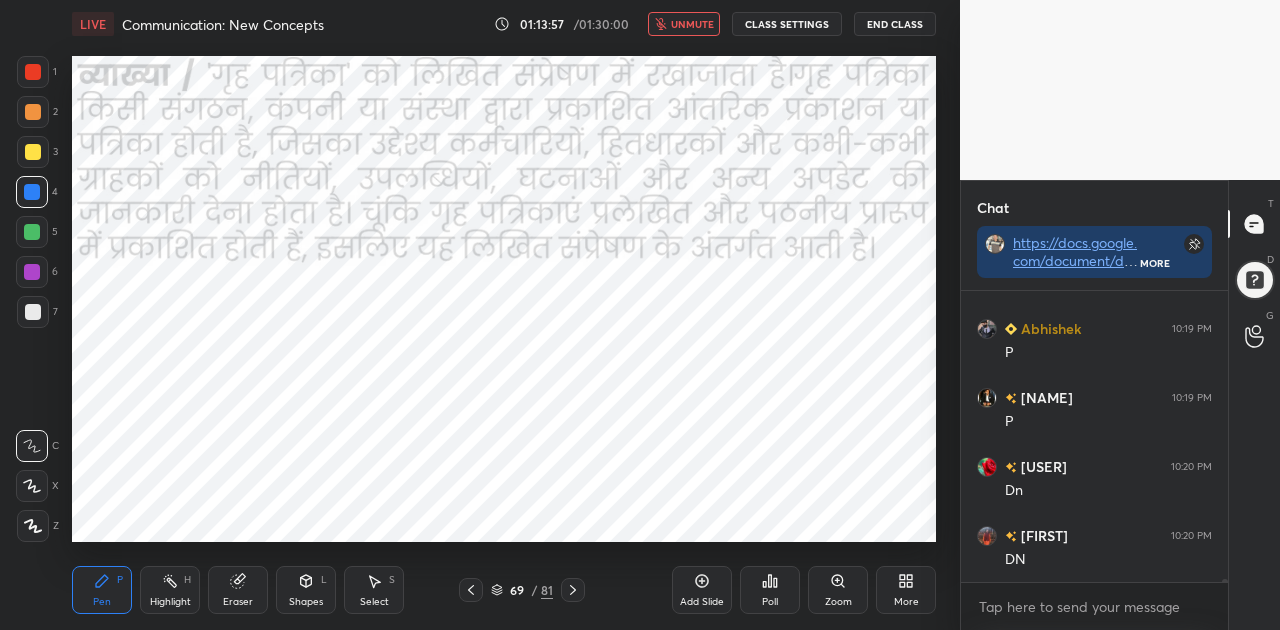 click 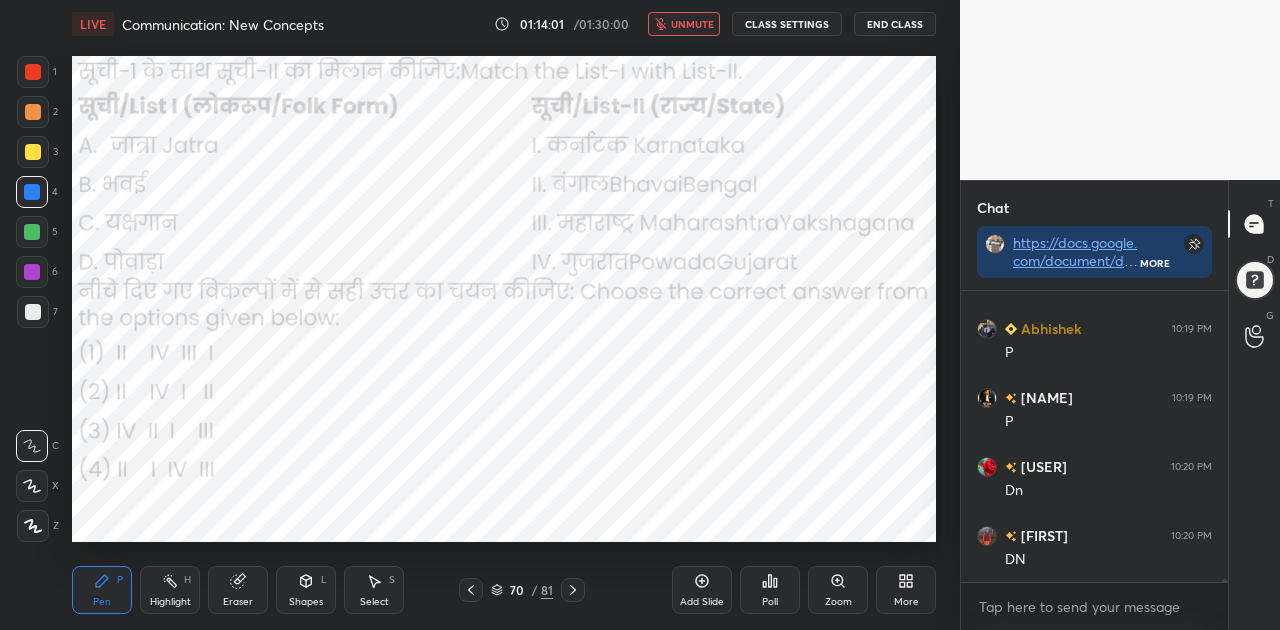 click on "unmute" at bounding box center [692, 24] 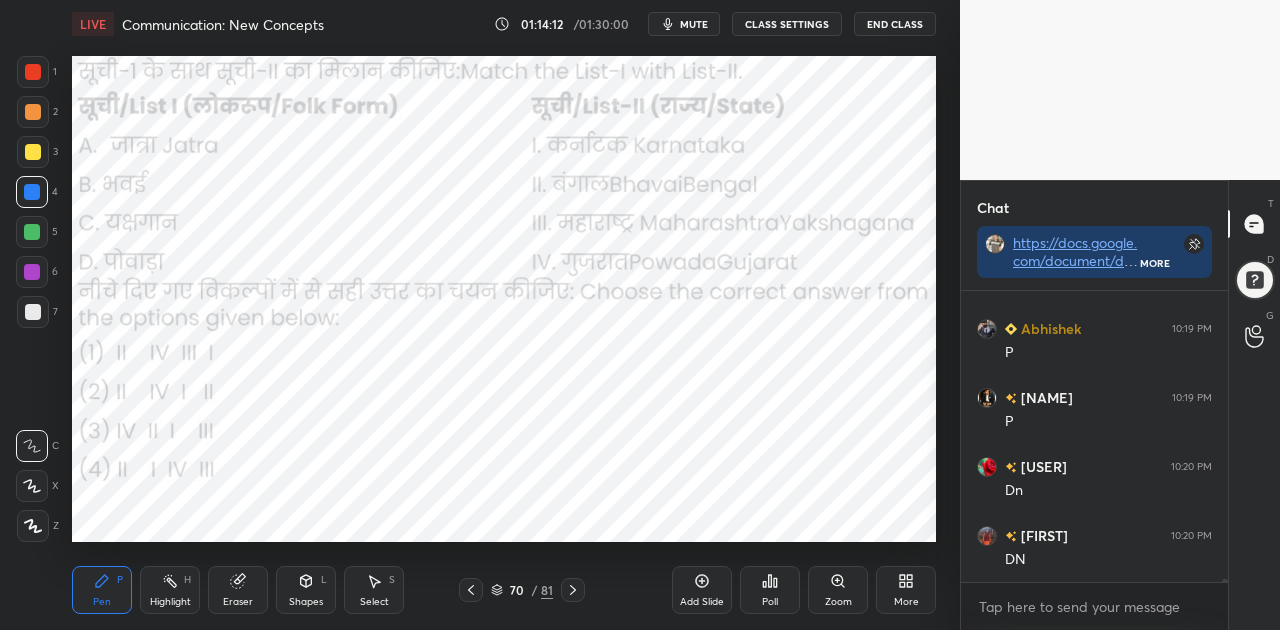 click on "mute" at bounding box center [694, 24] 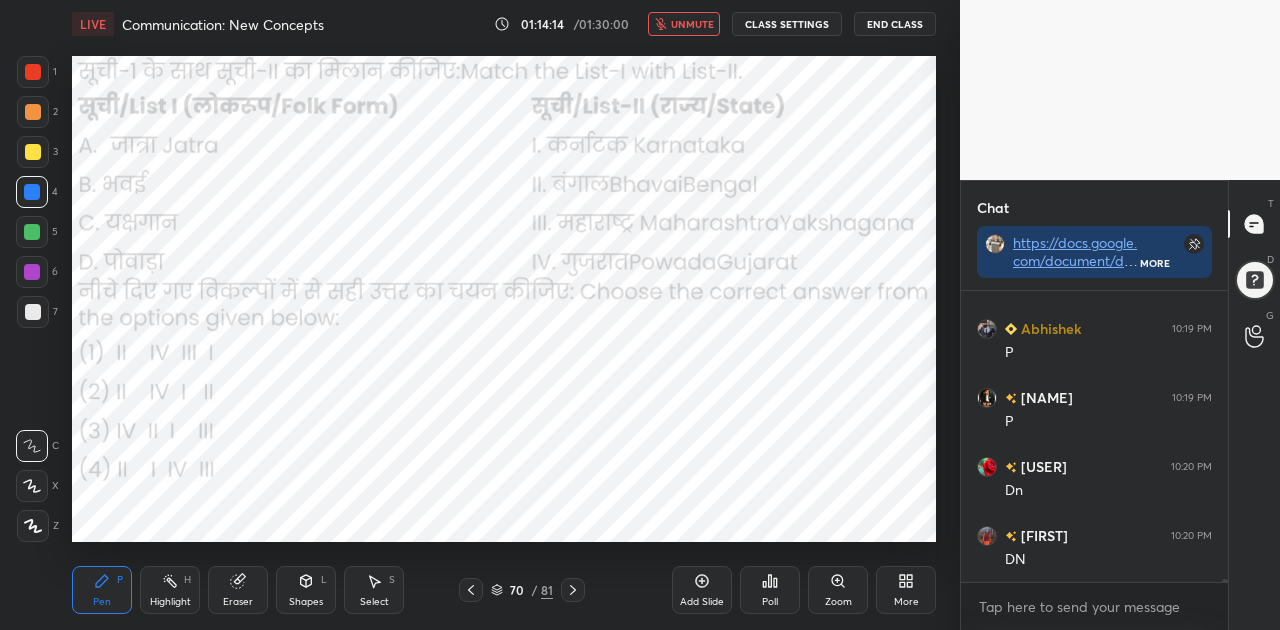 click 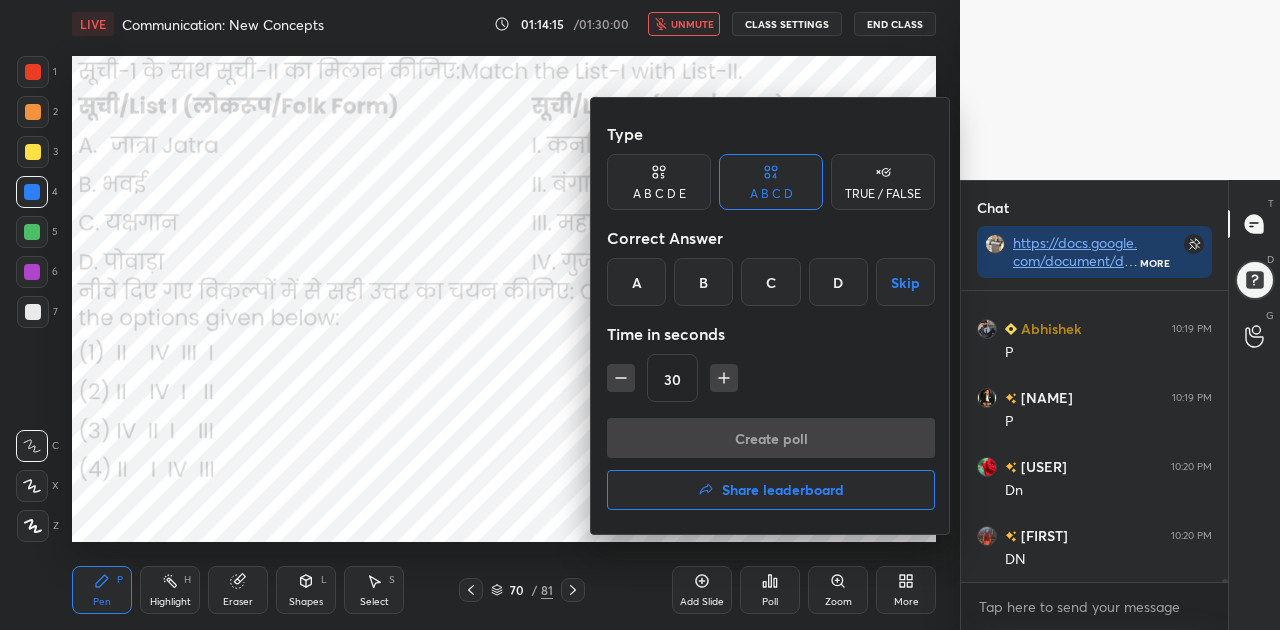 click on "B" at bounding box center (703, 282) 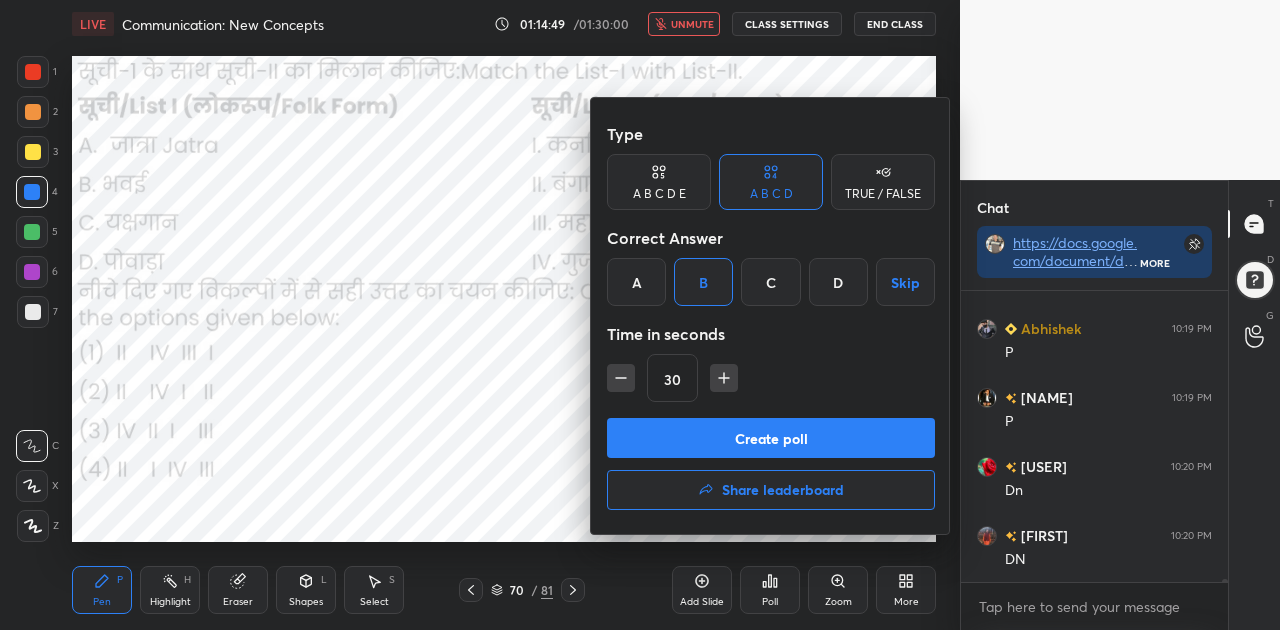 scroll, scrollTop: 24172, scrollLeft: 0, axis: vertical 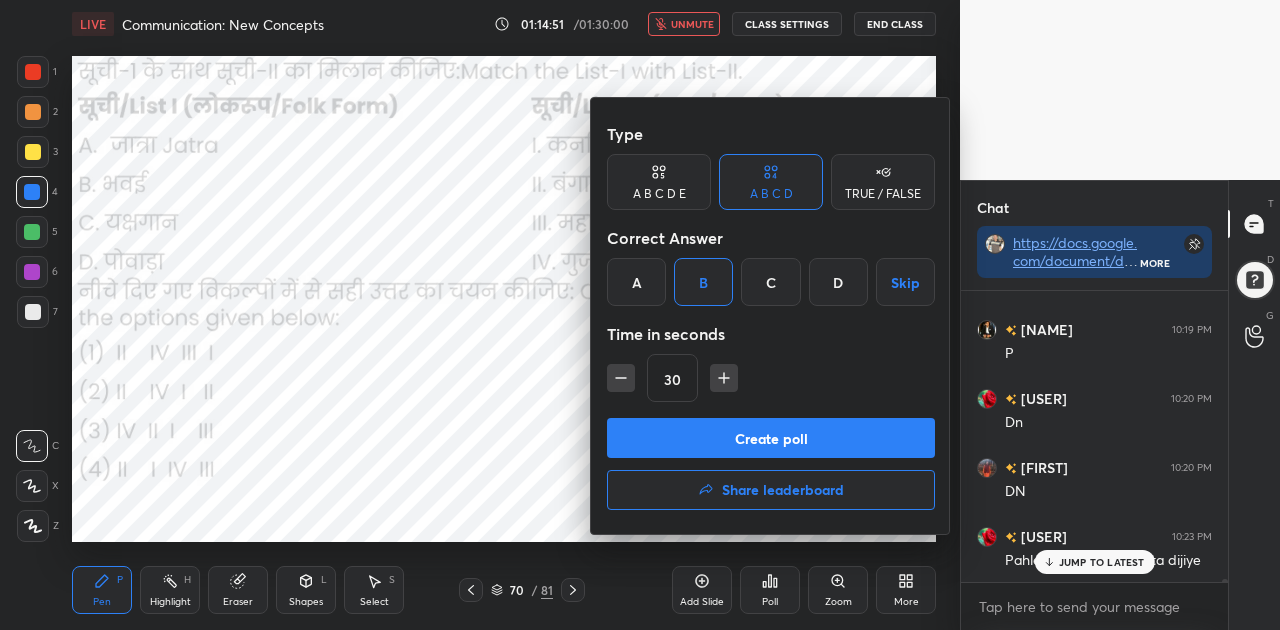 click at bounding box center (640, 315) 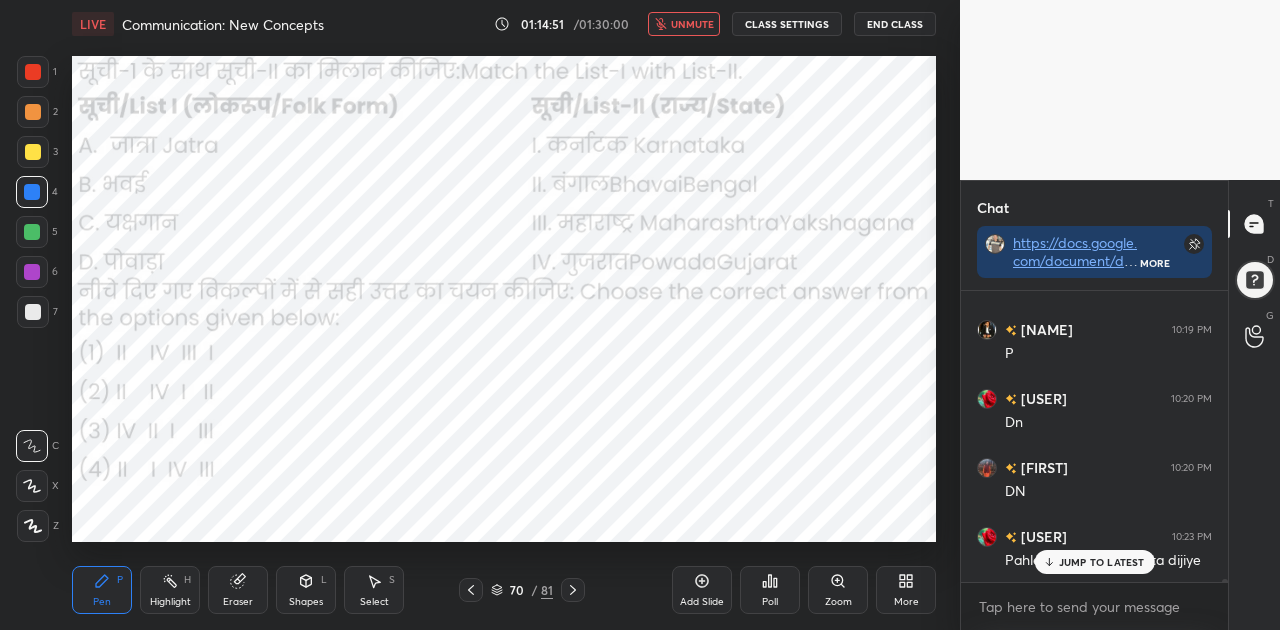 click on "JUMP TO LATEST" at bounding box center (1102, 562) 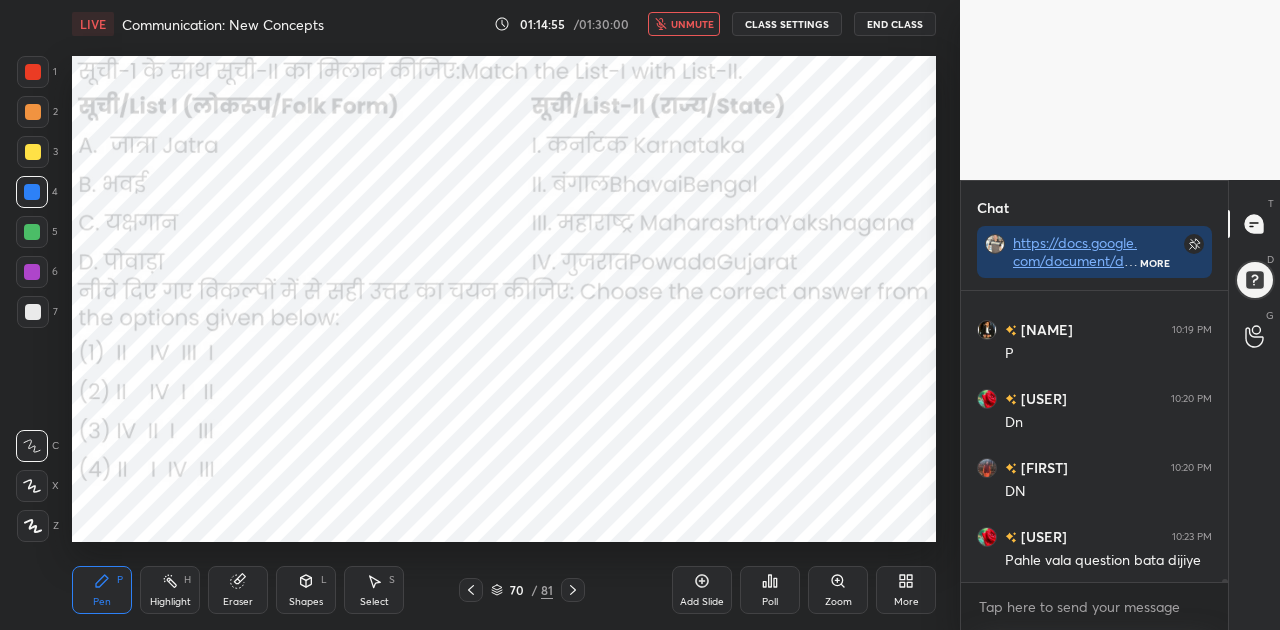 scroll, scrollTop: 24242, scrollLeft: 0, axis: vertical 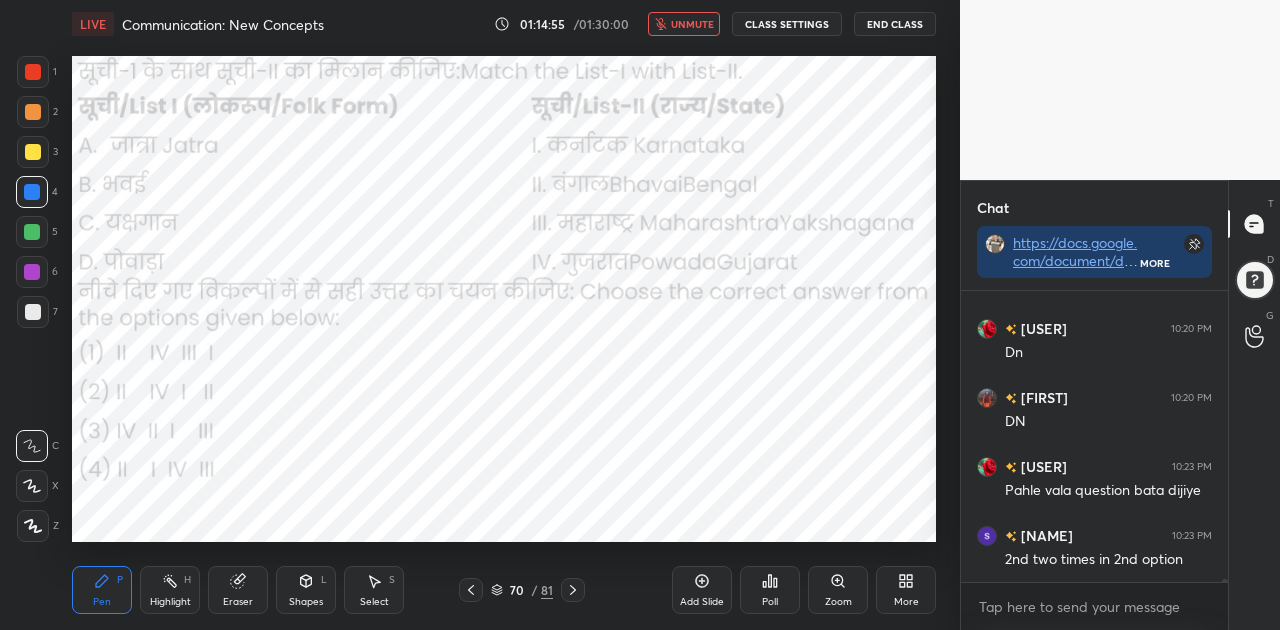 click 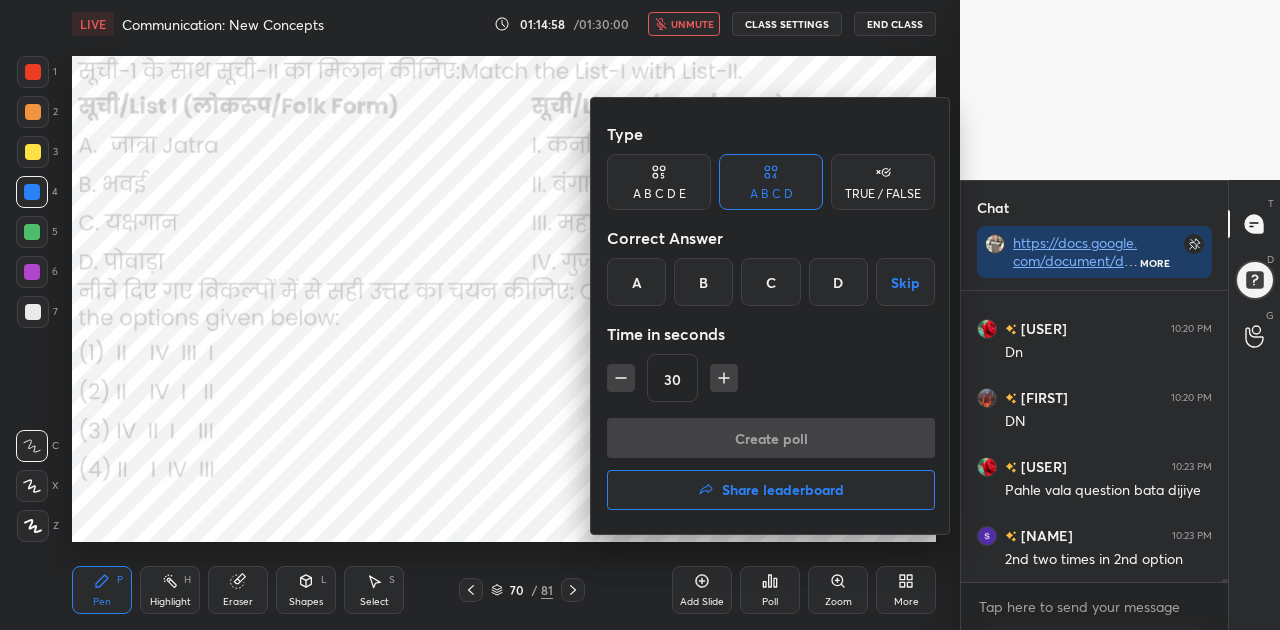 click on "B" at bounding box center (703, 282) 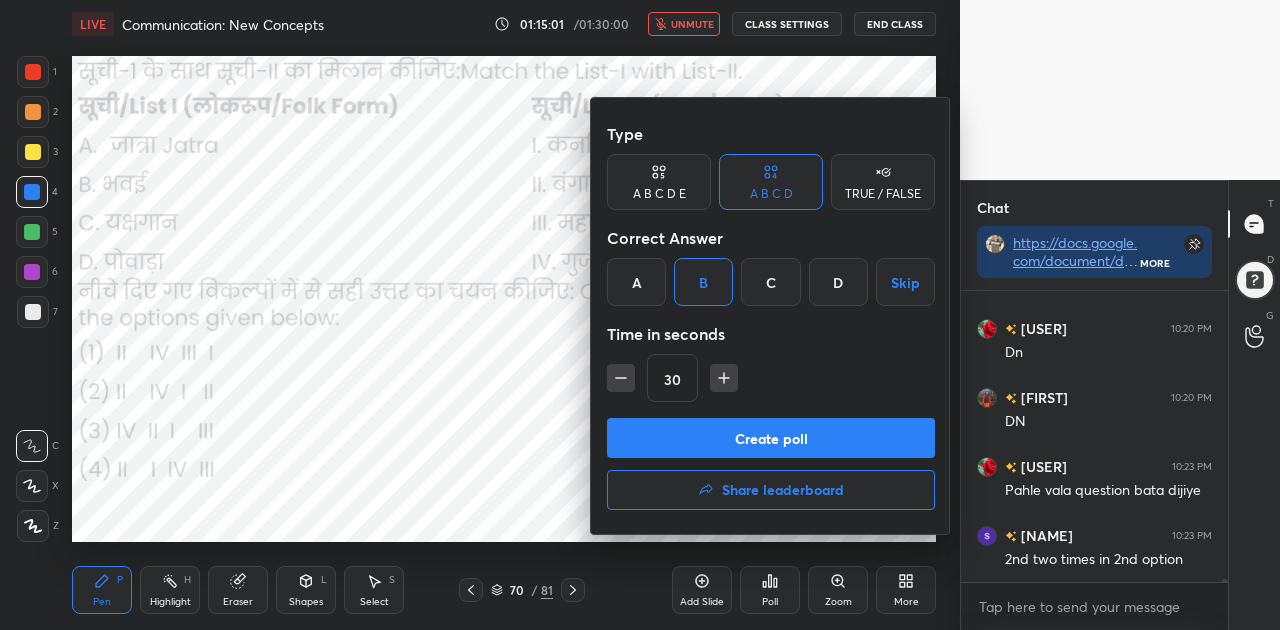 click at bounding box center [640, 315] 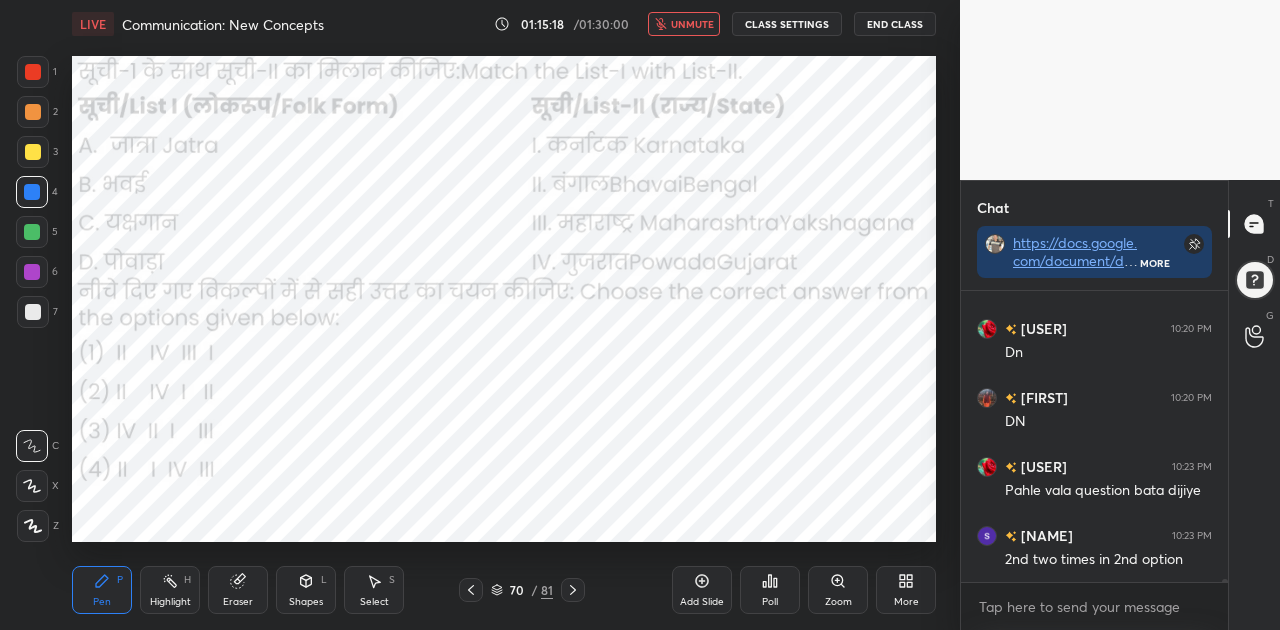click 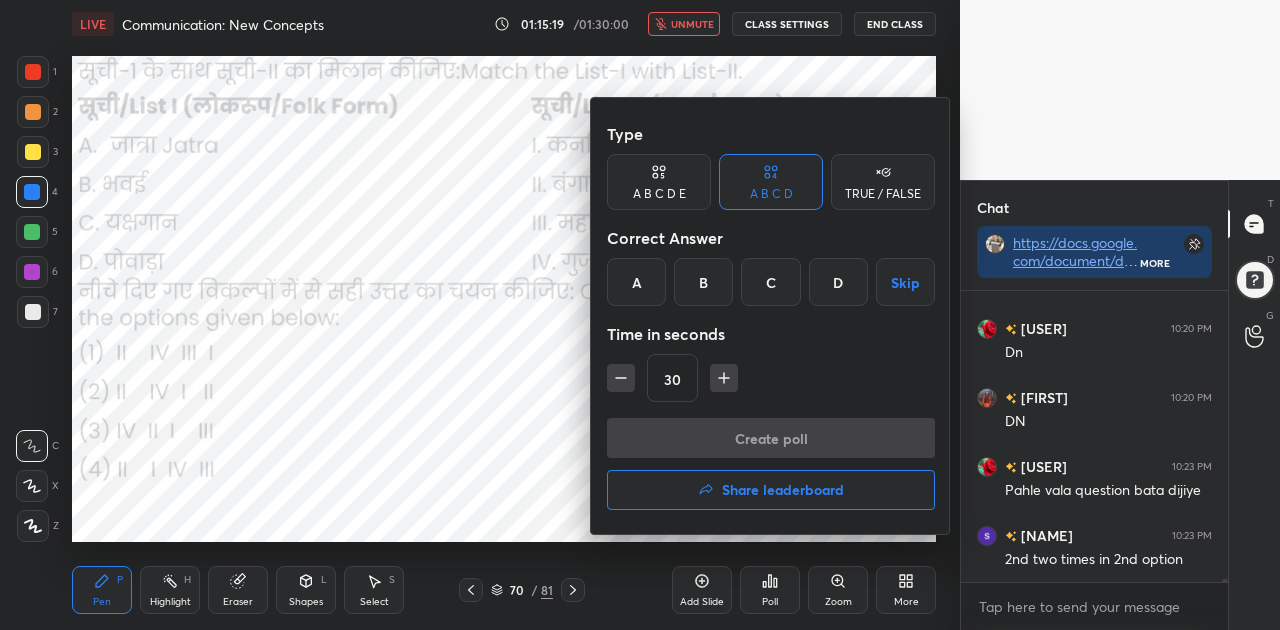 click on "B" at bounding box center (703, 282) 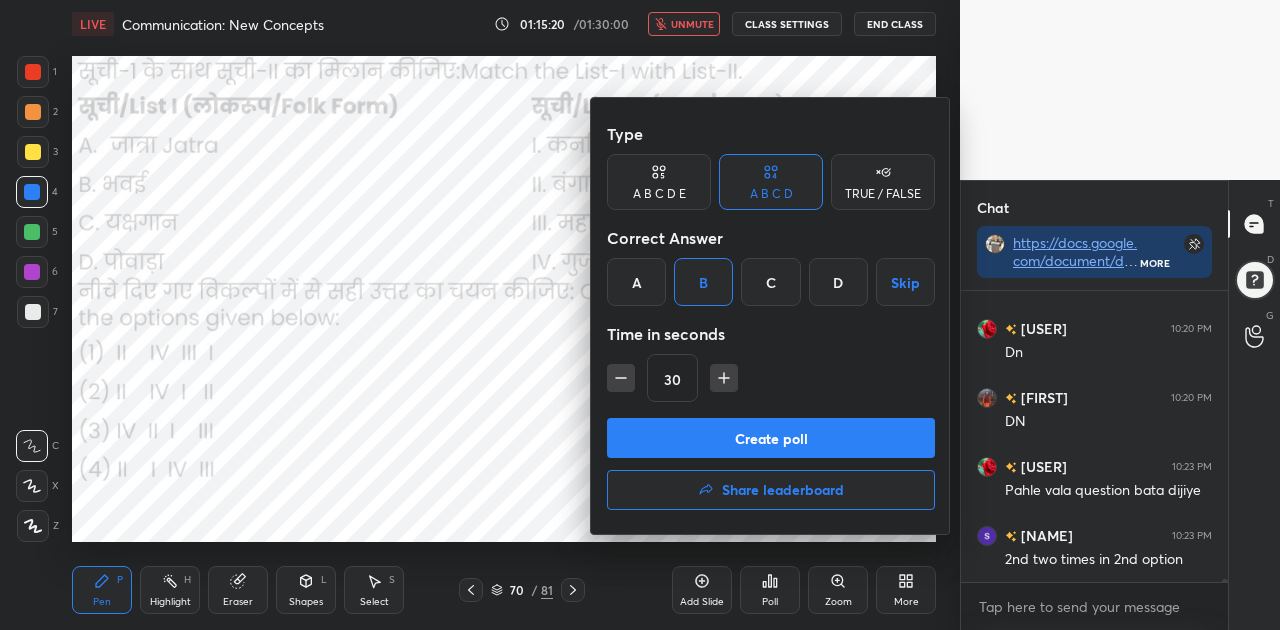 click on "Create poll" at bounding box center [771, 438] 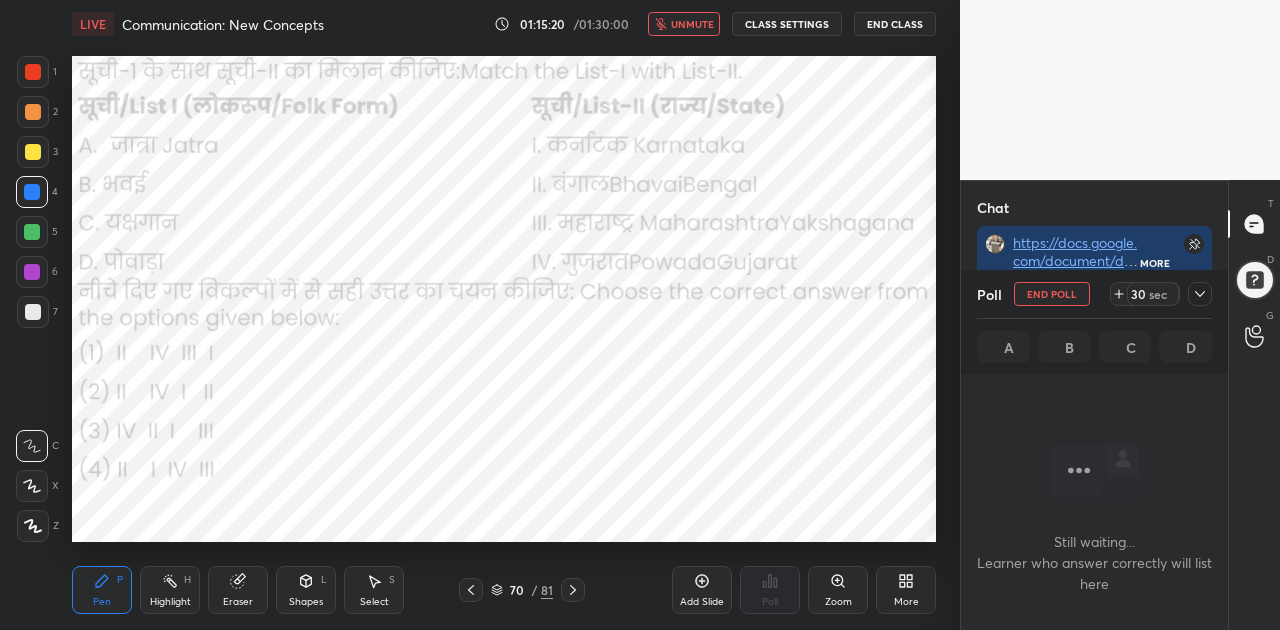 scroll, scrollTop: 252, scrollLeft: 261, axis: both 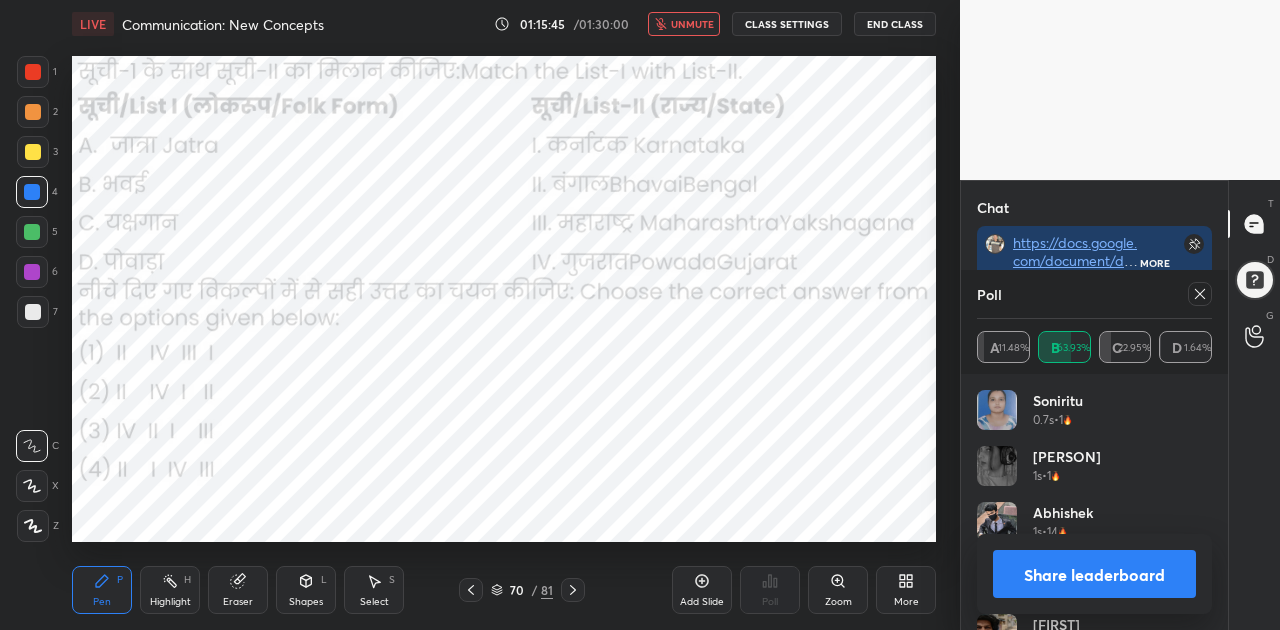 click on "Share leaderboard" at bounding box center [1094, 574] 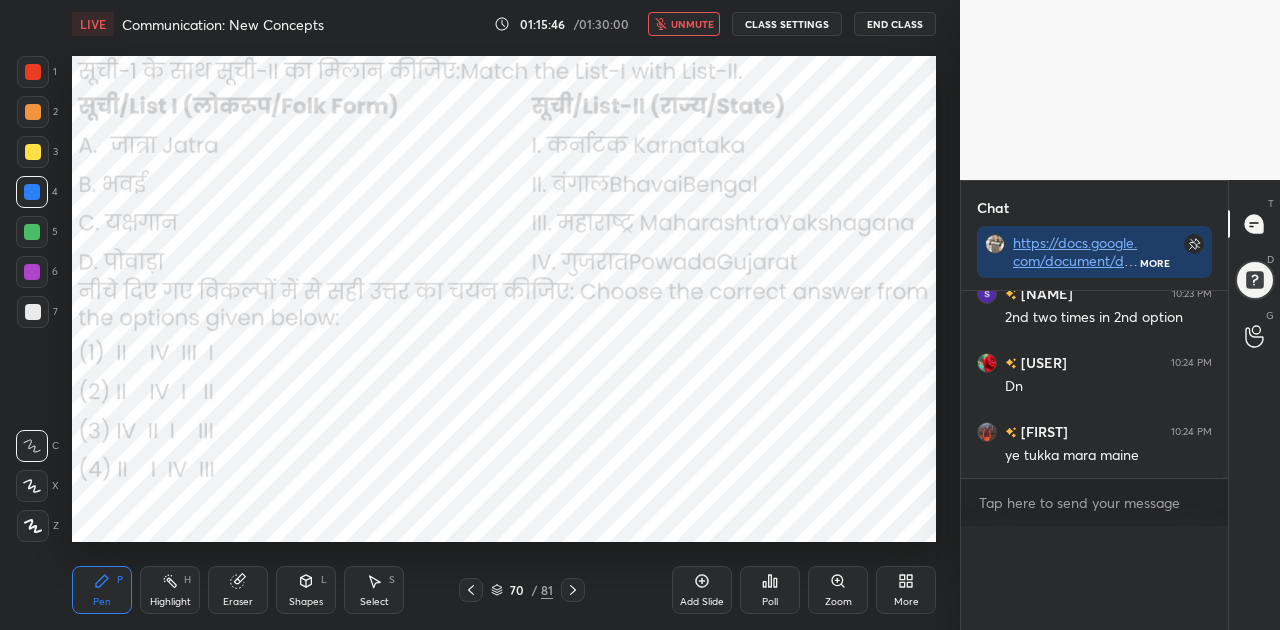 scroll, scrollTop: 88, scrollLeft: 229, axis: both 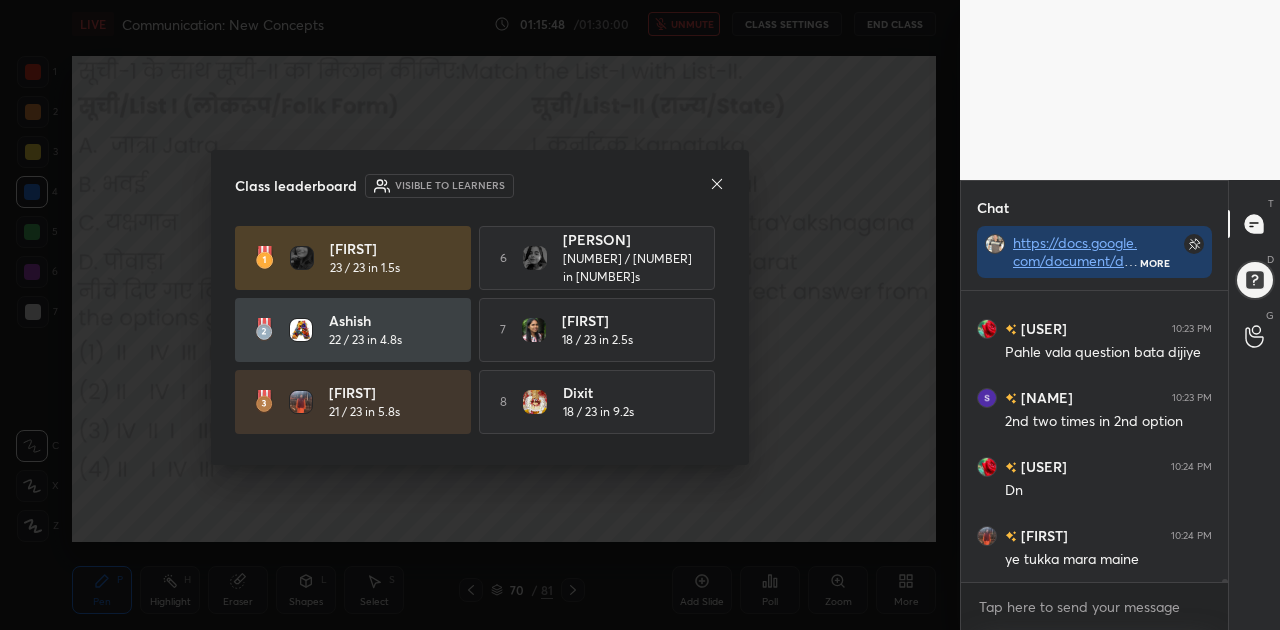 click 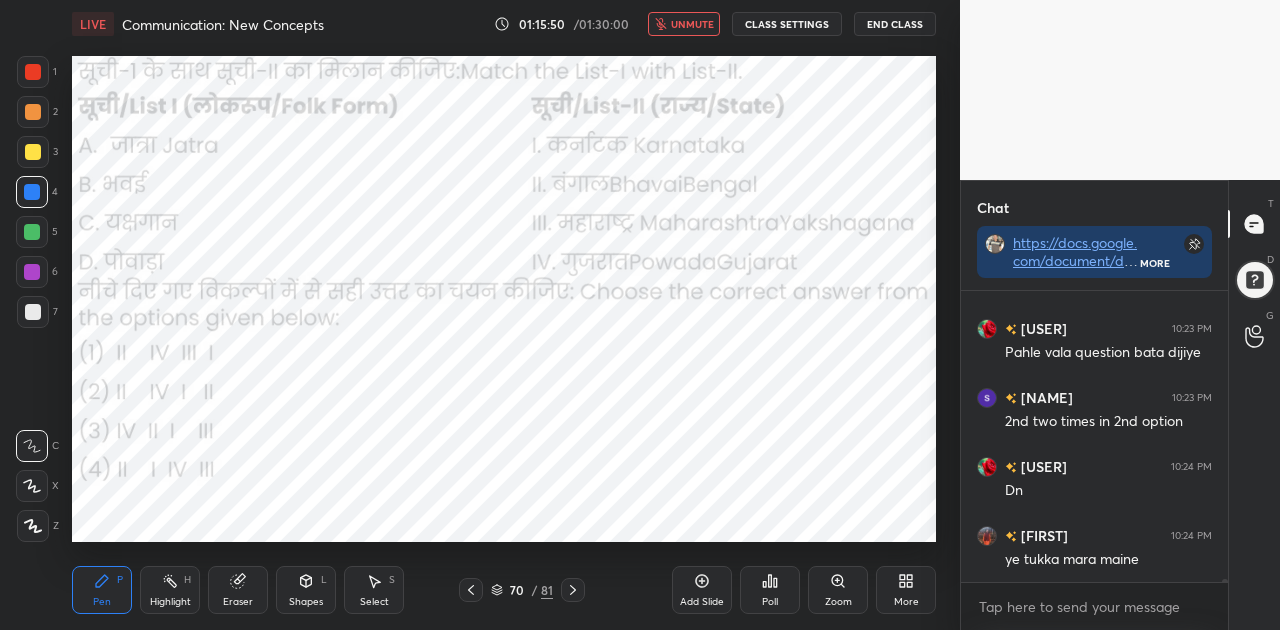click on "unmute" at bounding box center (692, 24) 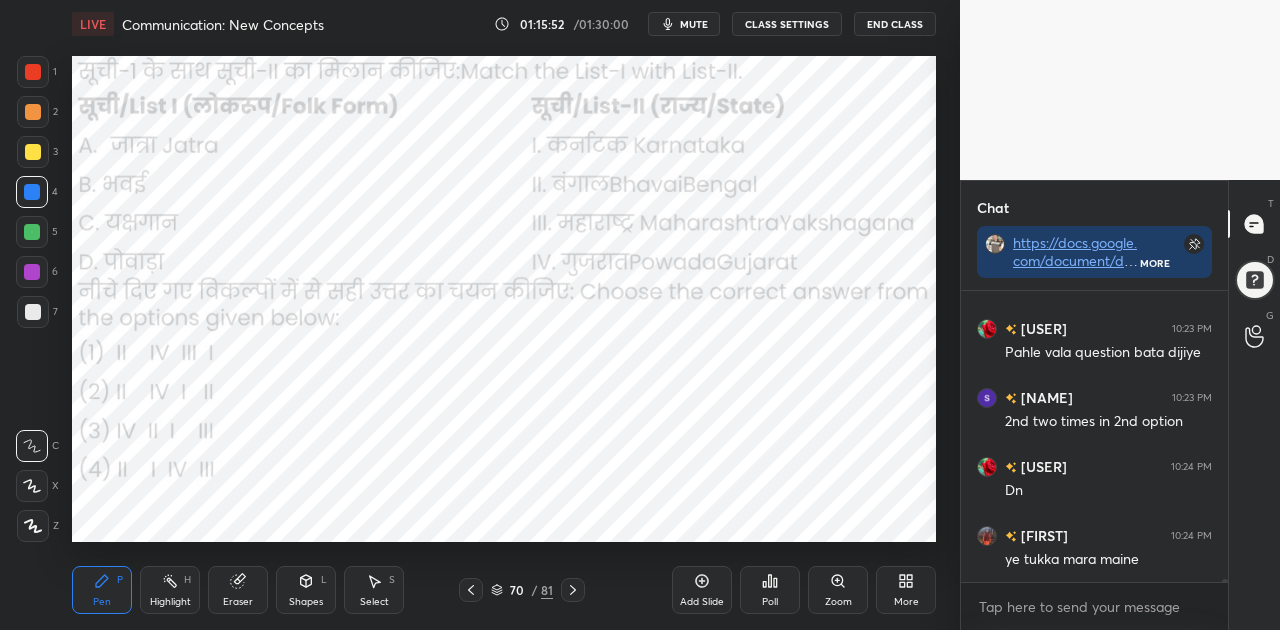 click 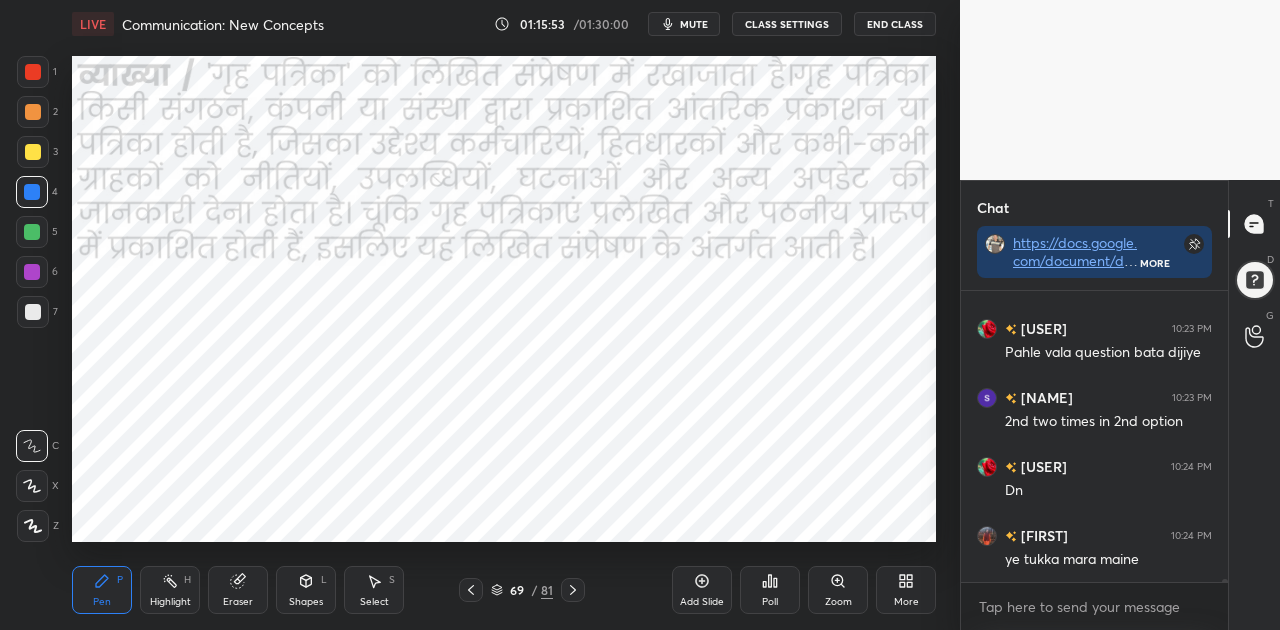 click 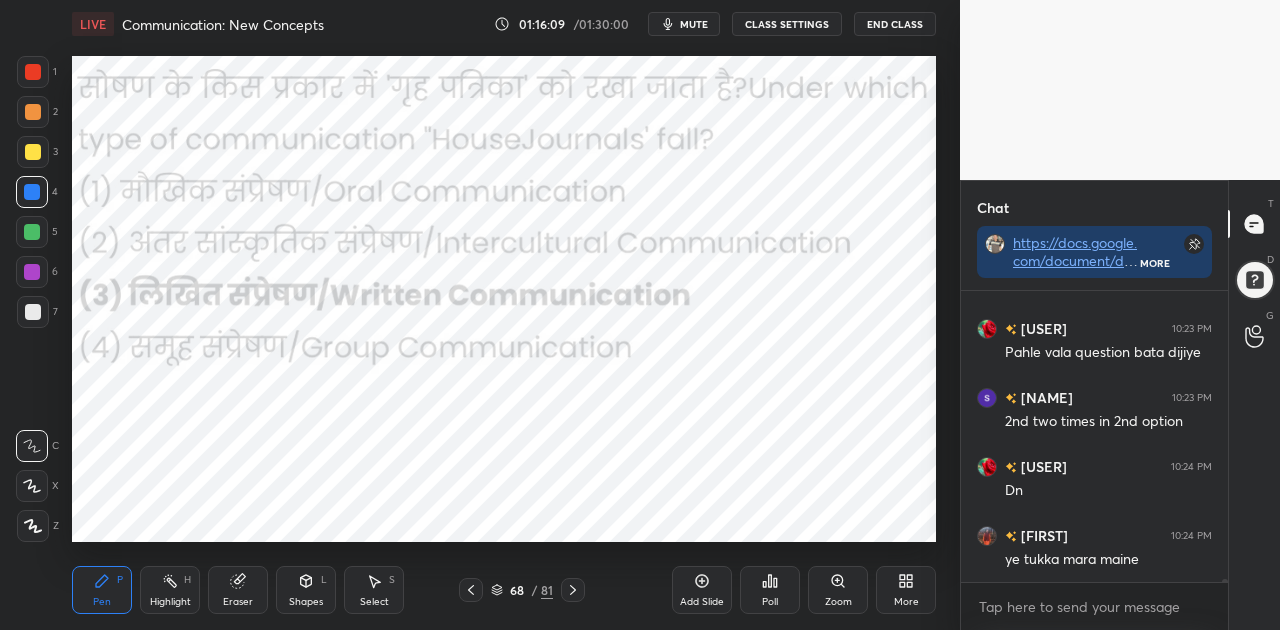 click 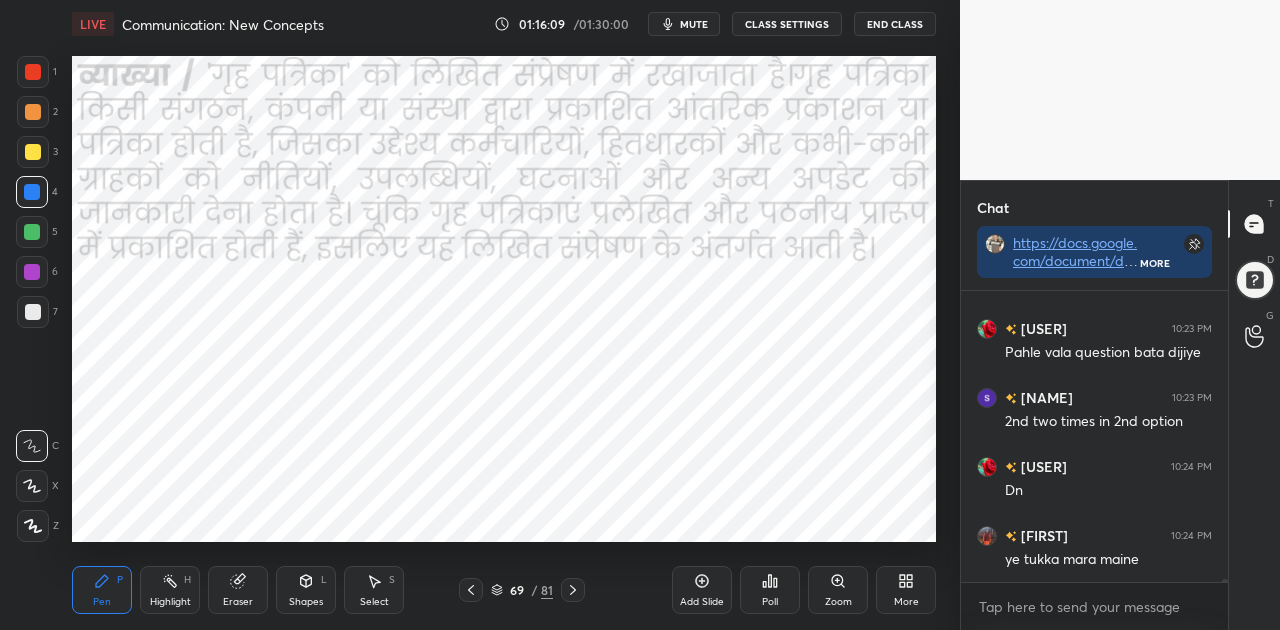 click 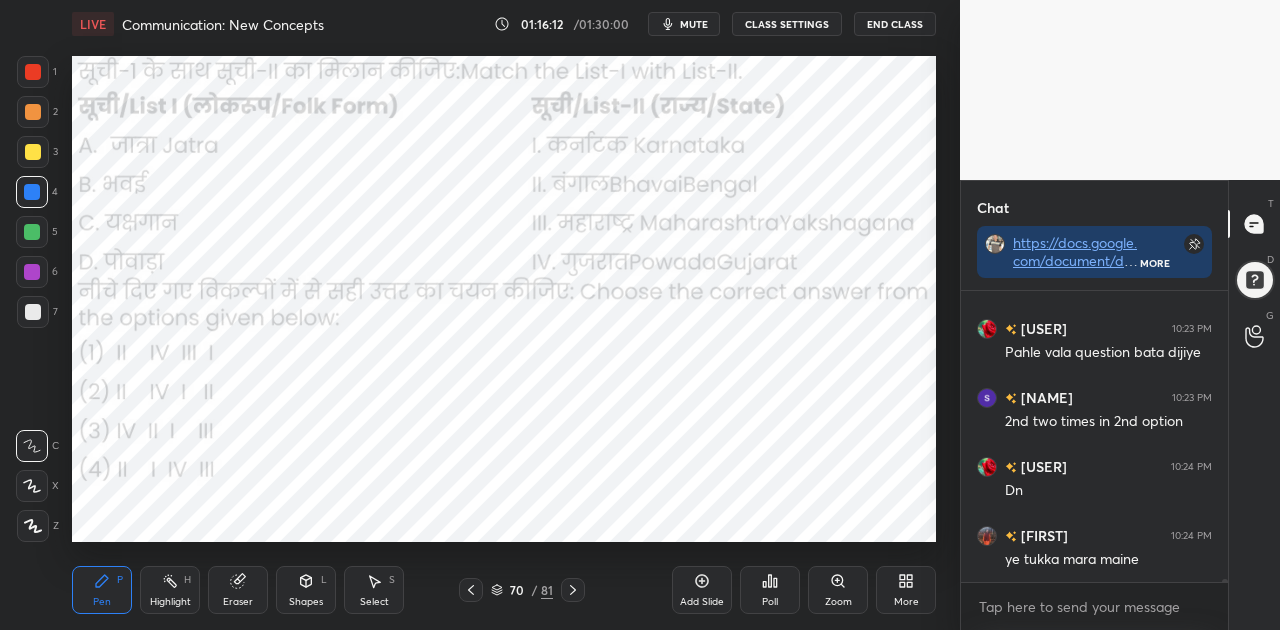 click 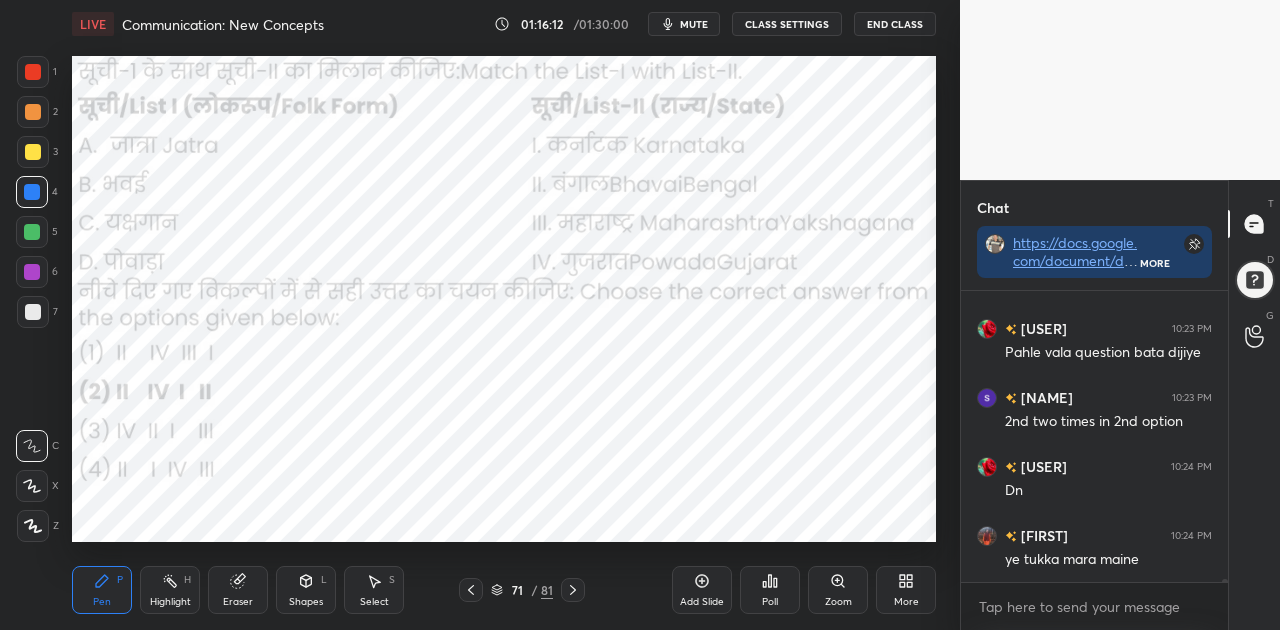 click 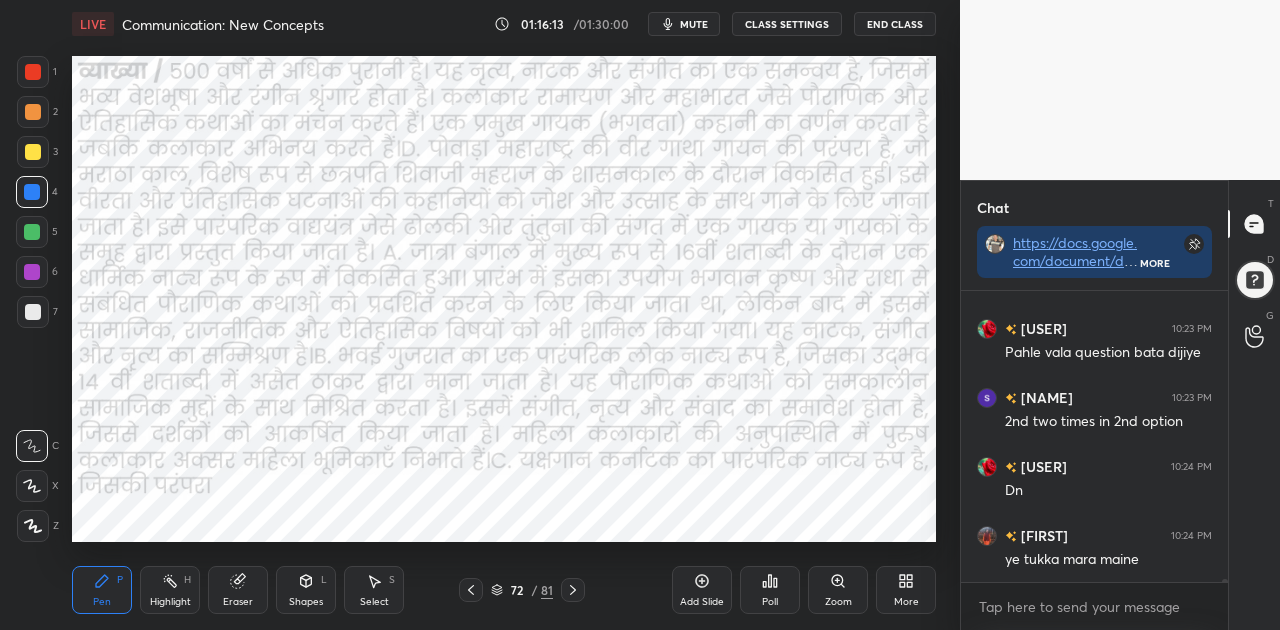 click 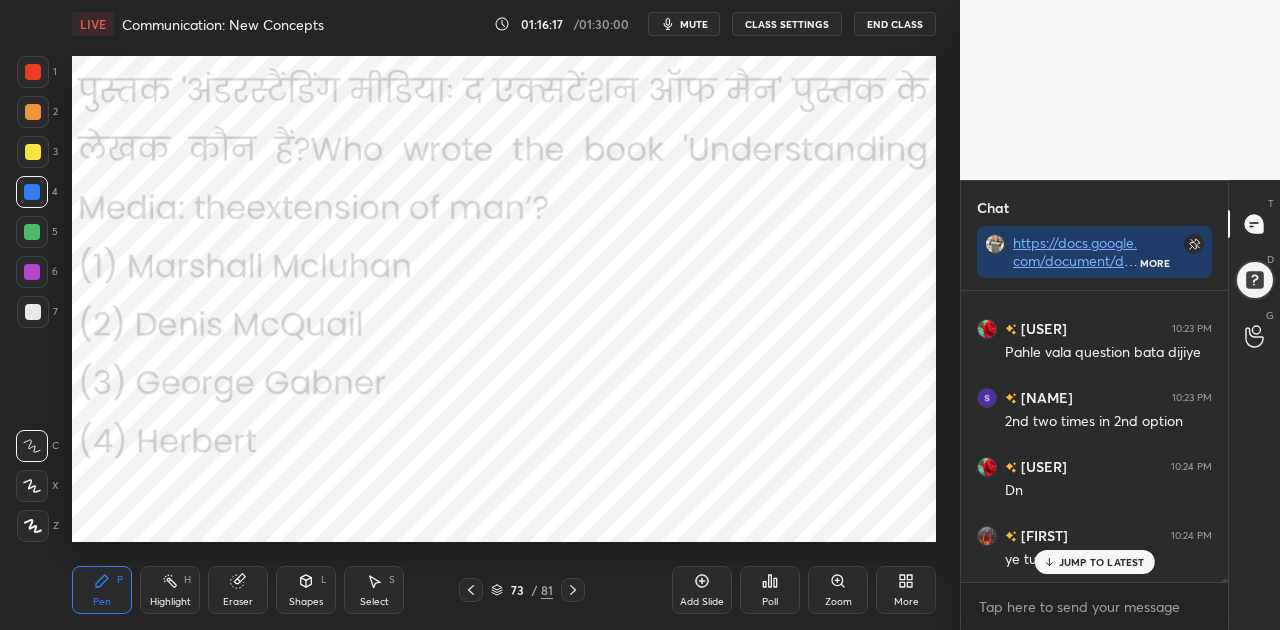 scroll, scrollTop: 24448, scrollLeft: 0, axis: vertical 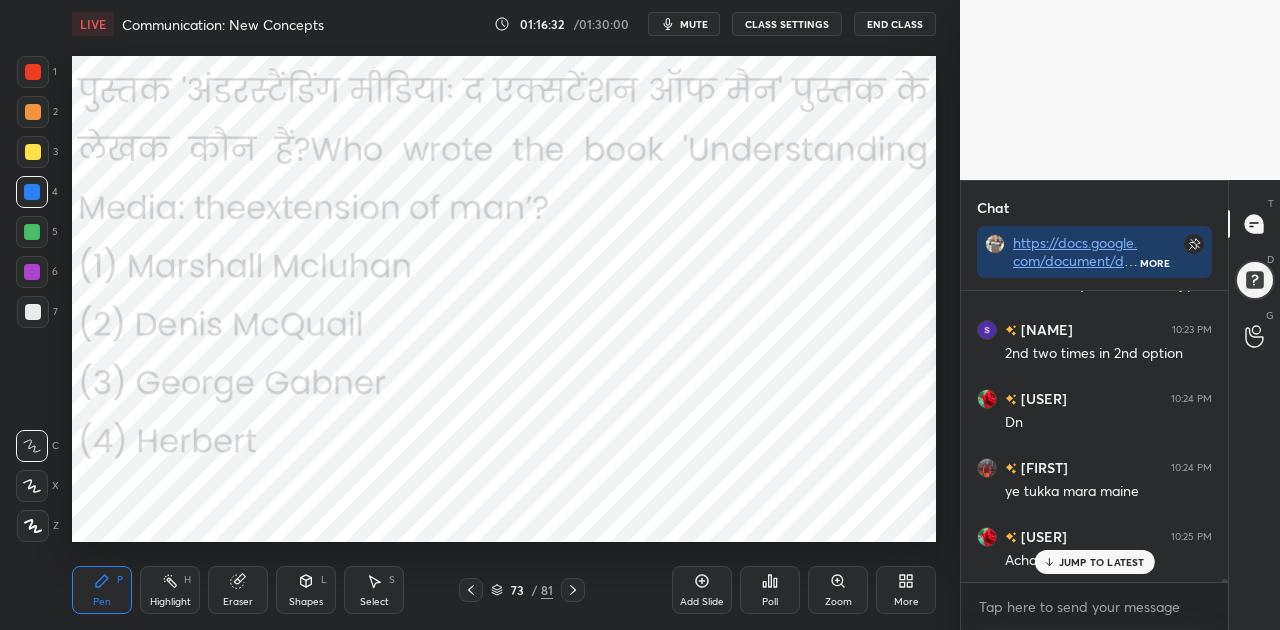 click on "JUMP TO LATEST" at bounding box center (1102, 562) 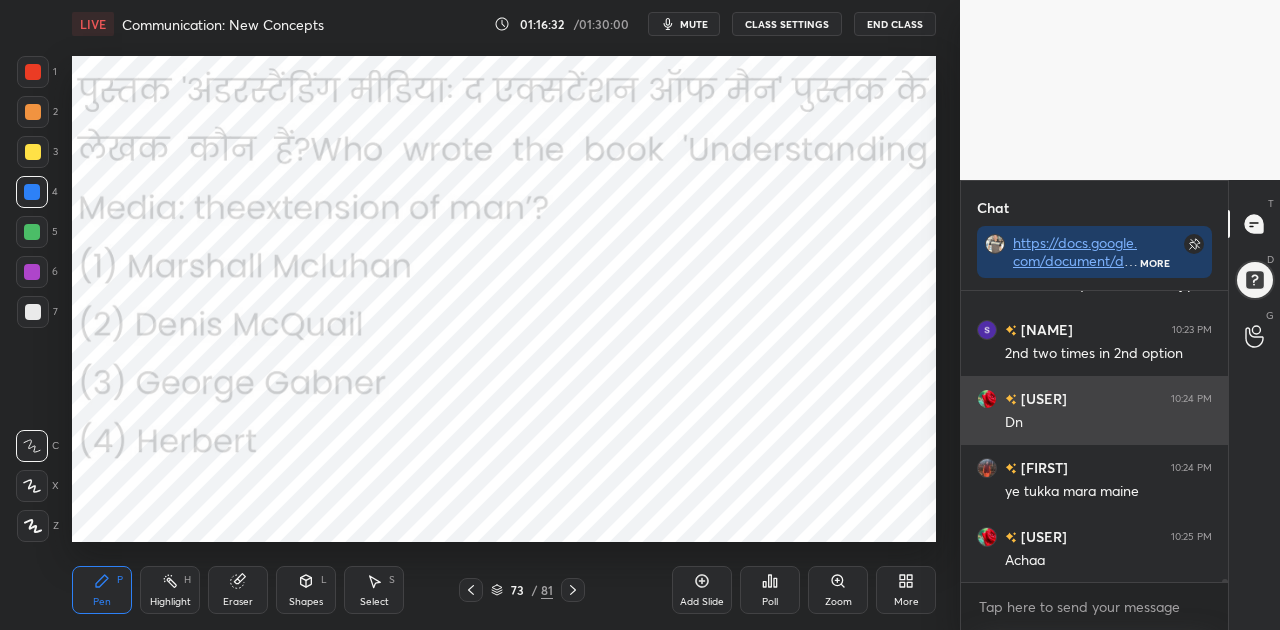scroll, scrollTop: 24518, scrollLeft: 0, axis: vertical 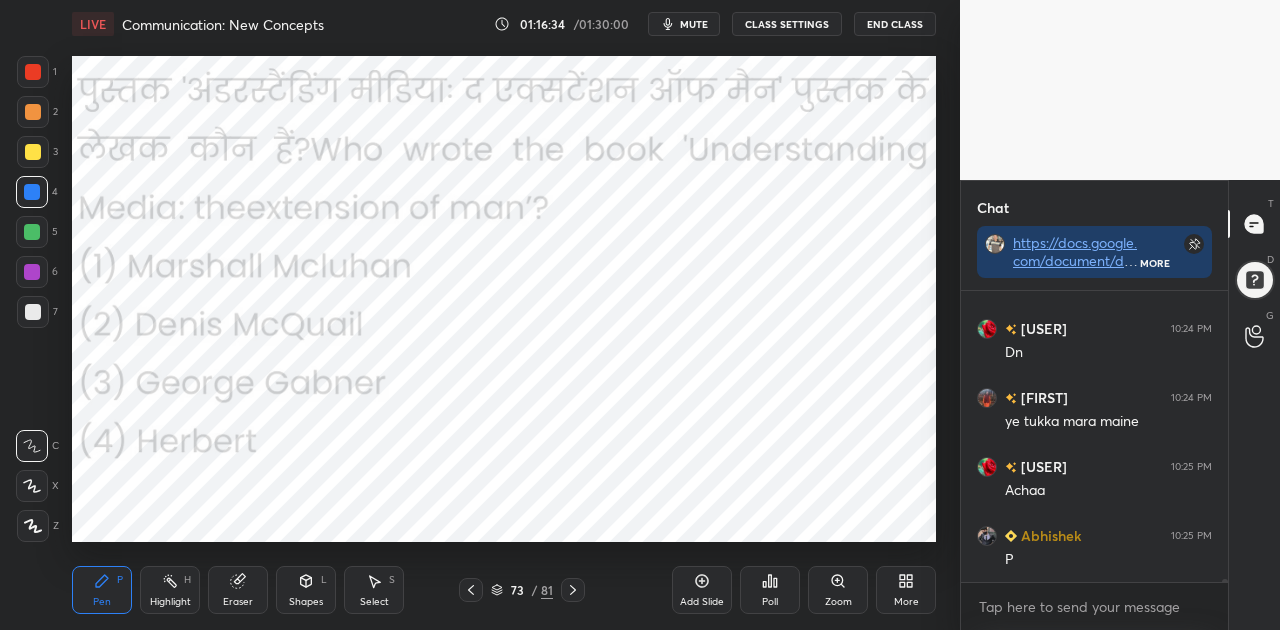 click on "mute" at bounding box center [694, 24] 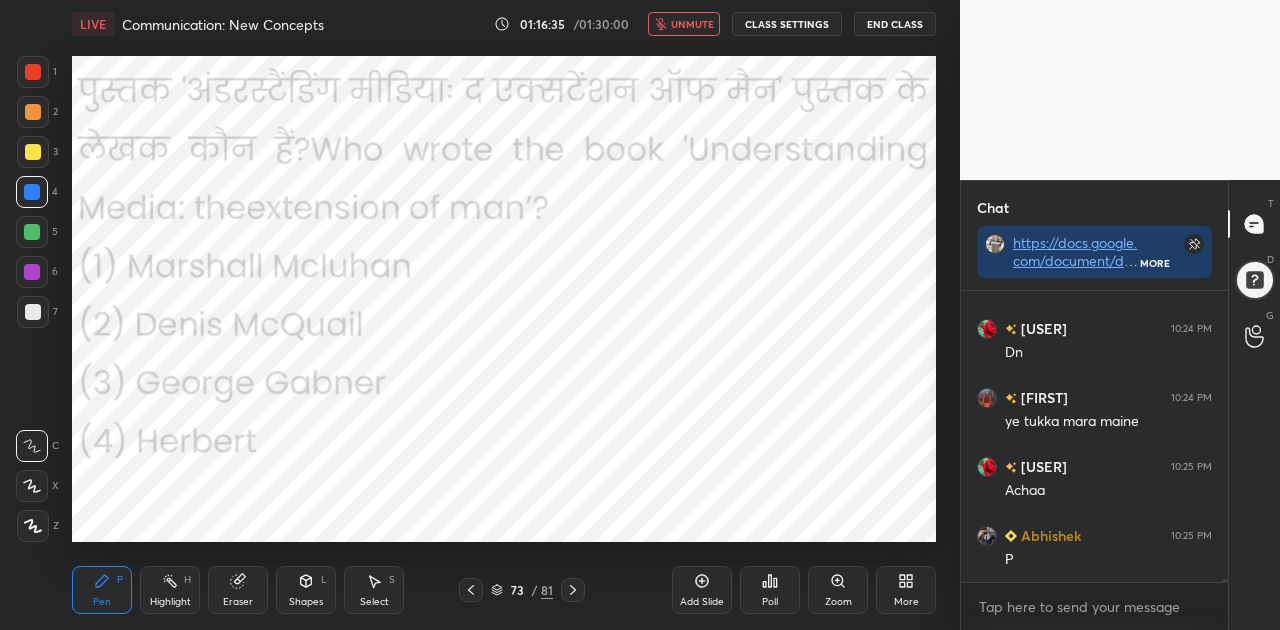 click 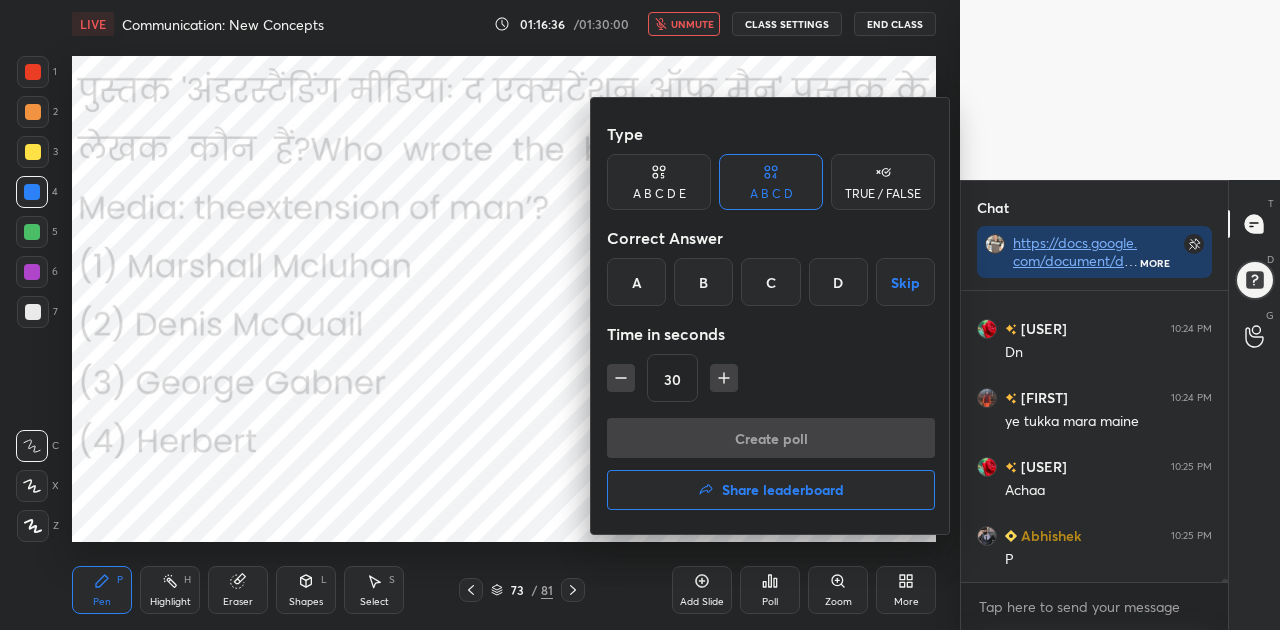 click on "A" at bounding box center [636, 282] 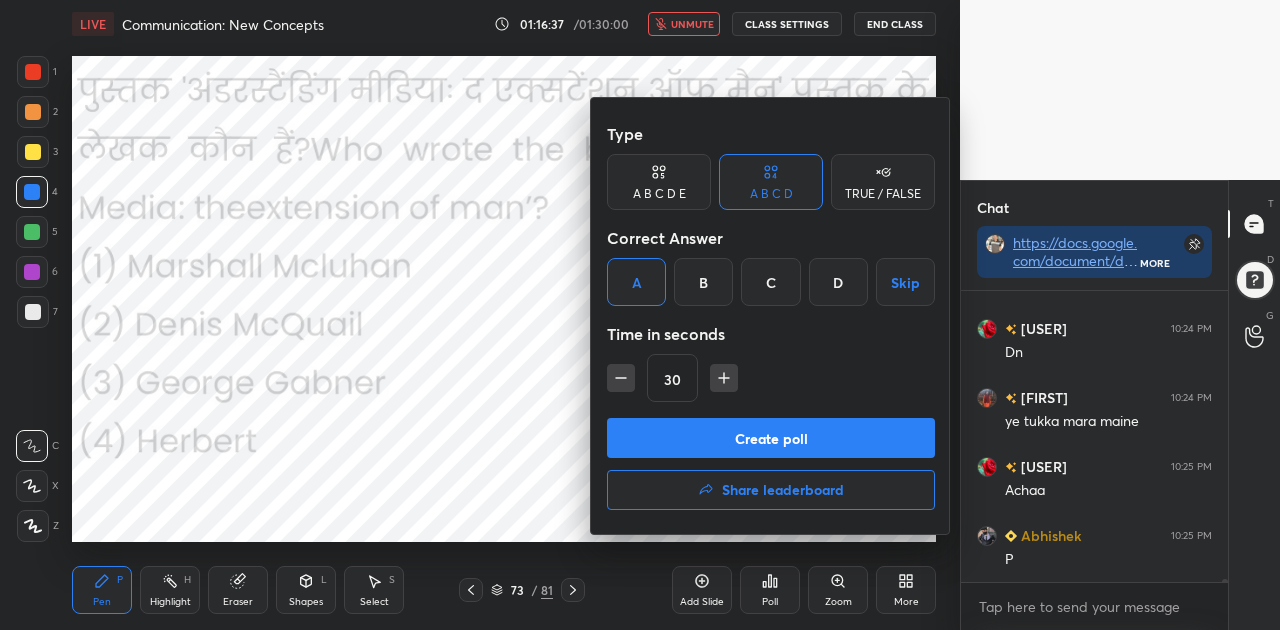 click on "Create poll" at bounding box center [771, 438] 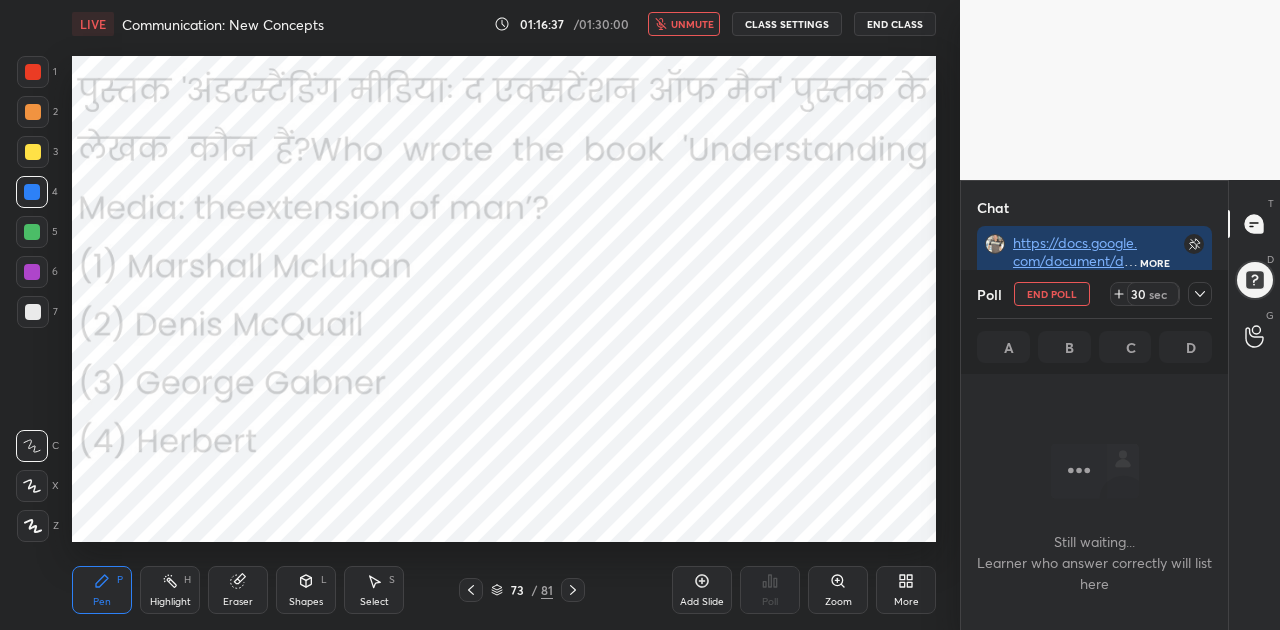 scroll, scrollTop: 242, scrollLeft: 261, axis: both 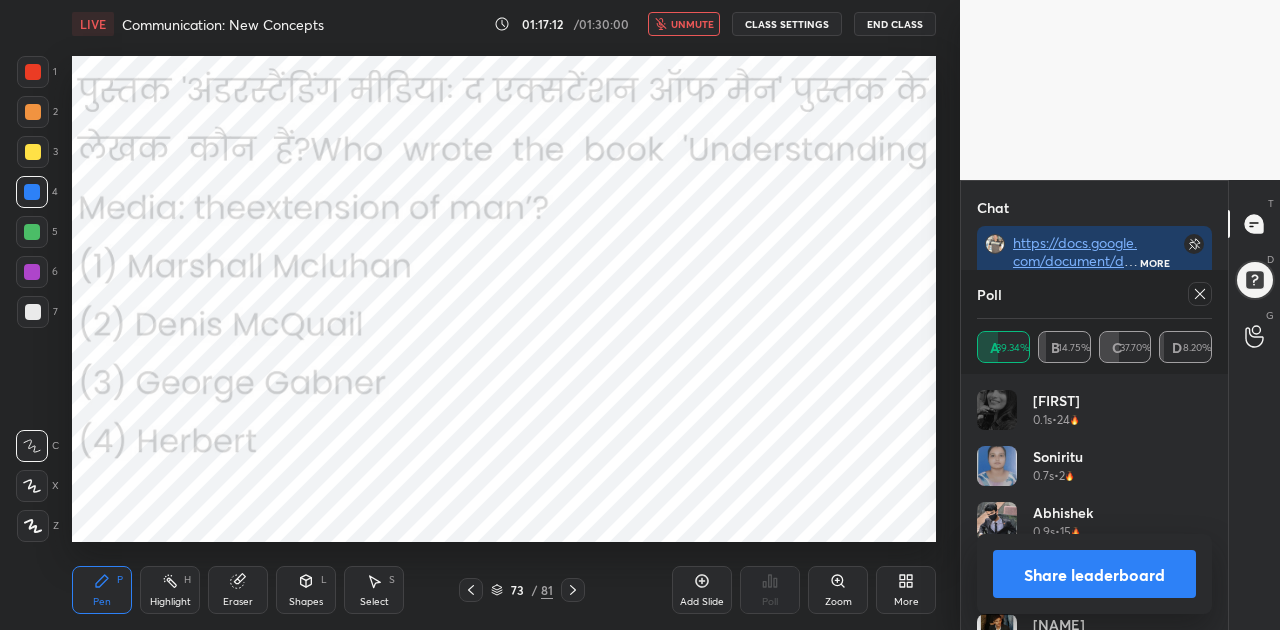 click on "Share leaderboard" at bounding box center [1094, 574] 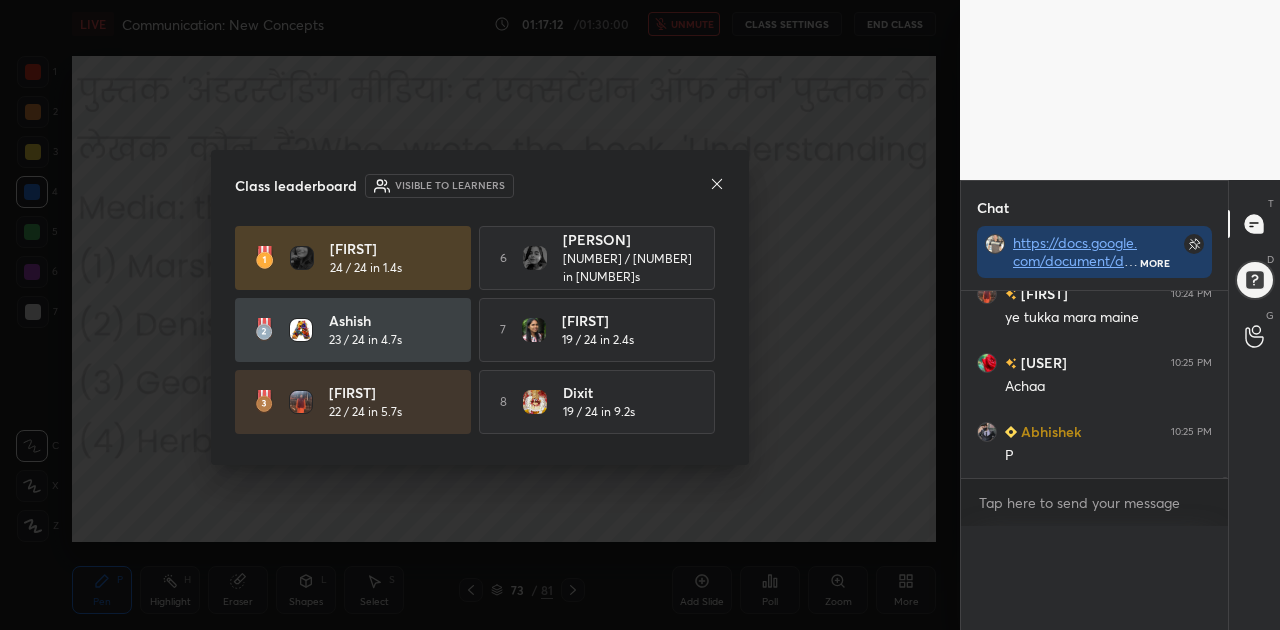 scroll, scrollTop: 0, scrollLeft: 0, axis: both 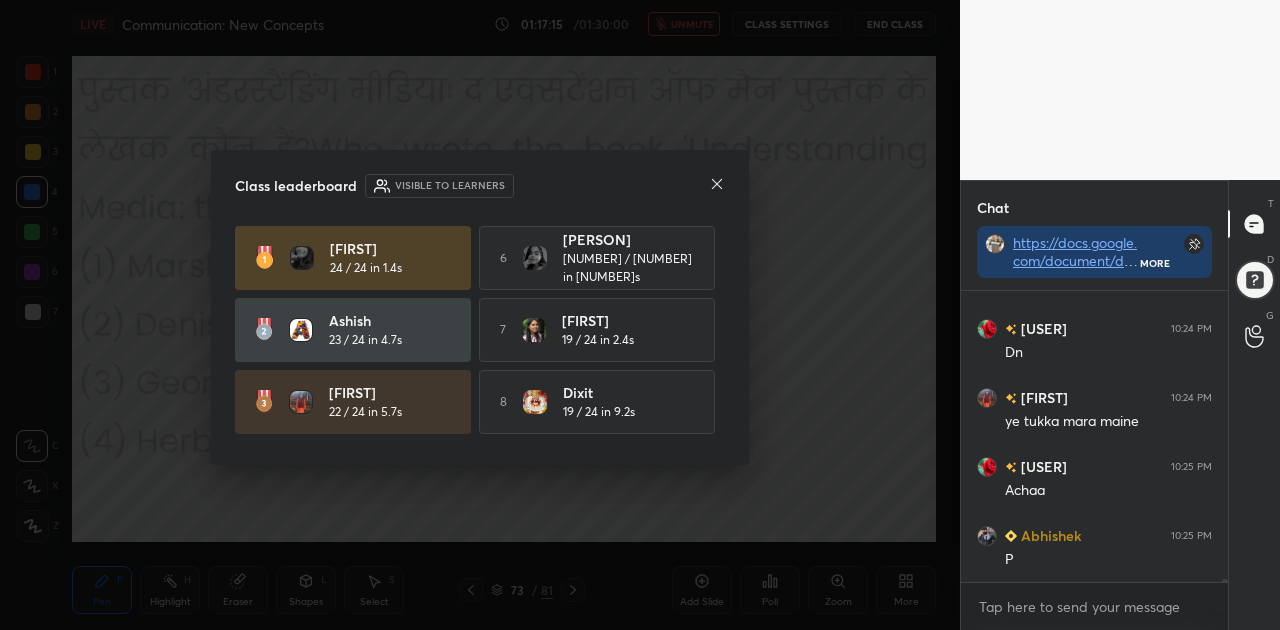 click 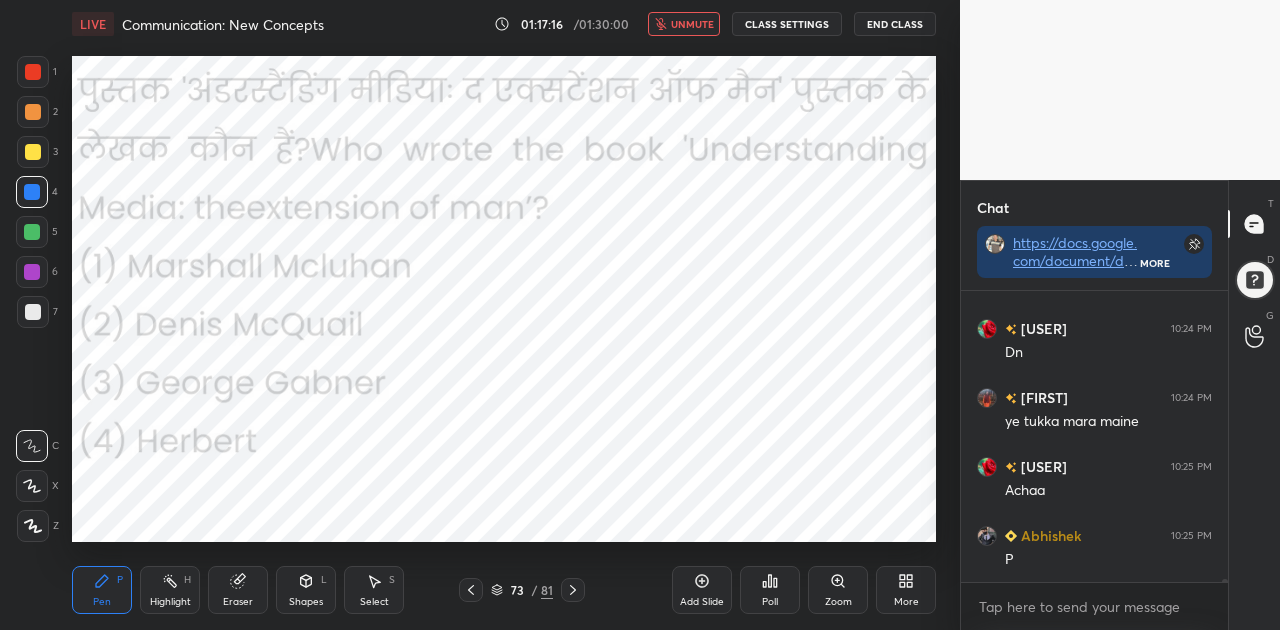 click at bounding box center [573, 590] 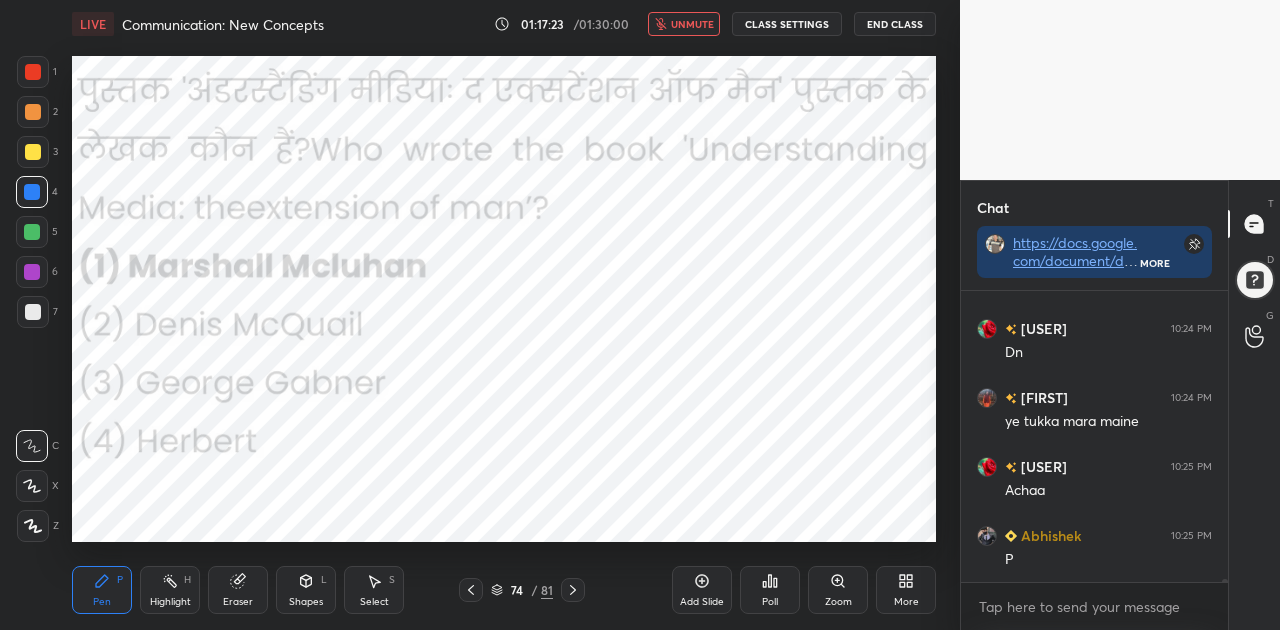 scroll, scrollTop: 244, scrollLeft: 261, axis: both 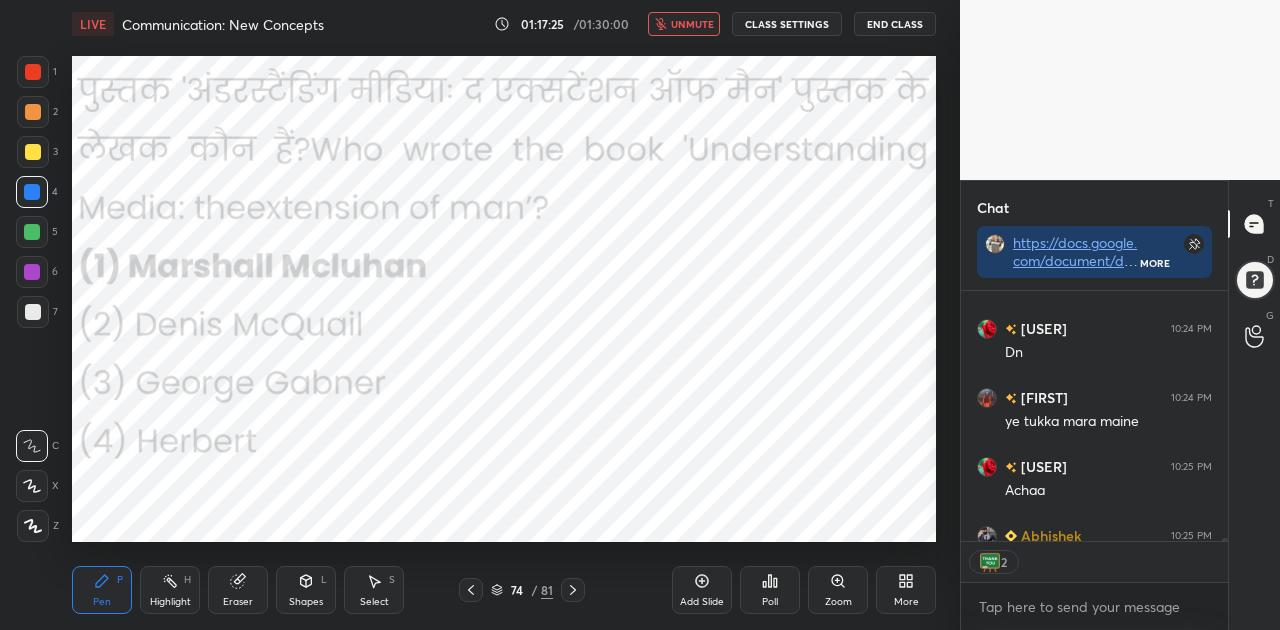 click on "unmute" at bounding box center [684, 24] 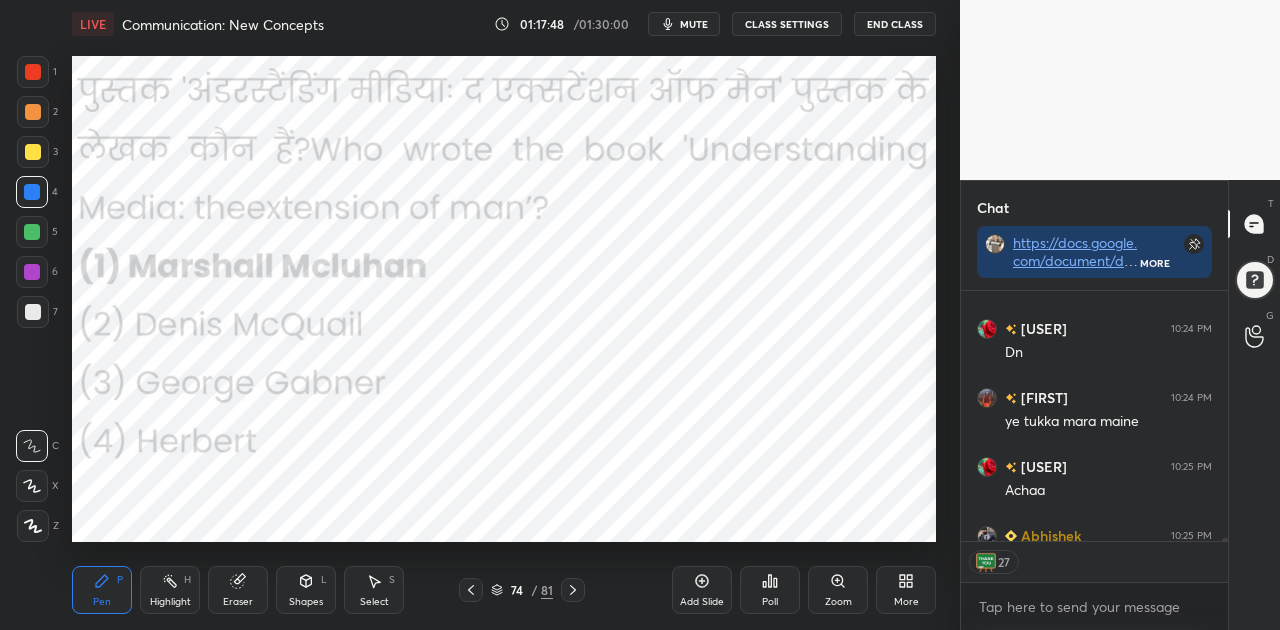 click 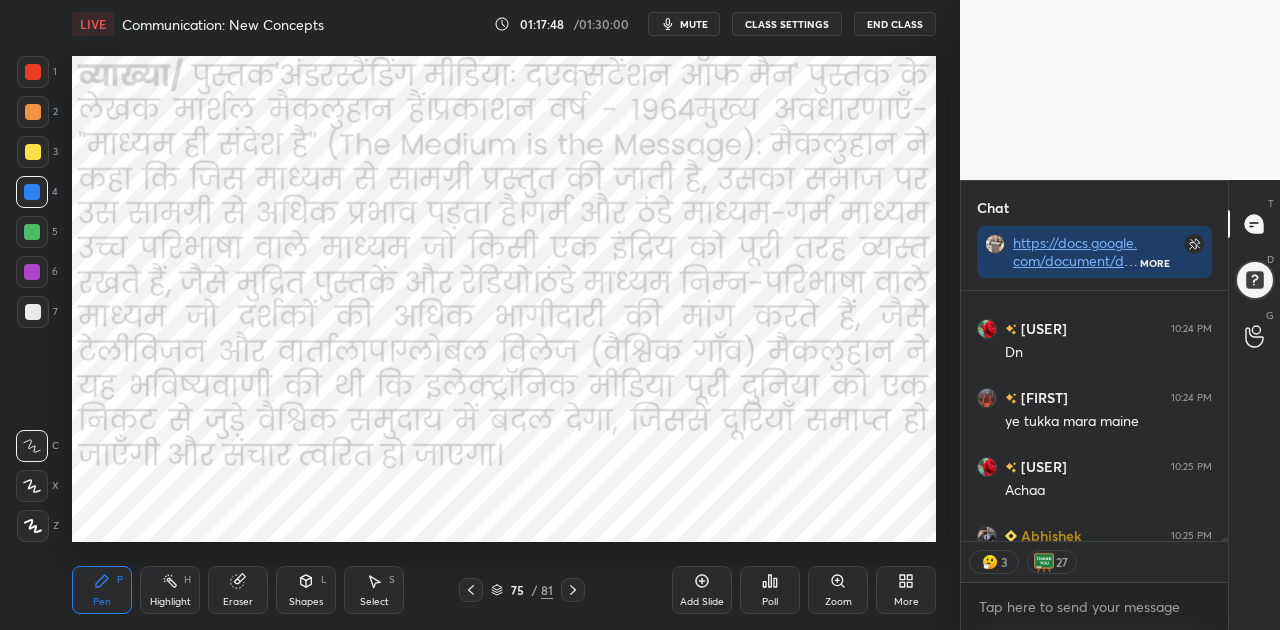 click 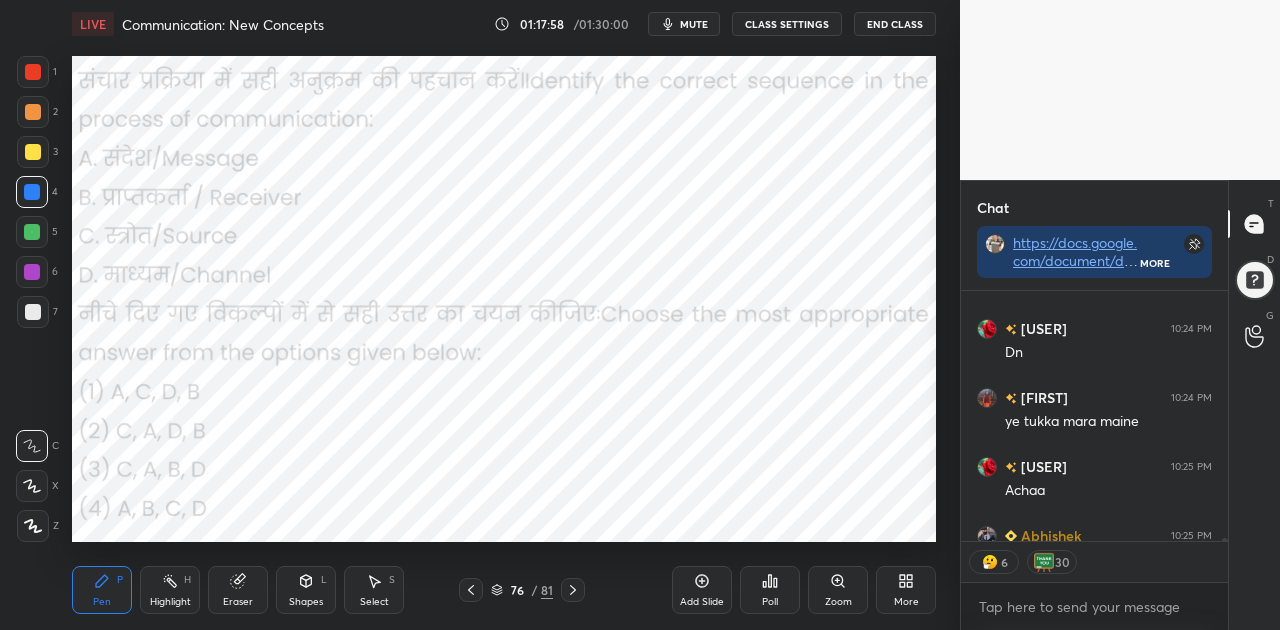 click 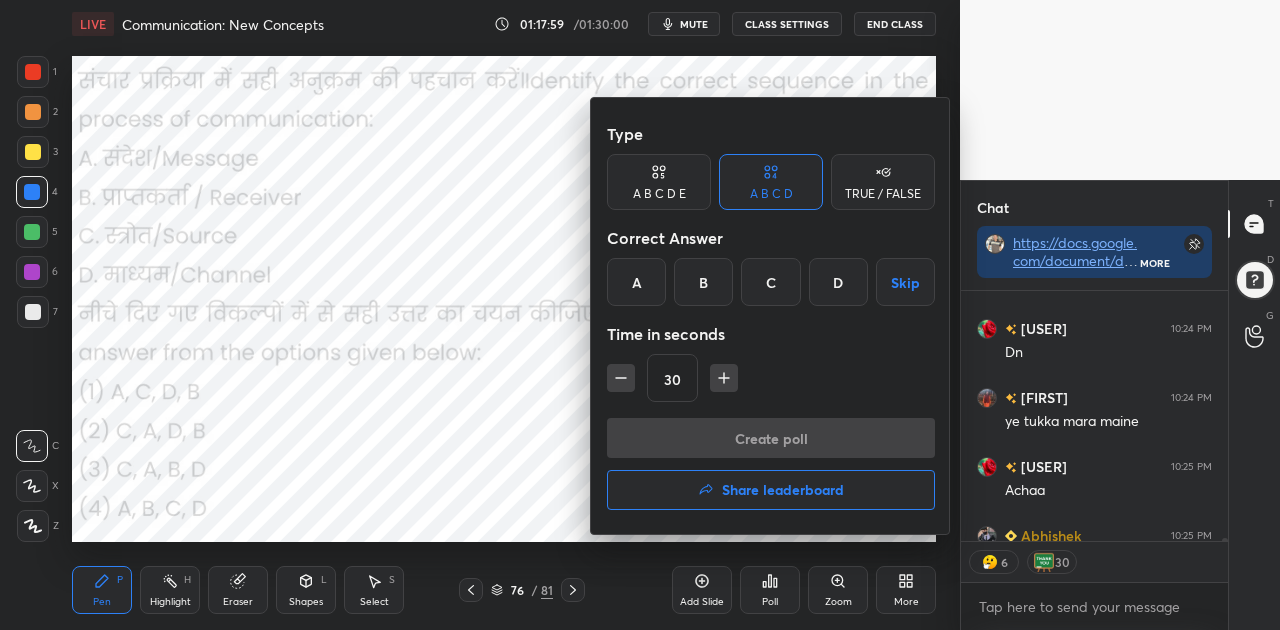 click on "B" at bounding box center [703, 282] 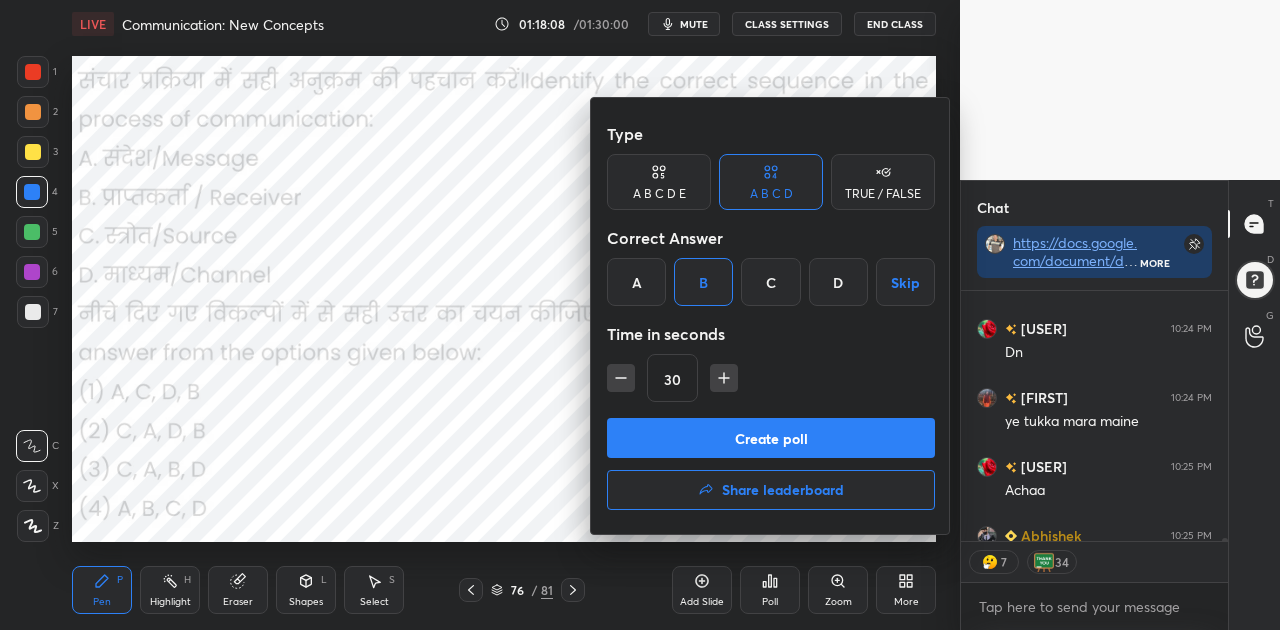 click on "Create poll" at bounding box center (771, 438) 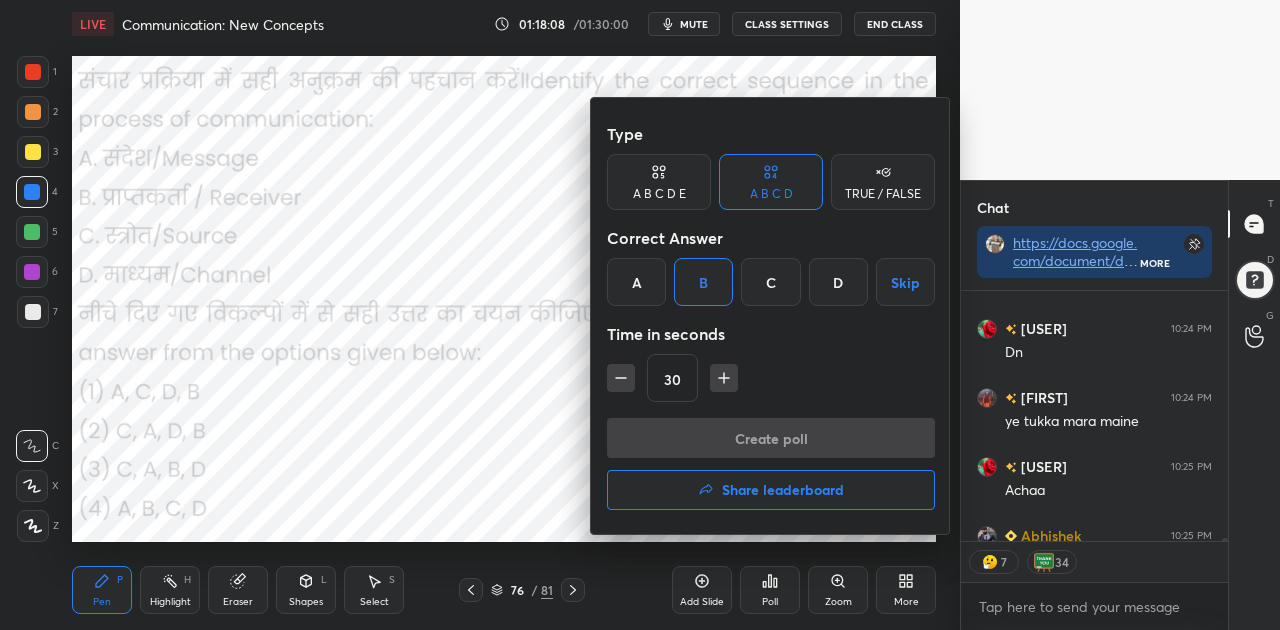 scroll, scrollTop: 212, scrollLeft: 261, axis: both 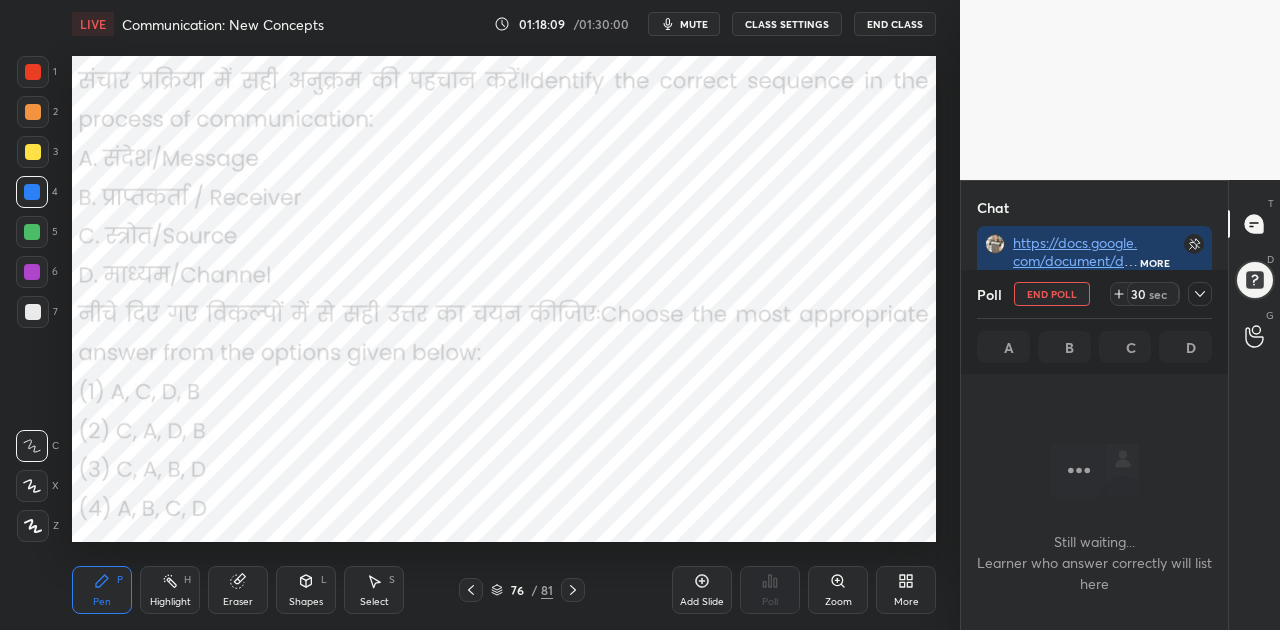 click on "mute" at bounding box center [694, 24] 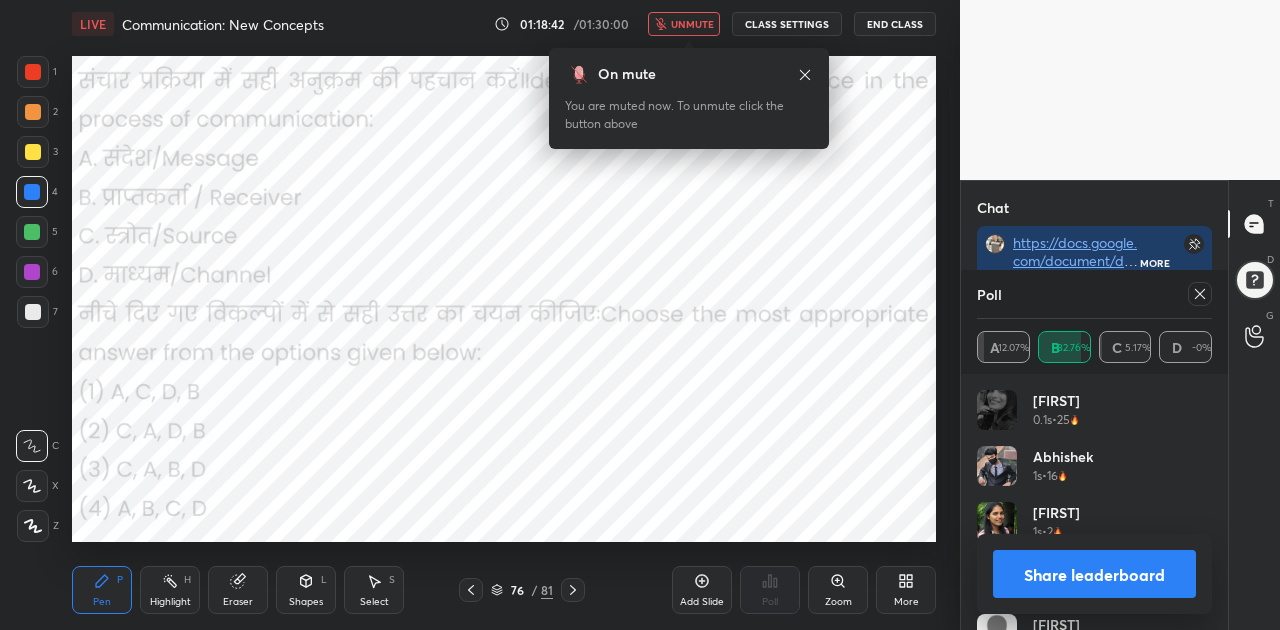 scroll, scrollTop: 234, scrollLeft: 229, axis: both 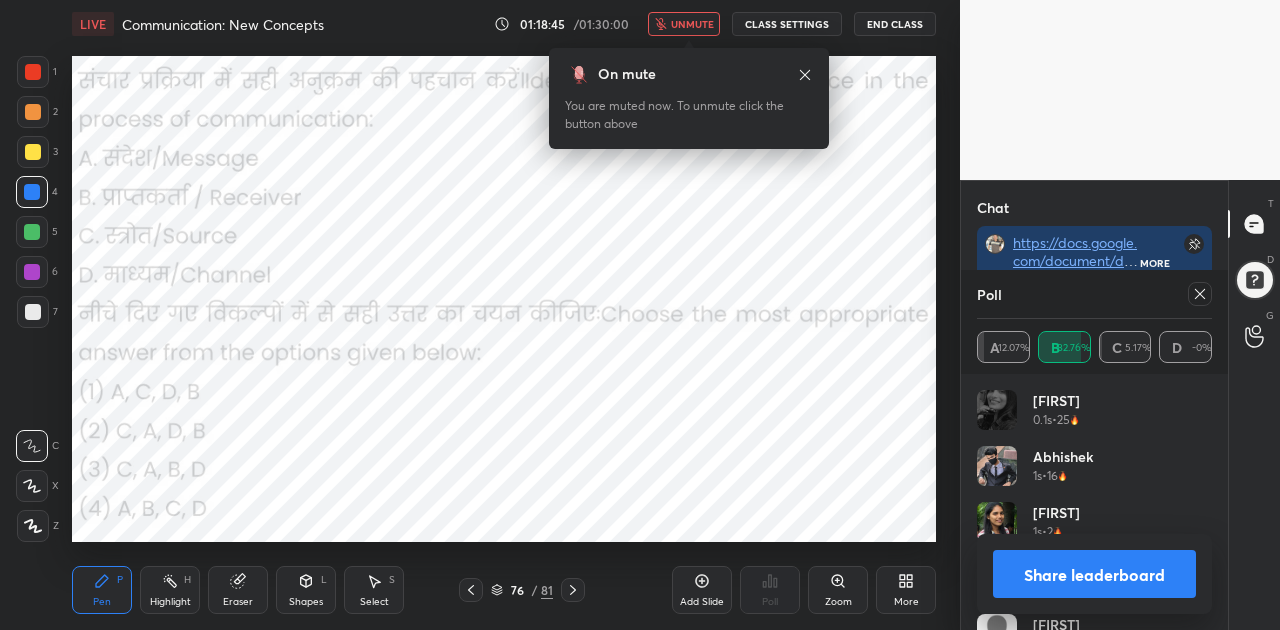 click on "Share leaderboard" at bounding box center [1094, 574] 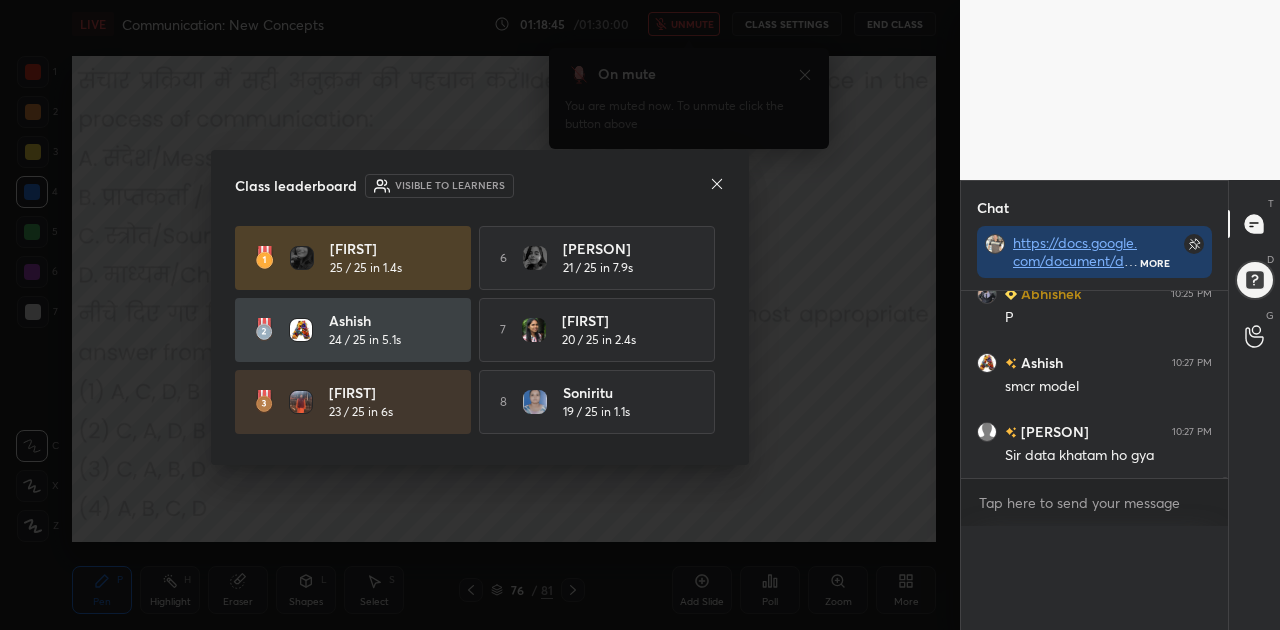 scroll, scrollTop: 0, scrollLeft: 0, axis: both 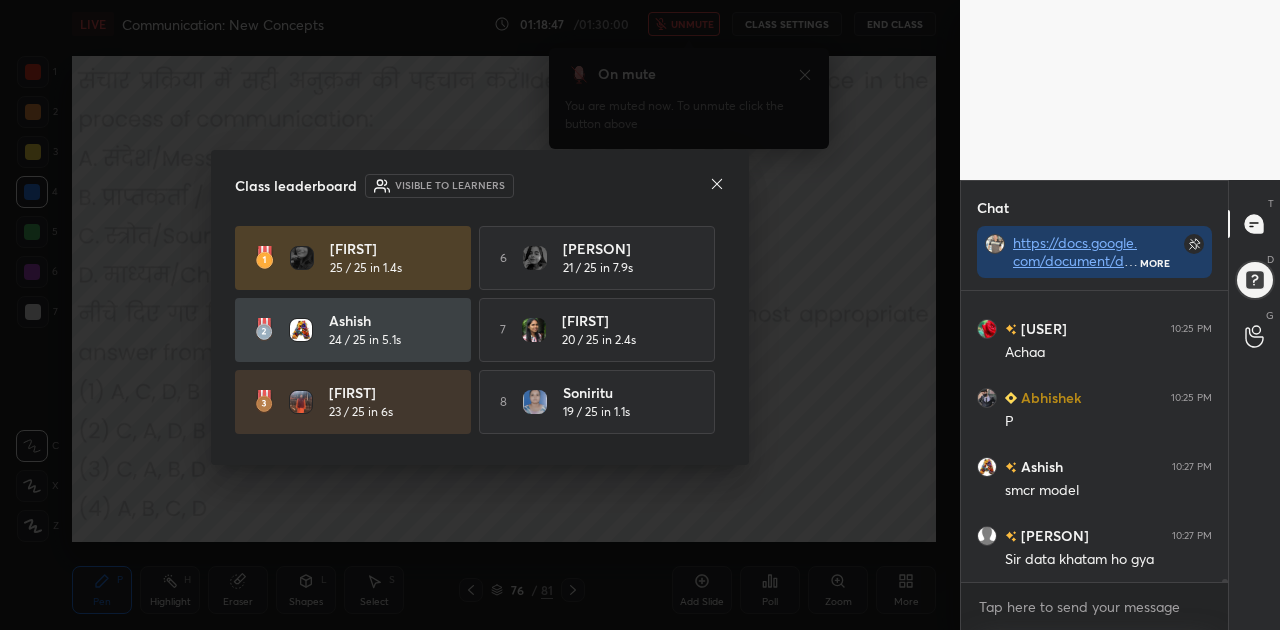 click 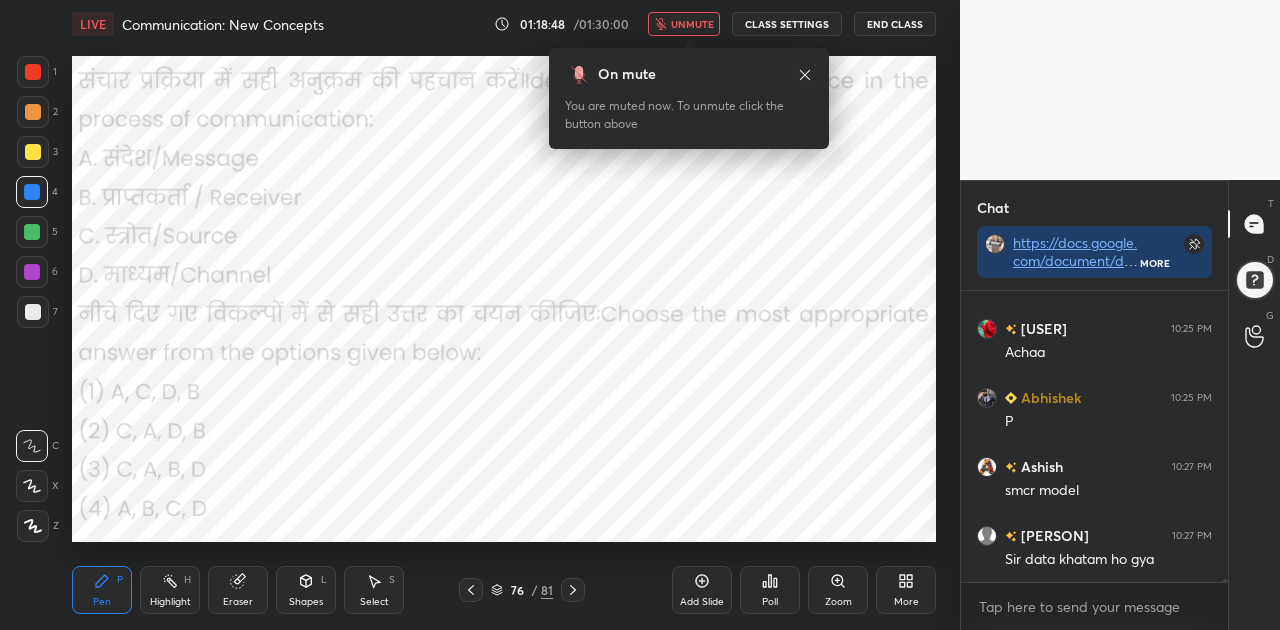 click on "unmute" at bounding box center (692, 24) 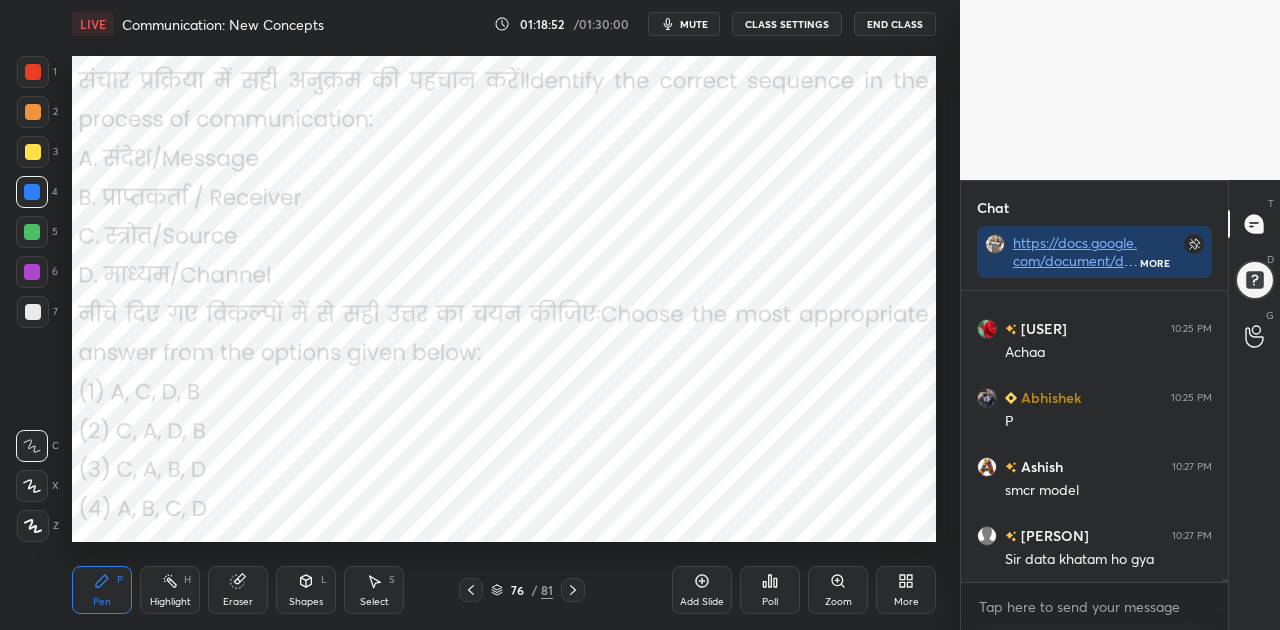 click 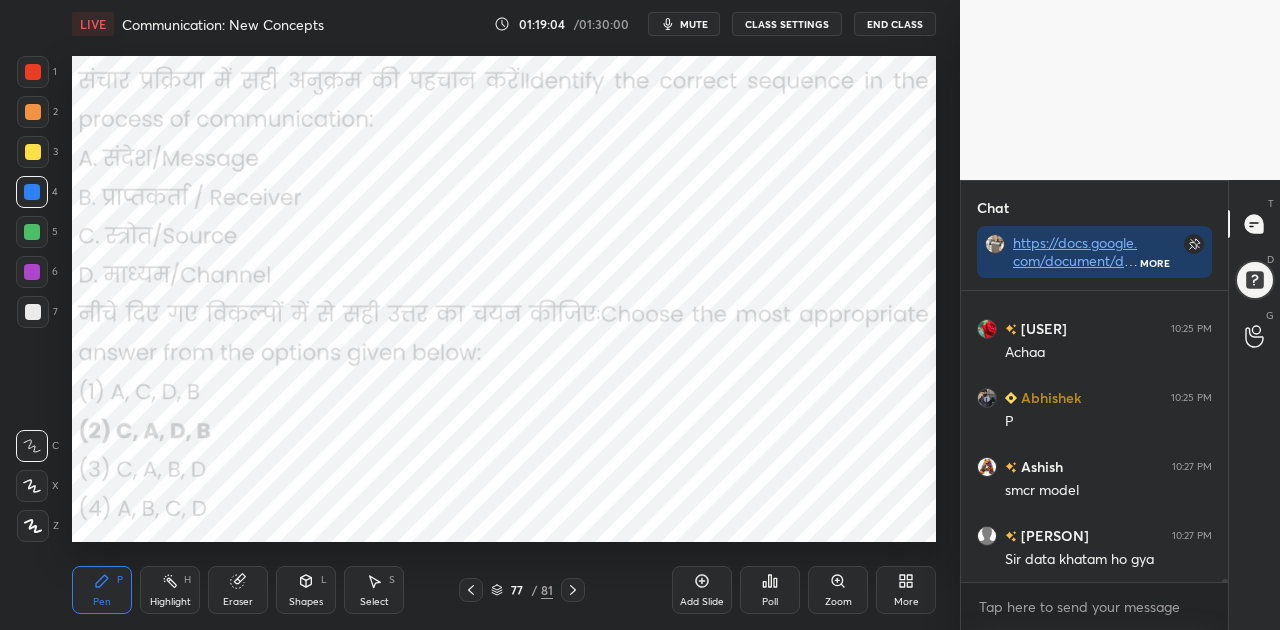click 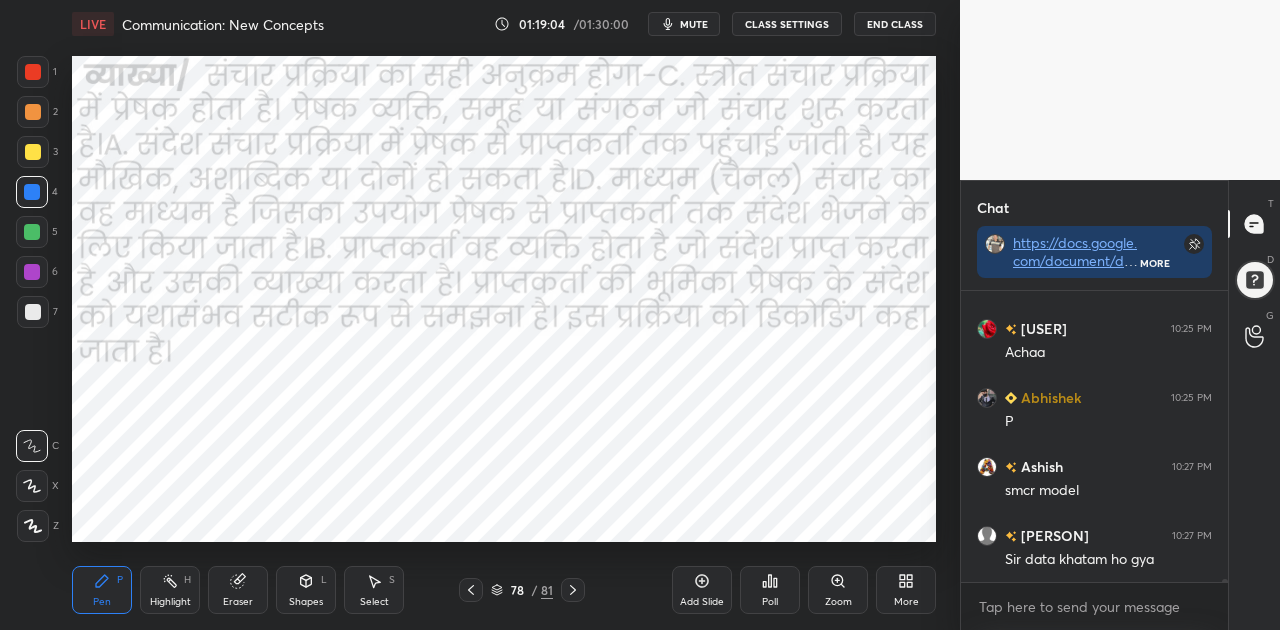 click 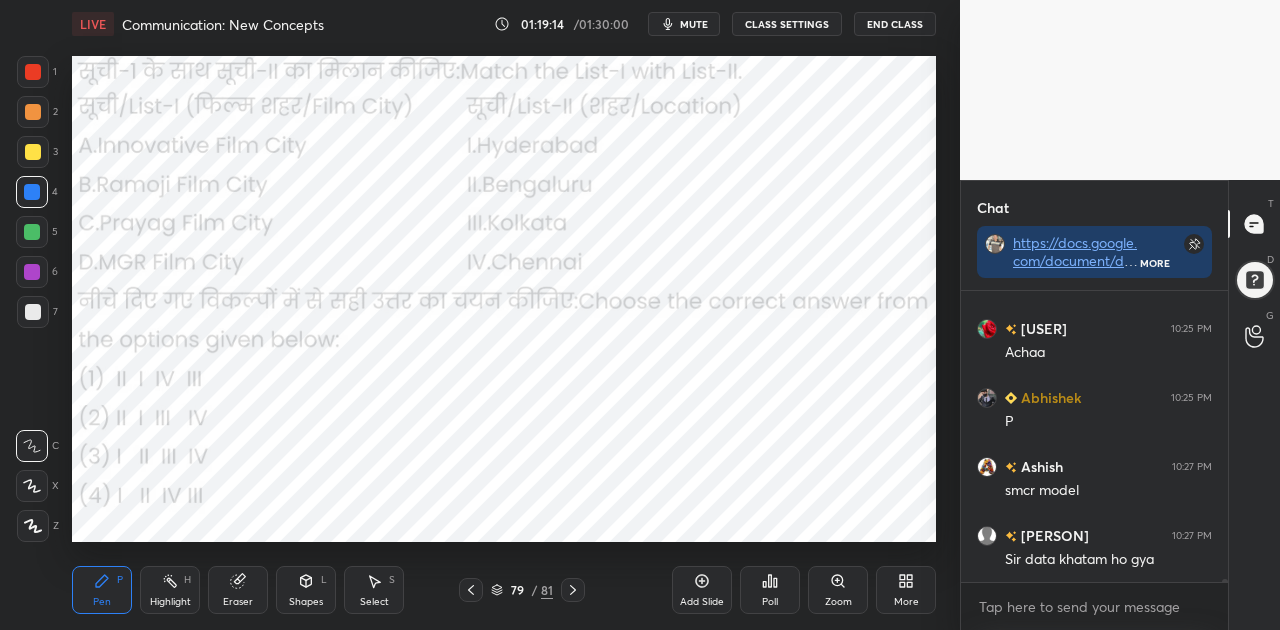 scroll, scrollTop: 24724, scrollLeft: 0, axis: vertical 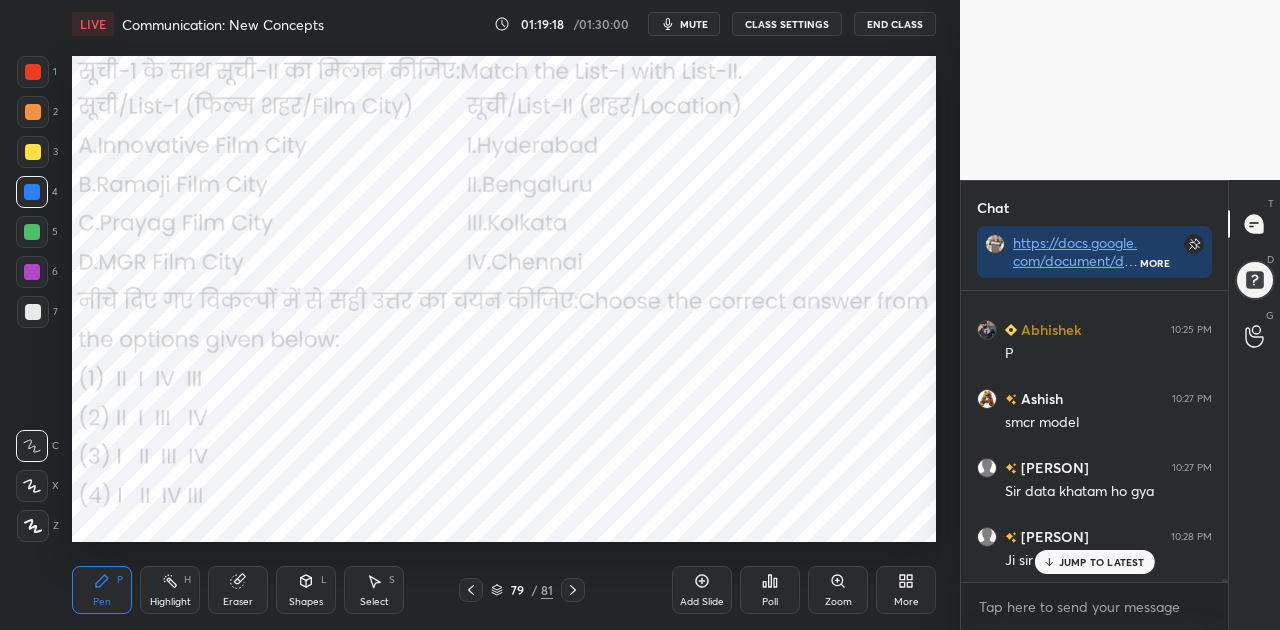 click on "mute" at bounding box center (694, 24) 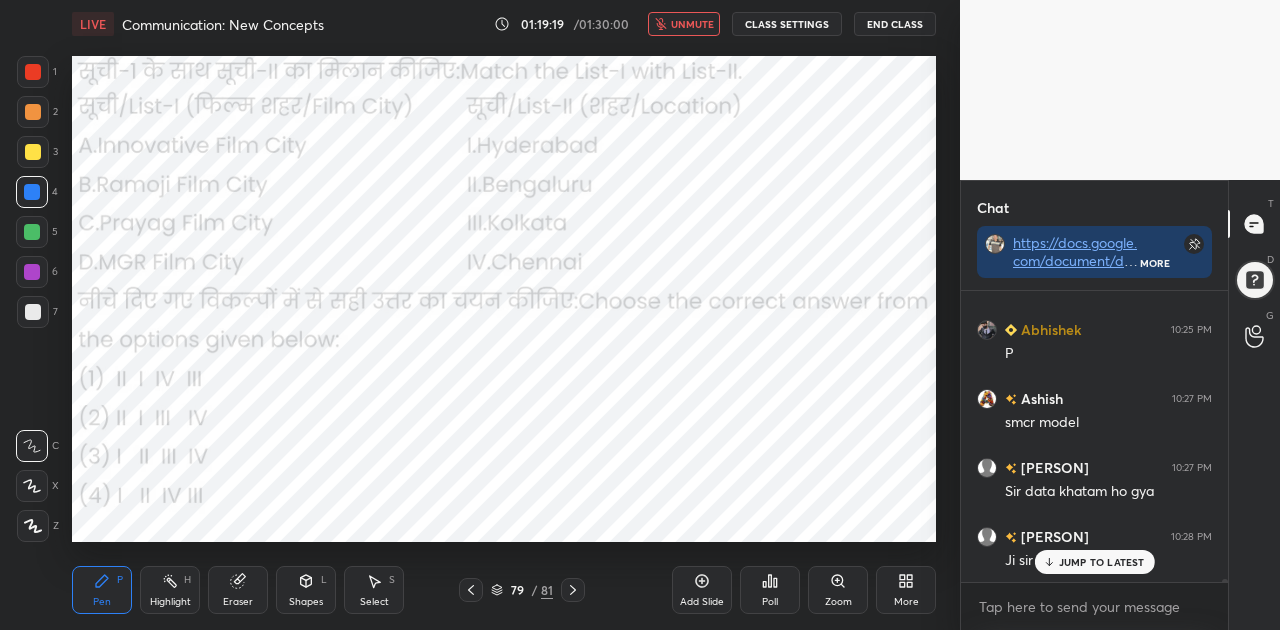click on "Poll" at bounding box center [770, 602] 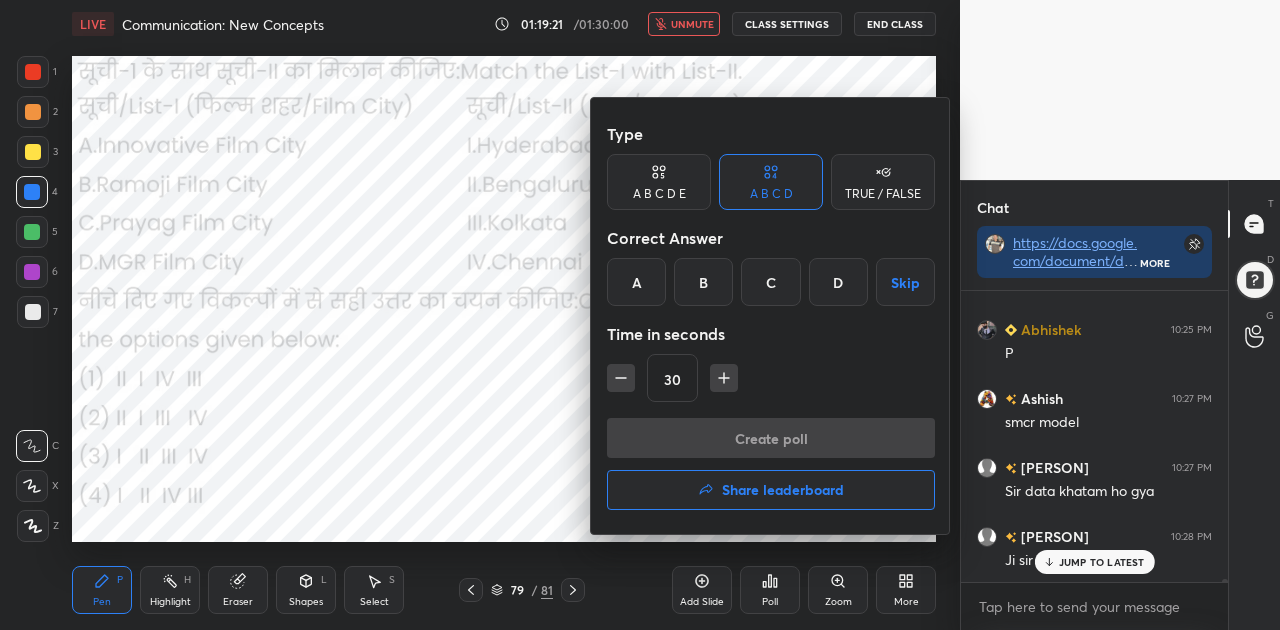 click on "B" at bounding box center (703, 282) 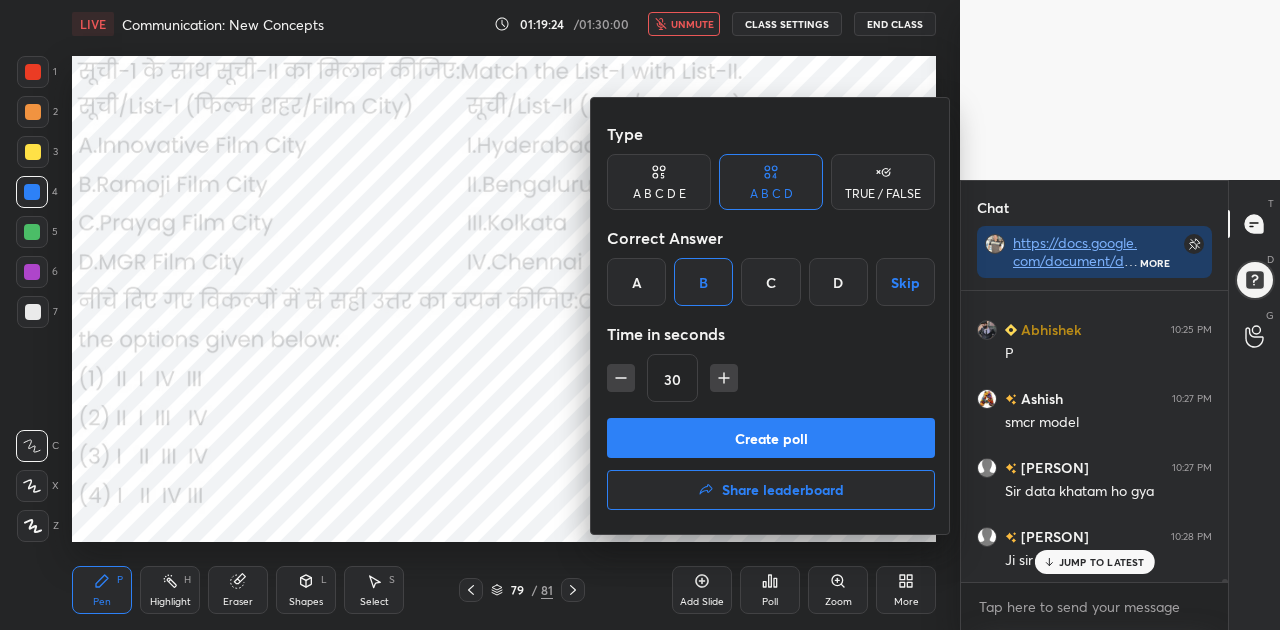 click on "Create poll" at bounding box center [771, 438] 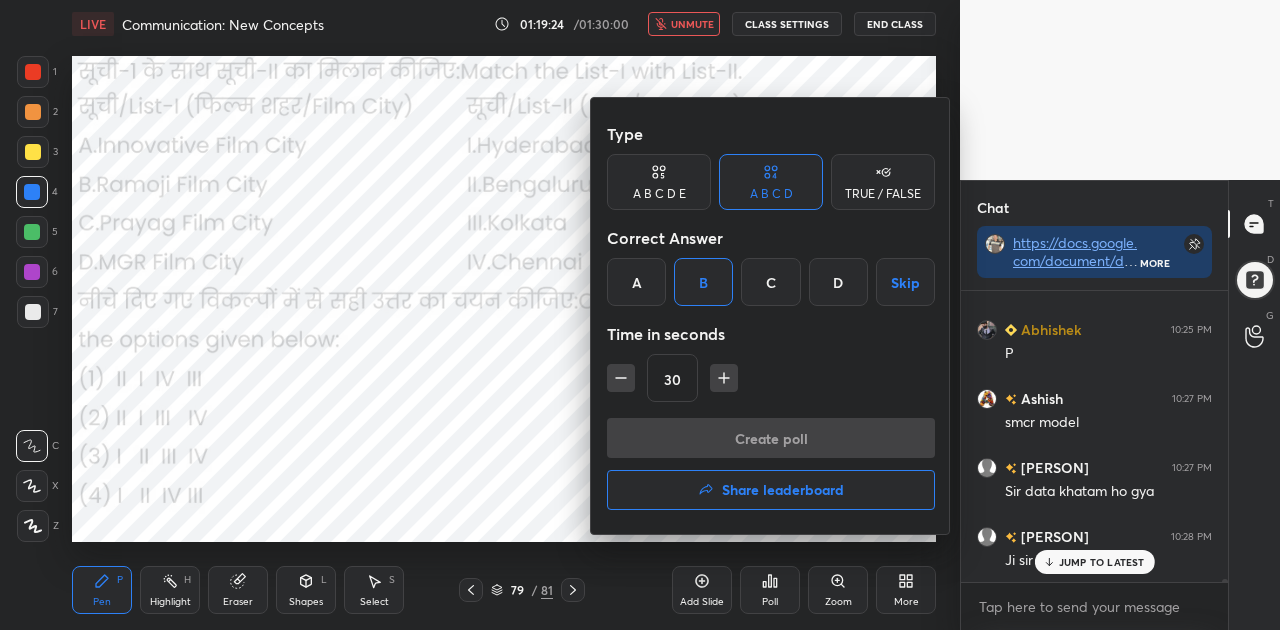 scroll, scrollTop: 243, scrollLeft: 261, axis: both 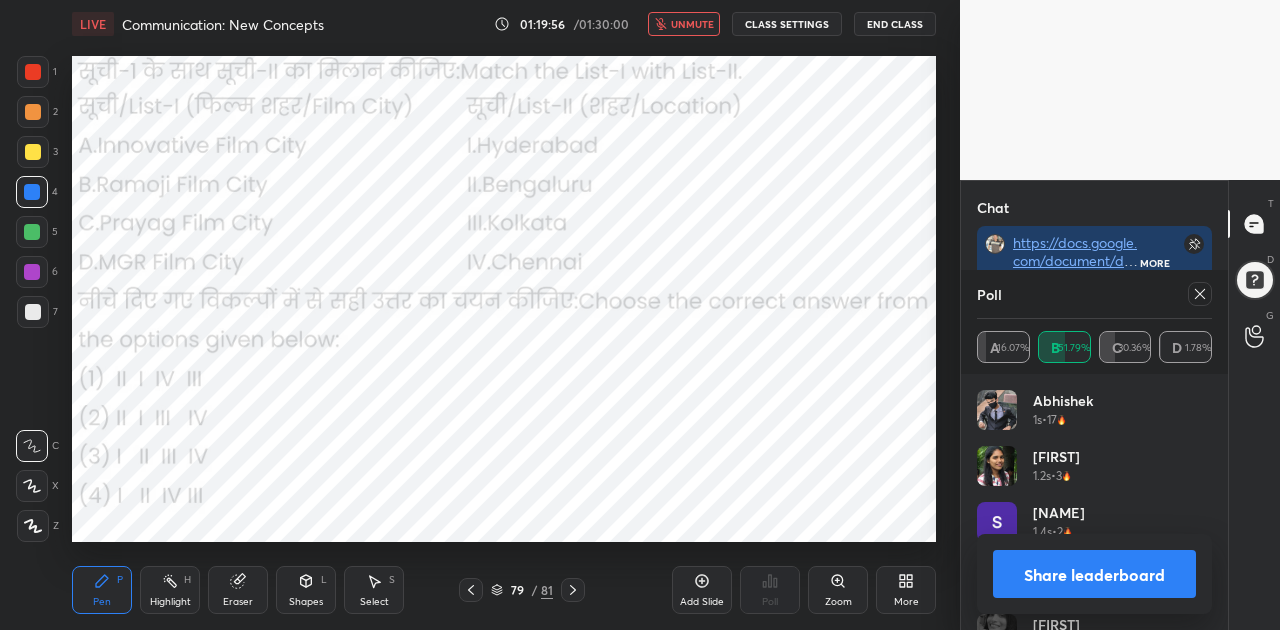 click on "Share leaderboard" at bounding box center (1094, 574) 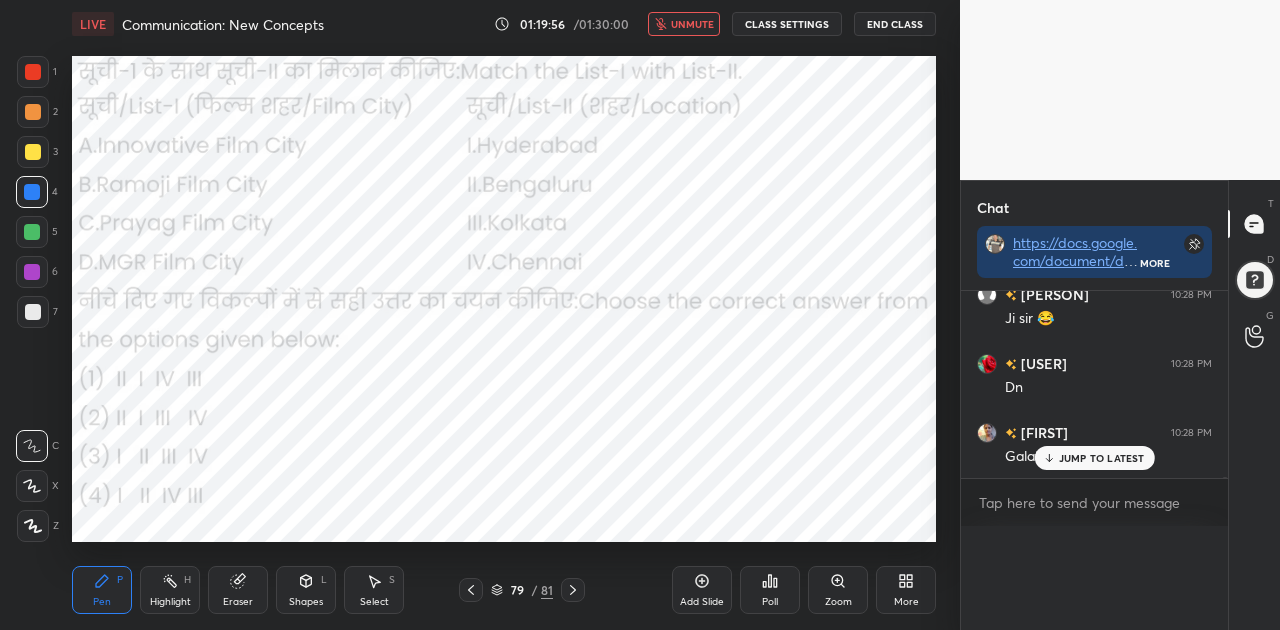 scroll, scrollTop: 19, scrollLeft: 229, axis: both 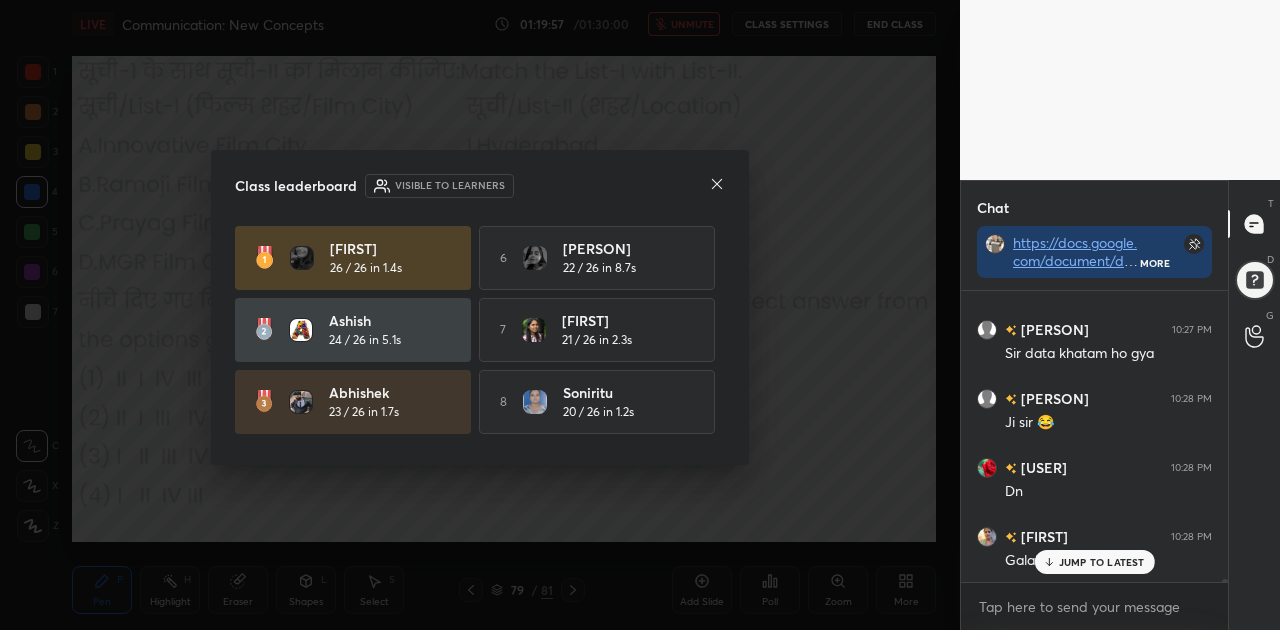 click on "JUMP TO LATEST" at bounding box center [1102, 562] 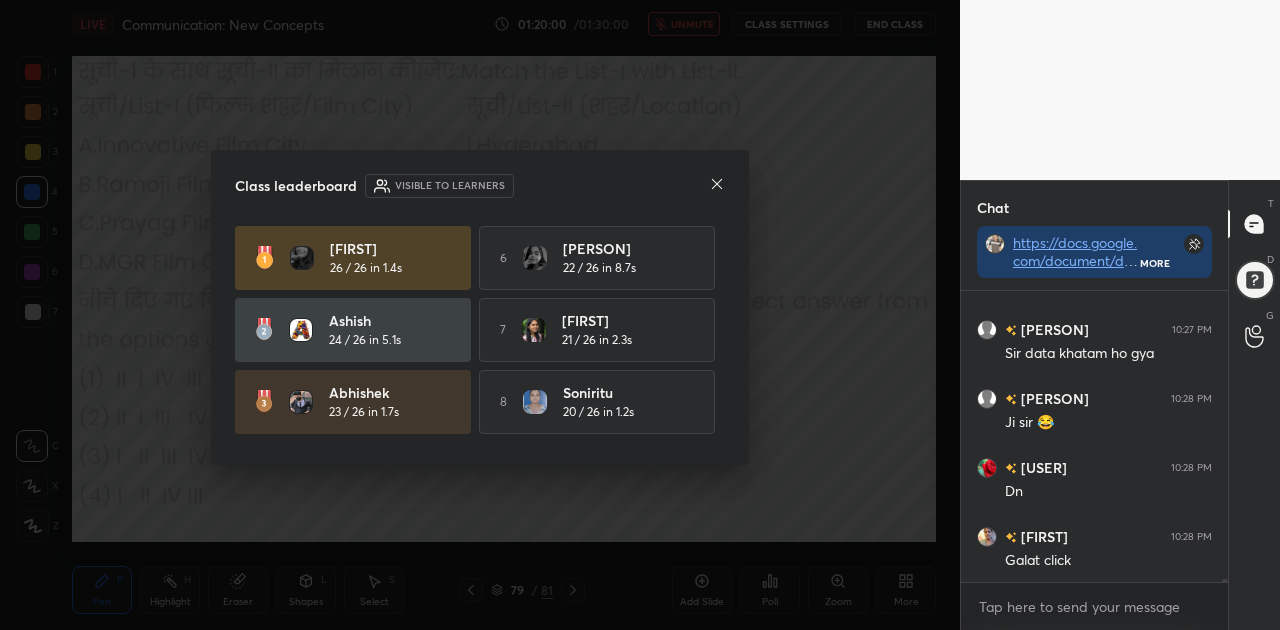click 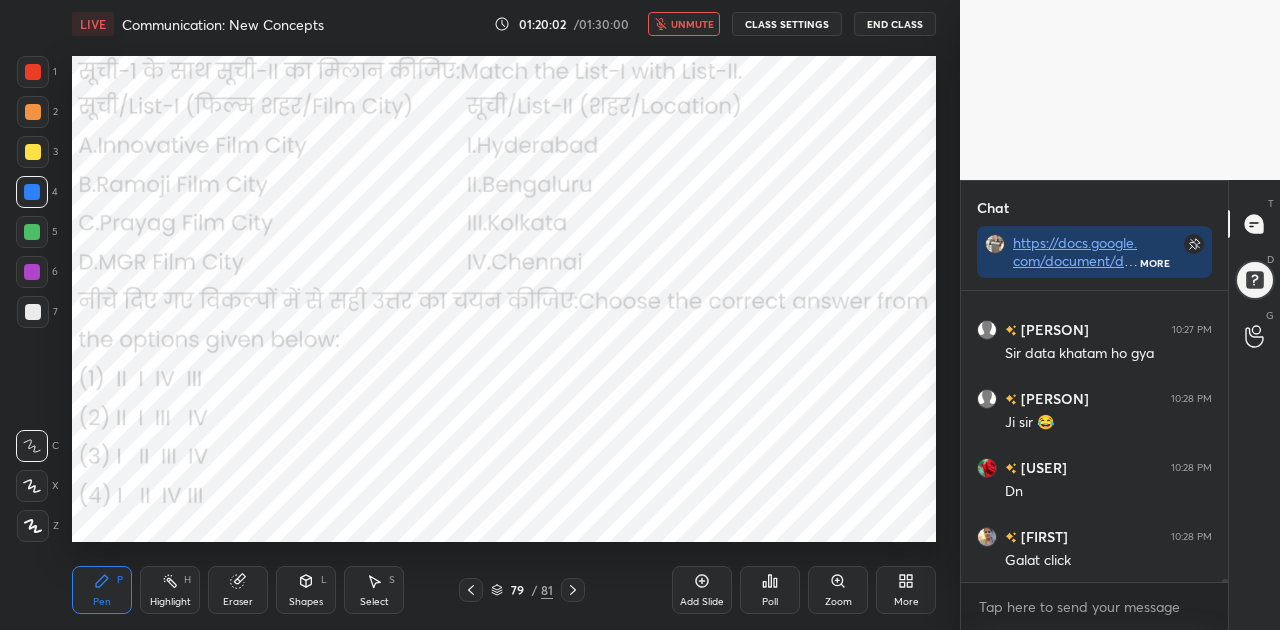 click 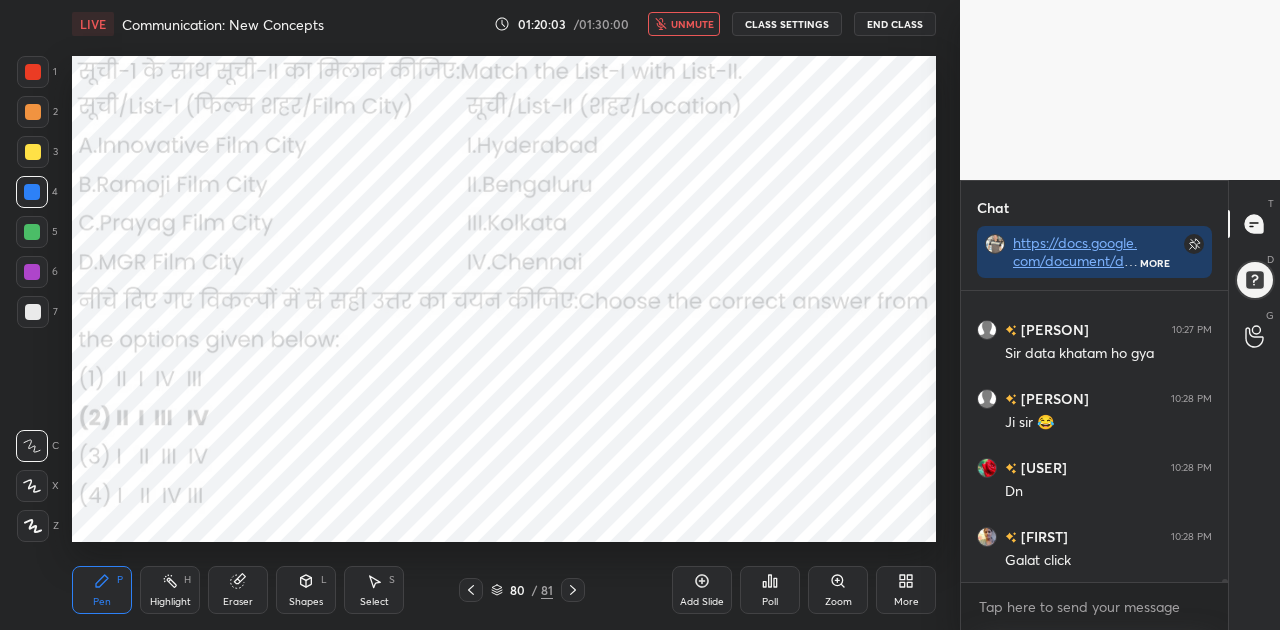 click 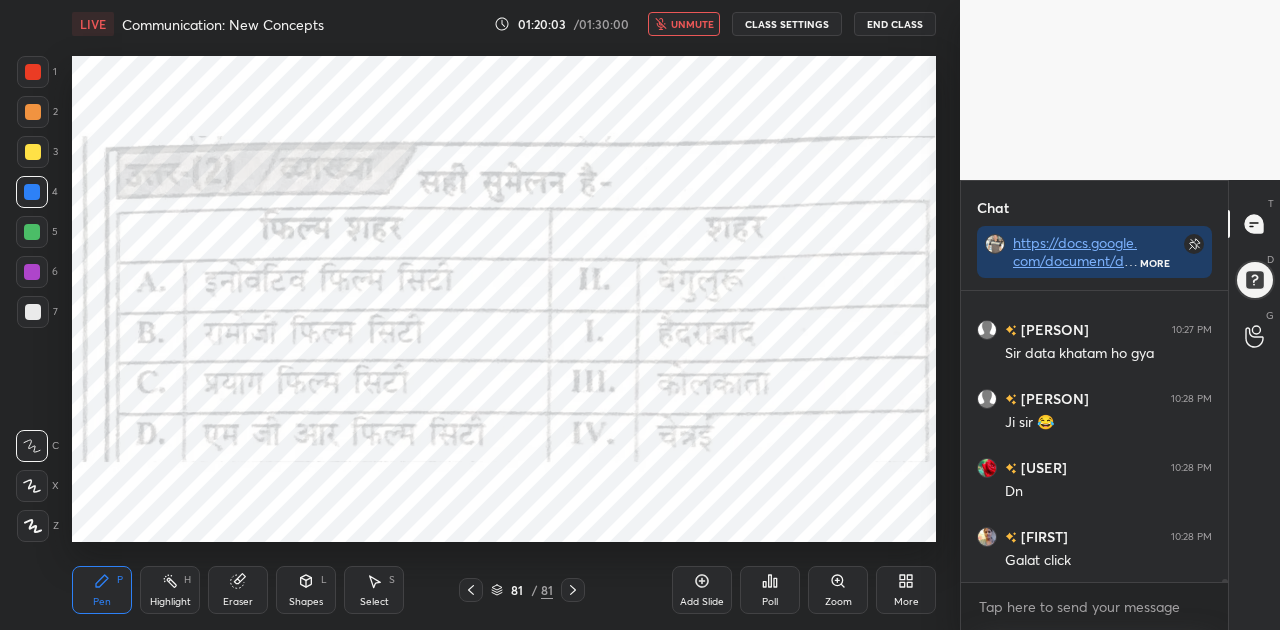 click 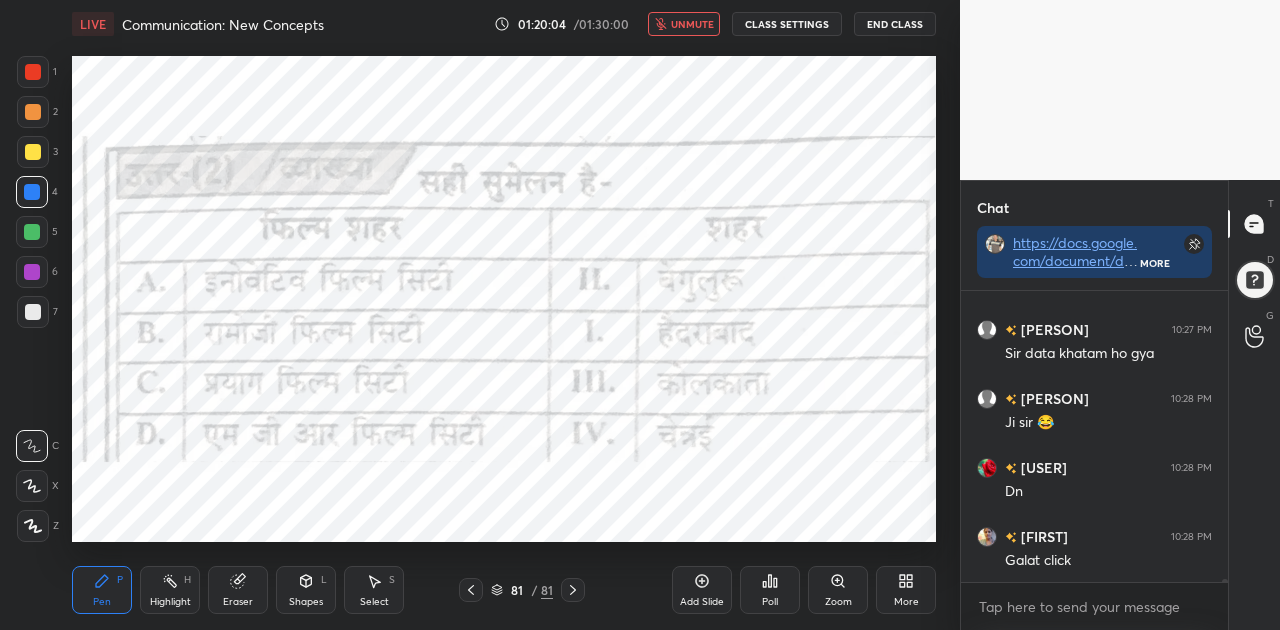 click 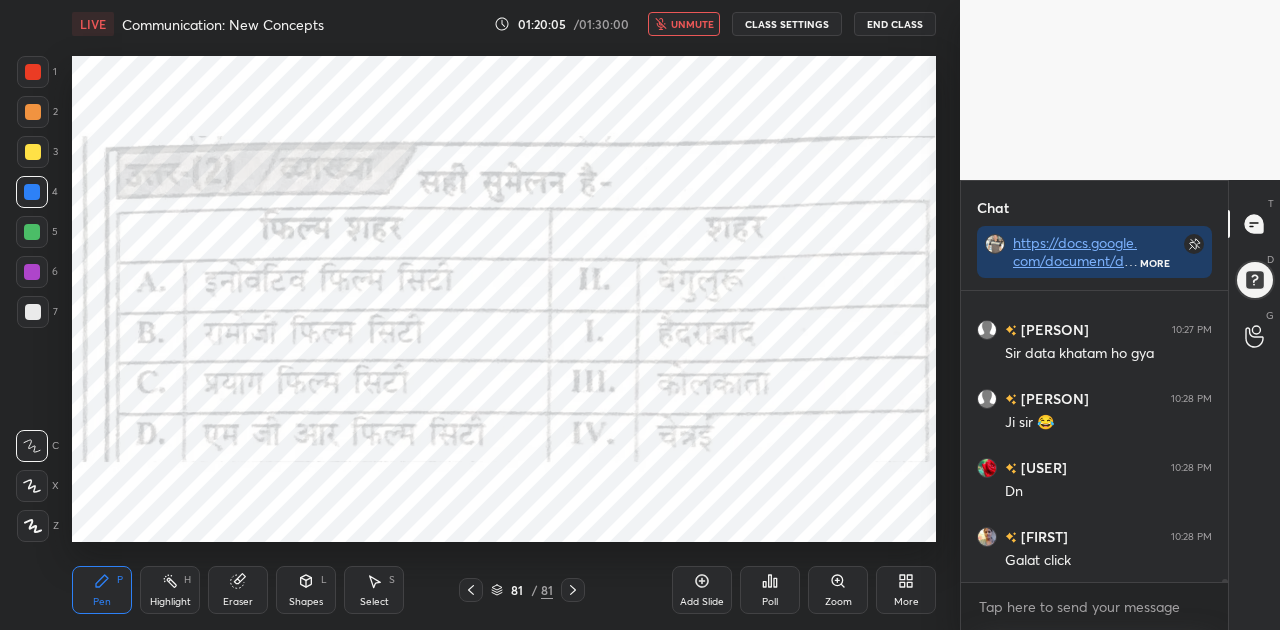 click 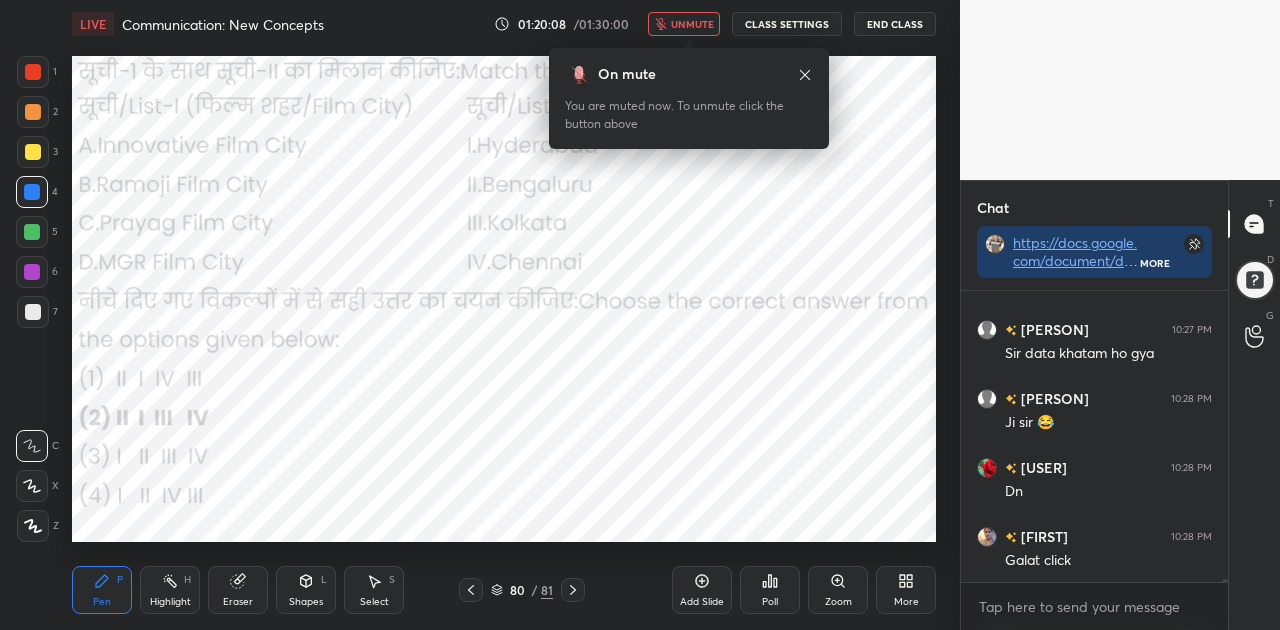 click on "unmute" at bounding box center (692, 24) 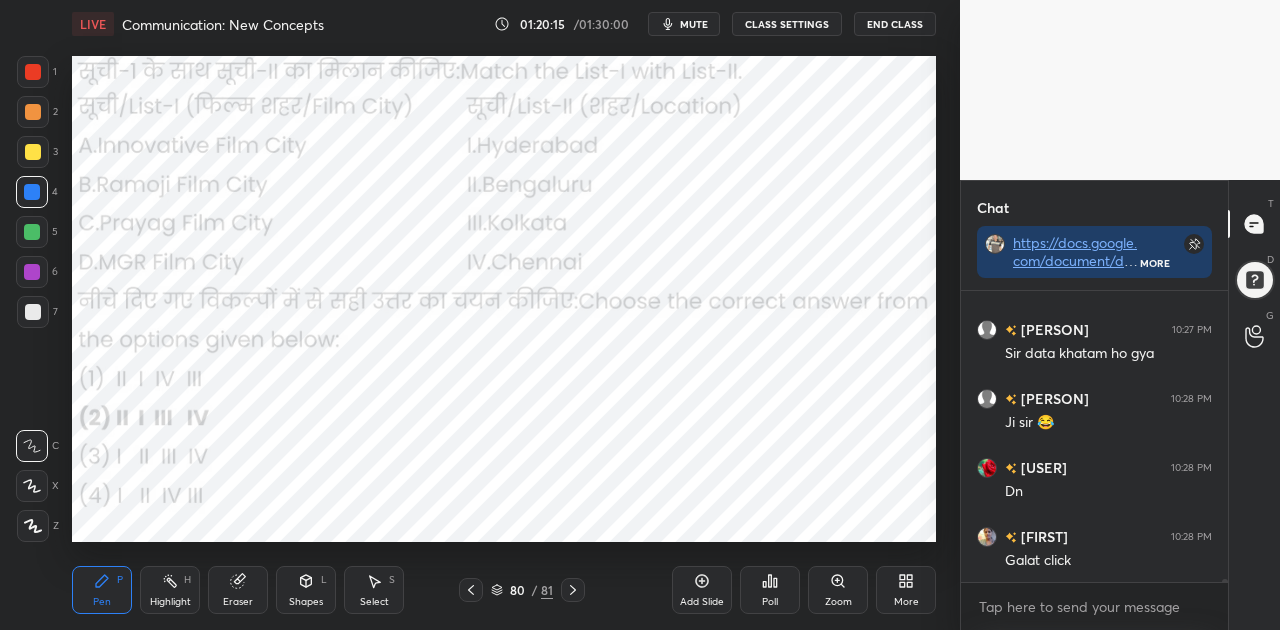 click on "Poll" at bounding box center (770, 590) 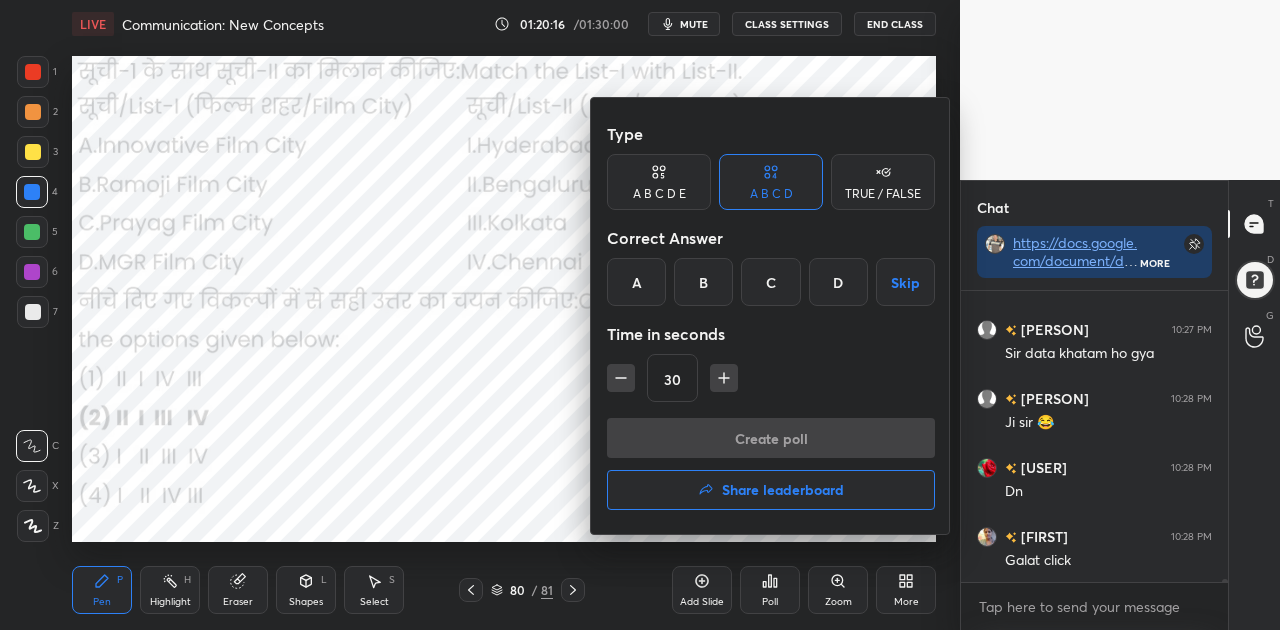 click on "Share leaderboard" at bounding box center (783, 490) 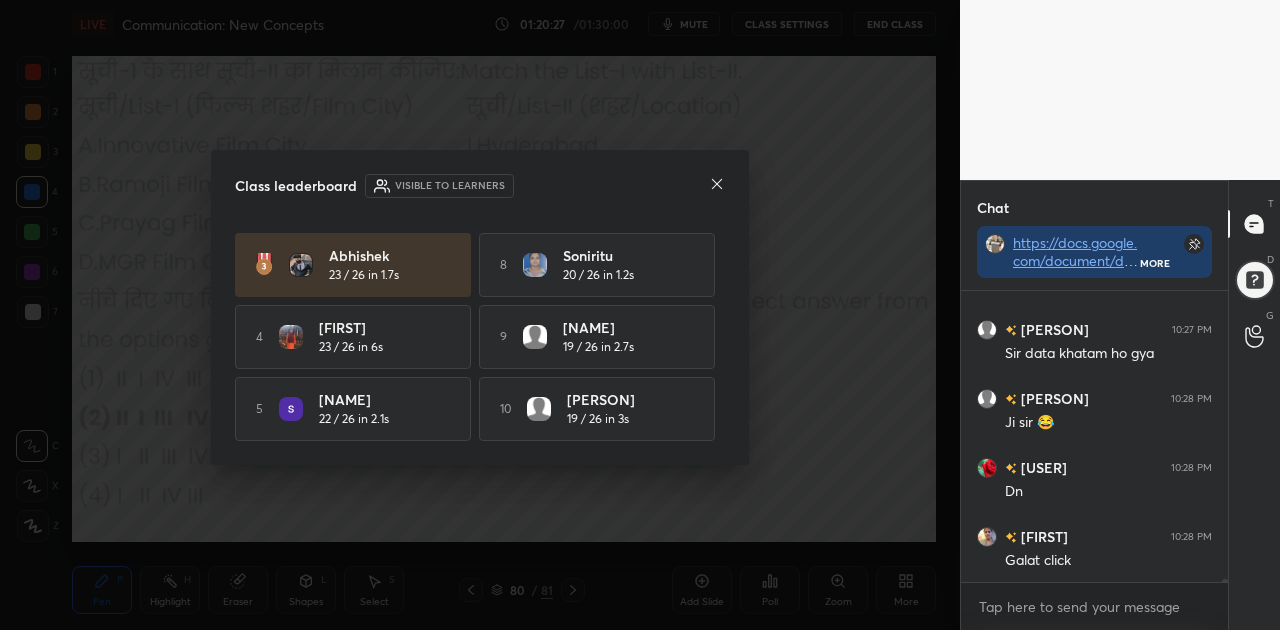 scroll, scrollTop: 142, scrollLeft: 0, axis: vertical 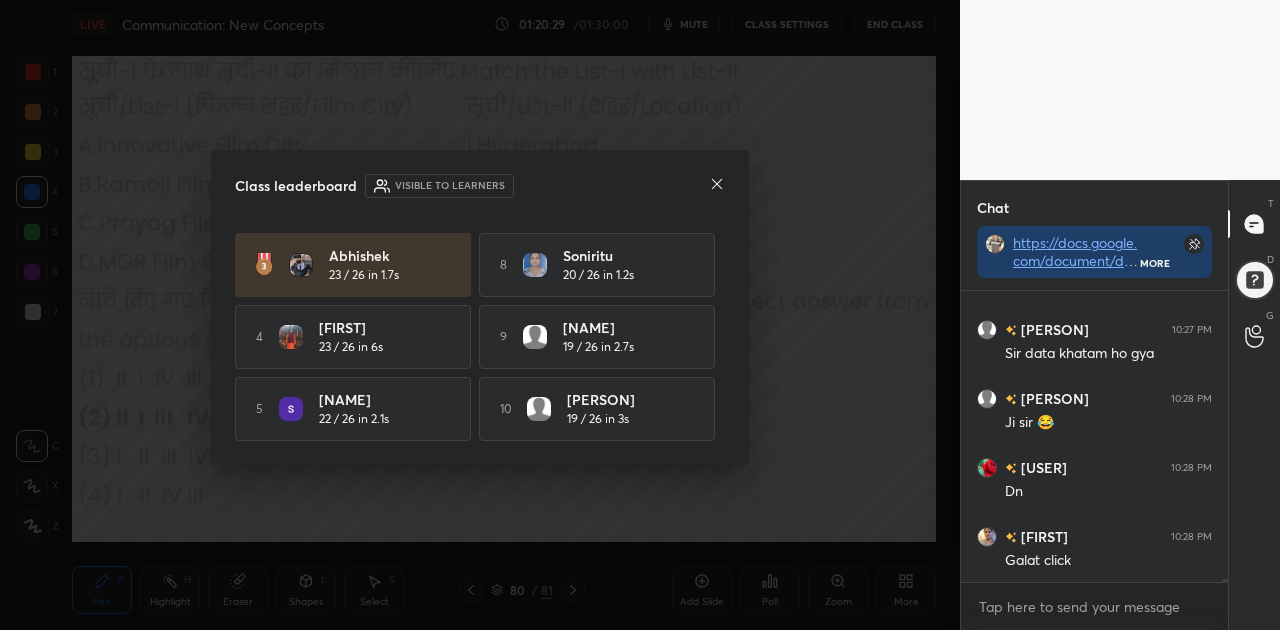 click 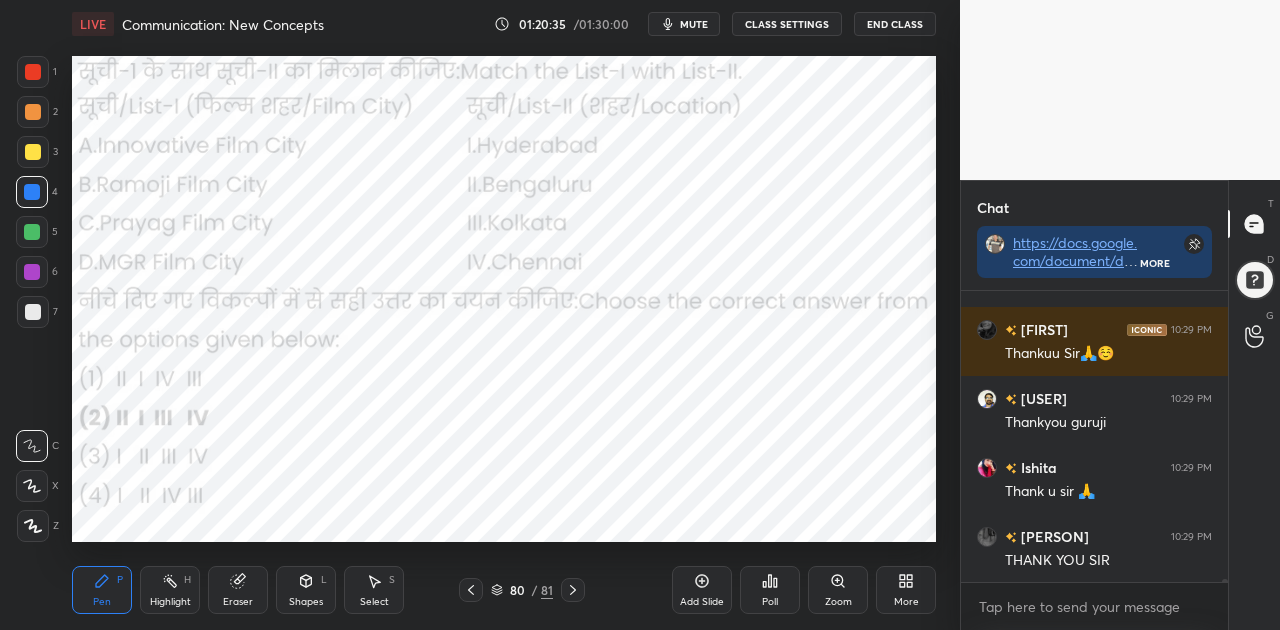 scroll, scrollTop: 25208, scrollLeft: 0, axis: vertical 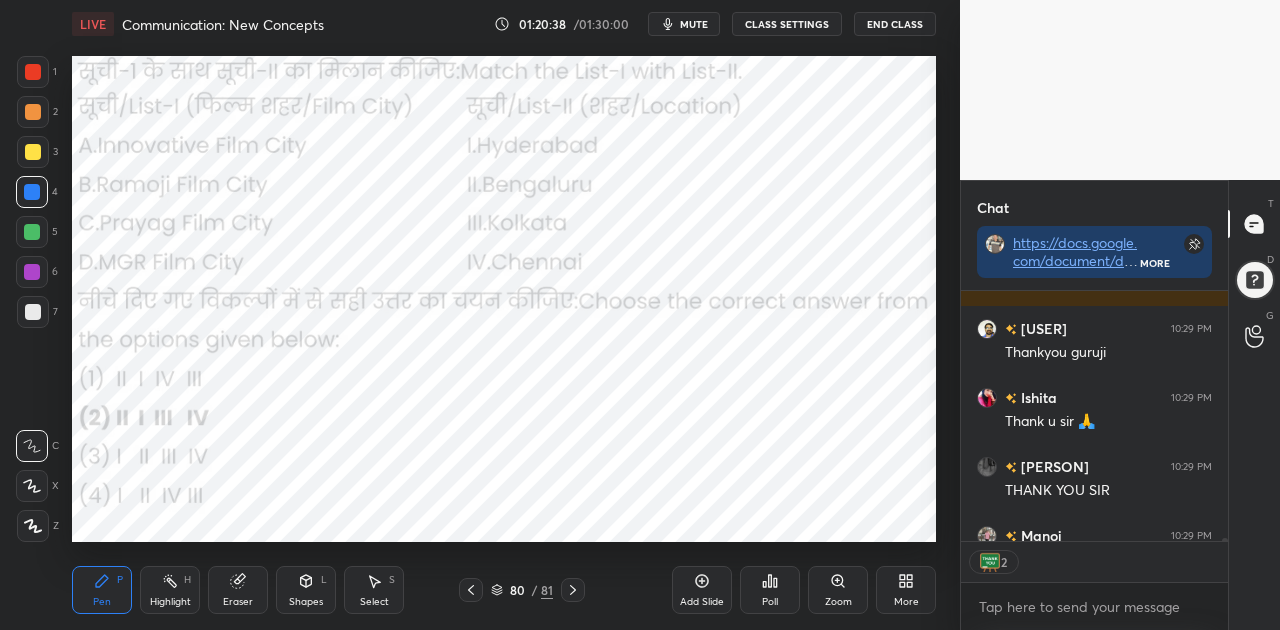 click on "End Class" at bounding box center (895, 24) 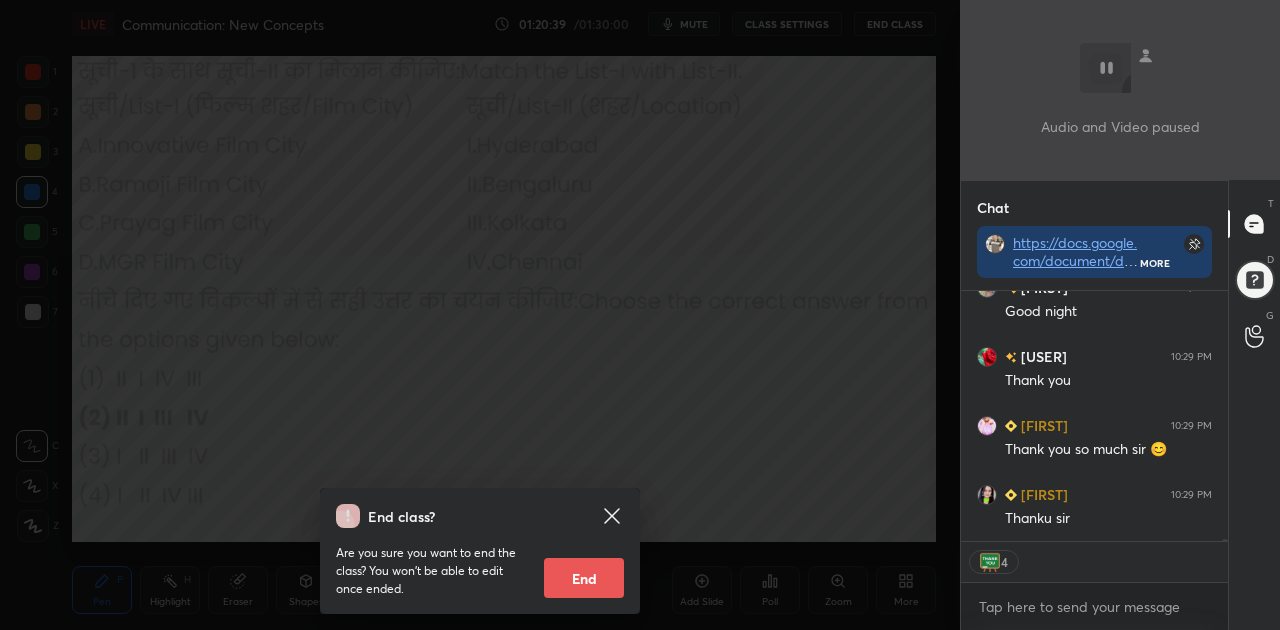 click on "End" at bounding box center [584, 578] 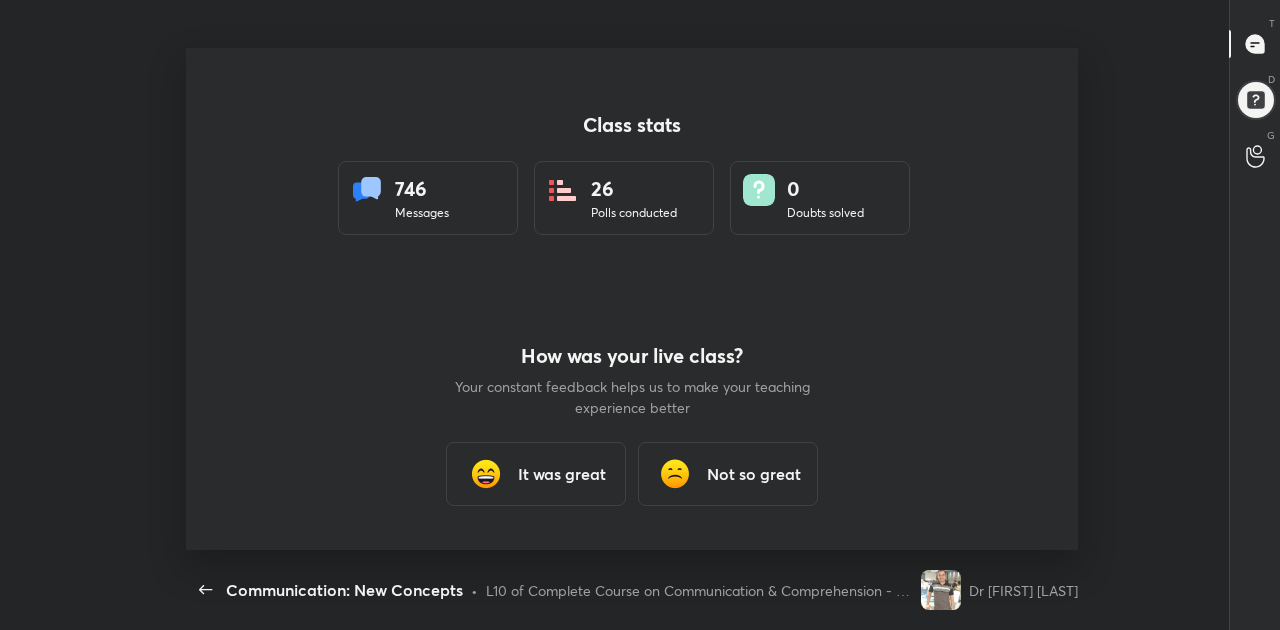 click on "It was great" at bounding box center [562, 474] 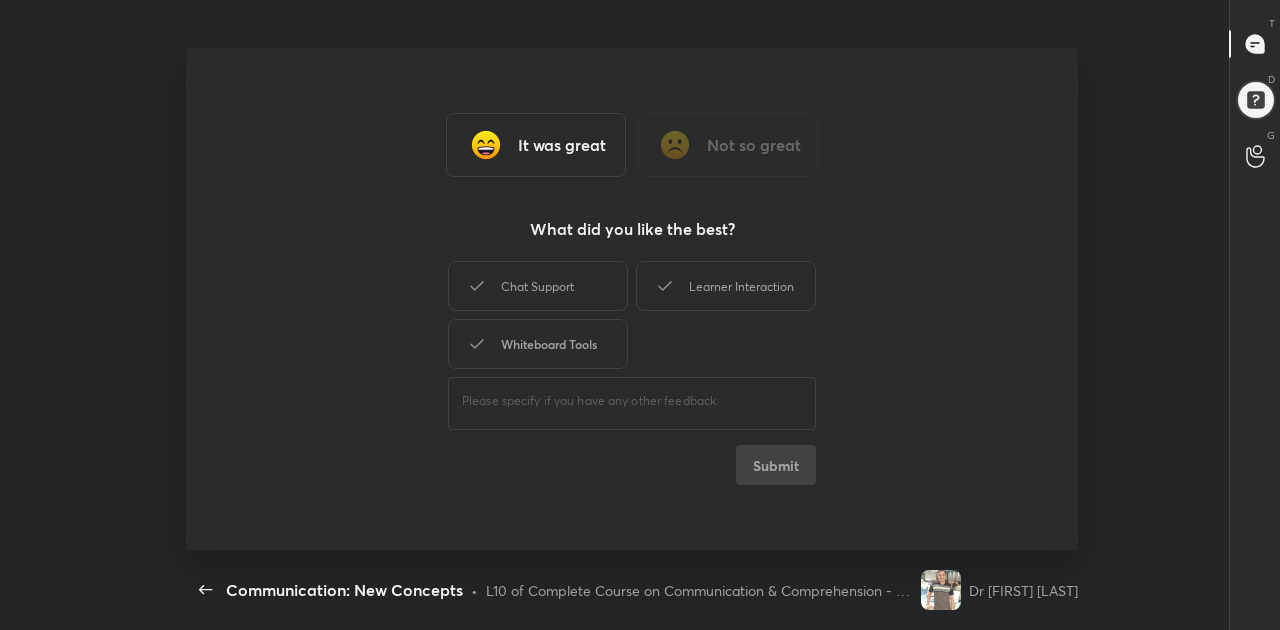 click on "Whiteboard Tools" at bounding box center [538, 344] 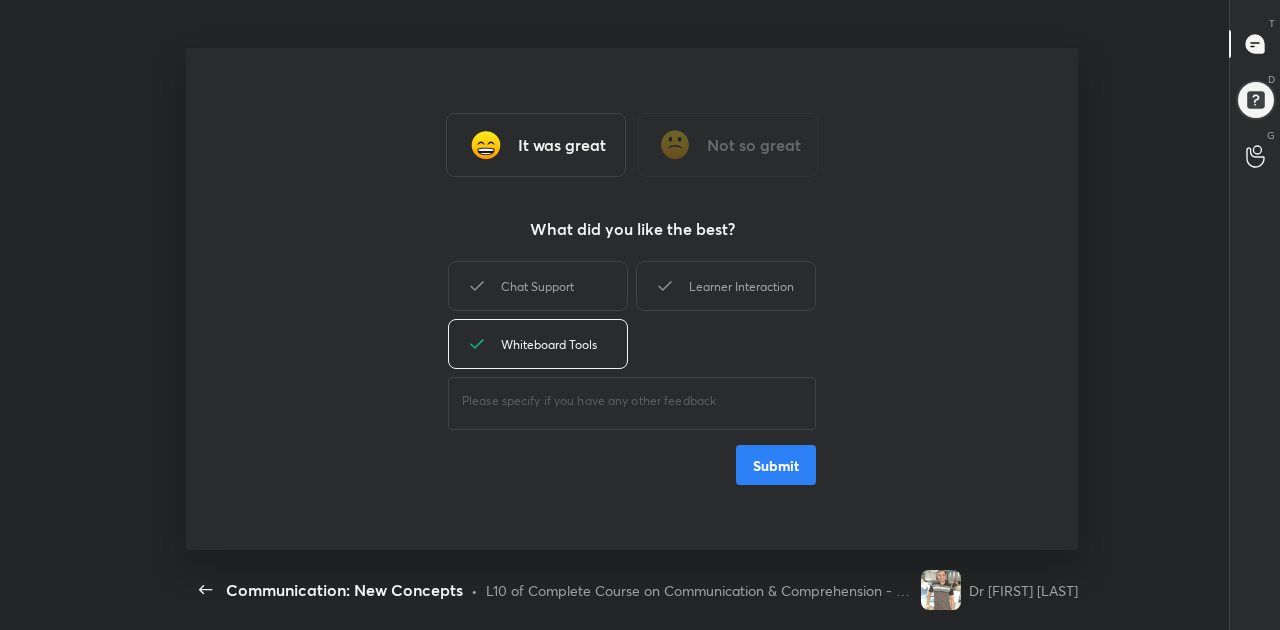 click on "Submit" at bounding box center [776, 465] 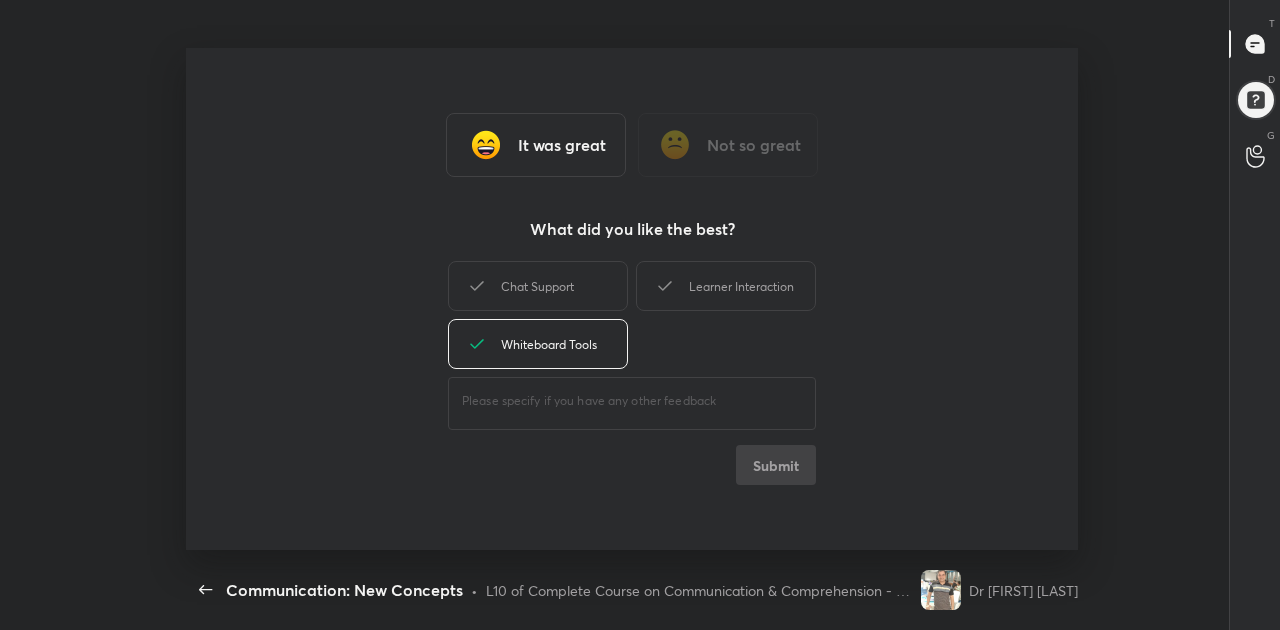 type on "x" 